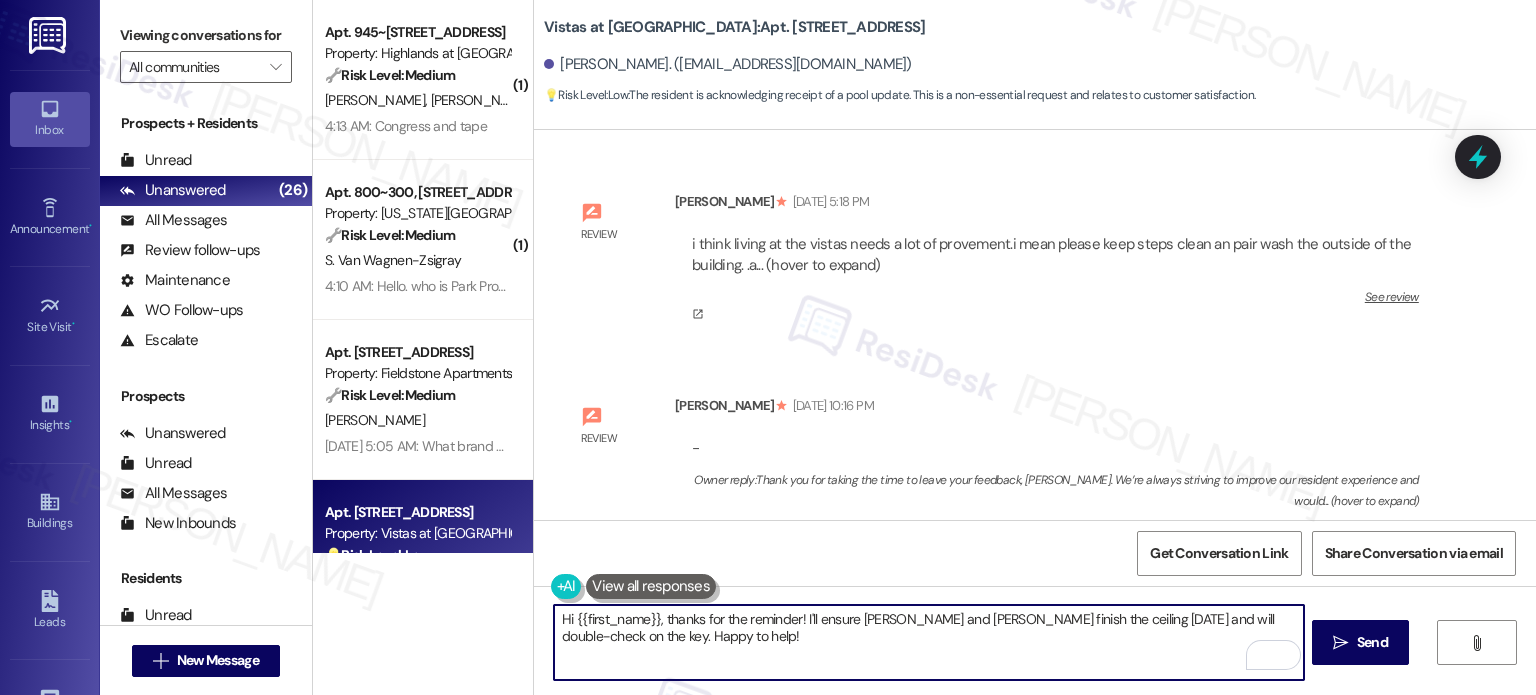 scroll, scrollTop: 0, scrollLeft: 0, axis: both 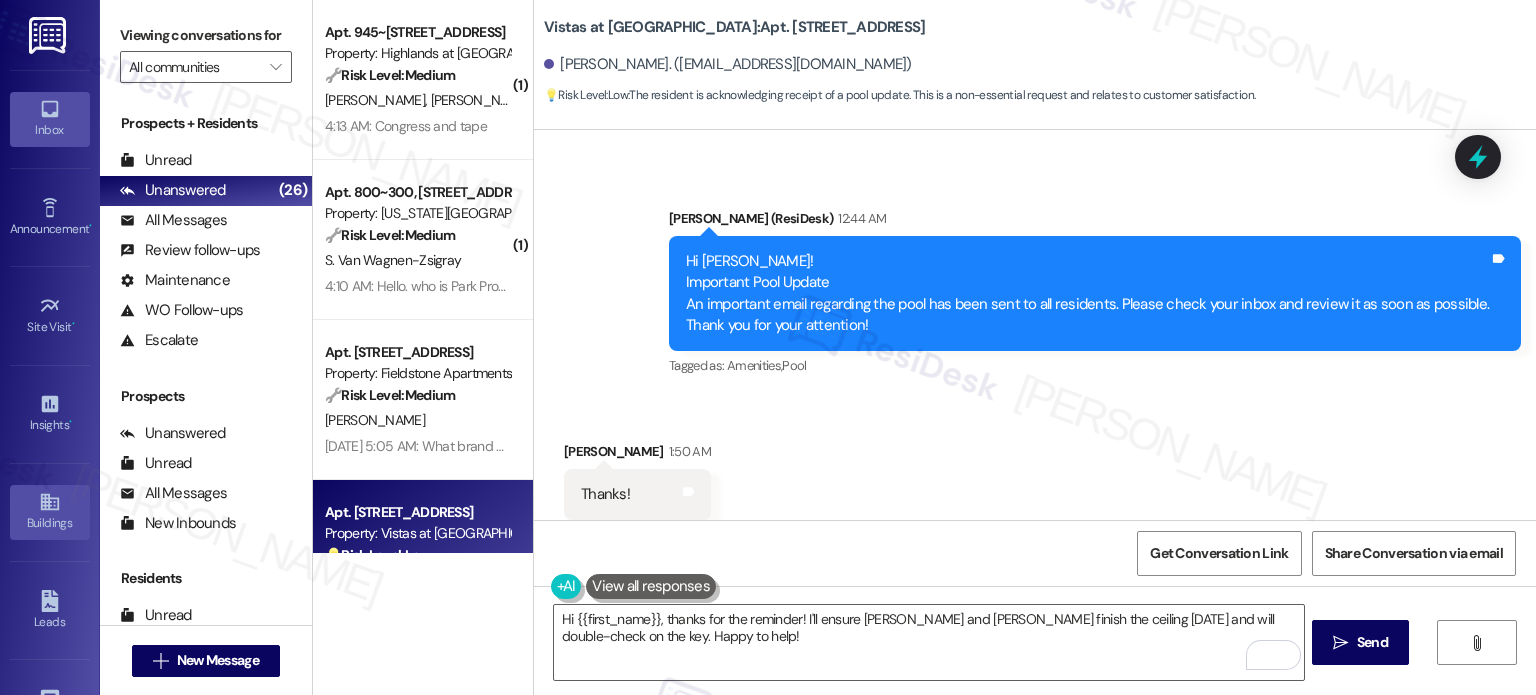 click on "Buildings" at bounding box center [50, 523] 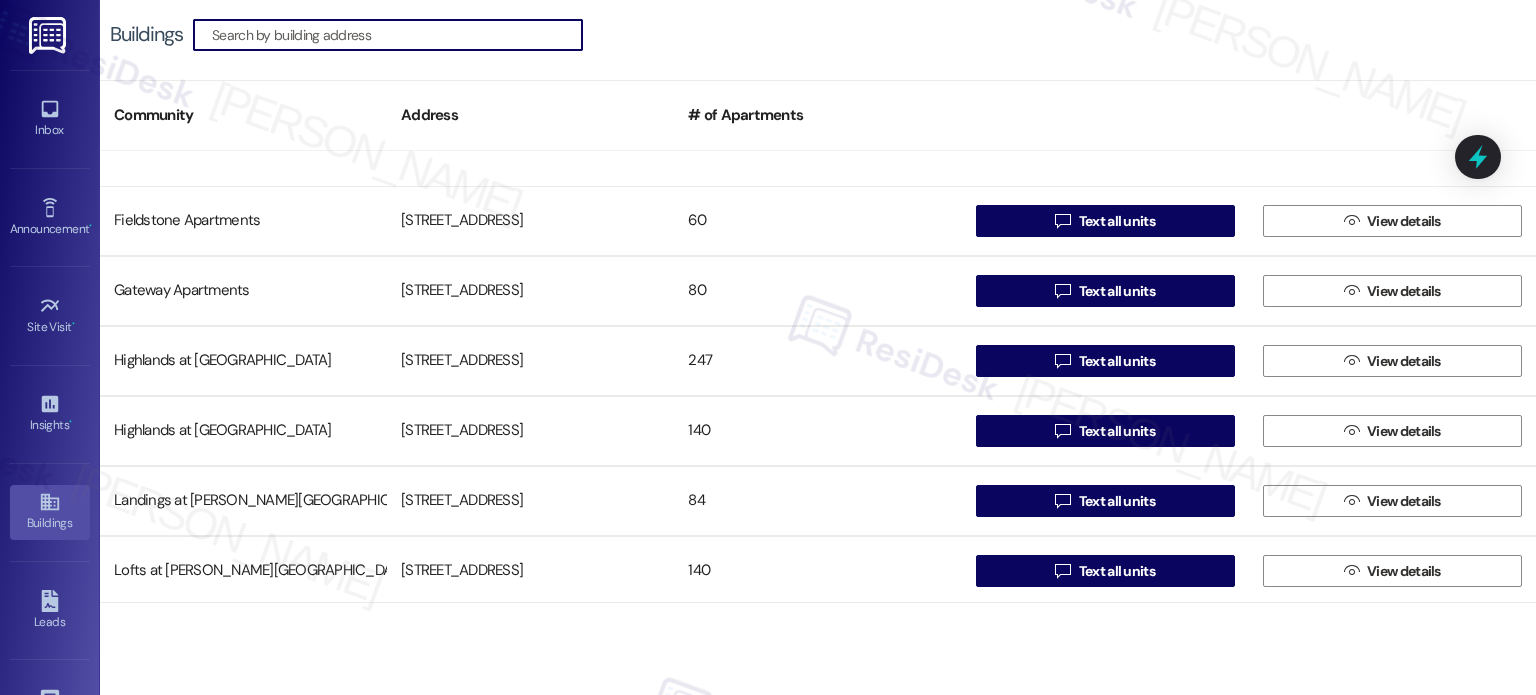 scroll, scrollTop: 600, scrollLeft: 0, axis: vertical 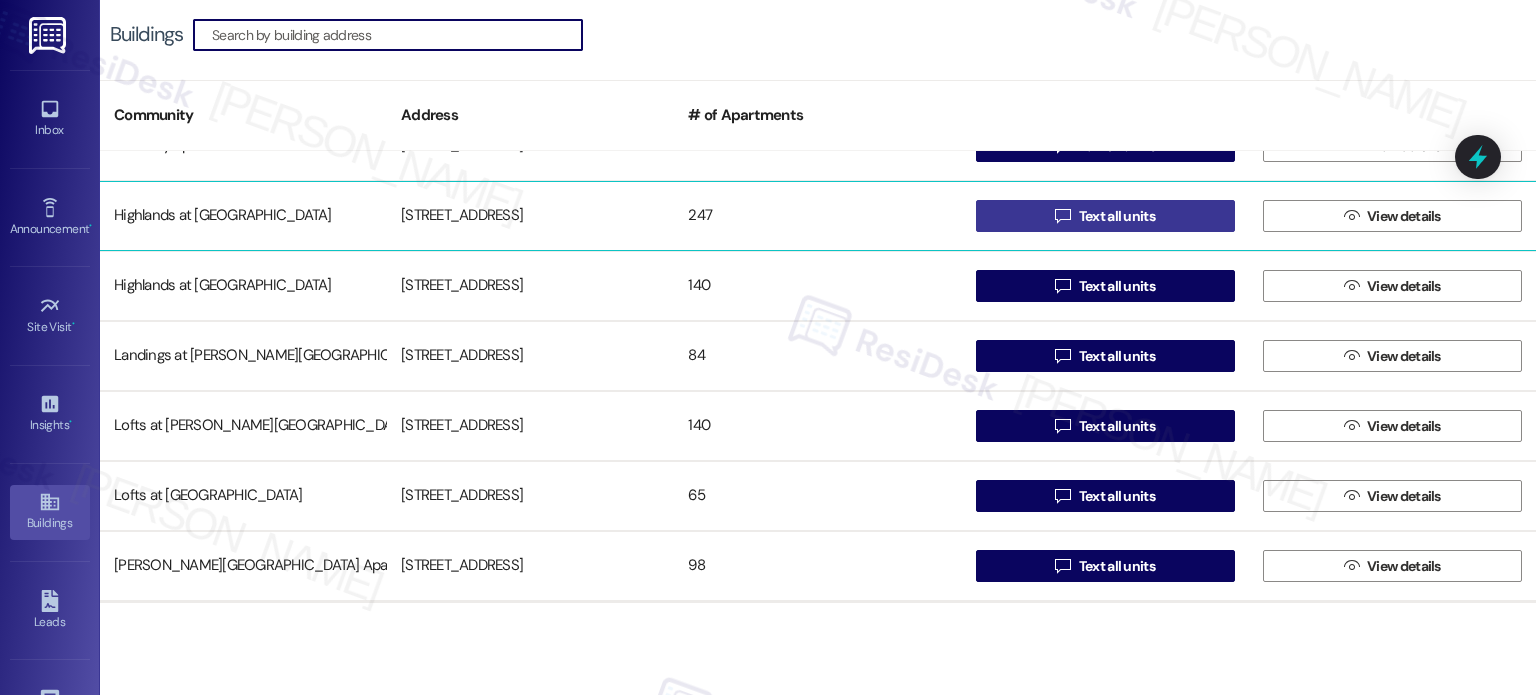 click on " Text all units" at bounding box center [1105, 216] 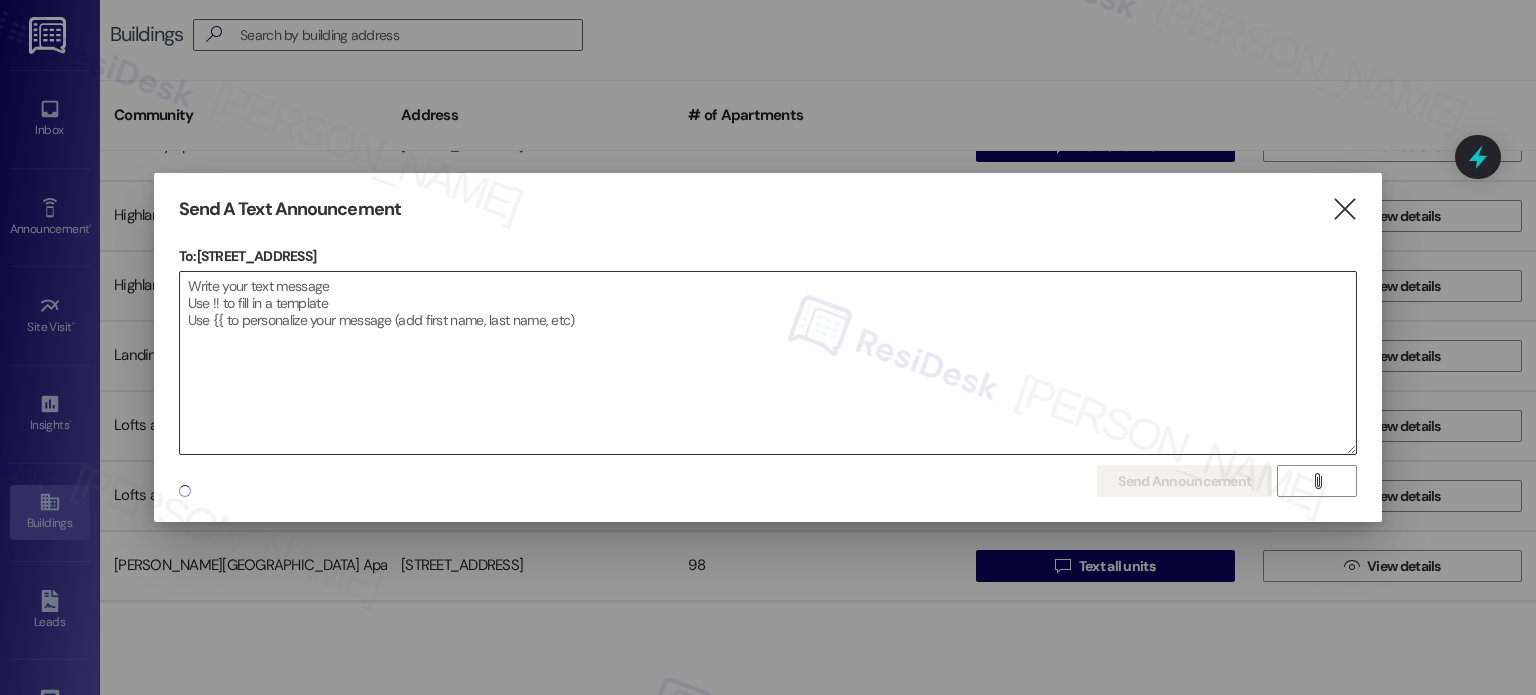 click at bounding box center (768, 363) 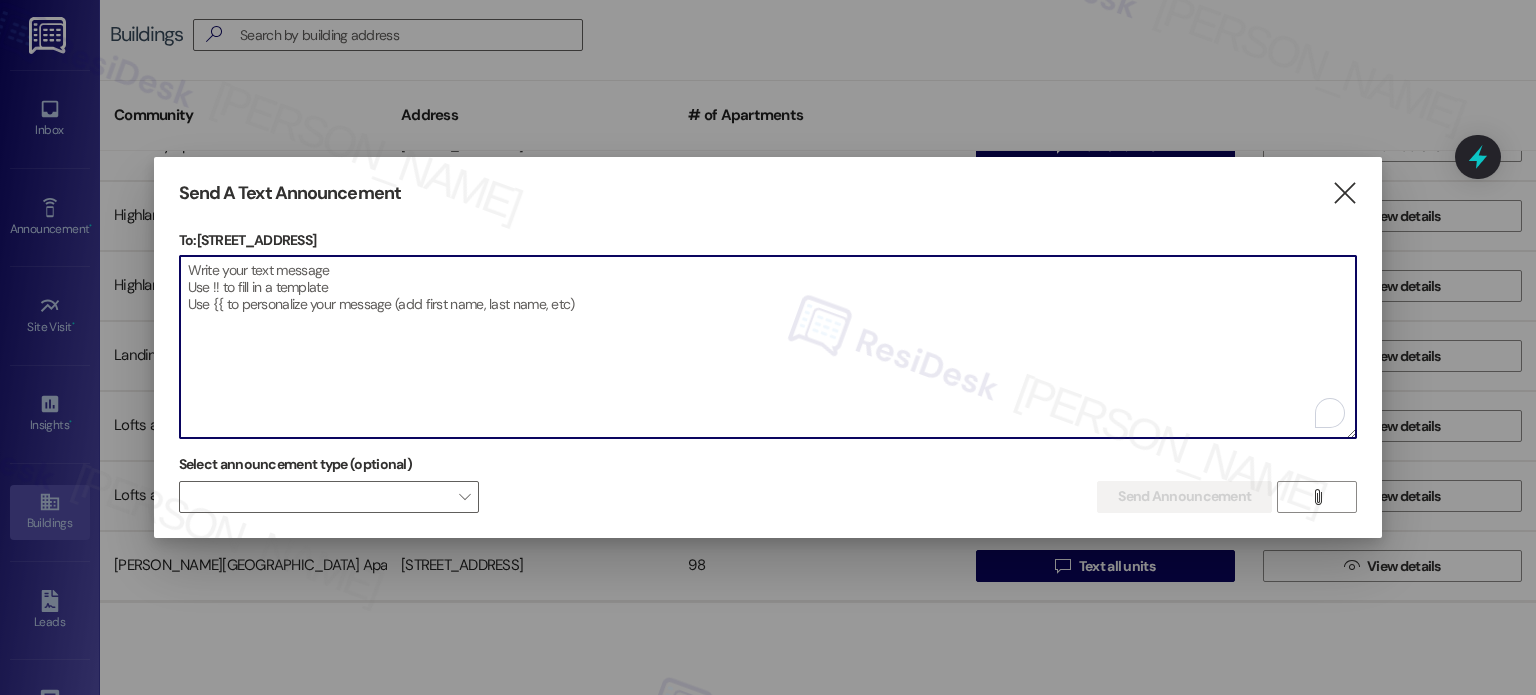 paste on "Hi {{first_name}}!
Due to the current forecast for Friday the 18th, we will have to cancel our outdoor movie night event. We are sorry. We will still have our back-to-school pizza party on Tuesday the 22nd. There will be pizza and school supplies available!" 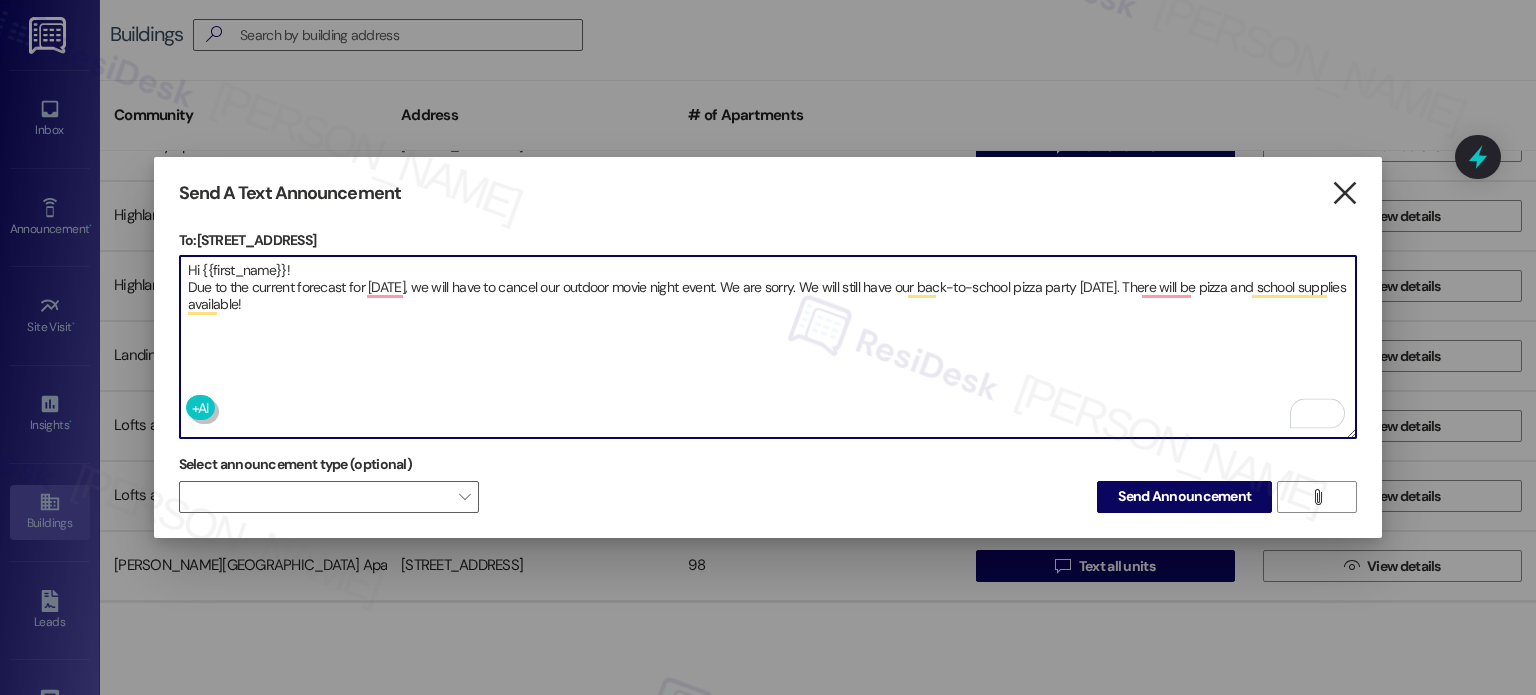 click on "" at bounding box center [1344, 193] 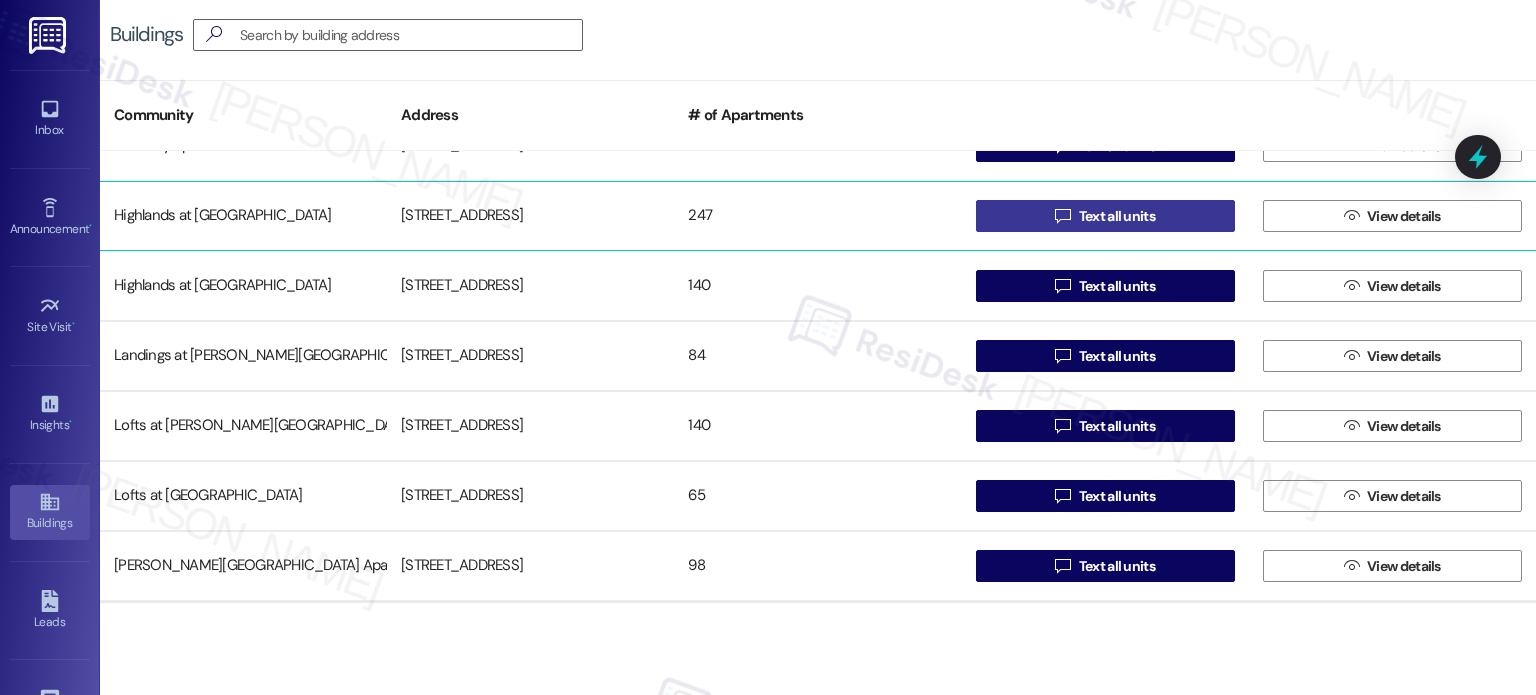 click on " Text all units" at bounding box center (1105, 216) 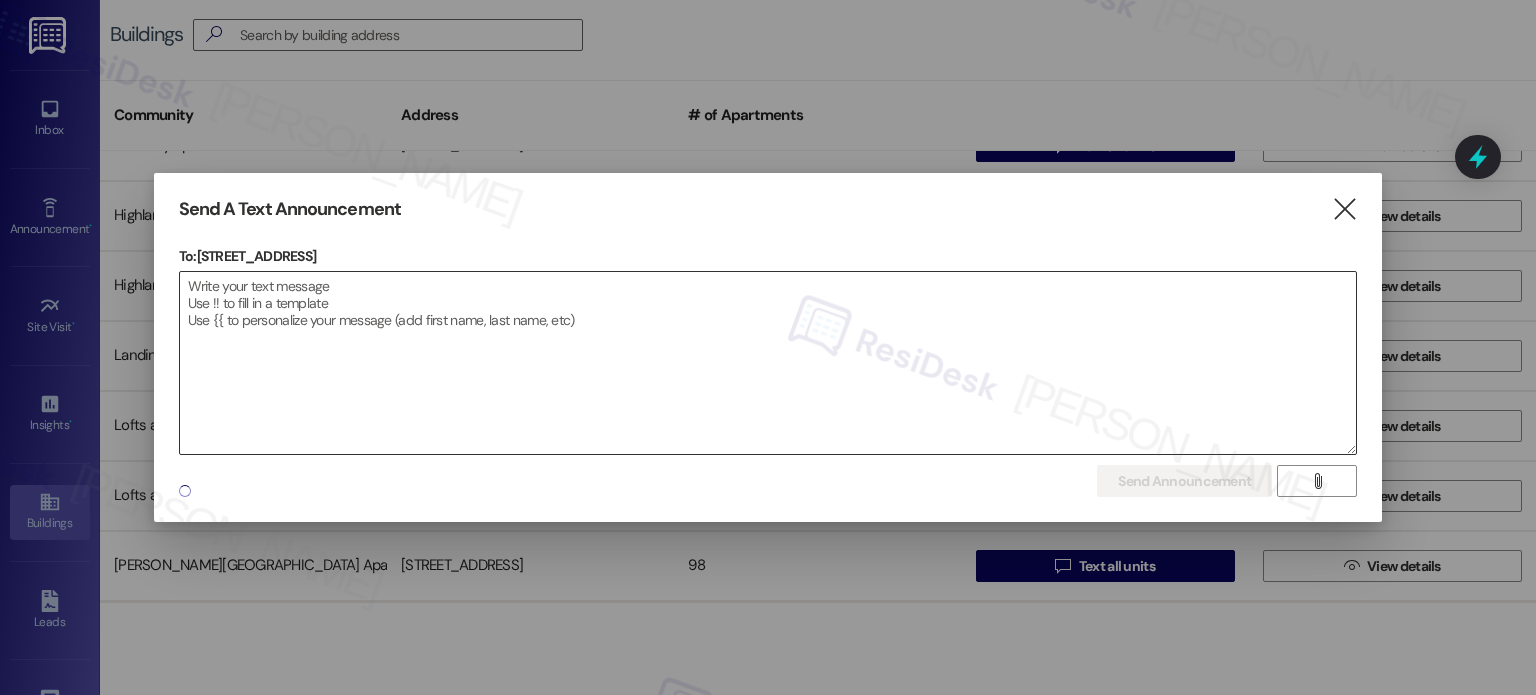 click at bounding box center [768, 363] 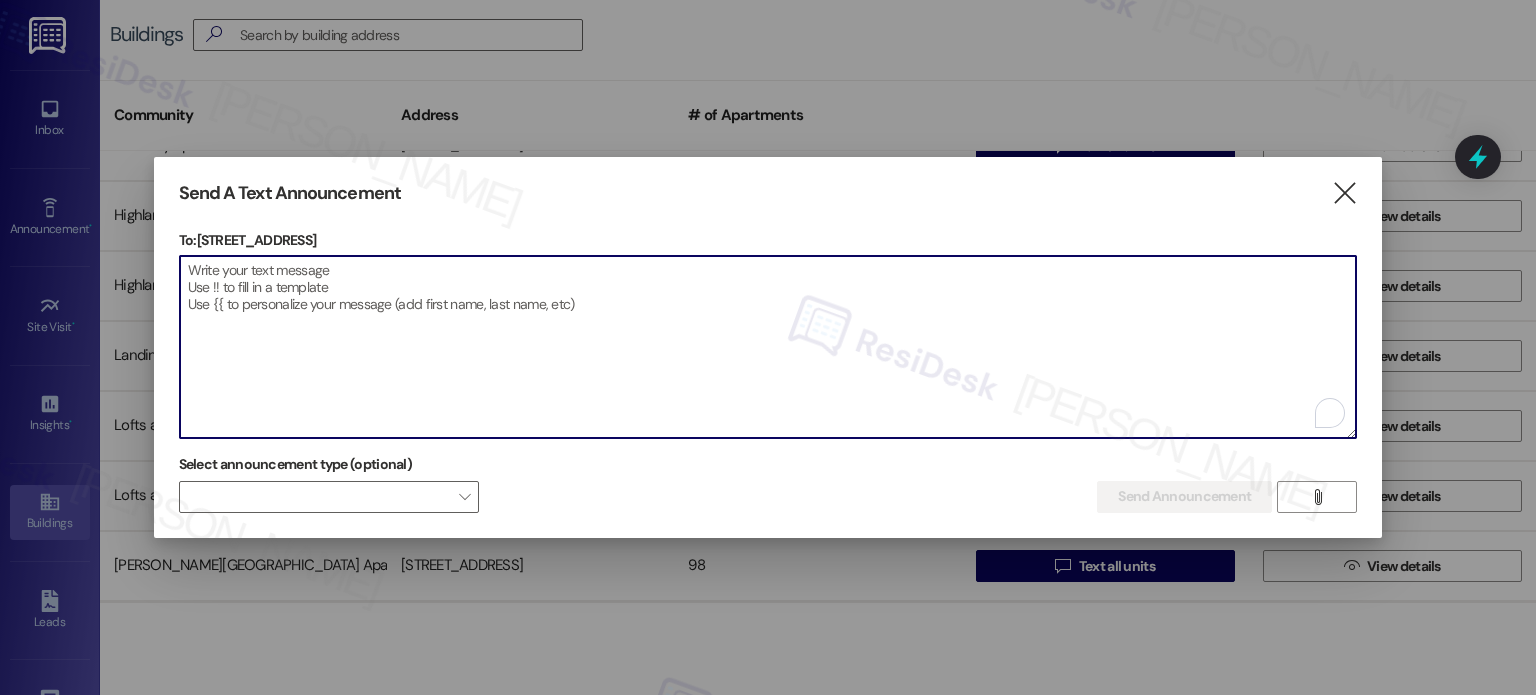 paste on "Hi {{first_name}}!
Due to the current forecast for Friday the 18th, we will have to cancel our outdoor movie night event. We are sorry. We will still have our back-to-school pizza party on Tuesday the 22nd. There will be pizza and school supplies available!" 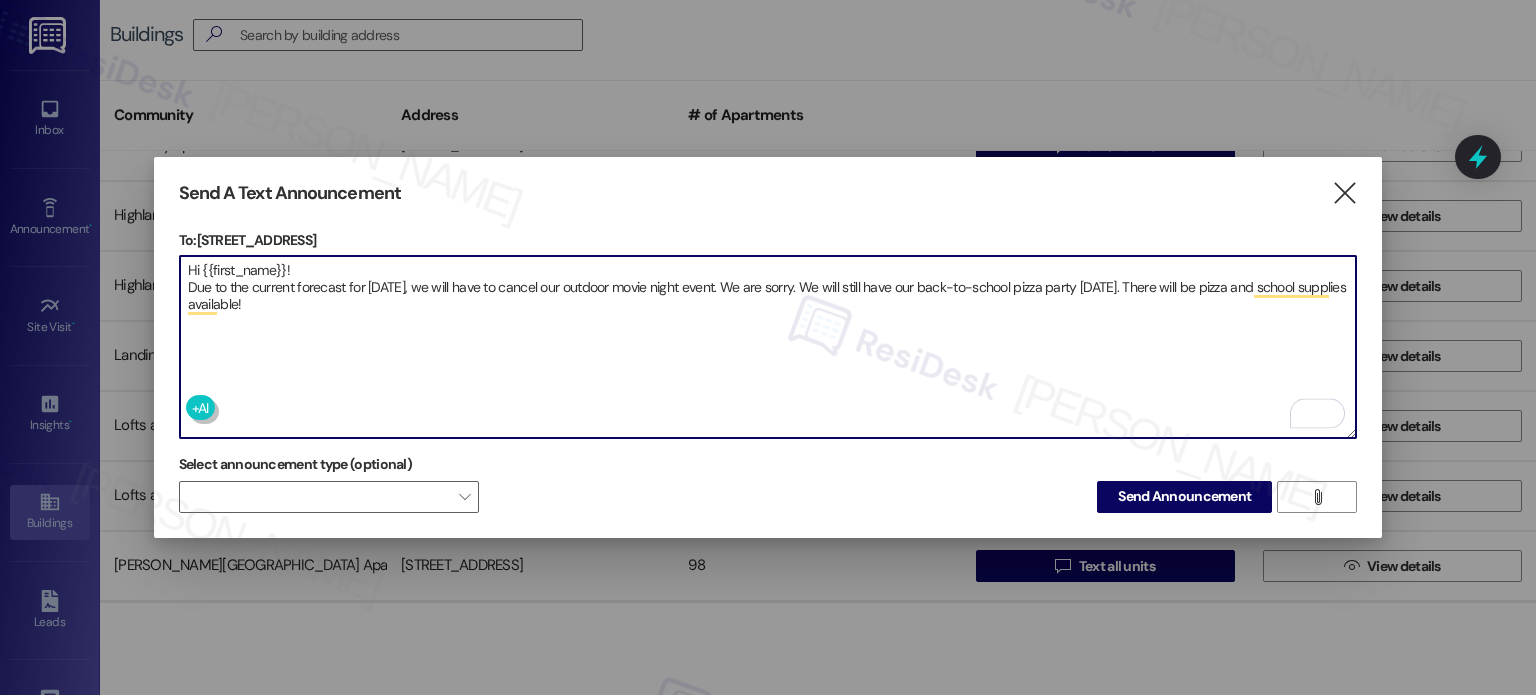 click on "Hi {{first_name}}!
Due to the current forecast for Friday, the 18th, we will have to cancel our outdoor movie night event. We are sorry. We will still have our back-to-school pizza party on Tuesday, the 22nd. There will be pizza and school supplies available!" at bounding box center (768, 347) 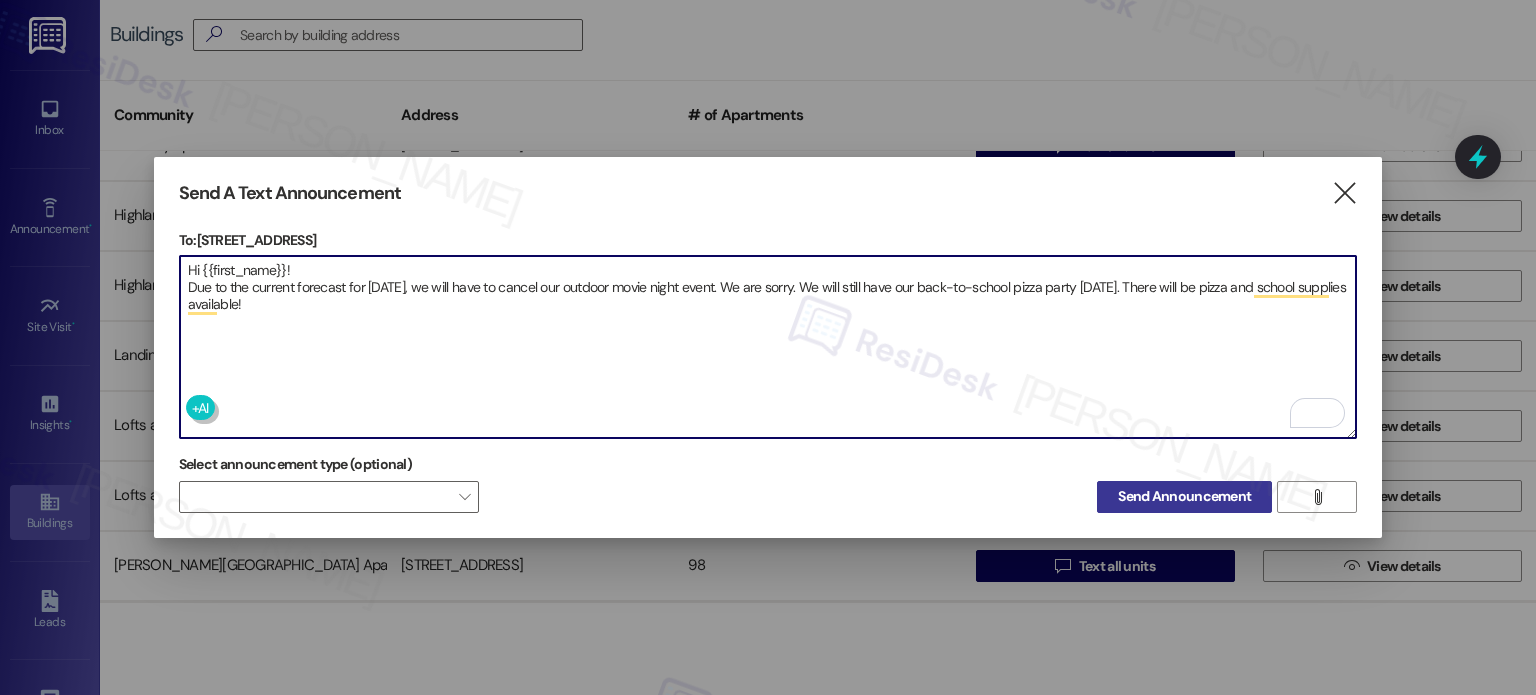 type on "Hi {{first_name}}!
Due to the current forecast for Friday, the 18th, we will have to cancel our outdoor movie night event. We are sorry. We will still have our back-to-school pizza party on Tuesday, the 22nd. There will be pizza and school supplies available!" 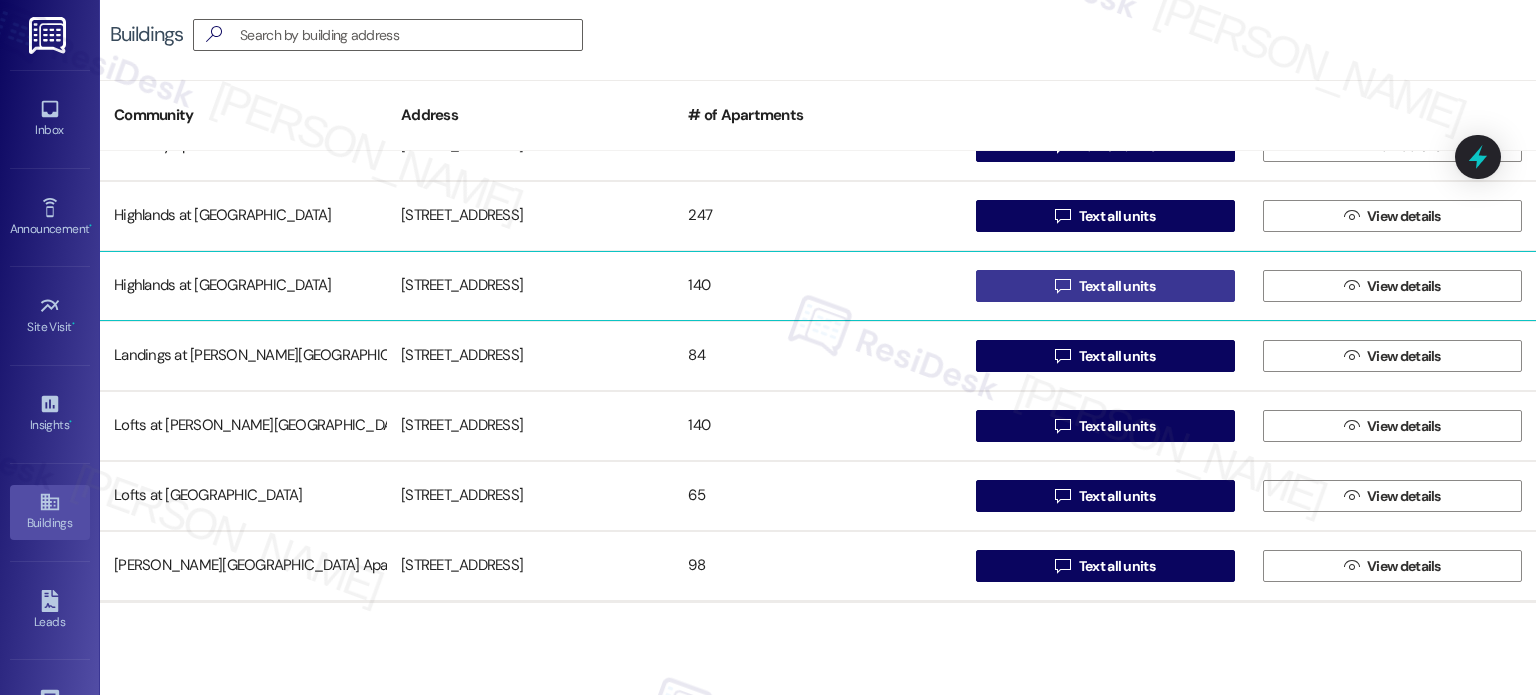 click on " Text all units" at bounding box center (1105, 286) 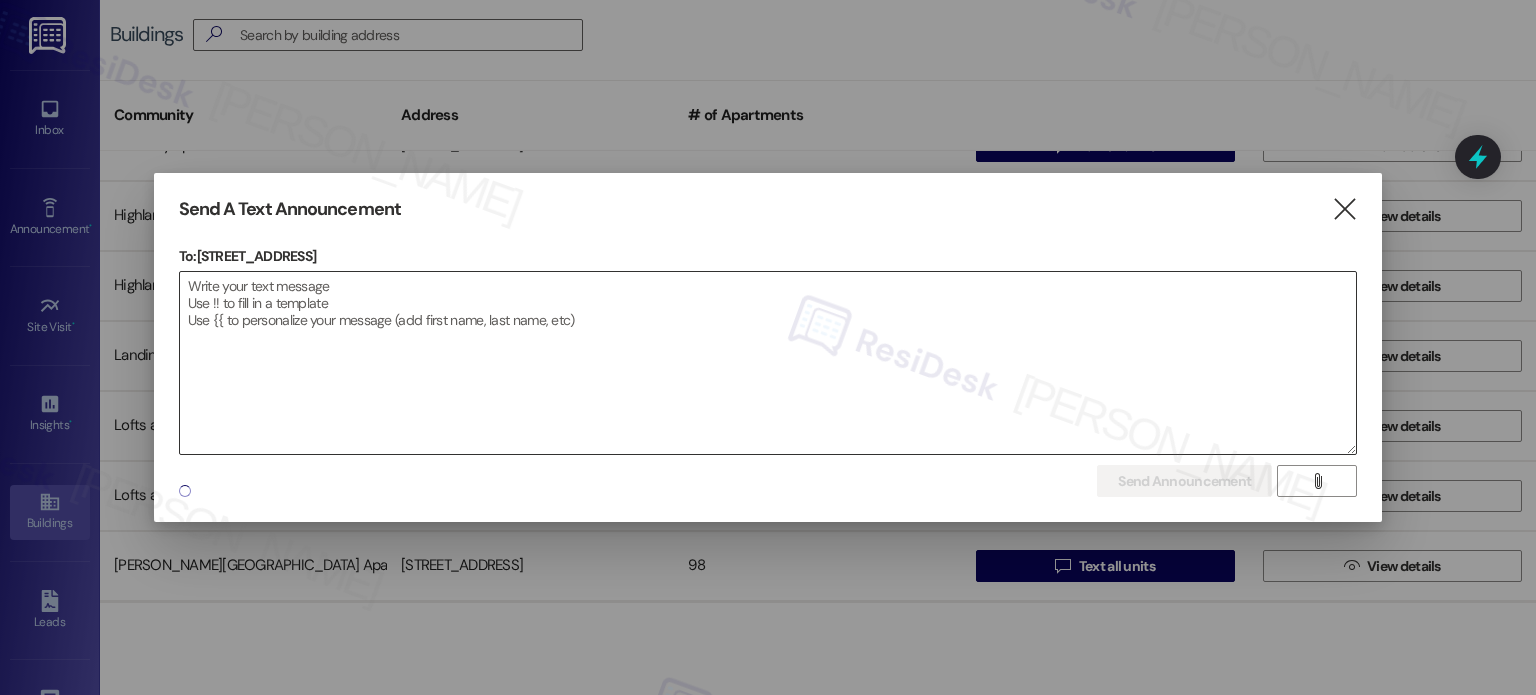 click at bounding box center [768, 363] 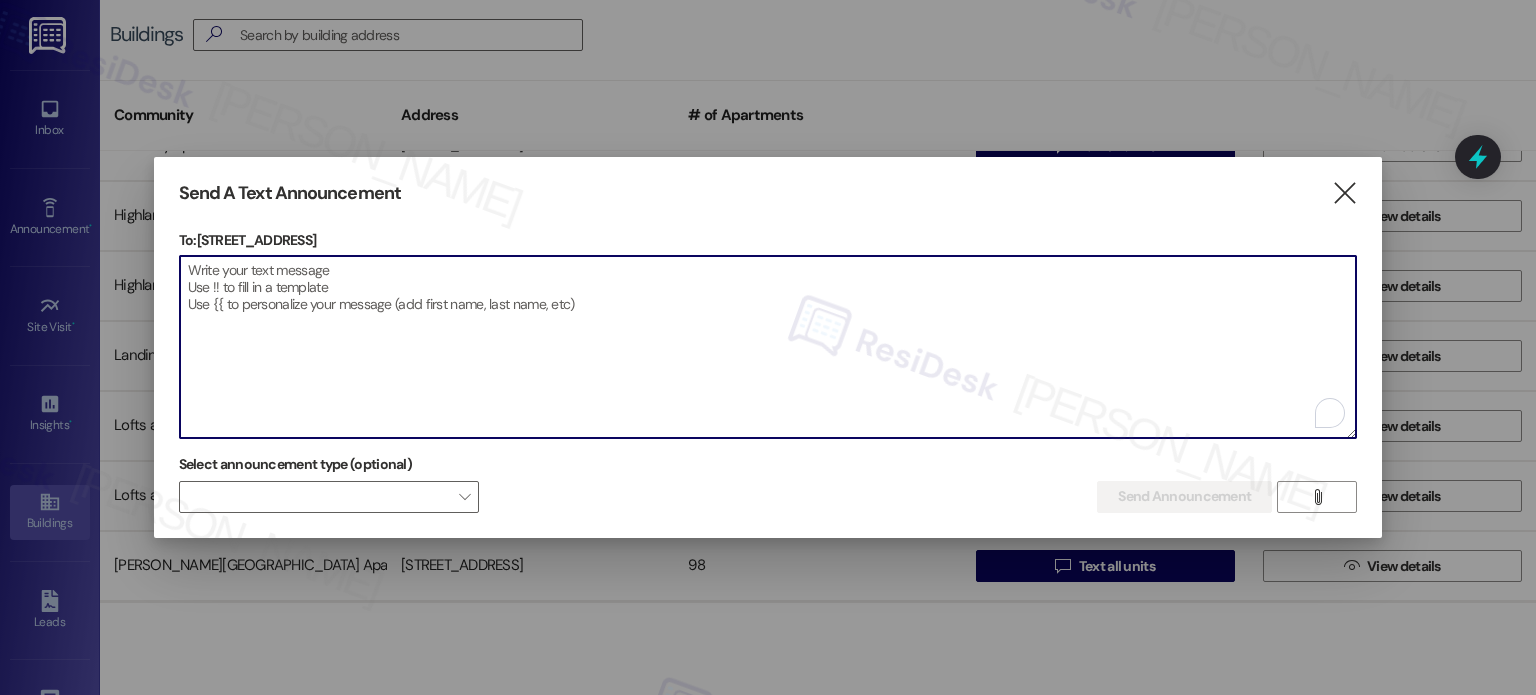 paste on "Hi {{first_name}}!
Due to the current forecast for Friday, the 18th, we will have to cancel our outdoor movie night event. We are sorry. We will still have our back-to-school pizza party on Tuesday, the 22nd. There will be pizza and school supplies available!" 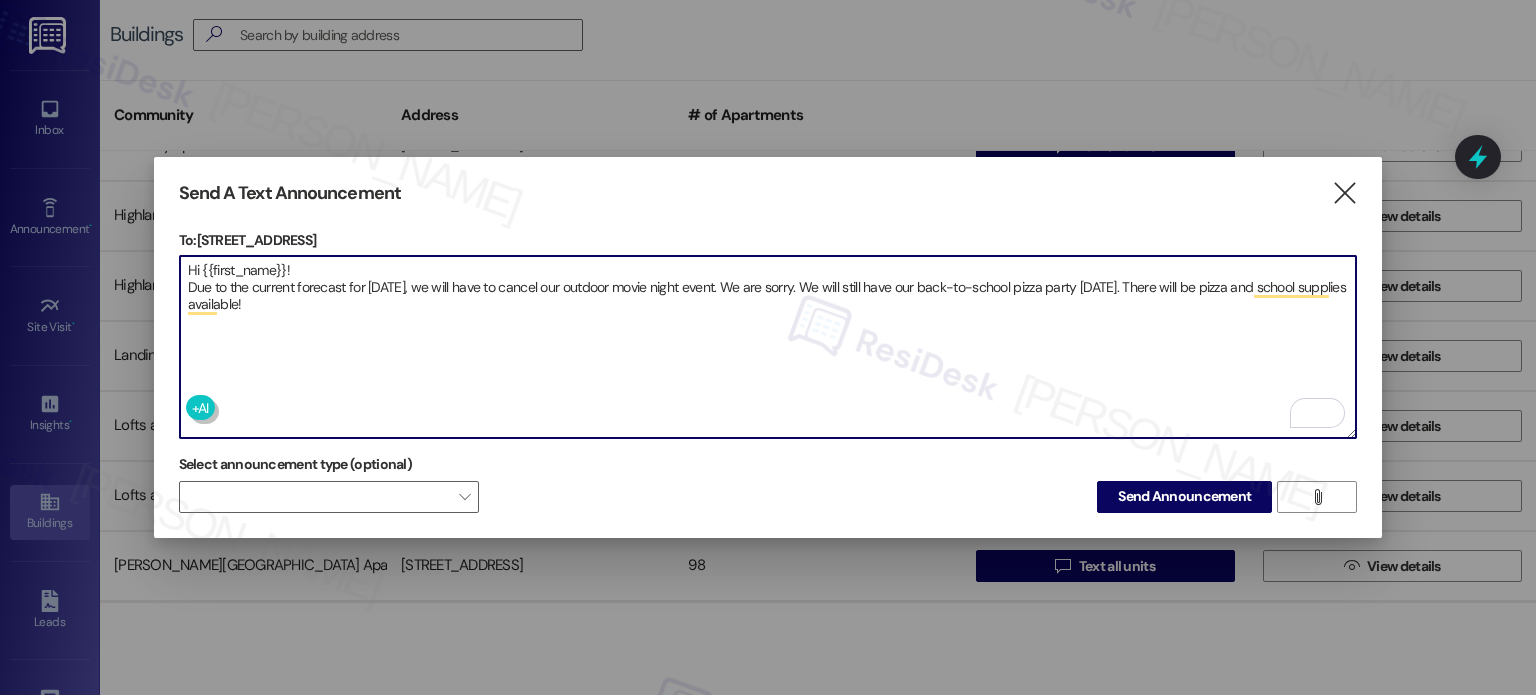 type on "Hi {{first_name}}!
Due to the current forecast for Friday, the 18th, we will have to cancel our outdoor movie night event. We are sorry. We will still have our back-to-school pizza party on Tuesday, the 22nd. There will be pizza and school supplies available!" 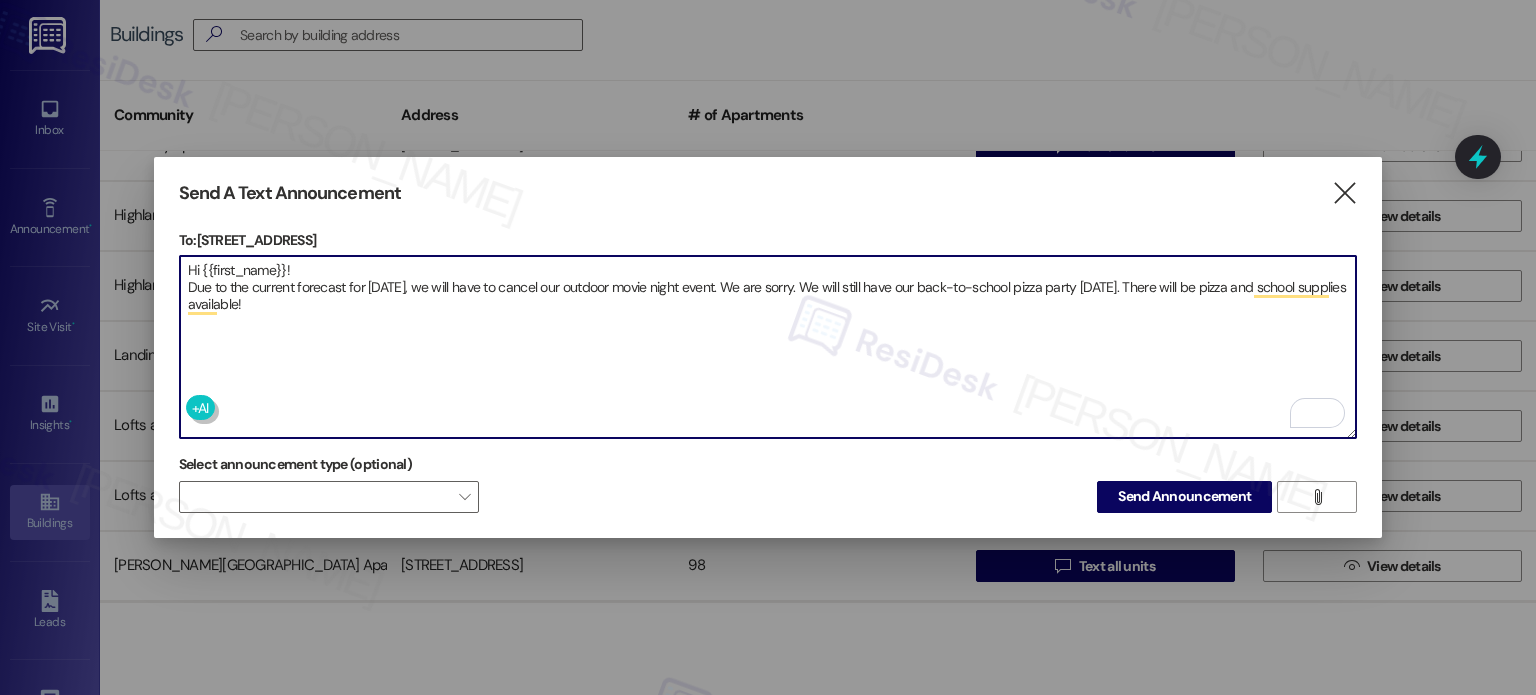 click on "Send Announcement" at bounding box center [1184, 496] 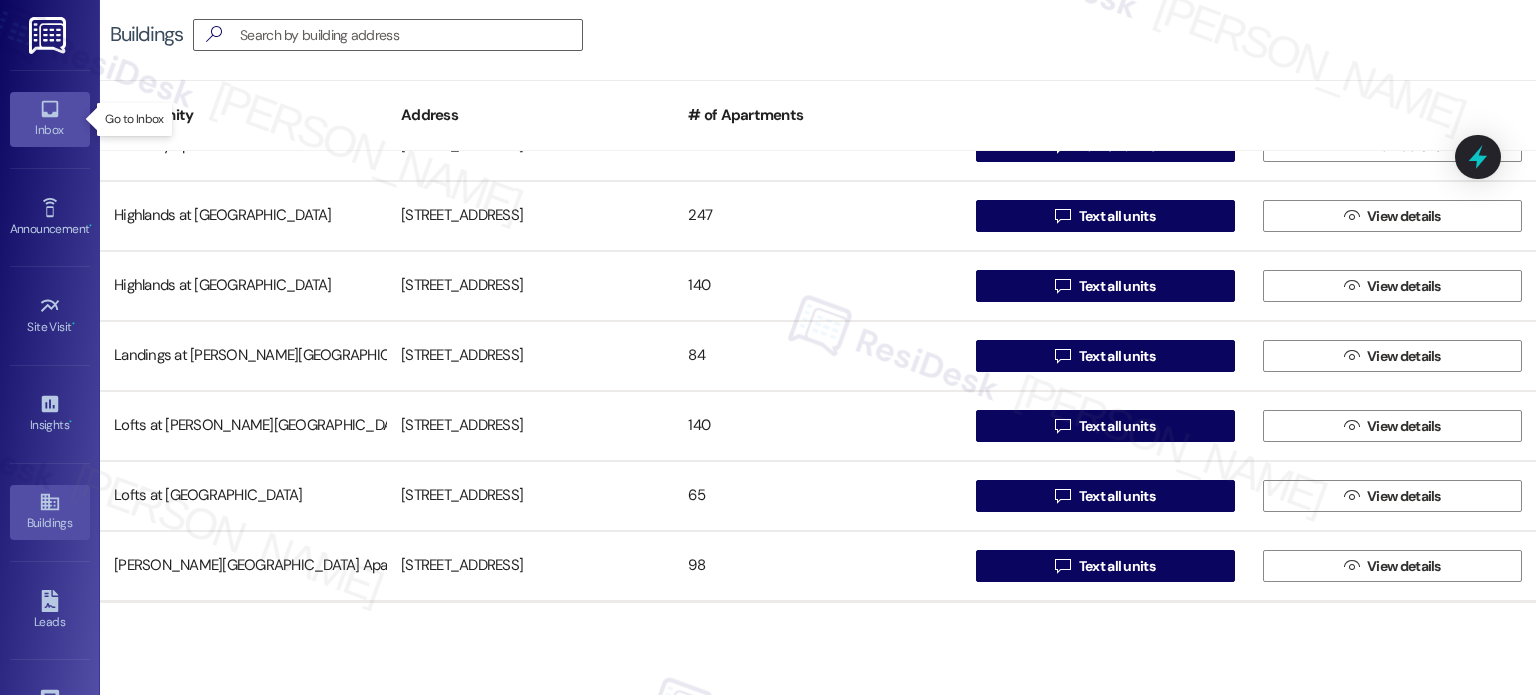 click on "Inbox" at bounding box center [50, 130] 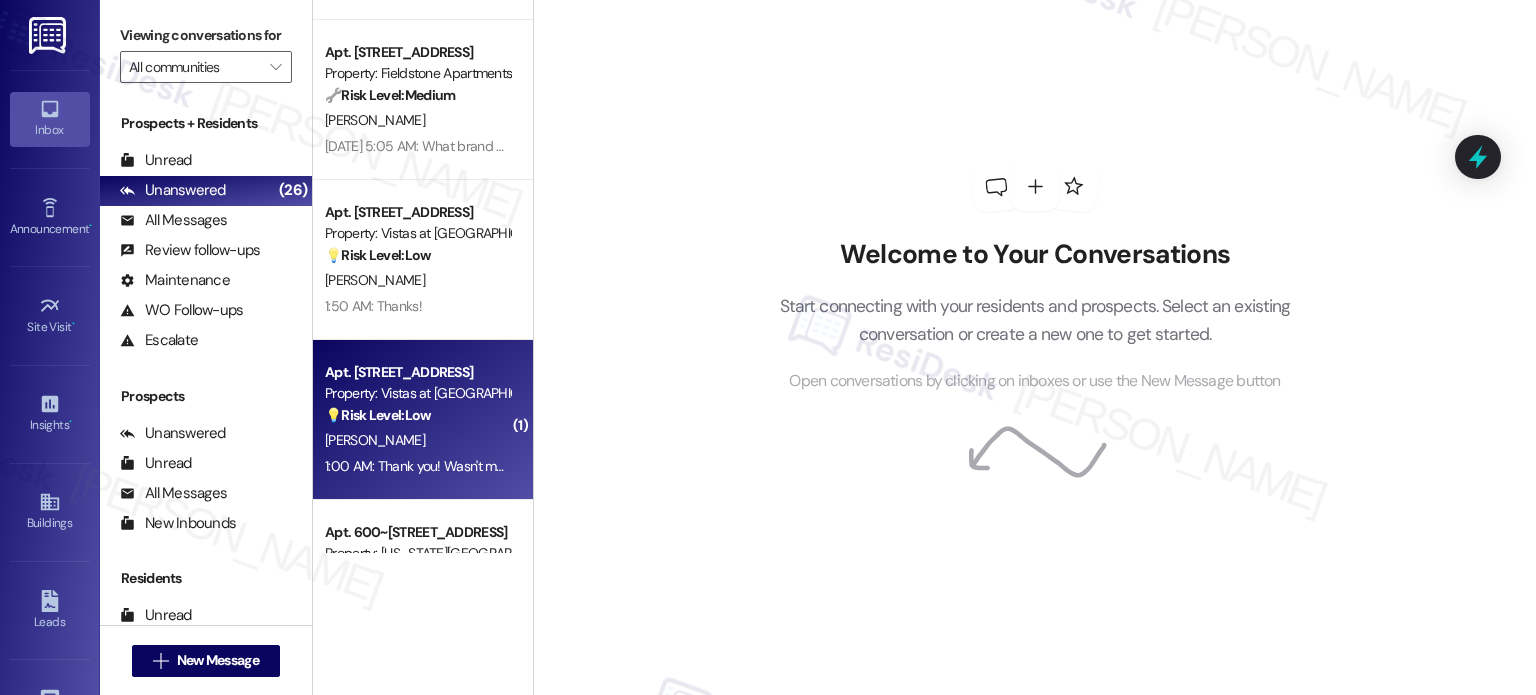 scroll, scrollTop: 0, scrollLeft: 0, axis: both 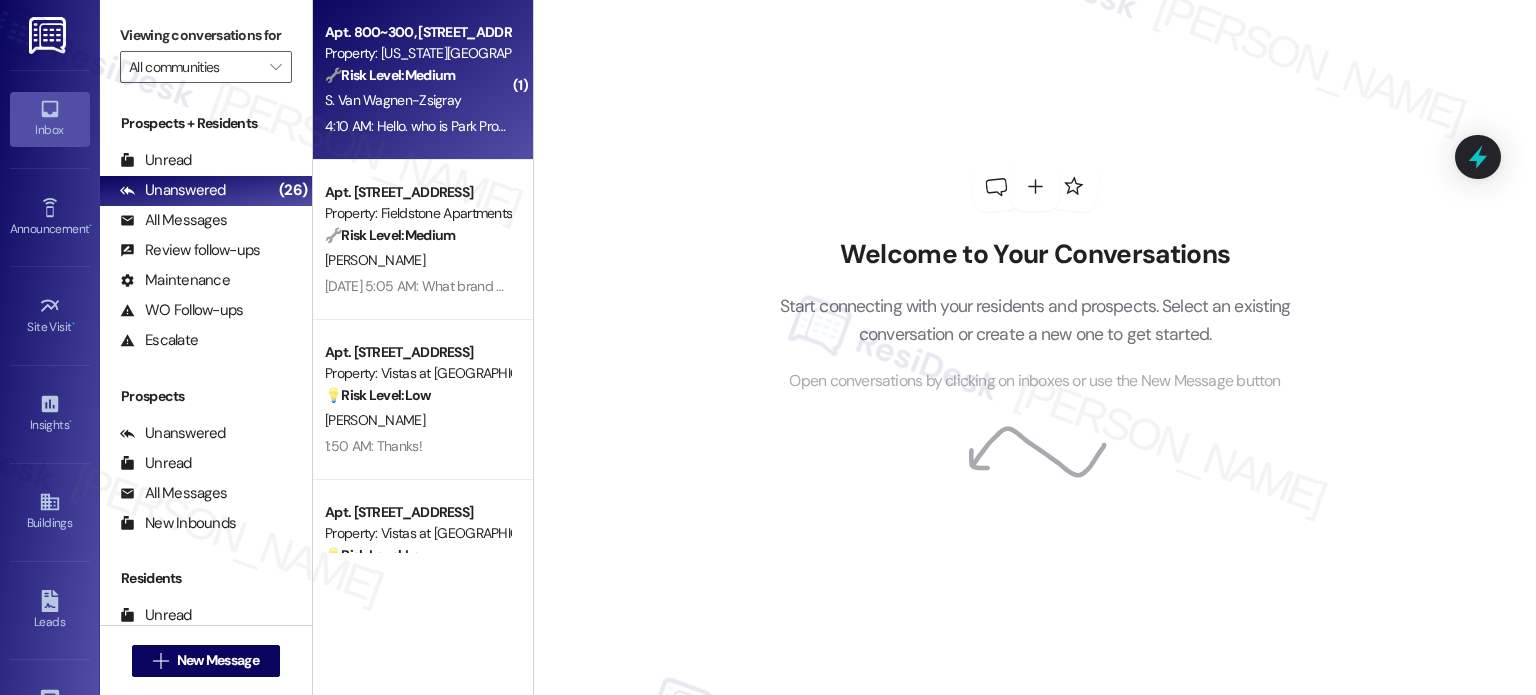 click on "Property: [US_STATE][GEOGRAPHIC_DATA]  Apartments" at bounding box center (417, 53) 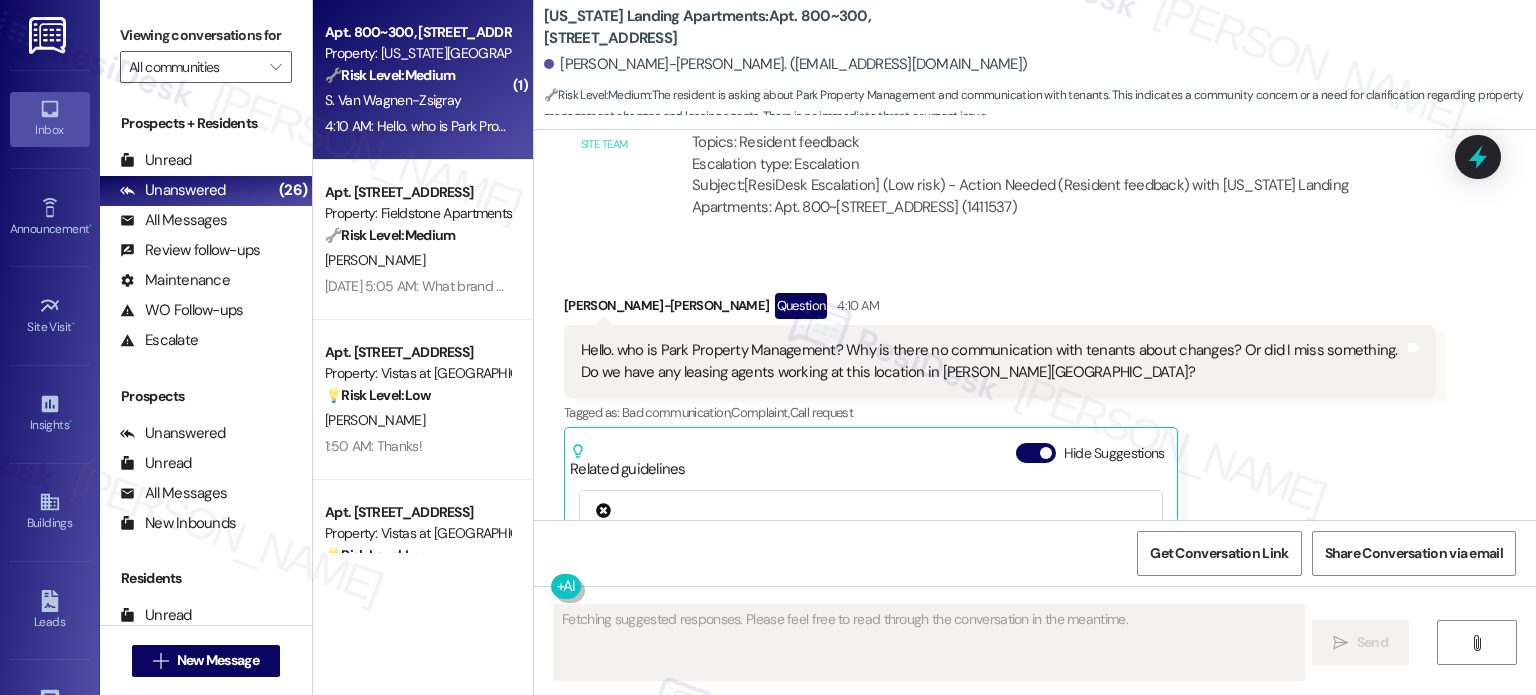 scroll, scrollTop: 1304, scrollLeft: 0, axis: vertical 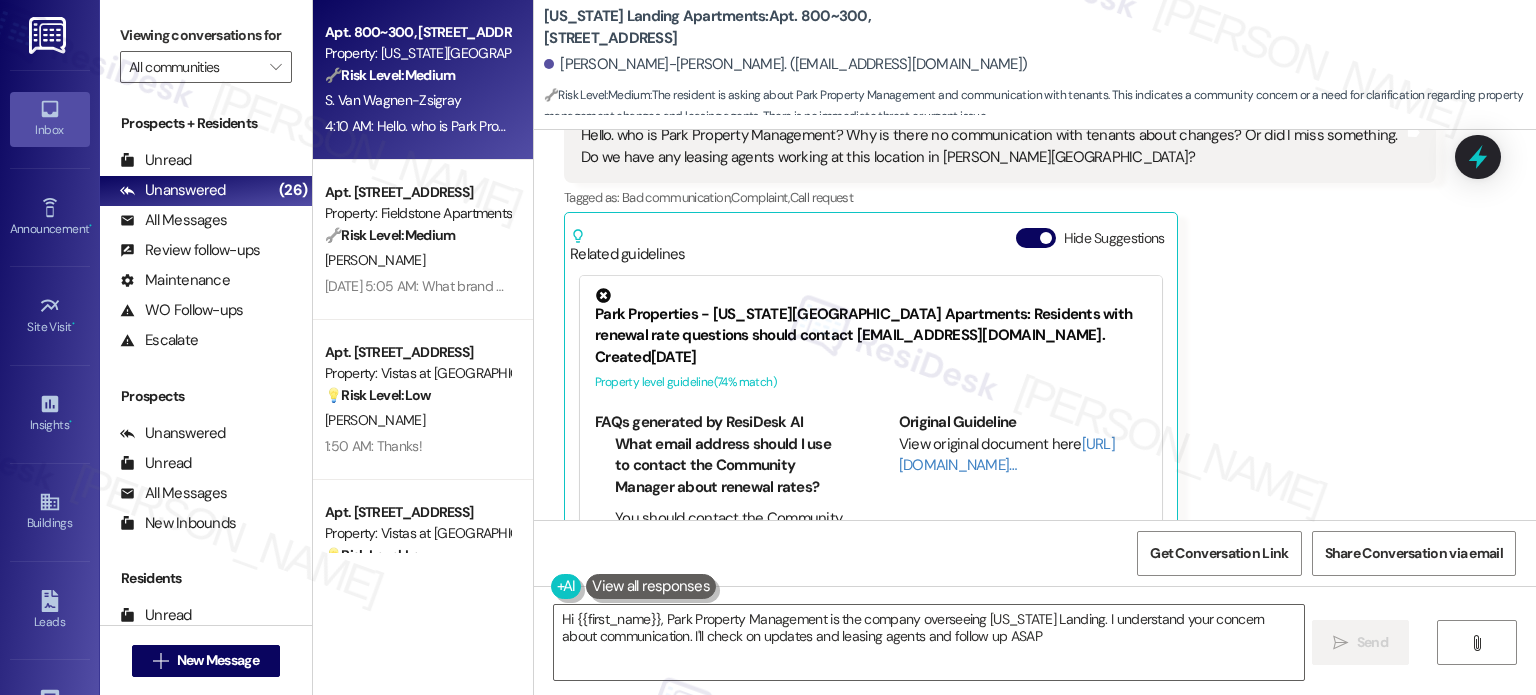 type on "Hi {{first_name}}, Park Property Management is the company overseeing Washington Landing. I understand your concern about communication. I'll check on updates and leasing agents and follow up ASAP!" 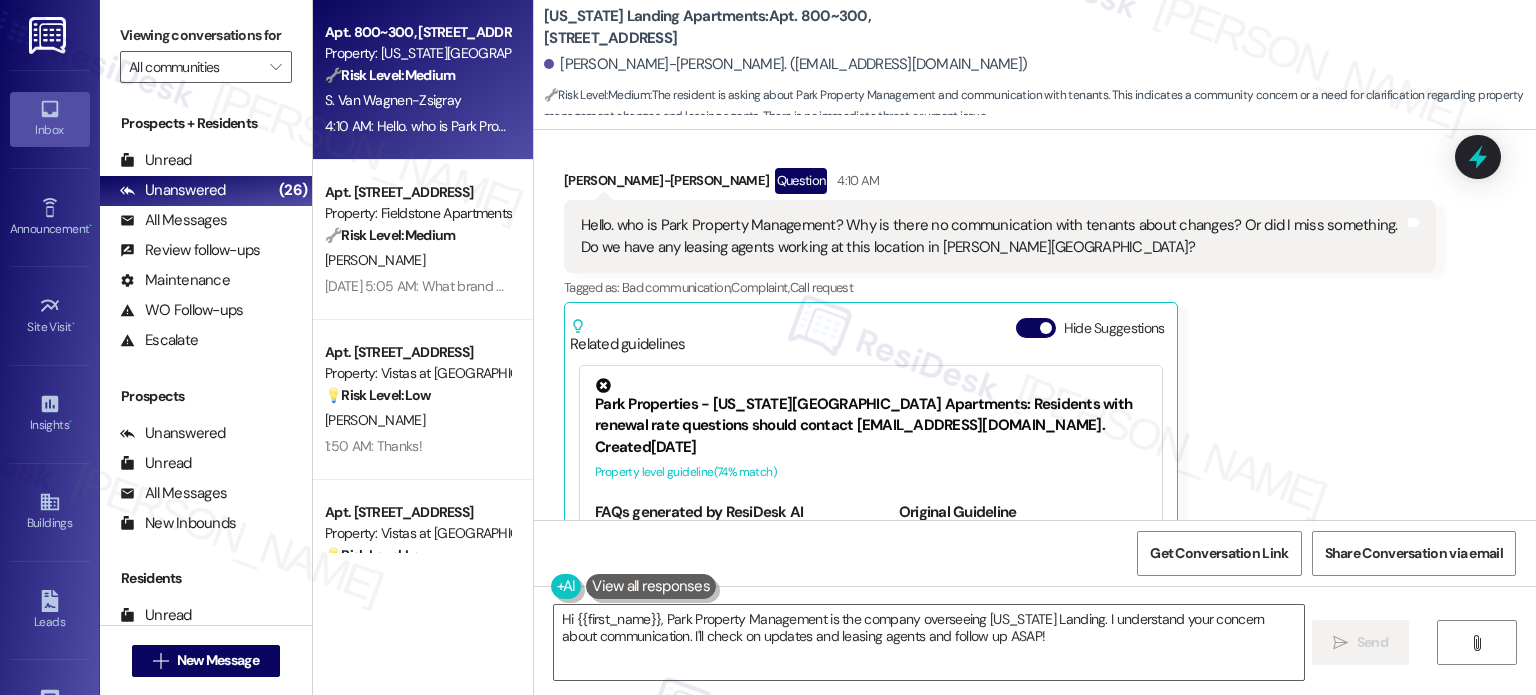 scroll, scrollTop: 1305, scrollLeft: 0, axis: vertical 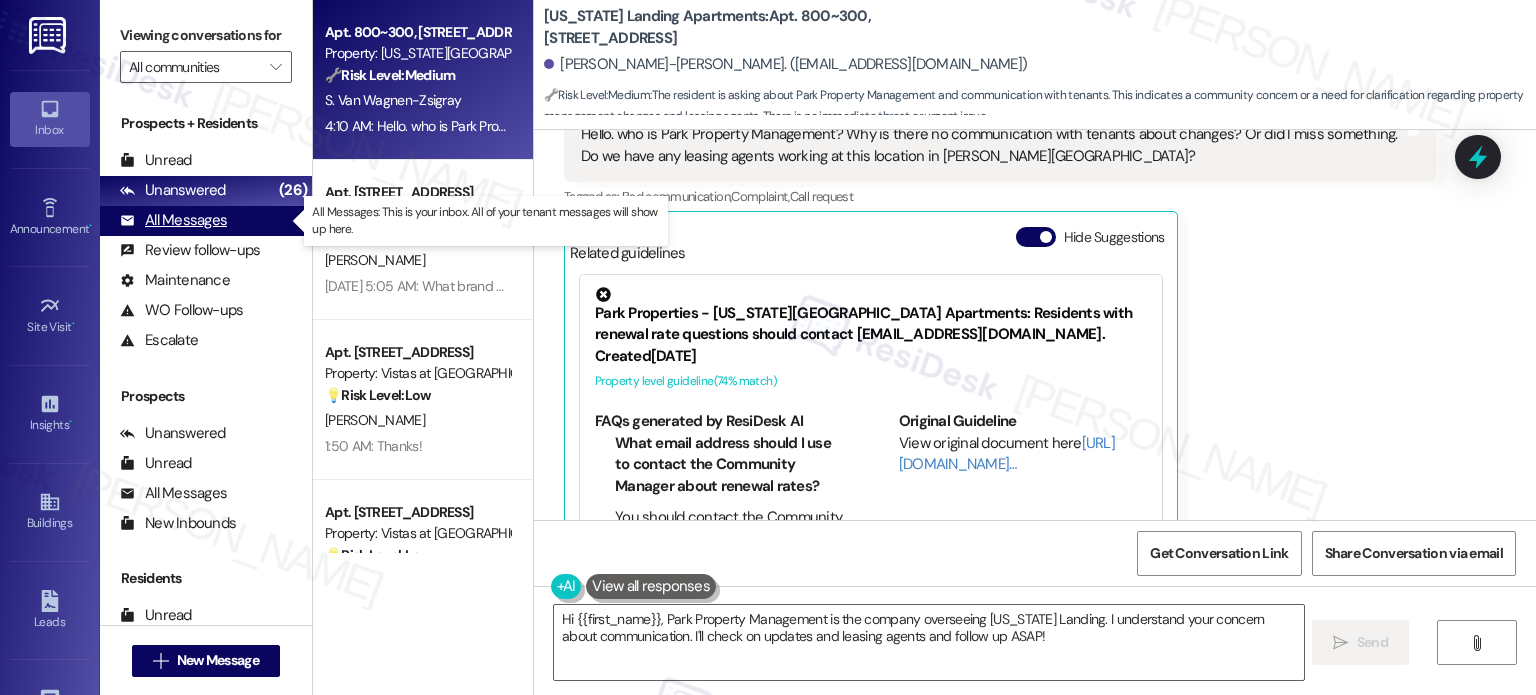 click on "All Messages (undefined)" at bounding box center (206, 221) 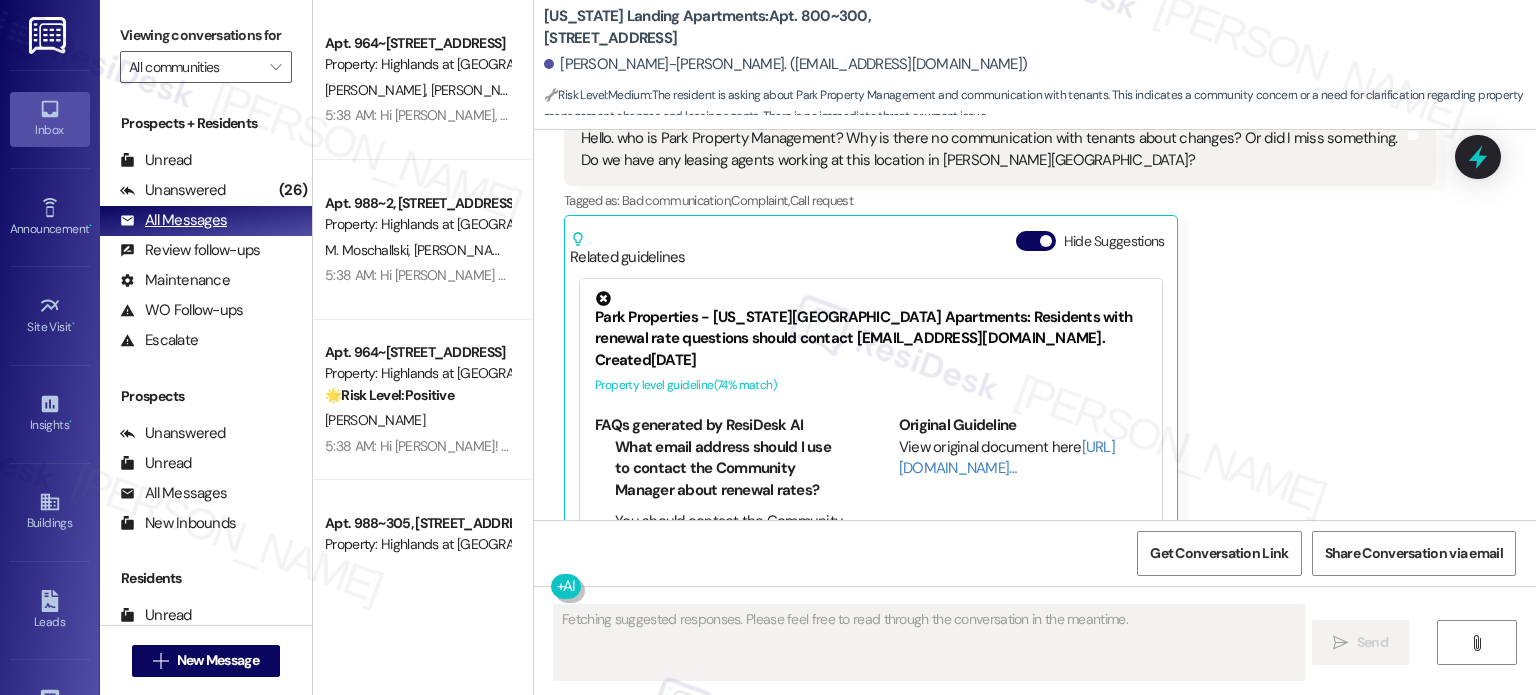 scroll, scrollTop: 1304, scrollLeft: 0, axis: vertical 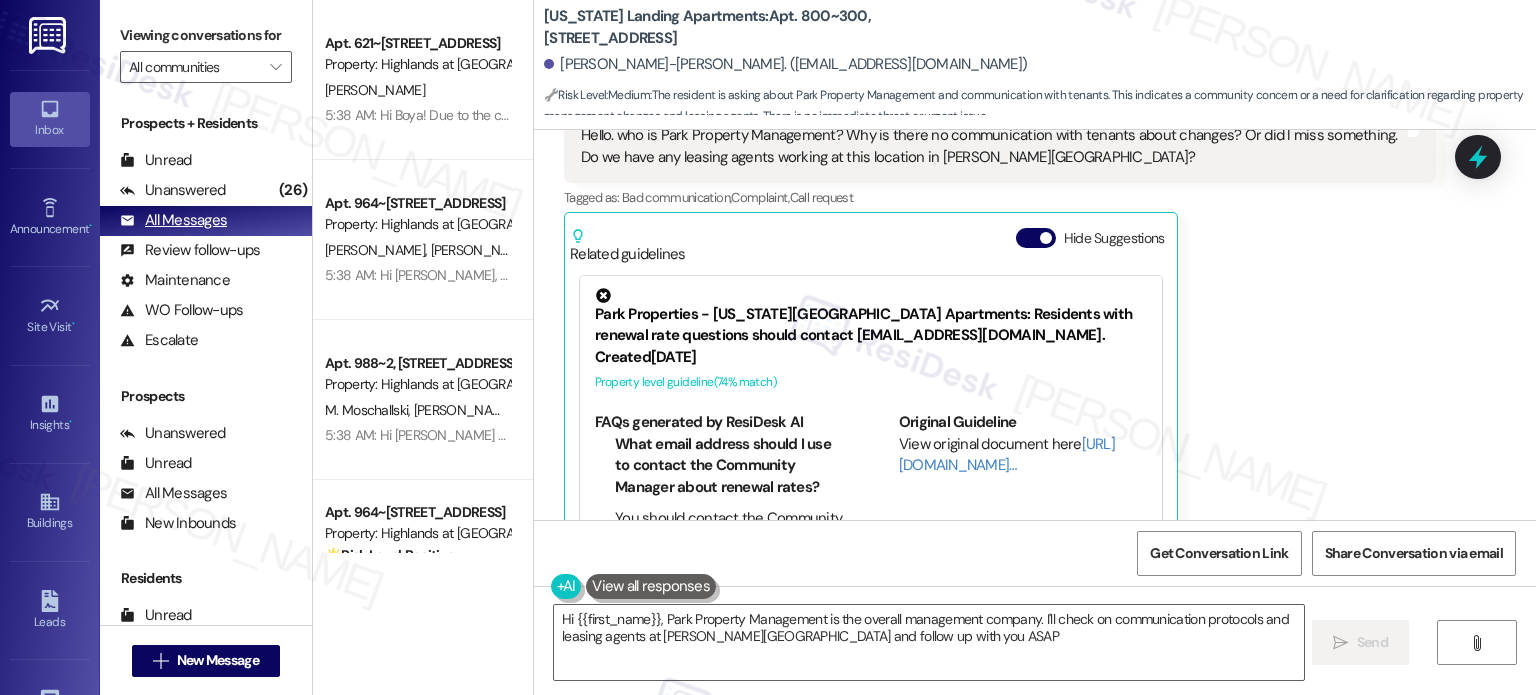 type on "Hi {{first_name}}, Park Property Management is the overall management company. I'll check on communication protocols and leasing agents at Charles Town and follow up with you ASAP!" 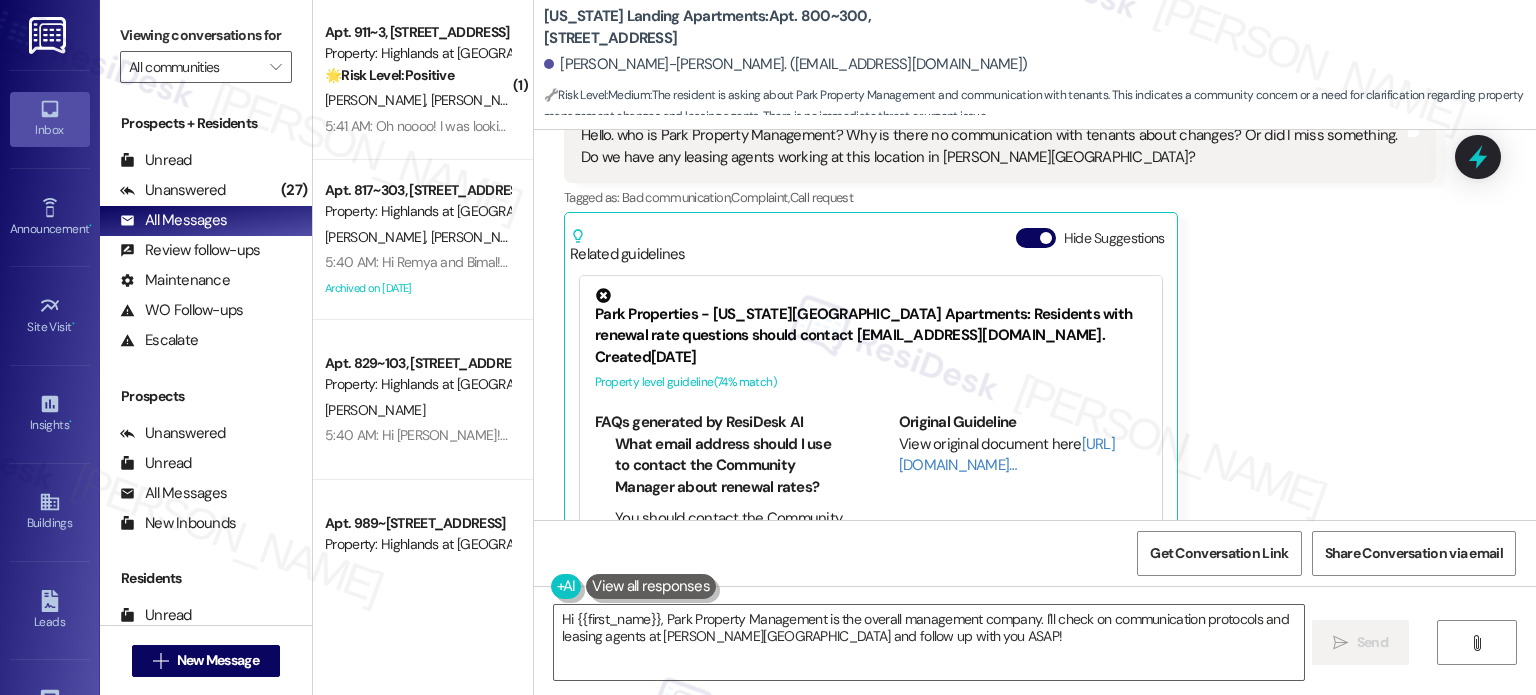 click on "Susan Van Wagnen-Zsigray. (svwz1323@gmail.com)" at bounding box center [1040, 65] 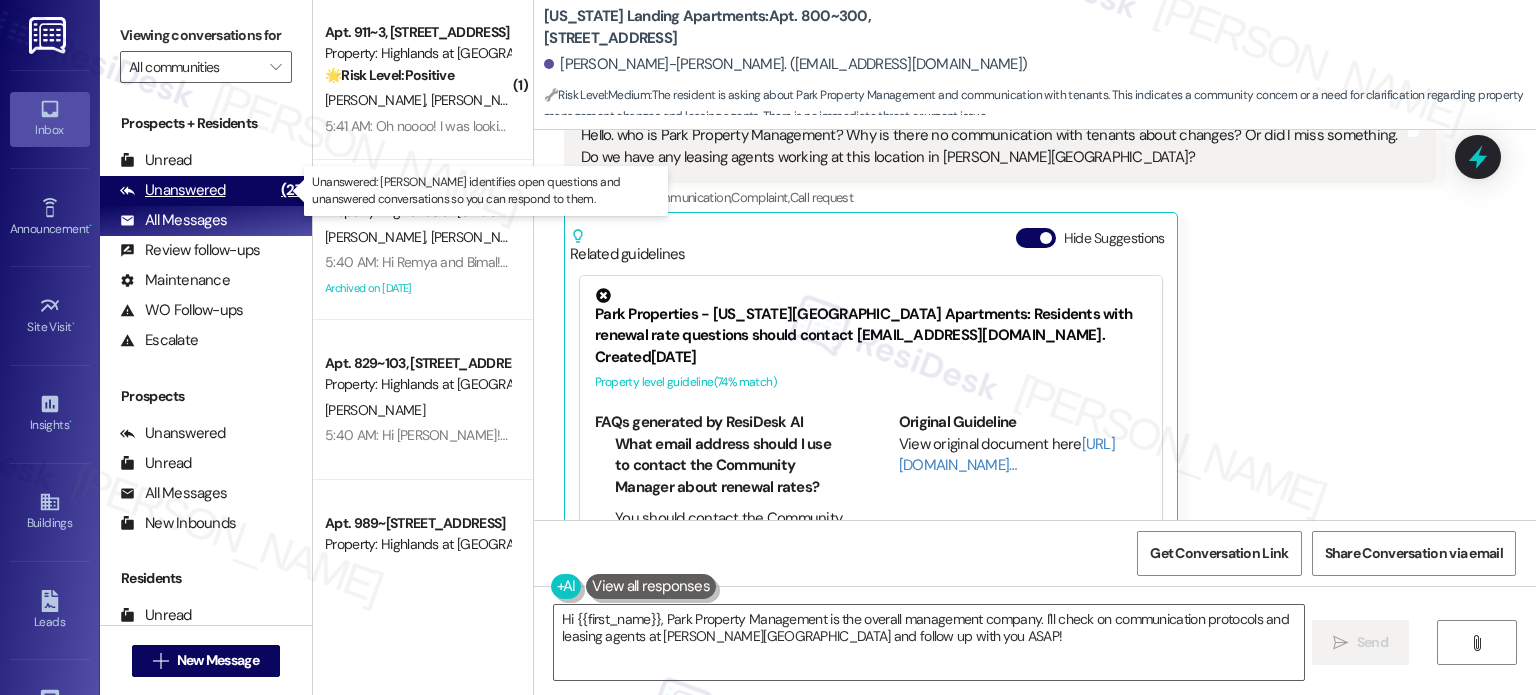 click on "Unanswered (27)" at bounding box center [206, 191] 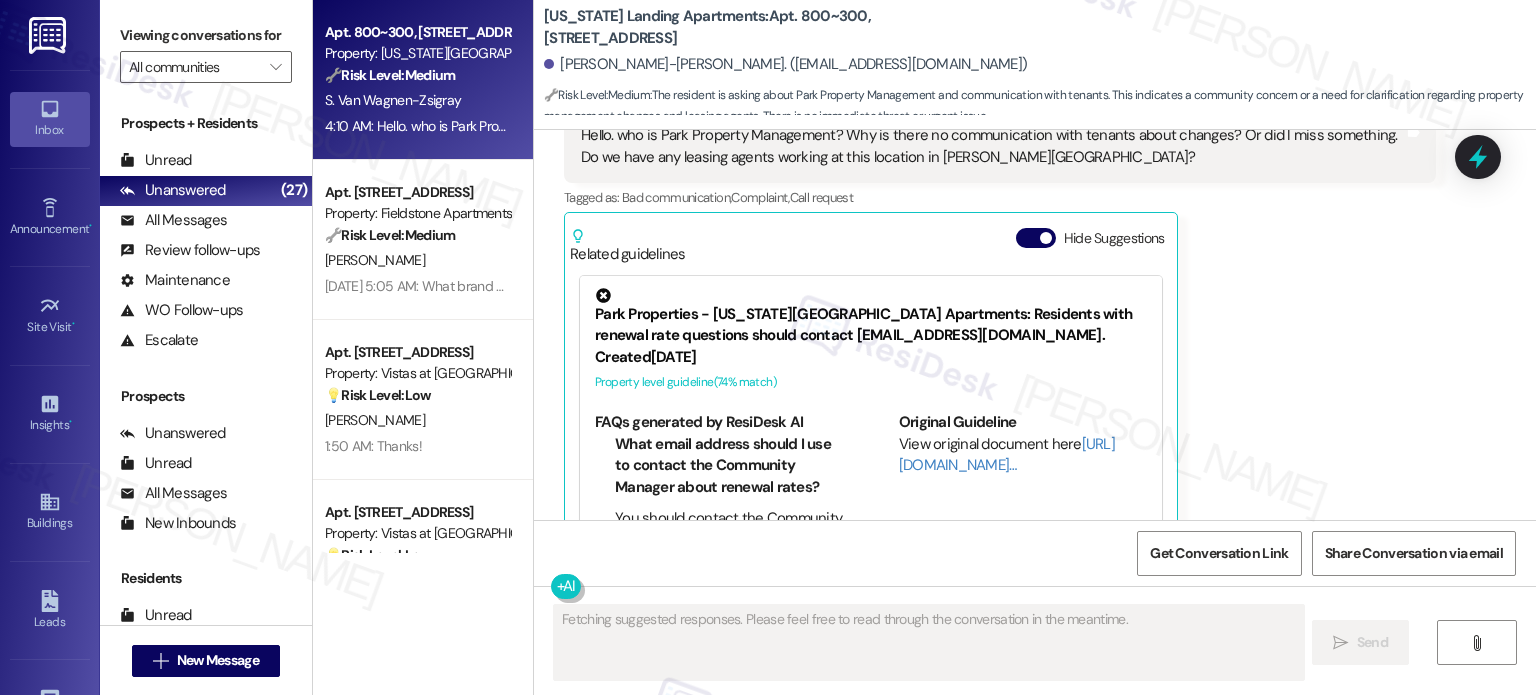scroll, scrollTop: 1305, scrollLeft: 0, axis: vertical 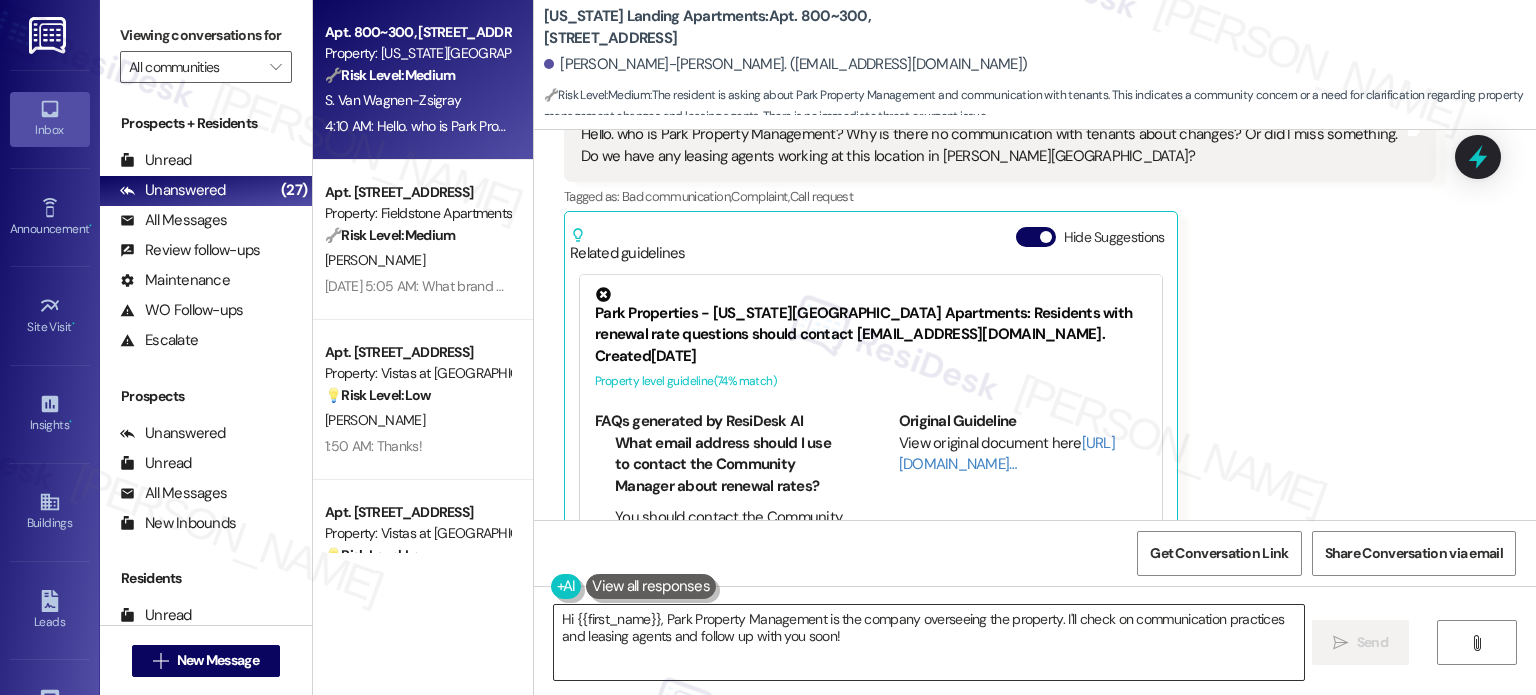 click on "Hi {{first_name}}, Park Property Management is the company overseeing the property. I'll check on communication practices and leasing agents and follow up with you soon!" at bounding box center (928, 642) 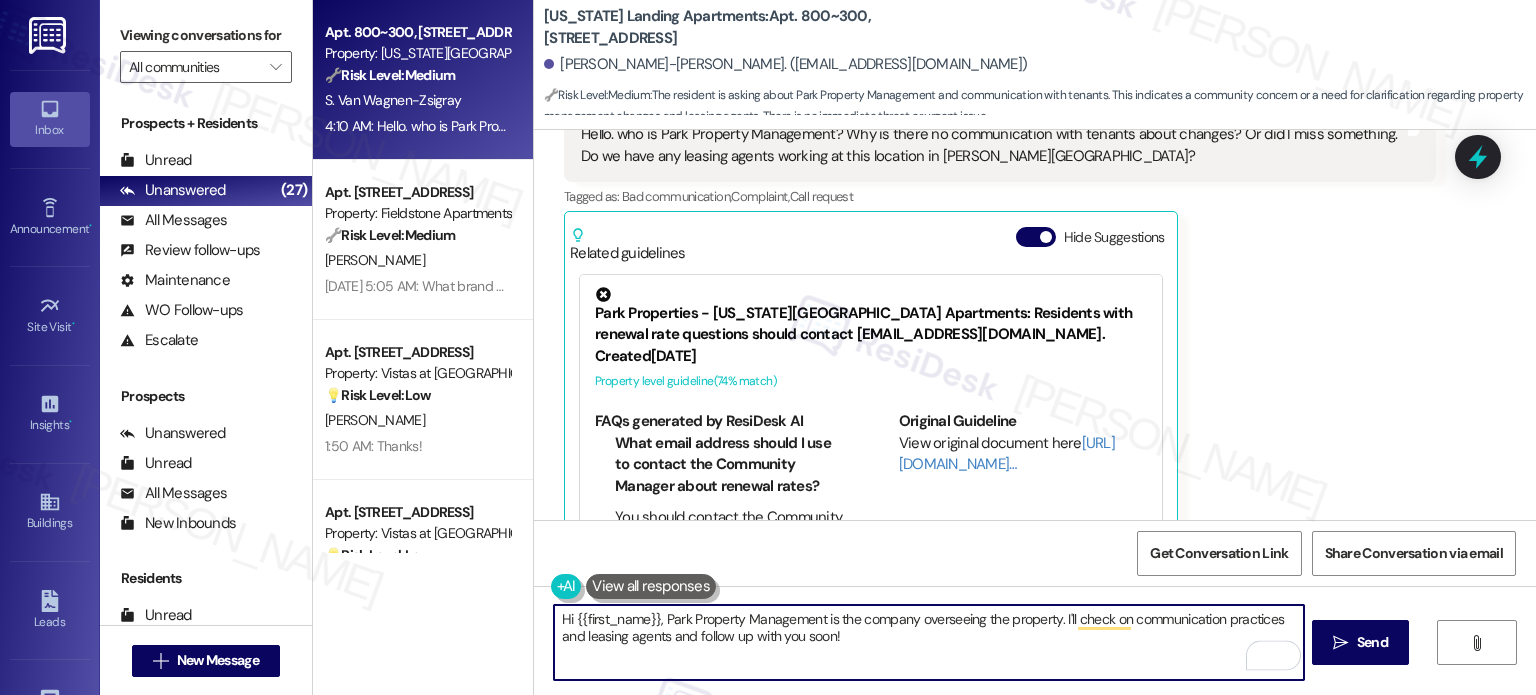 click on "Hi {{first_name}}, Park Property Management is the company overseeing the property. I'll check on communication practices and leasing agents and follow up with you soon!" at bounding box center [928, 642] 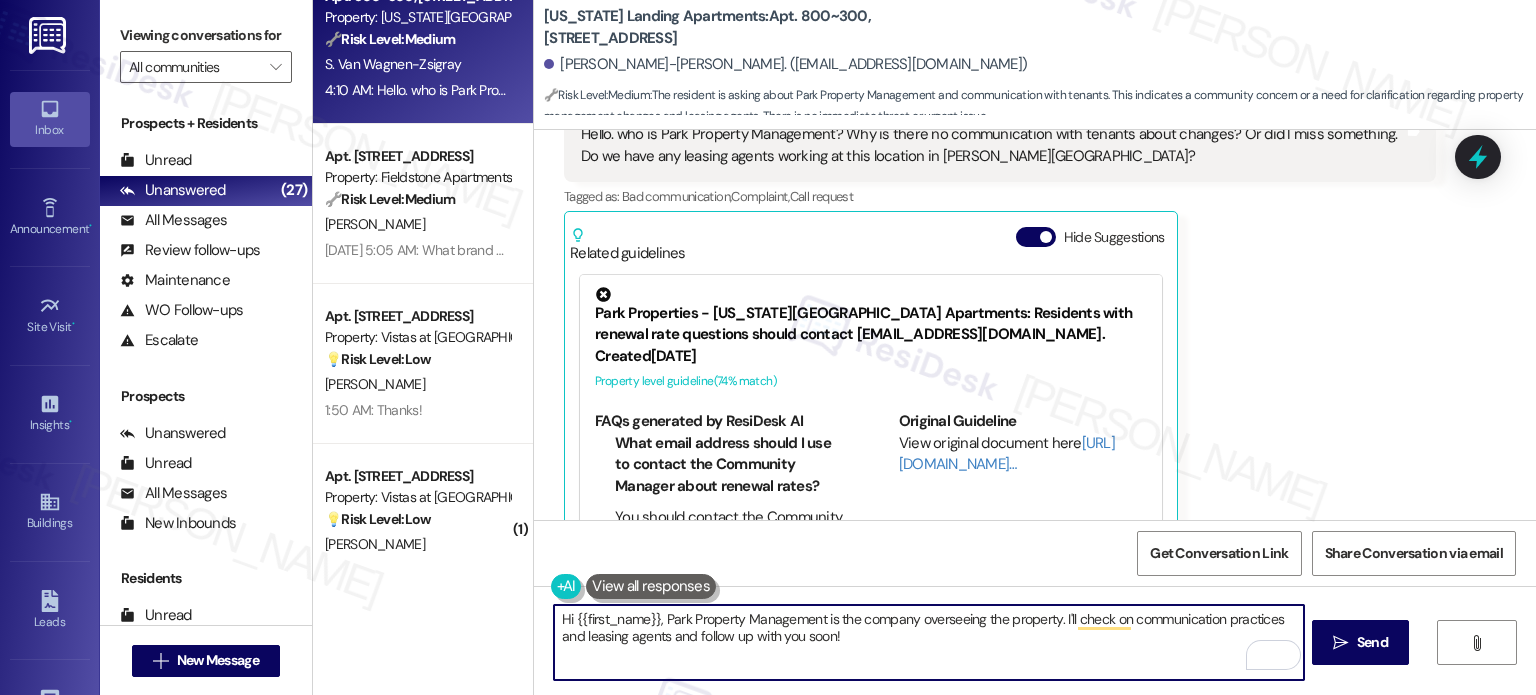 scroll, scrollTop: 0, scrollLeft: 0, axis: both 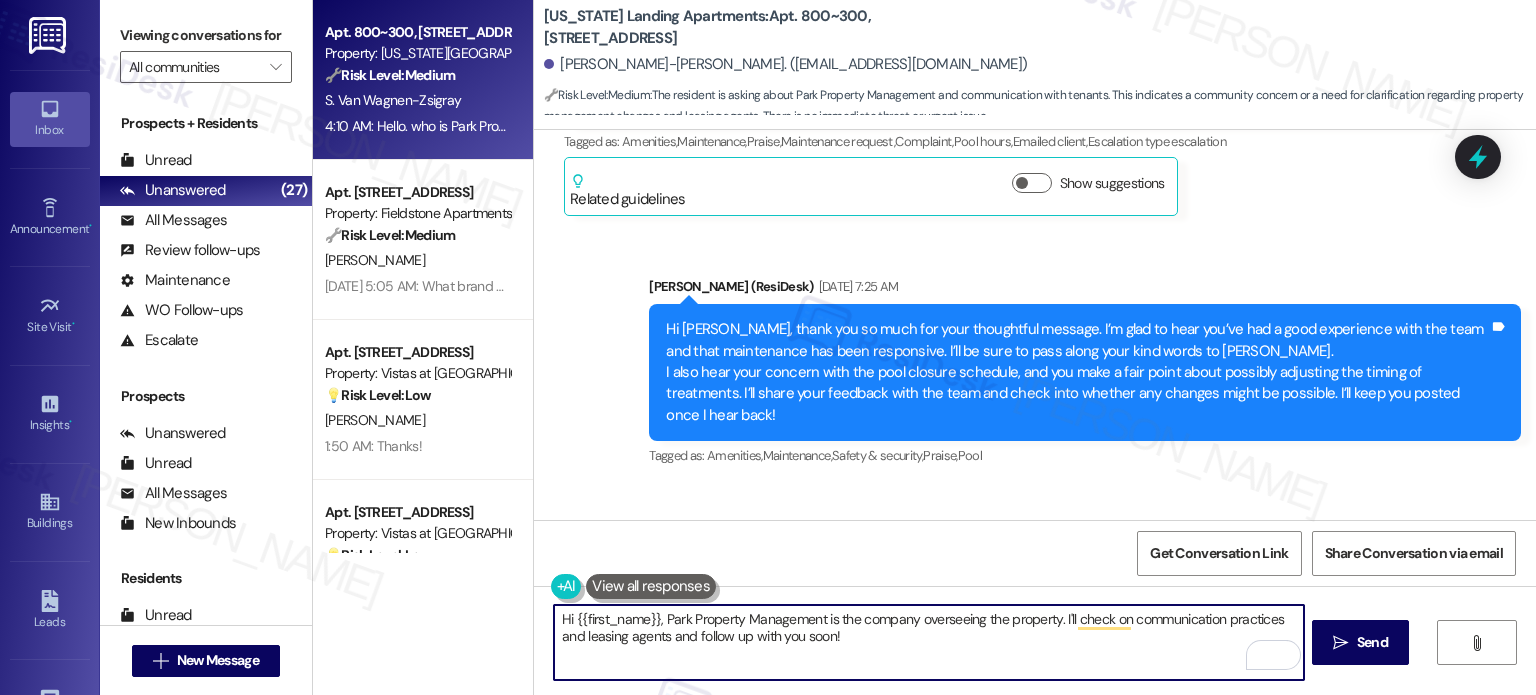 click on "Hi Susan, thank you so much for your thoughtful message. I’m glad to hear you’ve had a good experience with the team and that maintenance has been responsive. I’ll be sure to pass along your kind words to Hollie.
I also hear your concern with the pool closure schedule, and you make a fair point about possibly adjusting the timing of treatments. I’ll share your feedback with the team and check into whether any changes might be possible. I’ll keep you posted once I hear back!" at bounding box center (1077, 372) 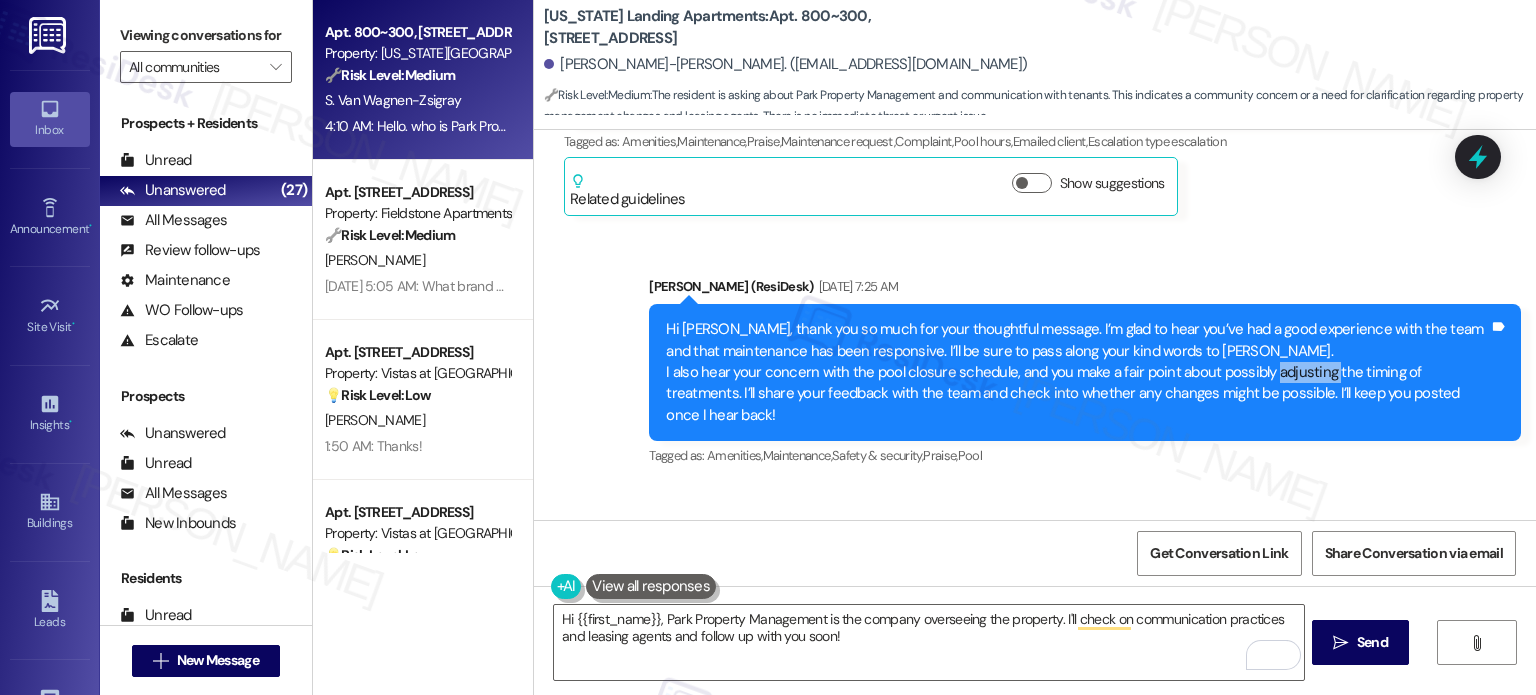 click on "Hi Susan, thank you so much for your thoughtful message. I’m glad to hear you’ve had a good experience with the team and that maintenance has been responsive. I’ll be sure to pass along your kind words to Hollie.
I also hear your concern with the pool closure schedule, and you make a fair point about possibly adjusting the timing of treatments. I’ll share your feedback with the team and check into whether any changes might be possible. I’ll keep you posted once I hear back!" at bounding box center (1077, 372) 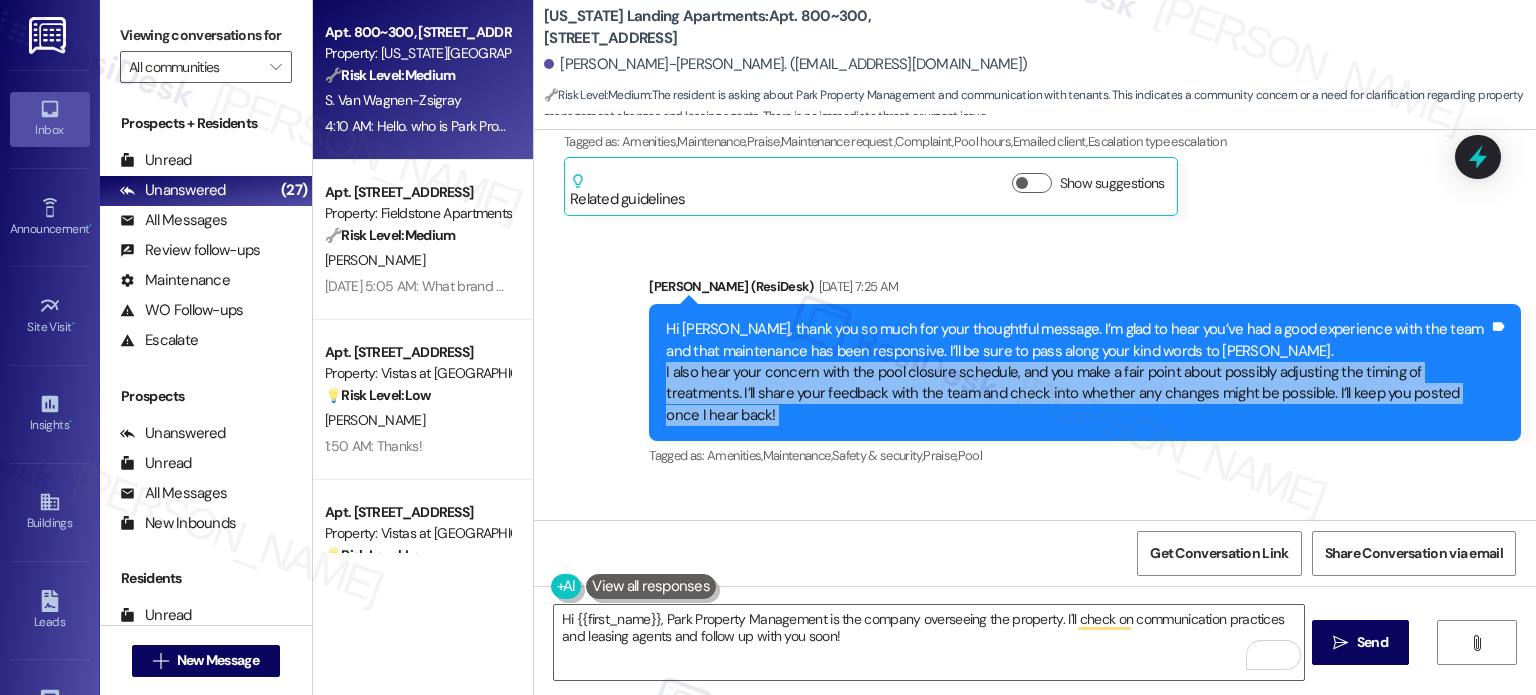 click on "Hi Susan, thank you so much for your thoughtful message. I’m glad to hear you’ve had a good experience with the team and that maintenance has been responsive. I’ll be sure to pass along your kind words to Hollie.
I also hear your concern with the pool closure schedule, and you make a fair point about possibly adjusting the timing of treatments. I’ll share your feedback with the team and check into whether any changes might be possible. I’ll keep you posted once I hear back!" at bounding box center (1077, 372) 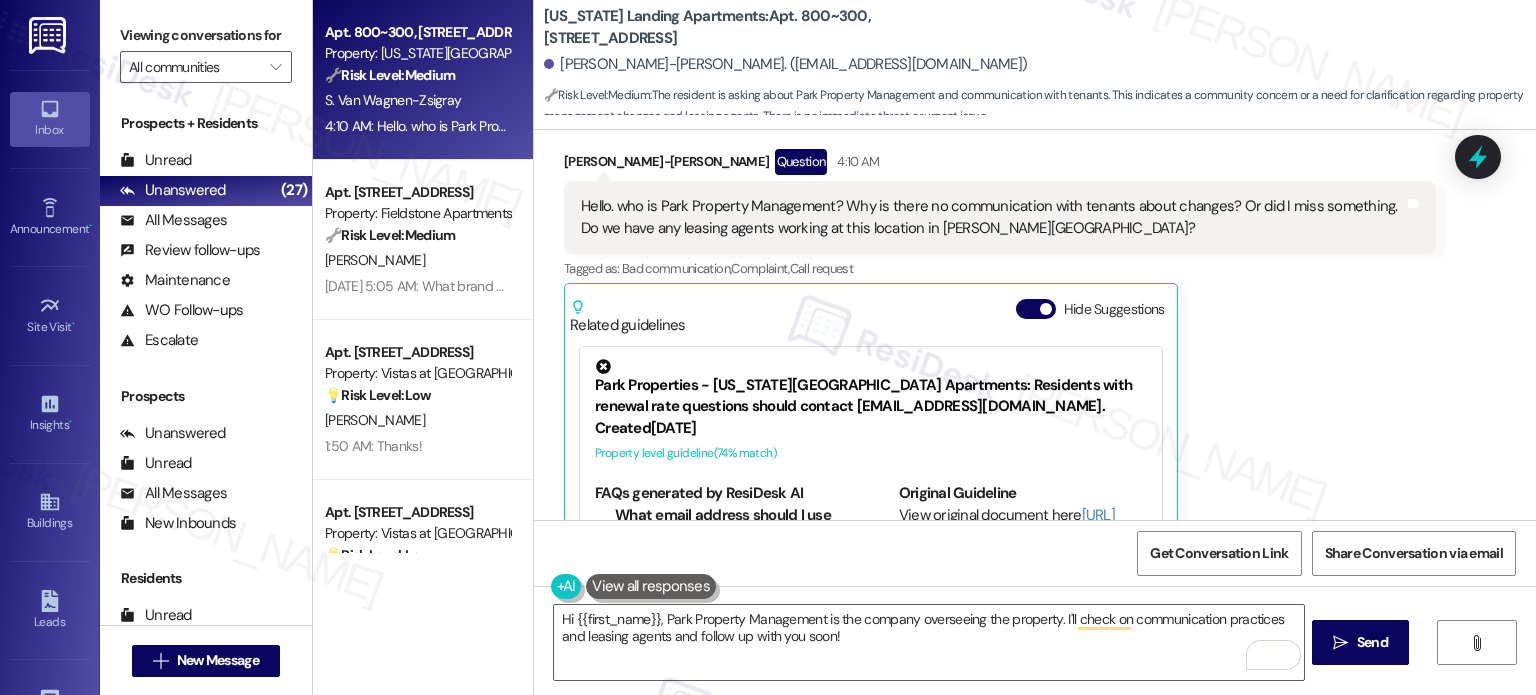 scroll, scrollTop: 1100, scrollLeft: 0, axis: vertical 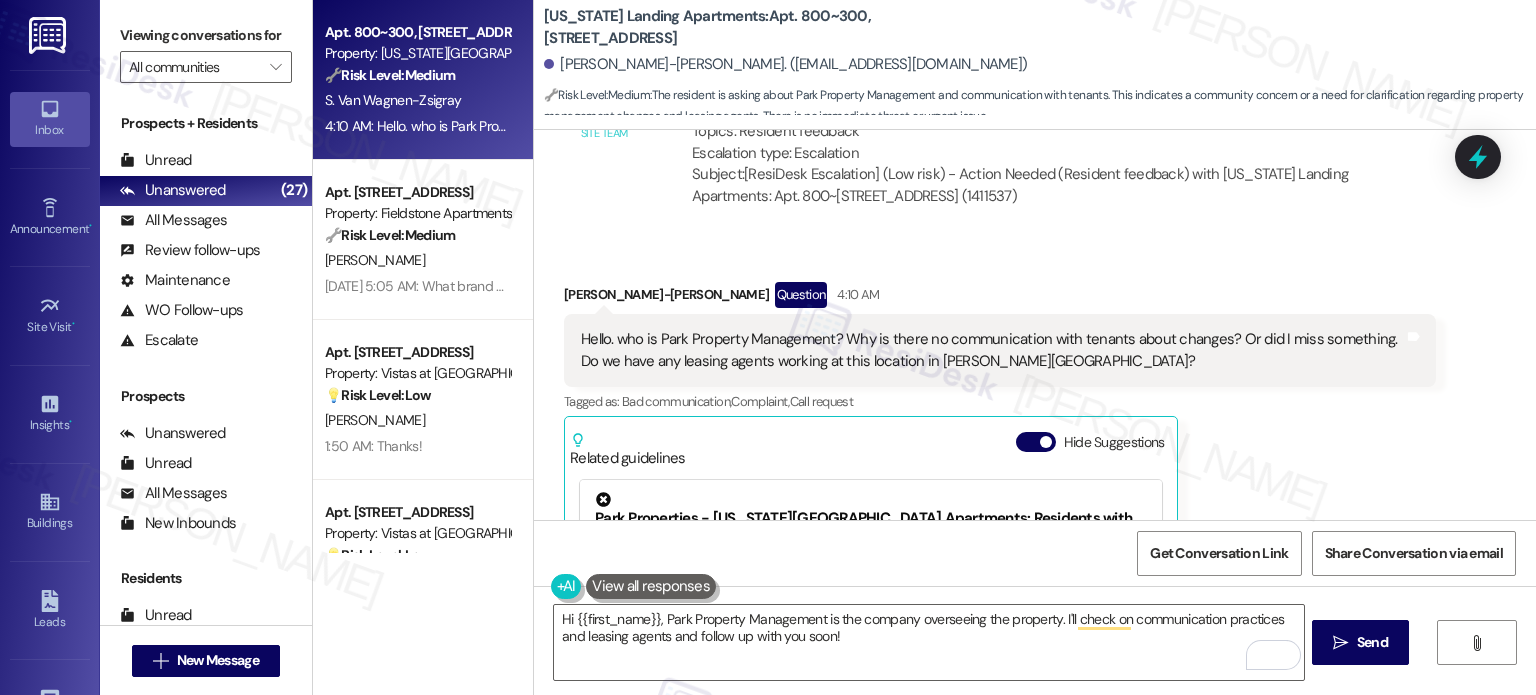 click on "Hello. who is Park Property Management? Why is there no communication with tenants about changes? Or did I miss something. Do we have any leasing agents working at this location in Charles Town?" at bounding box center (992, 350) 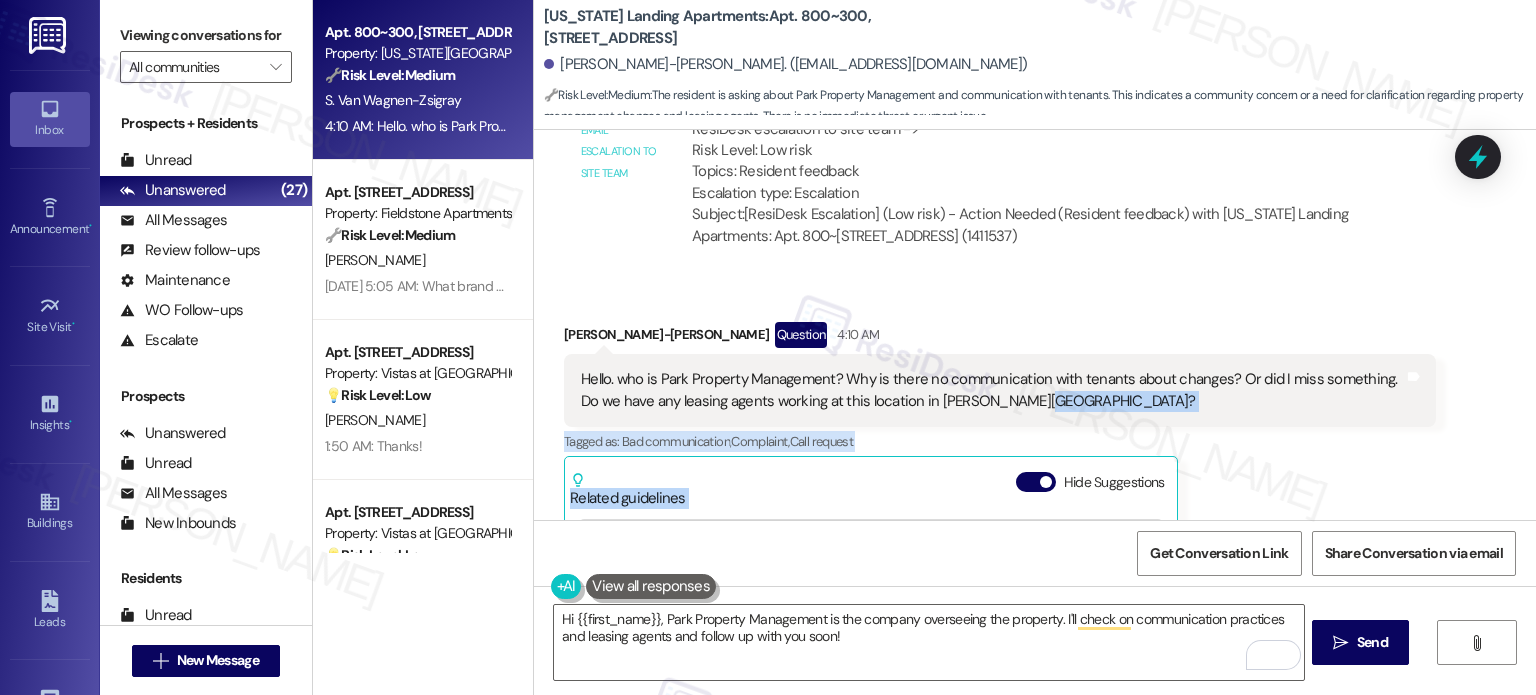 scroll, scrollTop: 1088, scrollLeft: 0, axis: vertical 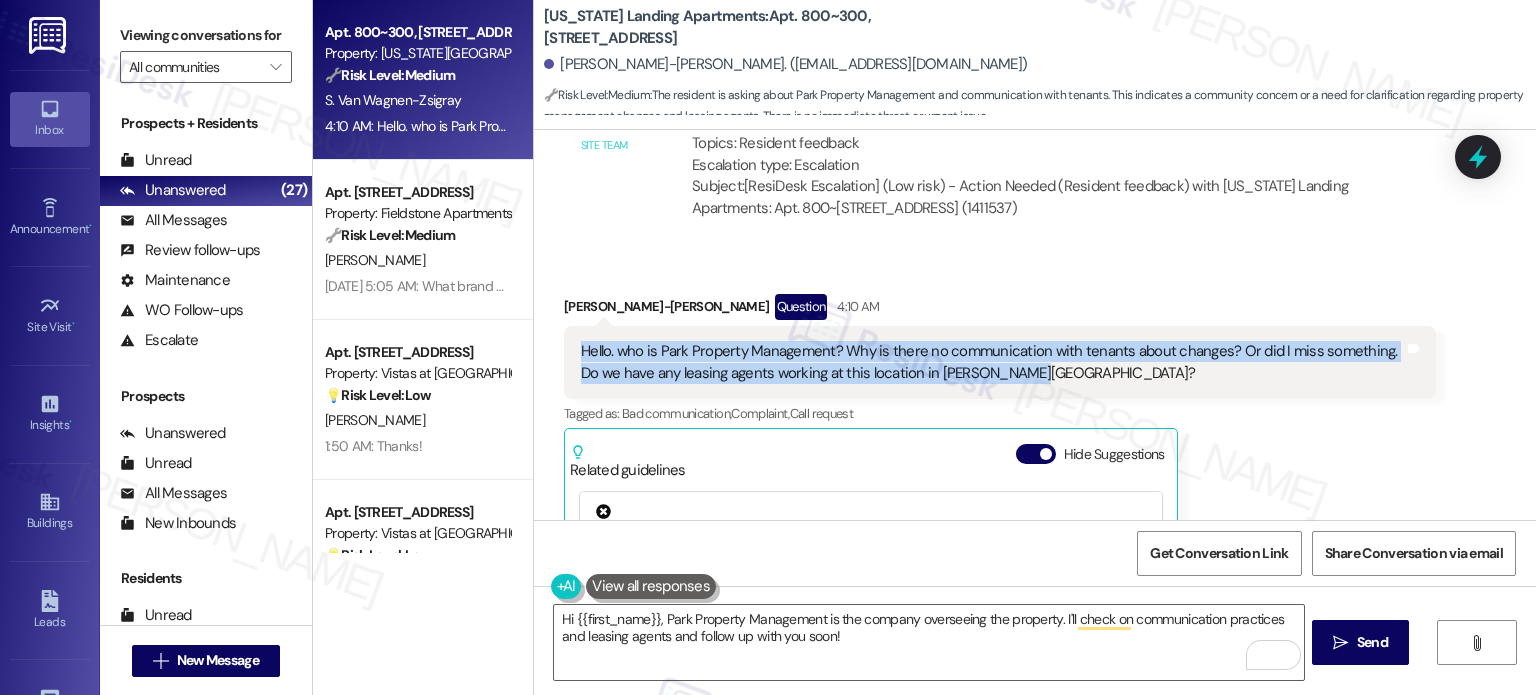 drag, startPoint x: 1016, startPoint y: 310, endPoint x: 557, endPoint y: 311, distance: 459.0011 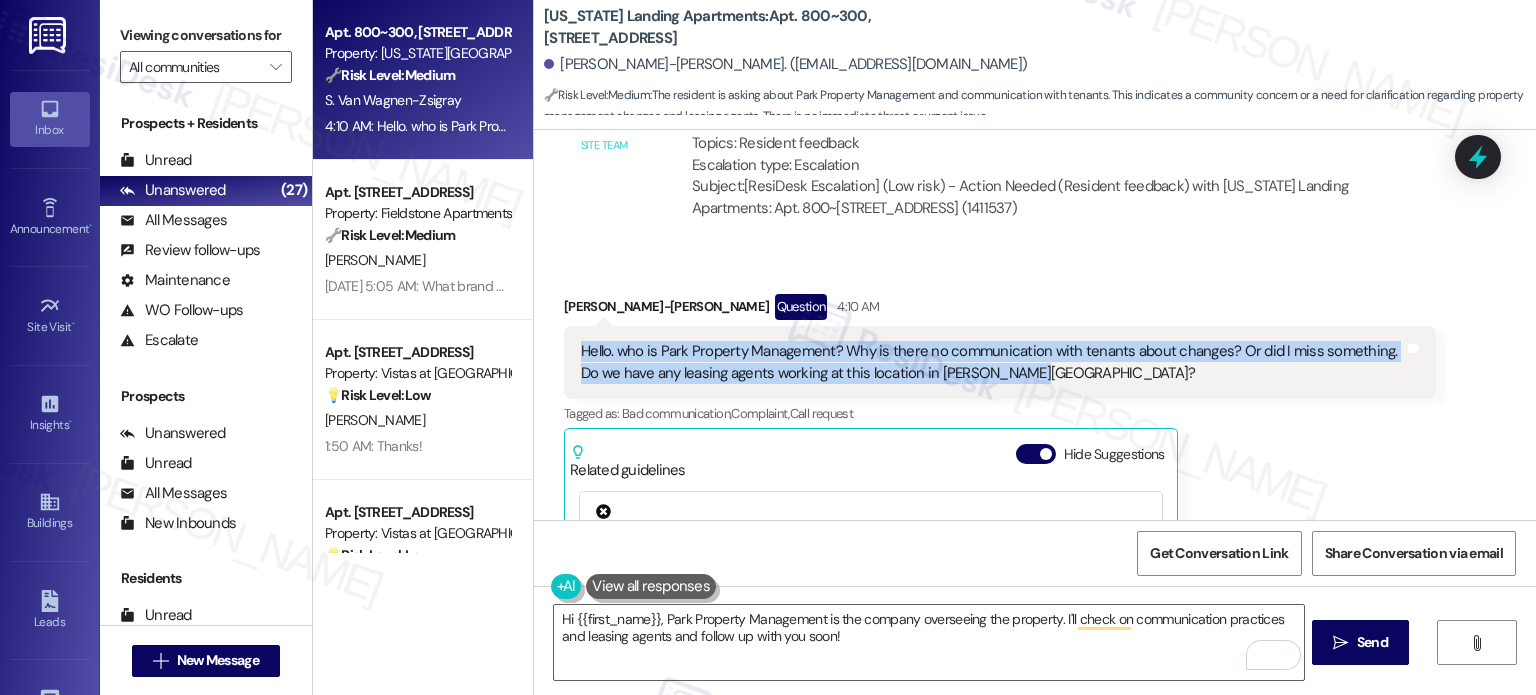 copy on "Hello. who is Park Property Management? Why is there no communication with tenants about changes? Or did I miss something. Do we have any leasing agents working at this location in Charles Town?" 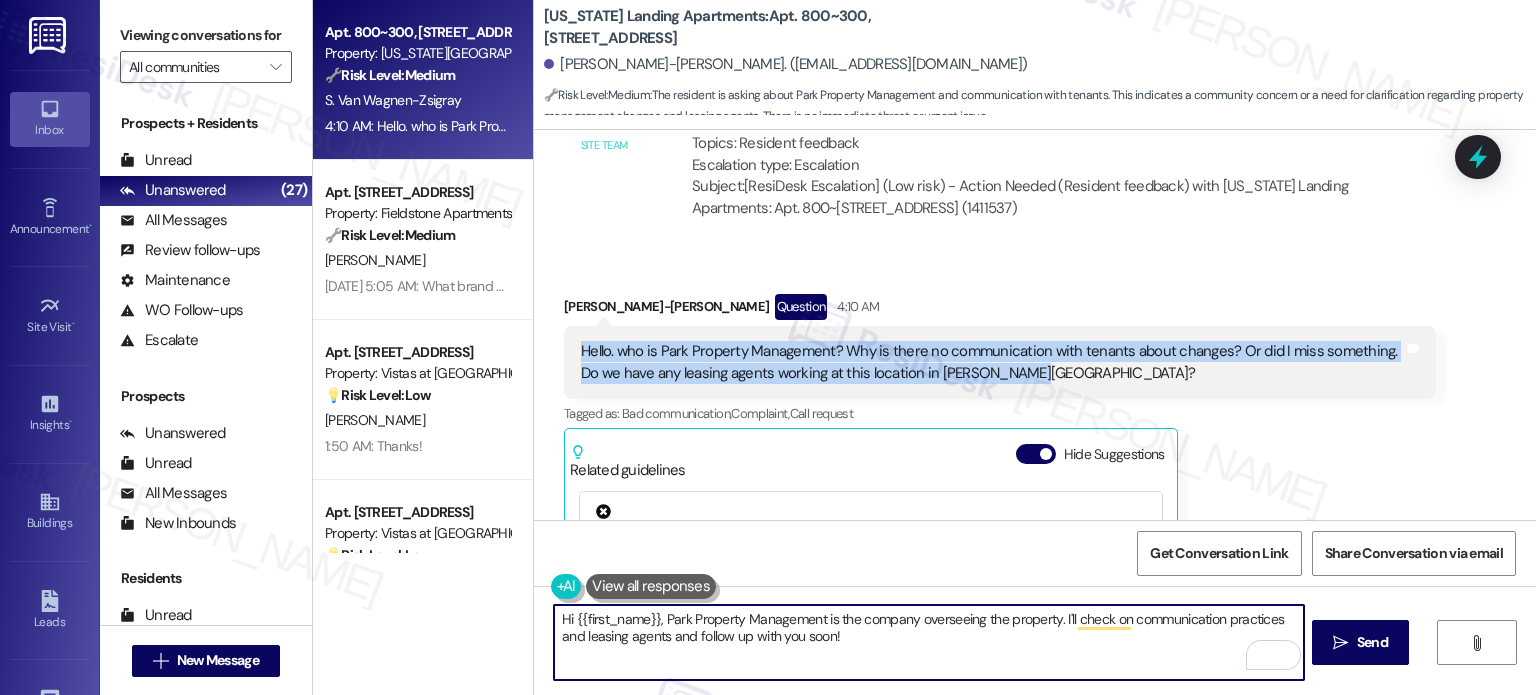 click on "Hi {{first_name}}, Park Property Management is the company overseeing the property. I'll check on communication practices and leasing agents and follow up with you soon!" at bounding box center (928, 642) 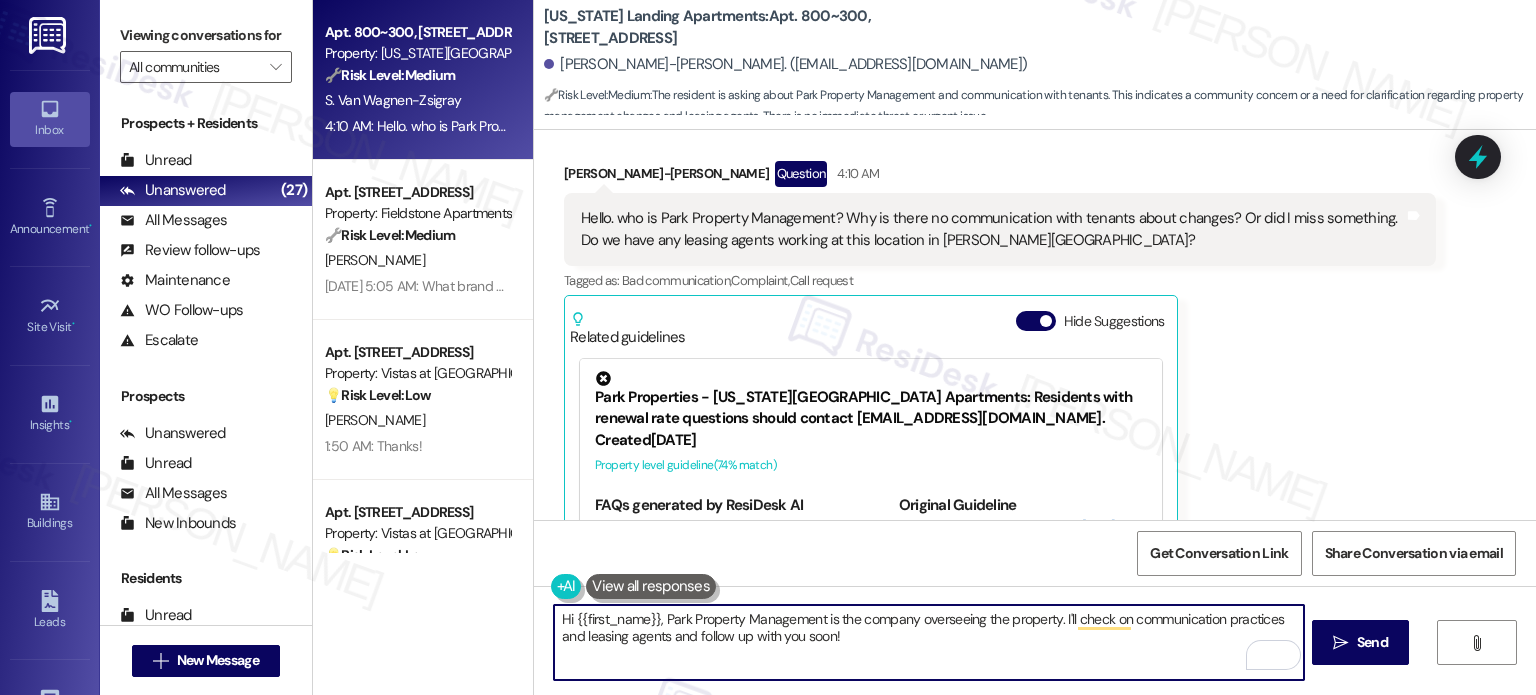 scroll, scrollTop: 1305, scrollLeft: 0, axis: vertical 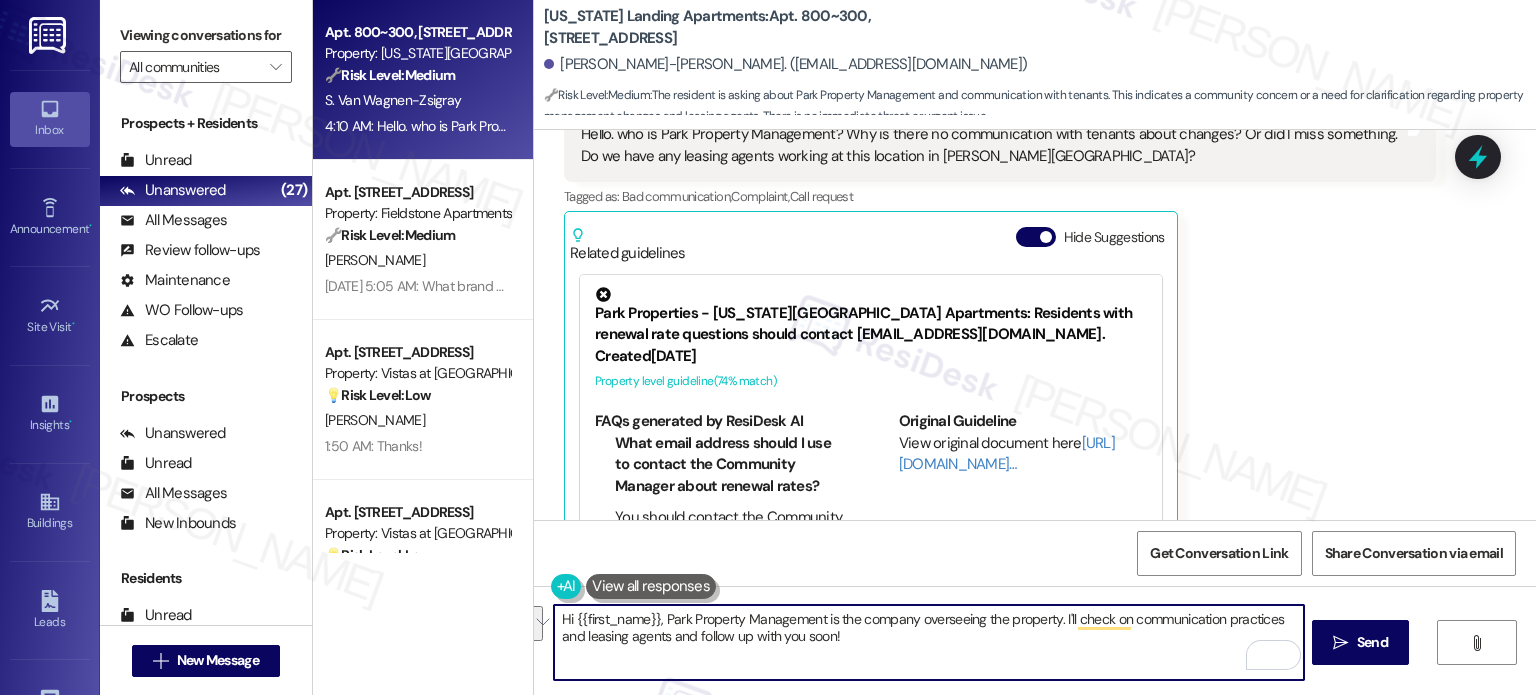 drag, startPoint x: 655, startPoint y: 618, endPoint x: 889, endPoint y: 662, distance: 238.10081 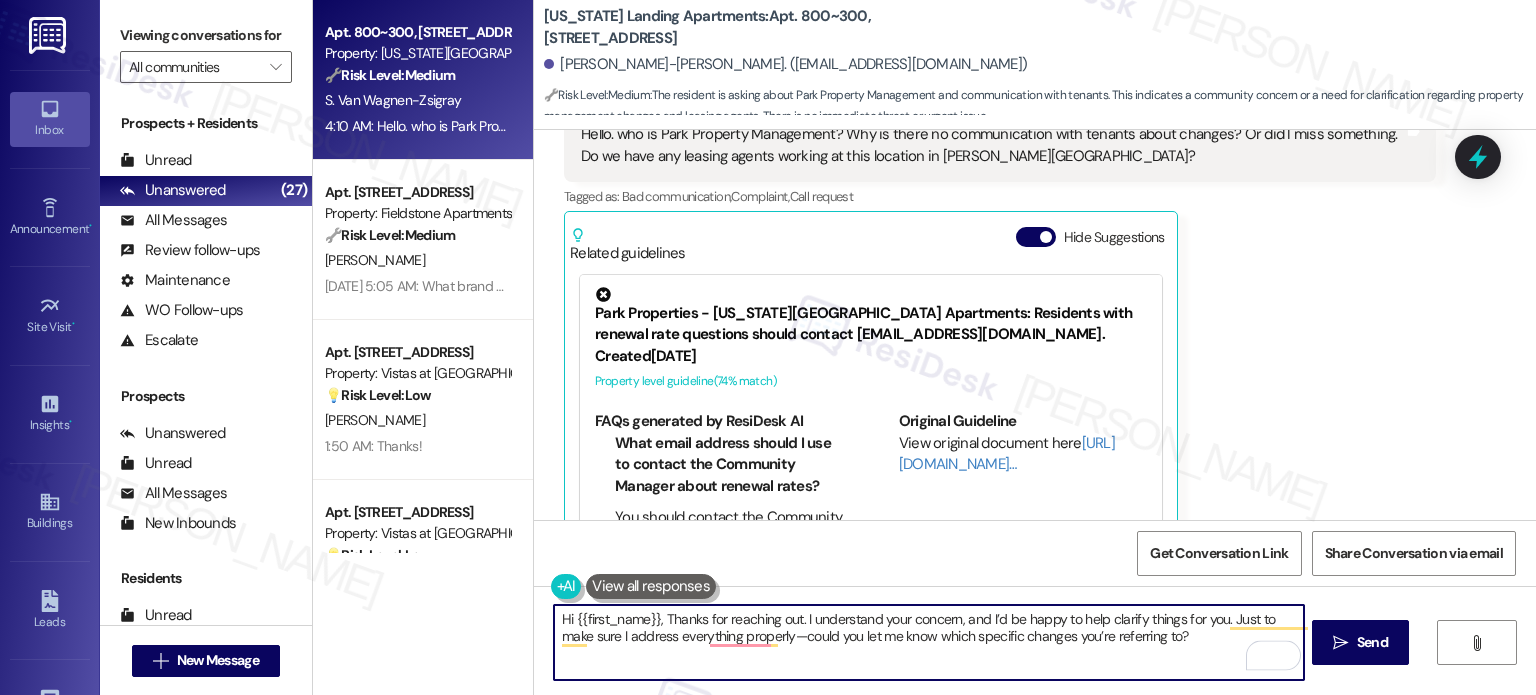 click on "Hi {{first_name}}, Thanks for reaching out. I understand your concern, and I’d be happy to help clarify things for you. Just to make sure I address everything properly—could you let me know which specific changes you’re referring to?" at bounding box center (928, 642) 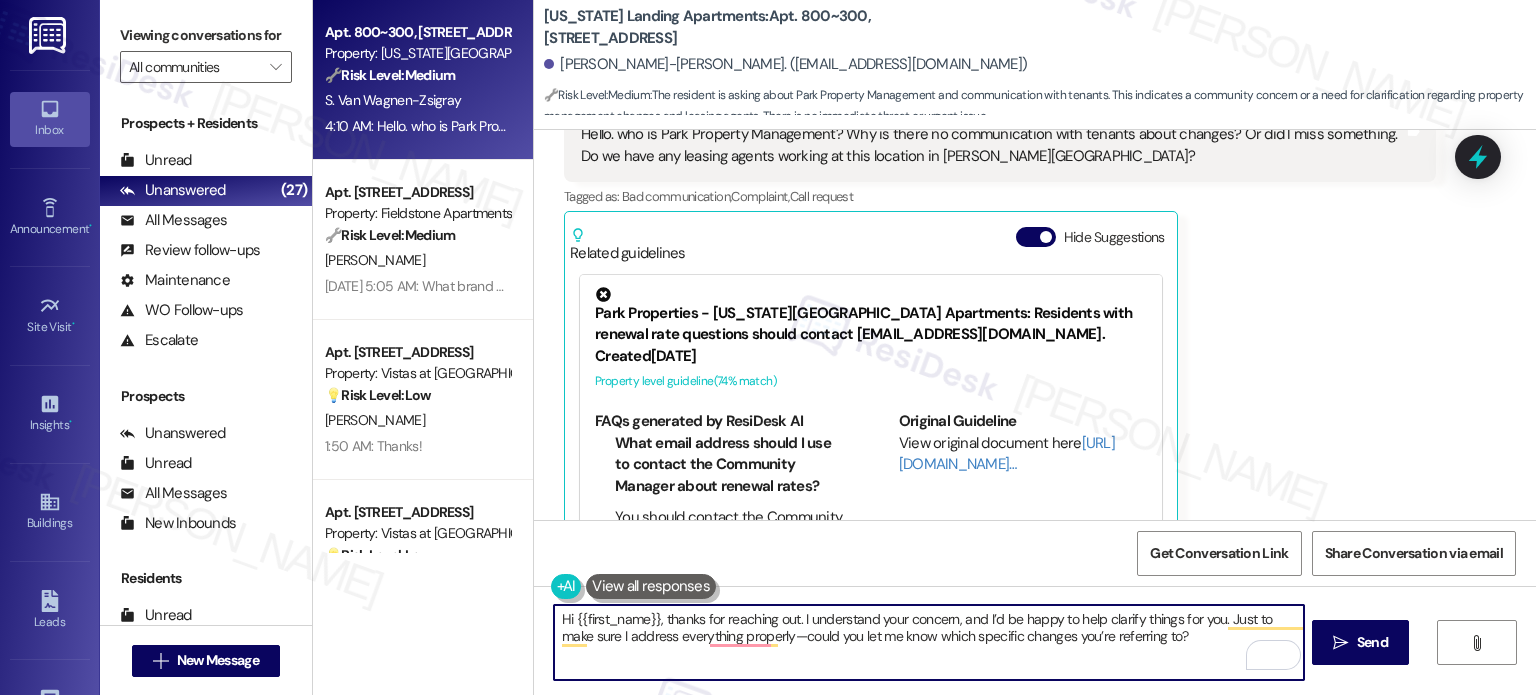click on "Hi {{first_name}}, thanks for reaching out. I understand your concern, and I’d be happy to help clarify things for you. Just to make sure I address everything properly—could you let me know which specific changes you’re referring to?" at bounding box center (928, 642) 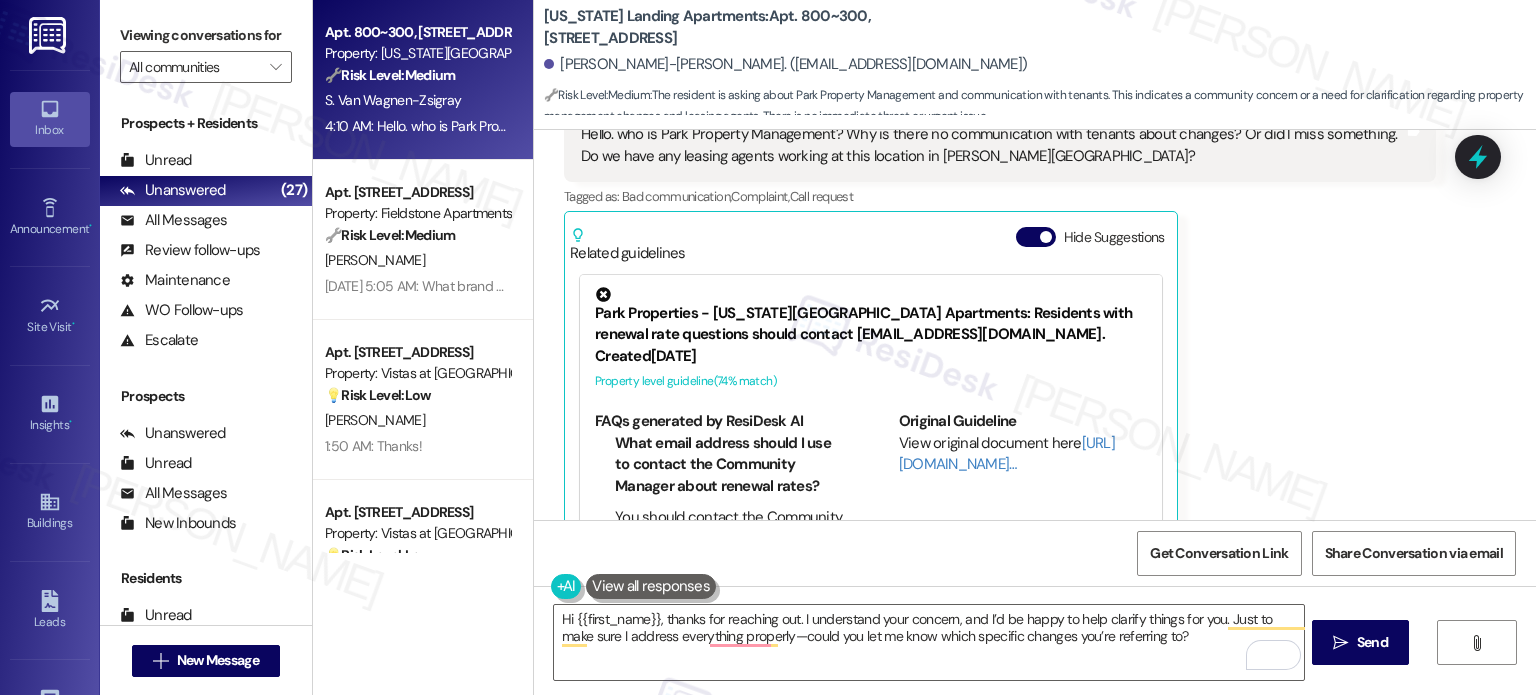 click at bounding box center (651, 586) 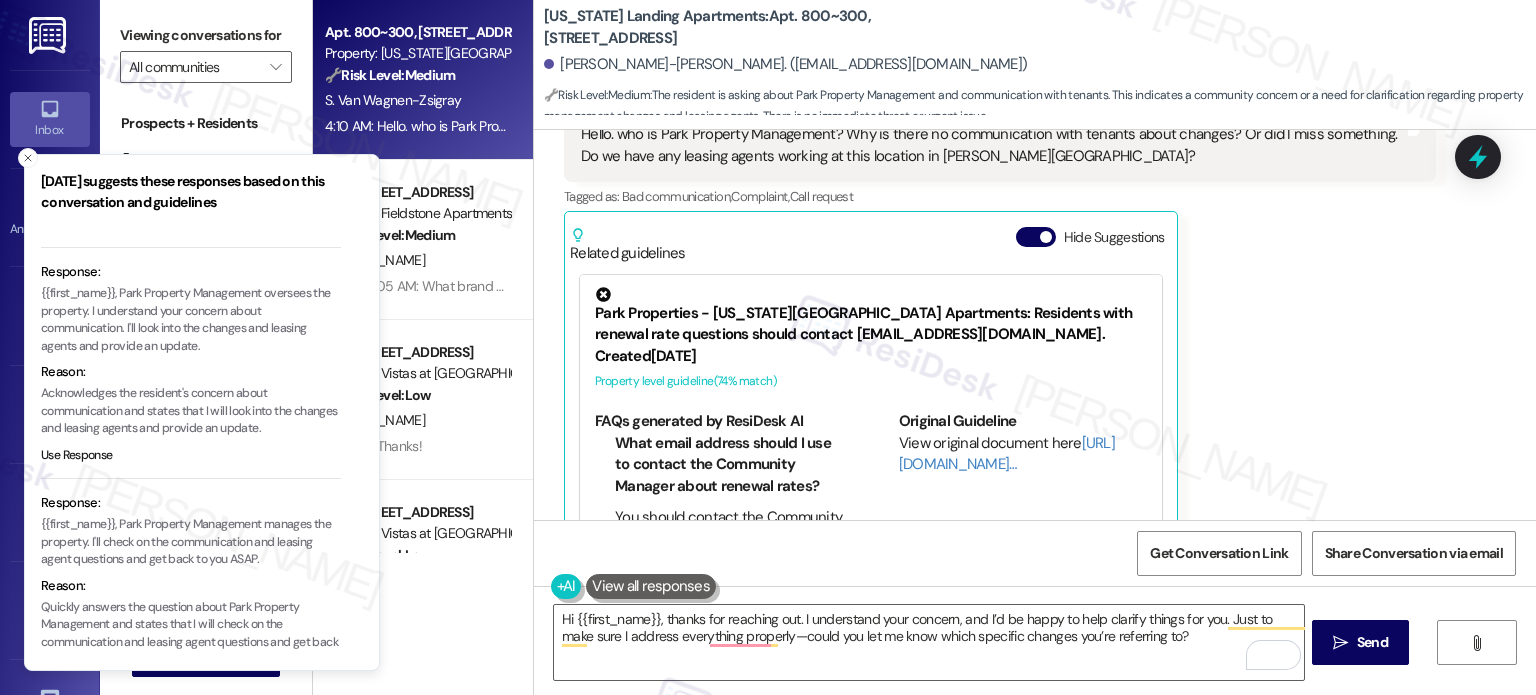 scroll, scrollTop: 300, scrollLeft: 0, axis: vertical 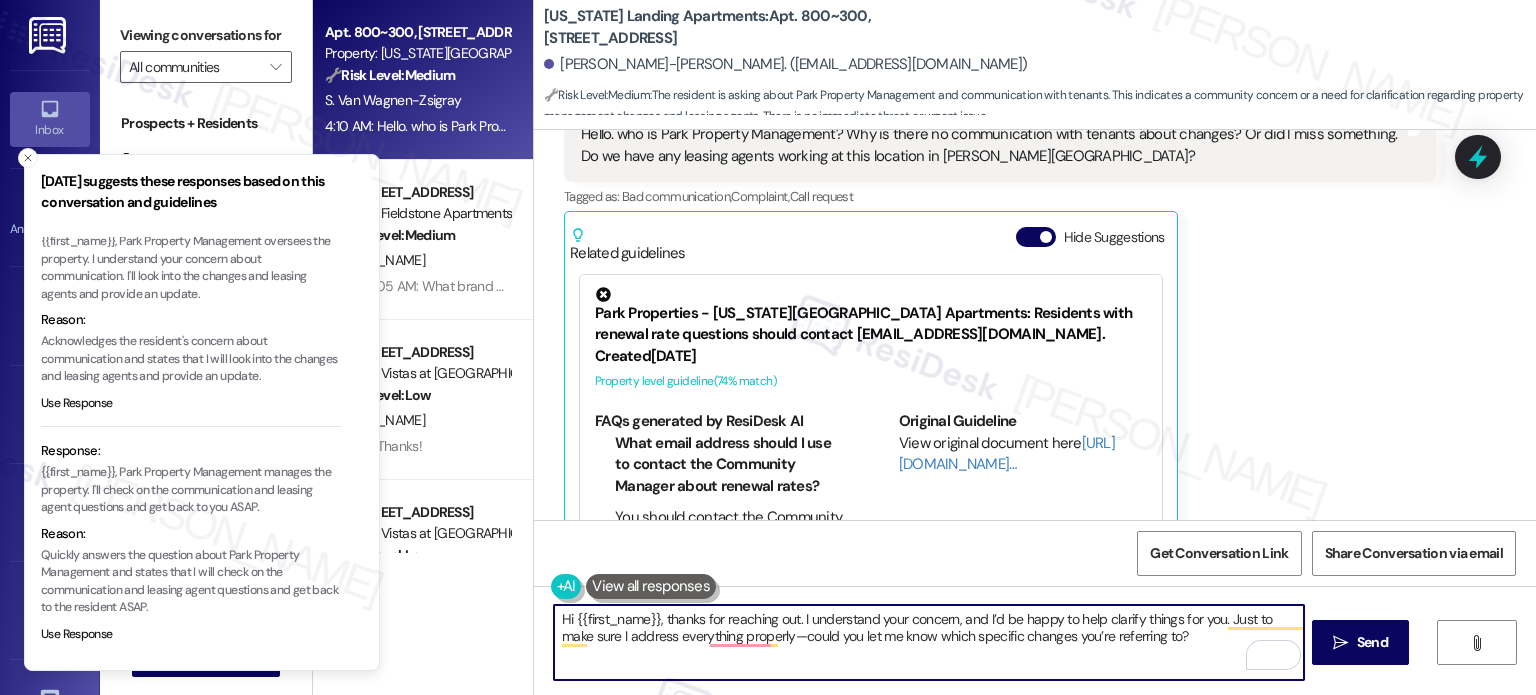 click on "Hi {{first_name}}, thanks for reaching out. I understand your concern, and I’d be happy to help clarify things for you. Just to make sure I address everything properly—could you let me know which specific changes you’re referring to?" at bounding box center (928, 642) 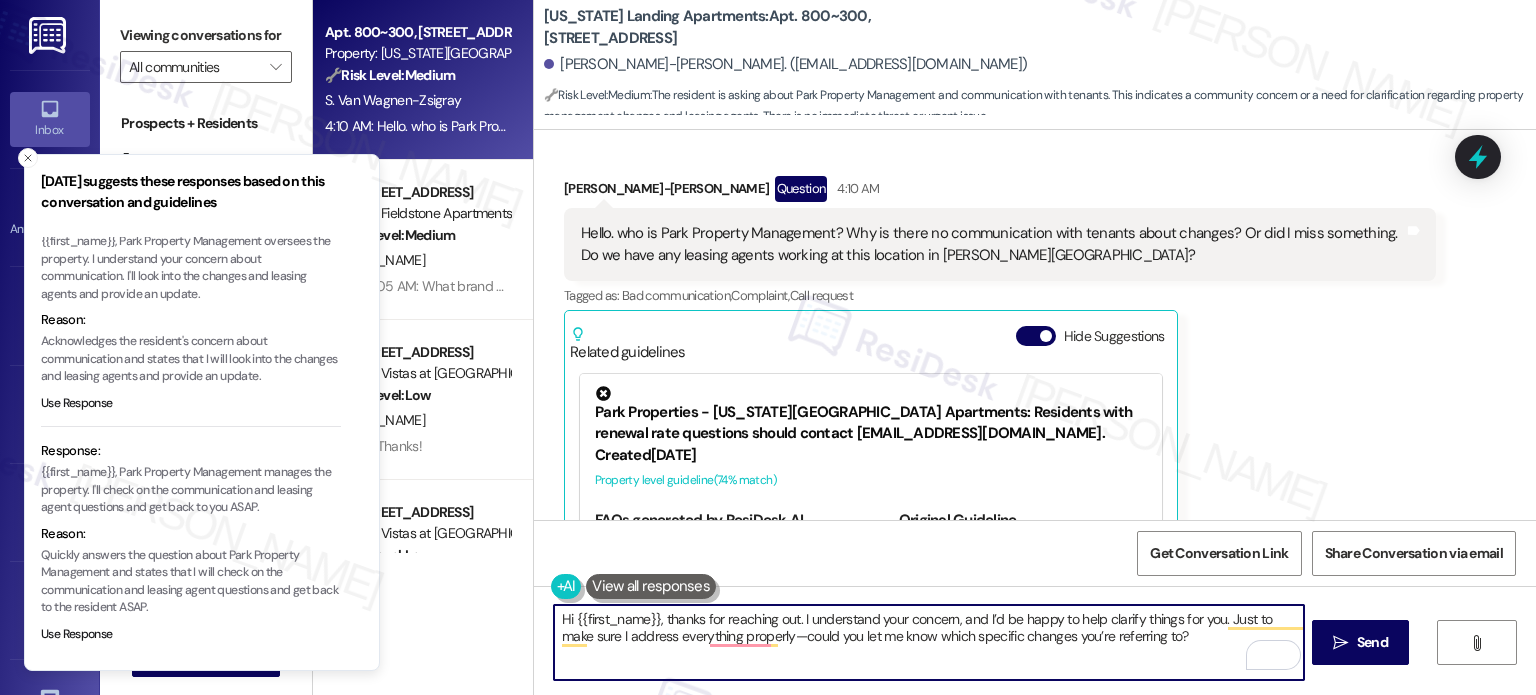 scroll, scrollTop: 1205, scrollLeft: 0, axis: vertical 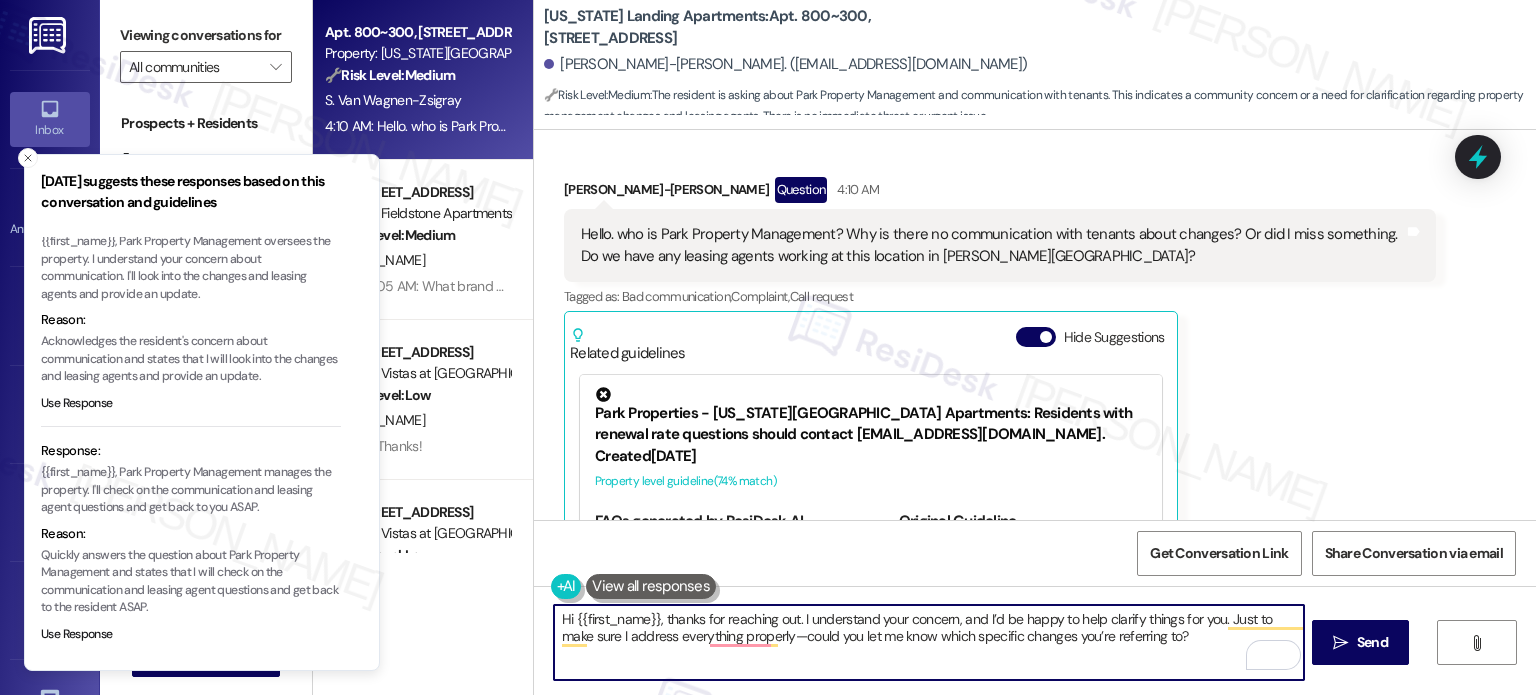 click on "Hi {{first_name}}, thanks for reaching out. I understand your concern, and I’d be happy to help clarify things for you. Just to make sure I address everything properly—could you let me know which specific changes you’re referring to?" at bounding box center [928, 642] 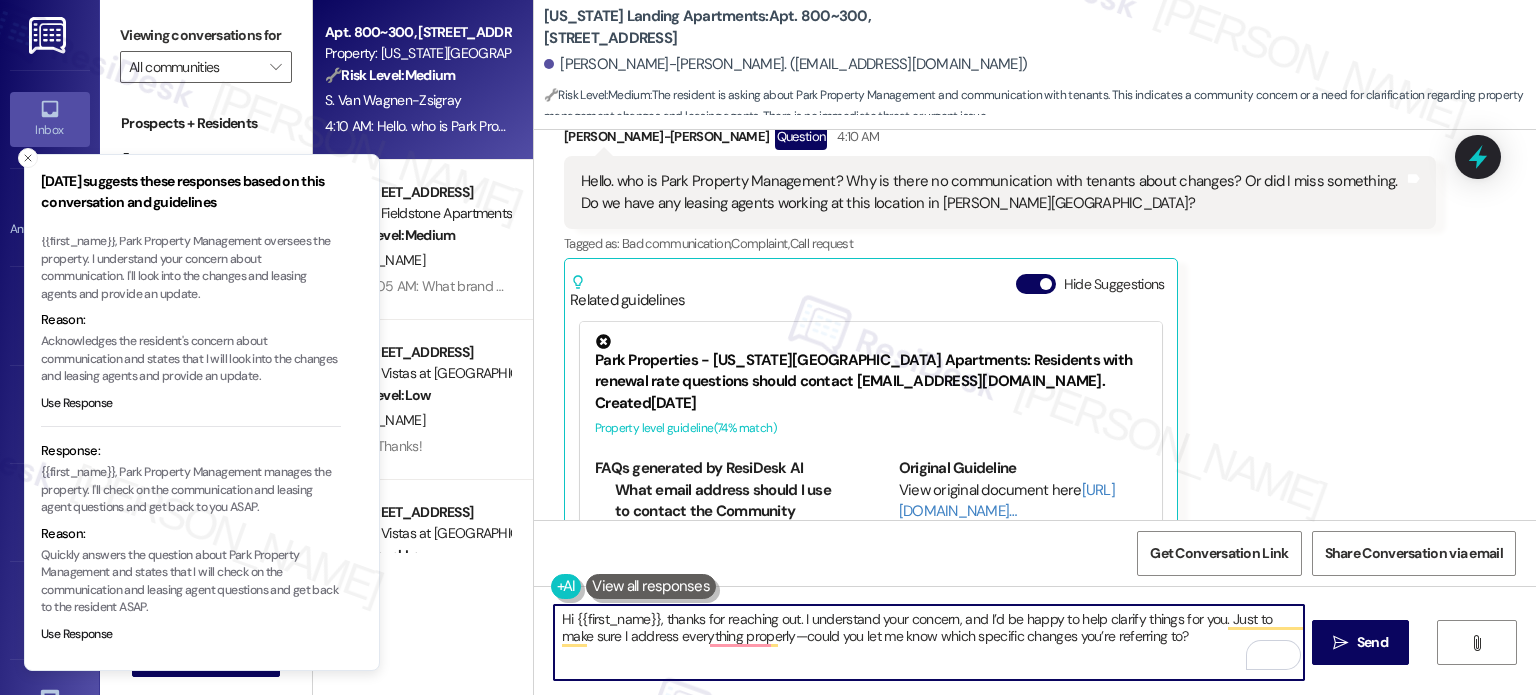 scroll, scrollTop: 1305, scrollLeft: 0, axis: vertical 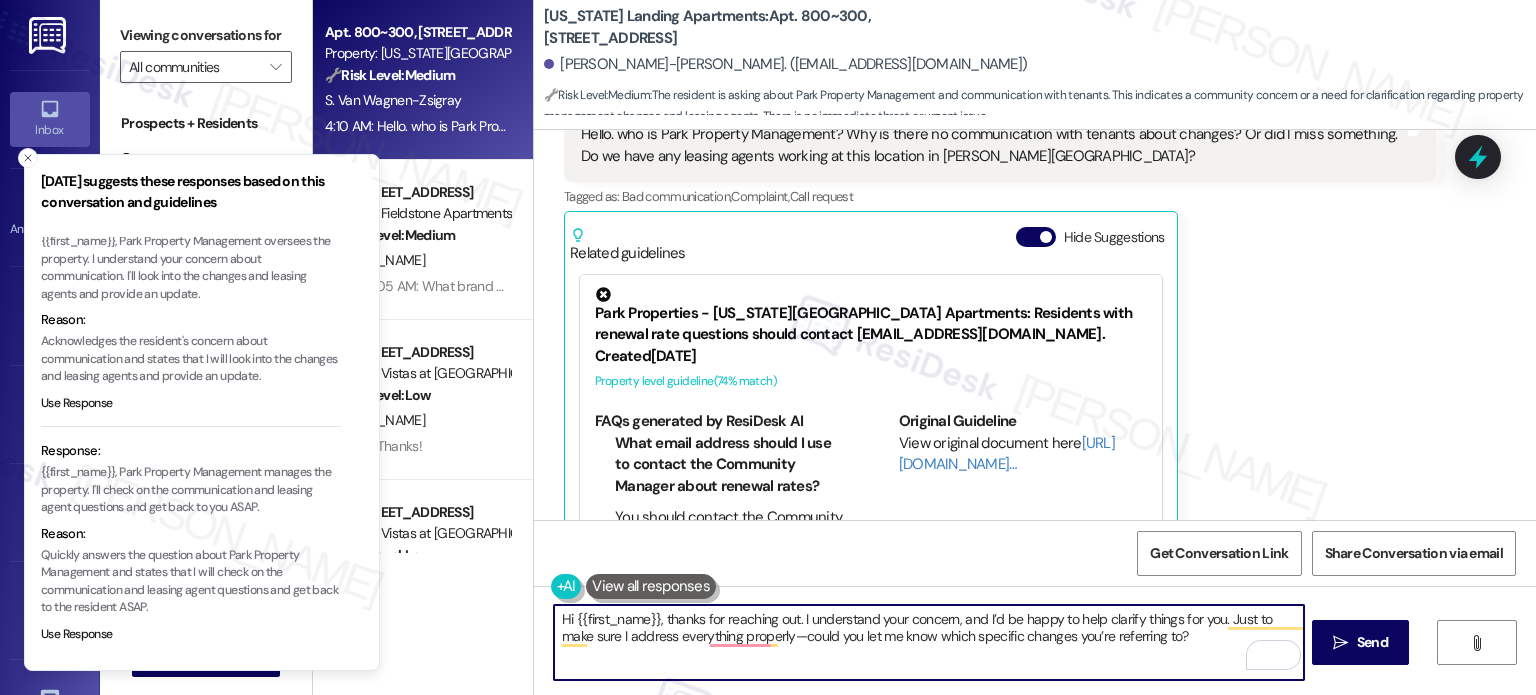 click on "Hi {{first_name}}, thanks for reaching out. I understand your concern, and I’d be happy to help clarify things for you. Just to make sure I address everything properly—could you let me know which specific changes you’re referring to?" at bounding box center [928, 642] 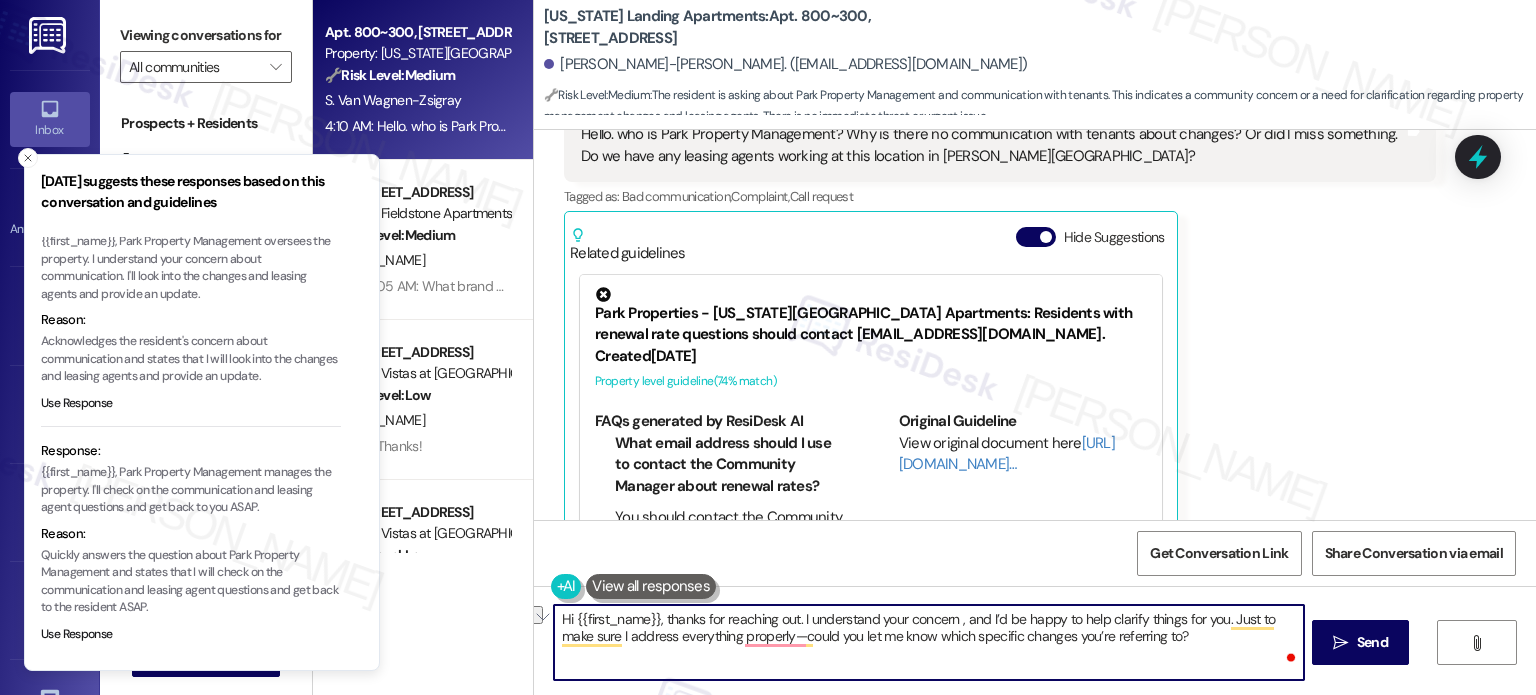 type on "Hi {{first_name}}, thanks for reaching out. I understand your concern, and I’d be happy to help clarify things for you. Just to make sure I address everything properly—could you let me know which specific changes you’re referring to?" 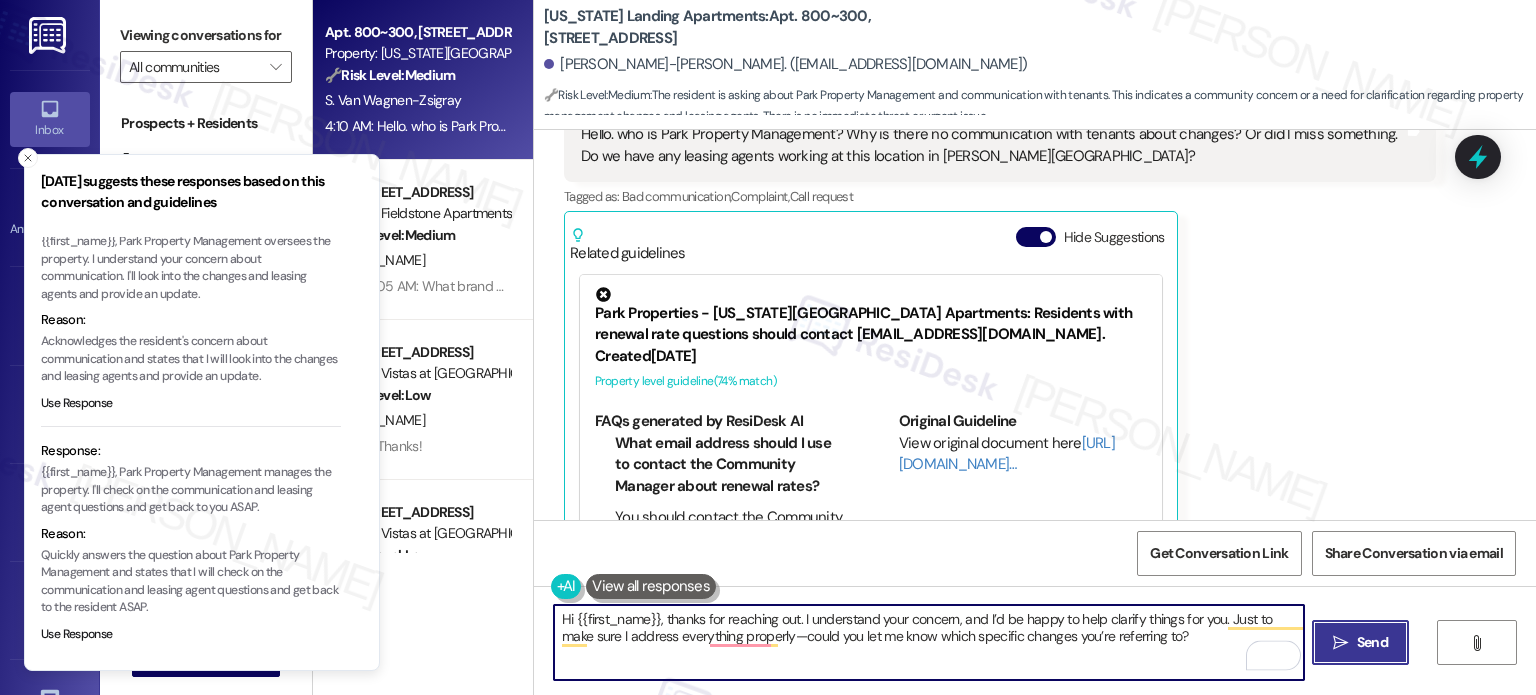 click on " Send" at bounding box center [1360, 642] 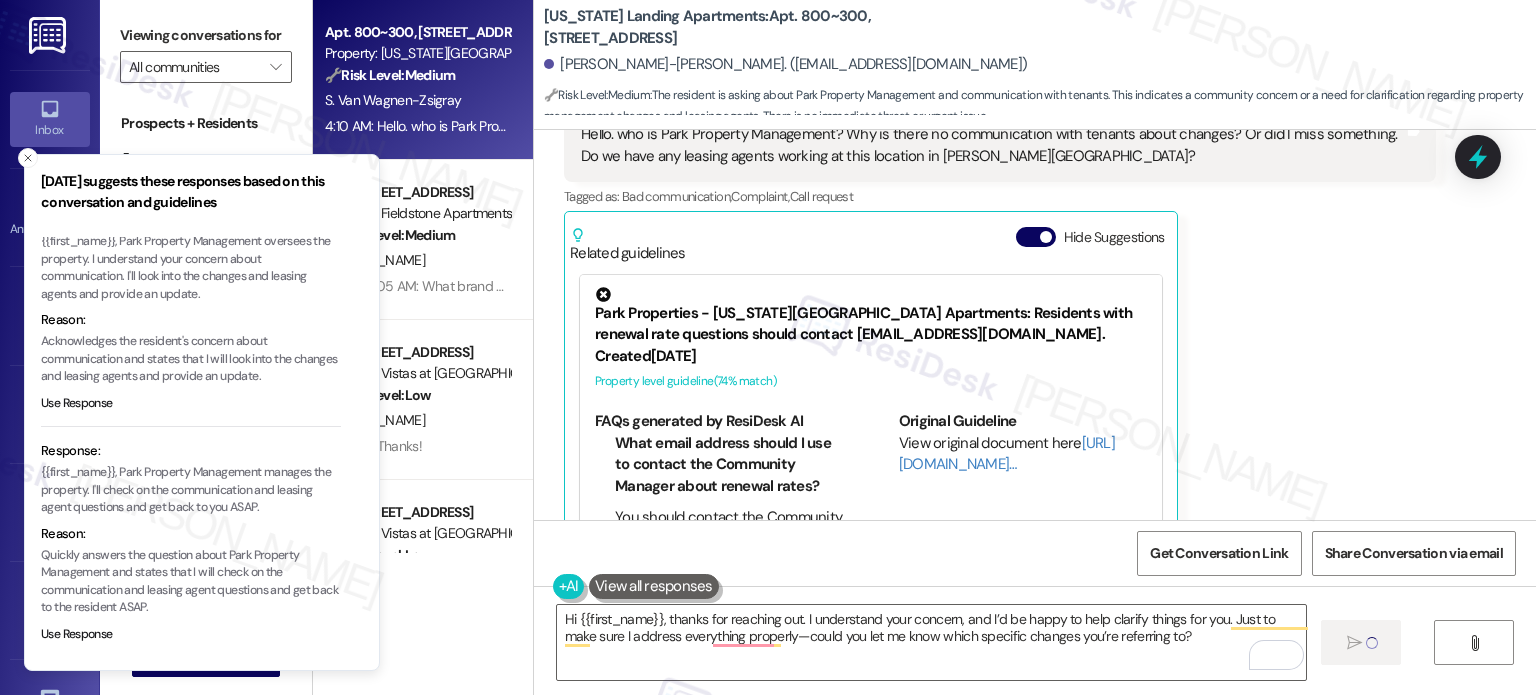 type 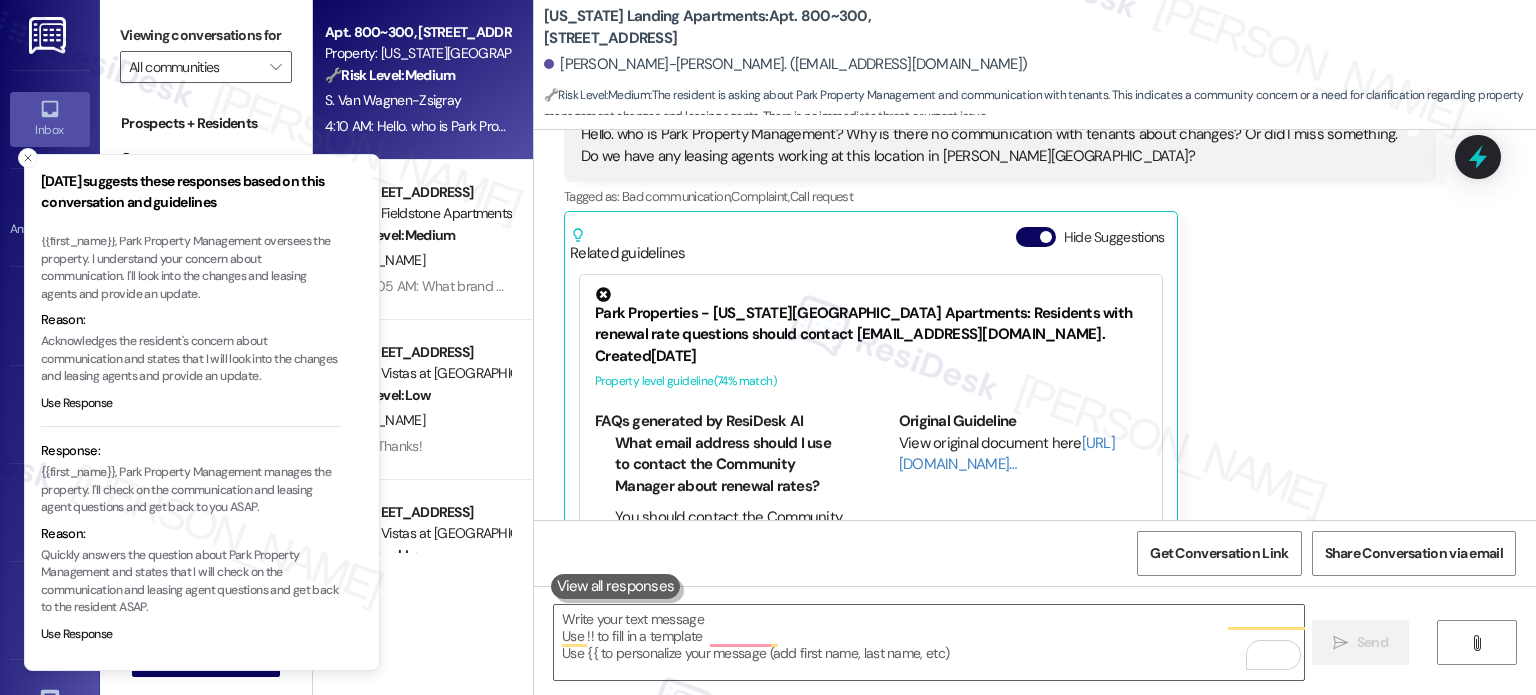 click 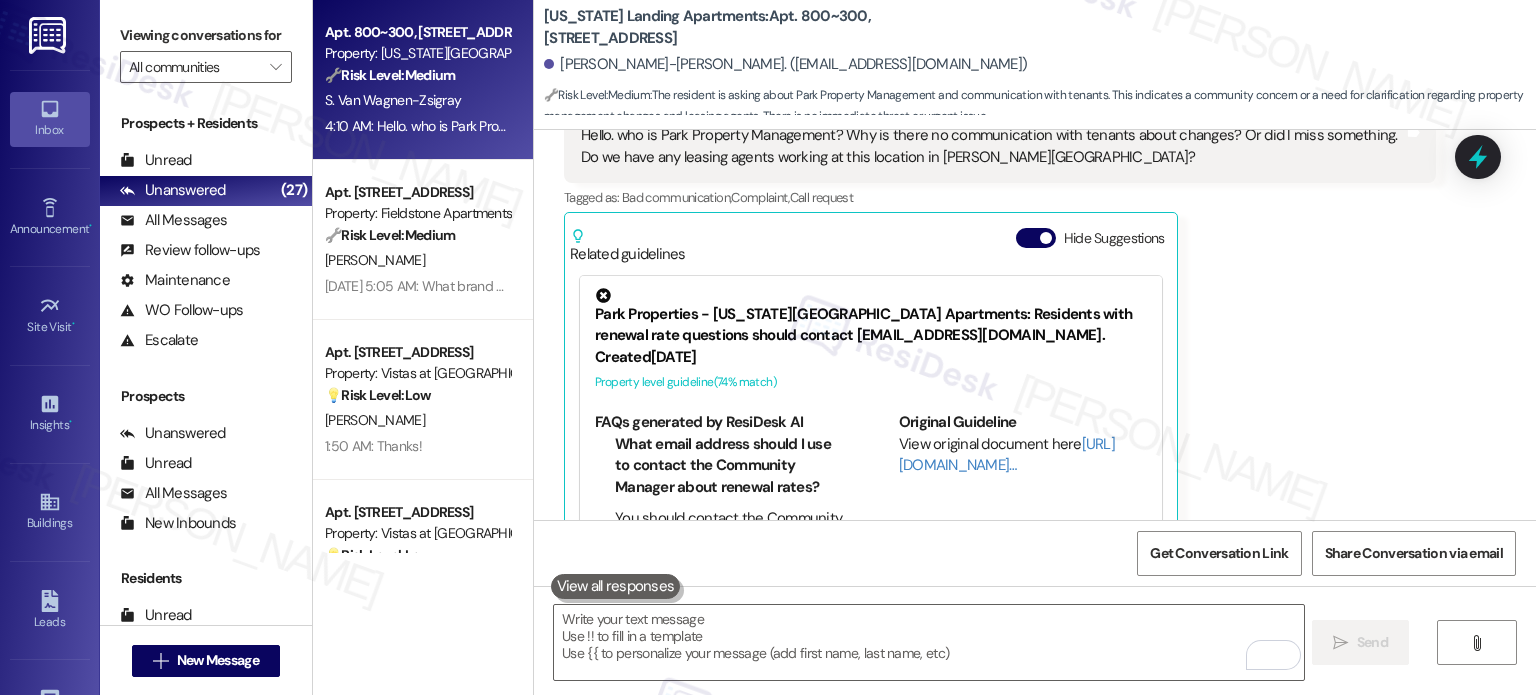 scroll, scrollTop: 1466, scrollLeft: 0, axis: vertical 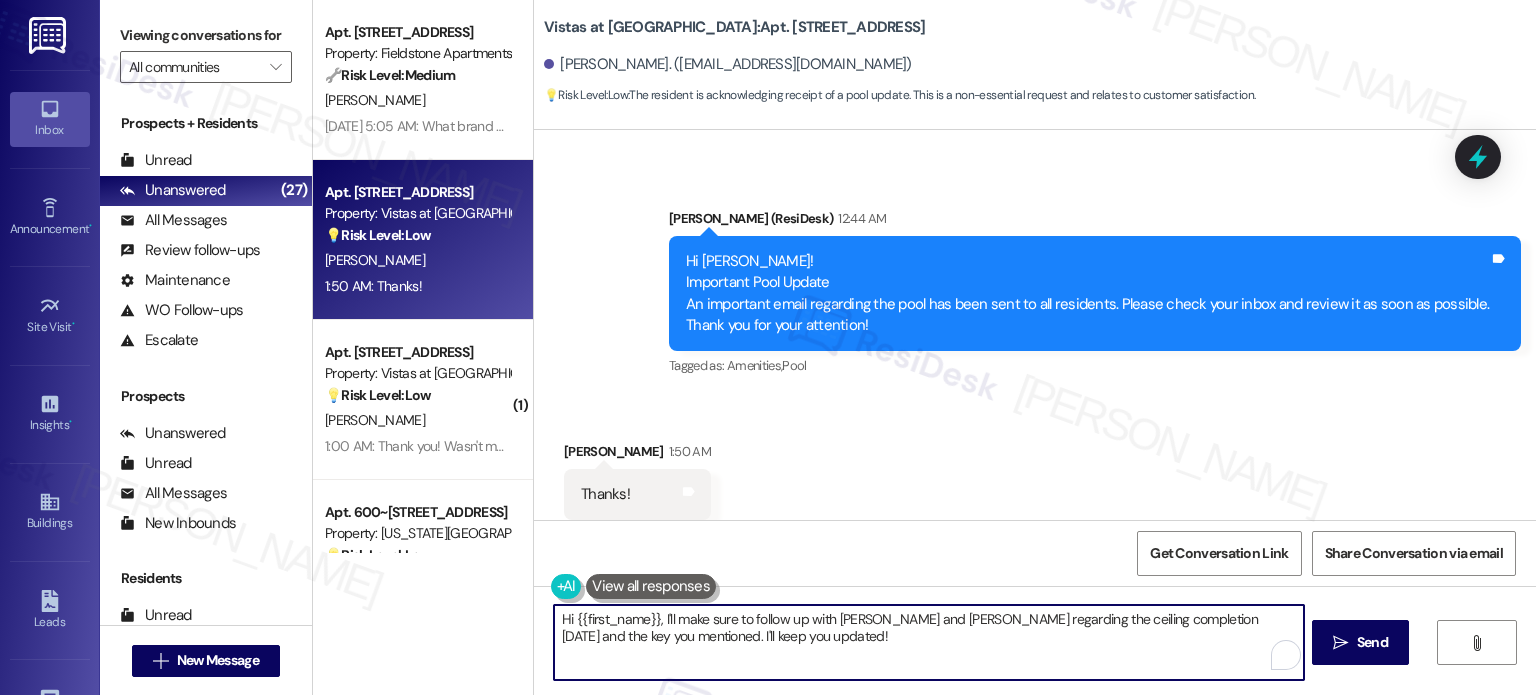 click on "Hi {{first_name}}, I'll make sure to follow up with Mike and Shane regarding the ceiling completion on Monday and the key you mentioned. I'll keep you updated!" at bounding box center (928, 642) 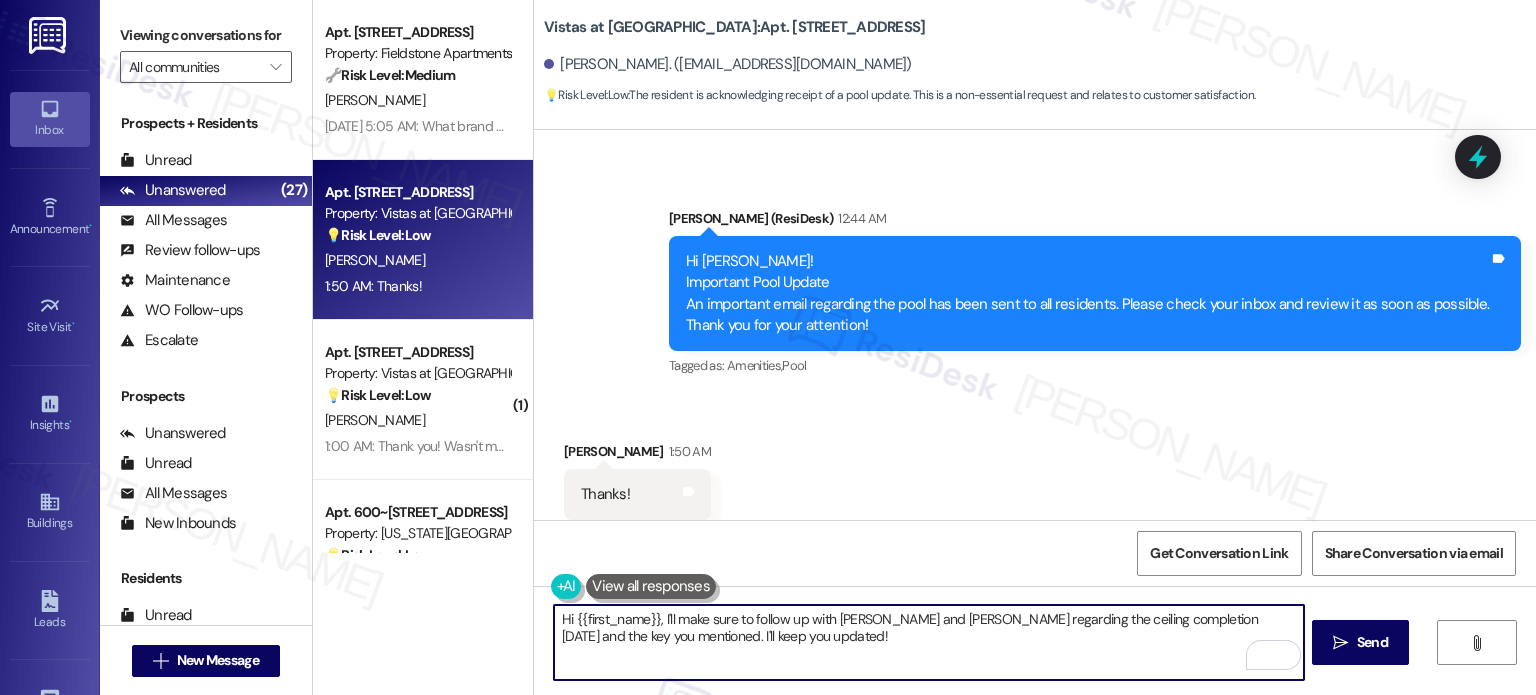 click on "Hi {{first_name}}, I'll make sure to follow up with Mike and Shane regarding the ceiling completion on Monday and the key you mentioned. I'll keep you updated!" at bounding box center (928, 642) 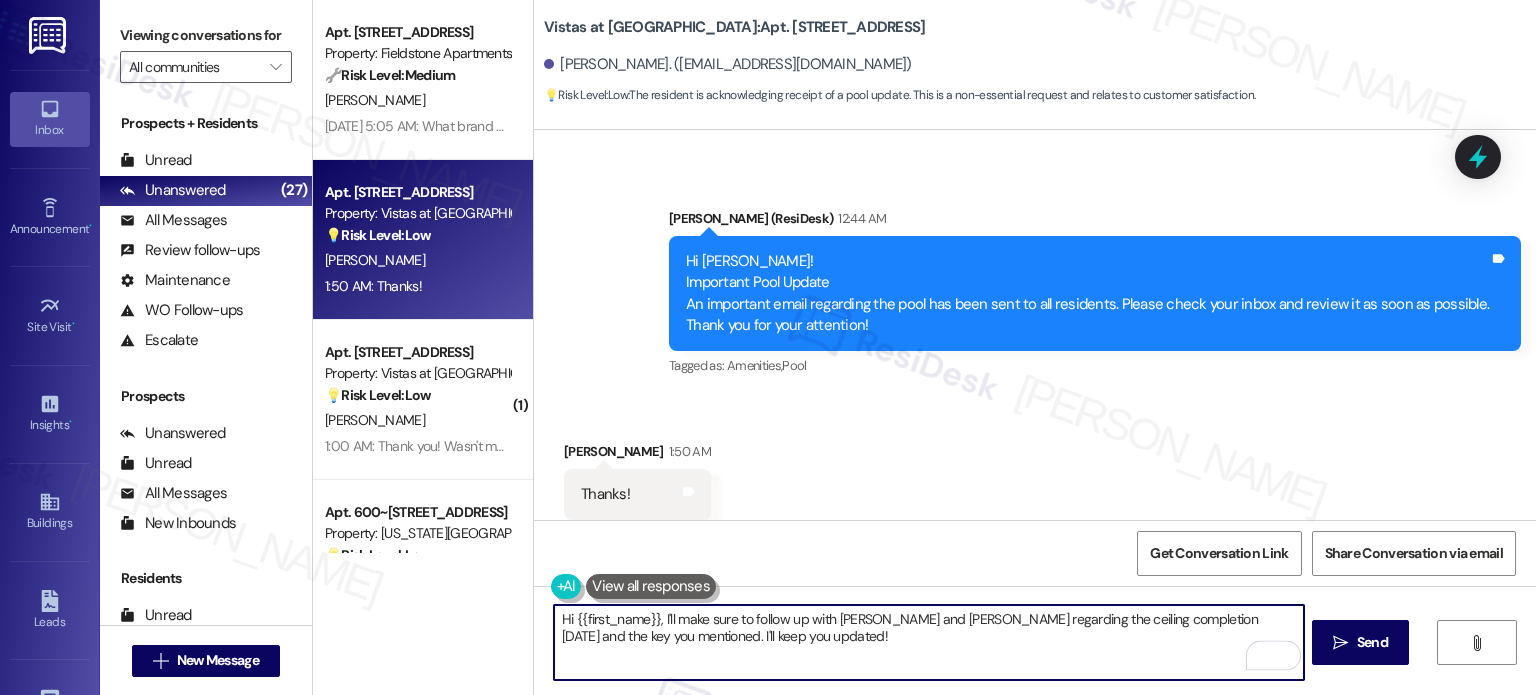 click on "Hi {{first_name}}, I'll make sure to follow up with Mike and Shane regarding the ceiling completion on Monday and the key you mentioned. I'll keep you updated!" at bounding box center [928, 642] 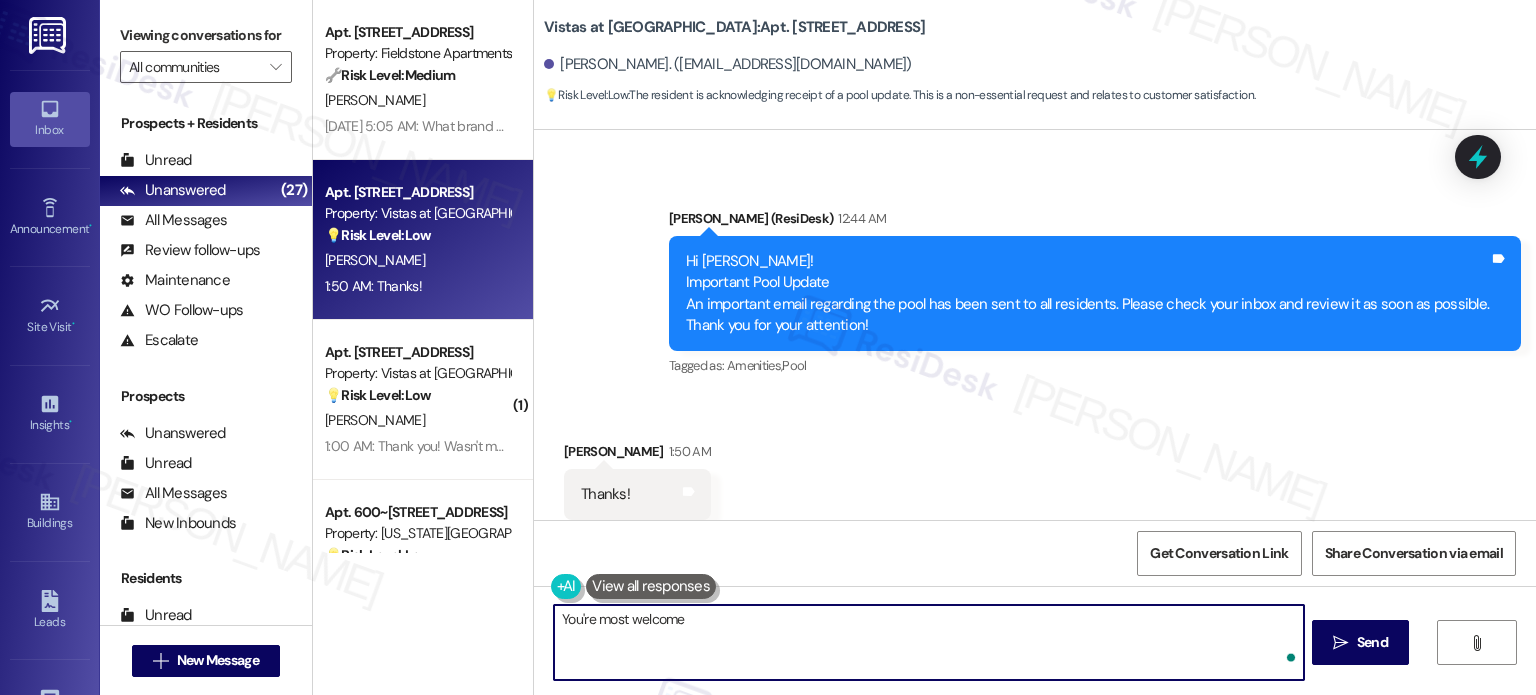 type on "You're most welcome!" 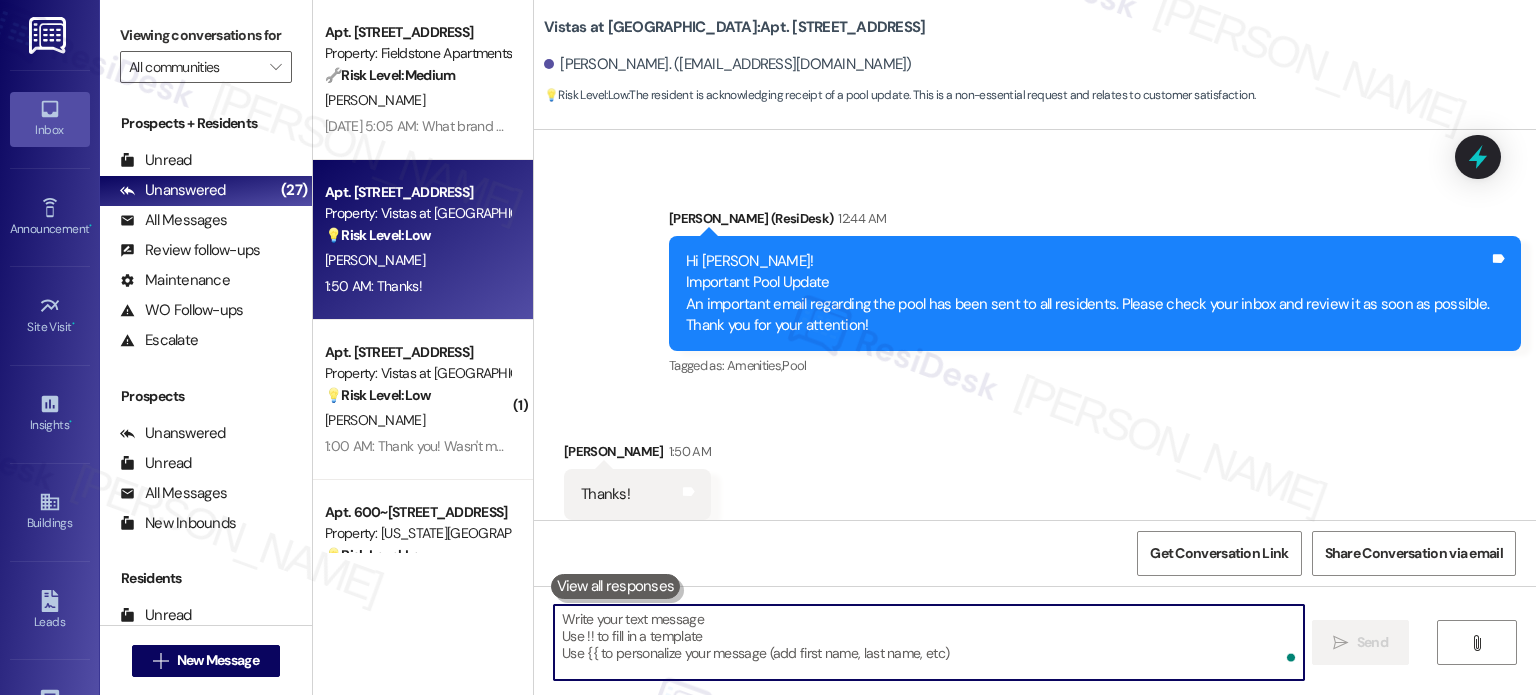 scroll, scrollTop: 13489, scrollLeft: 0, axis: vertical 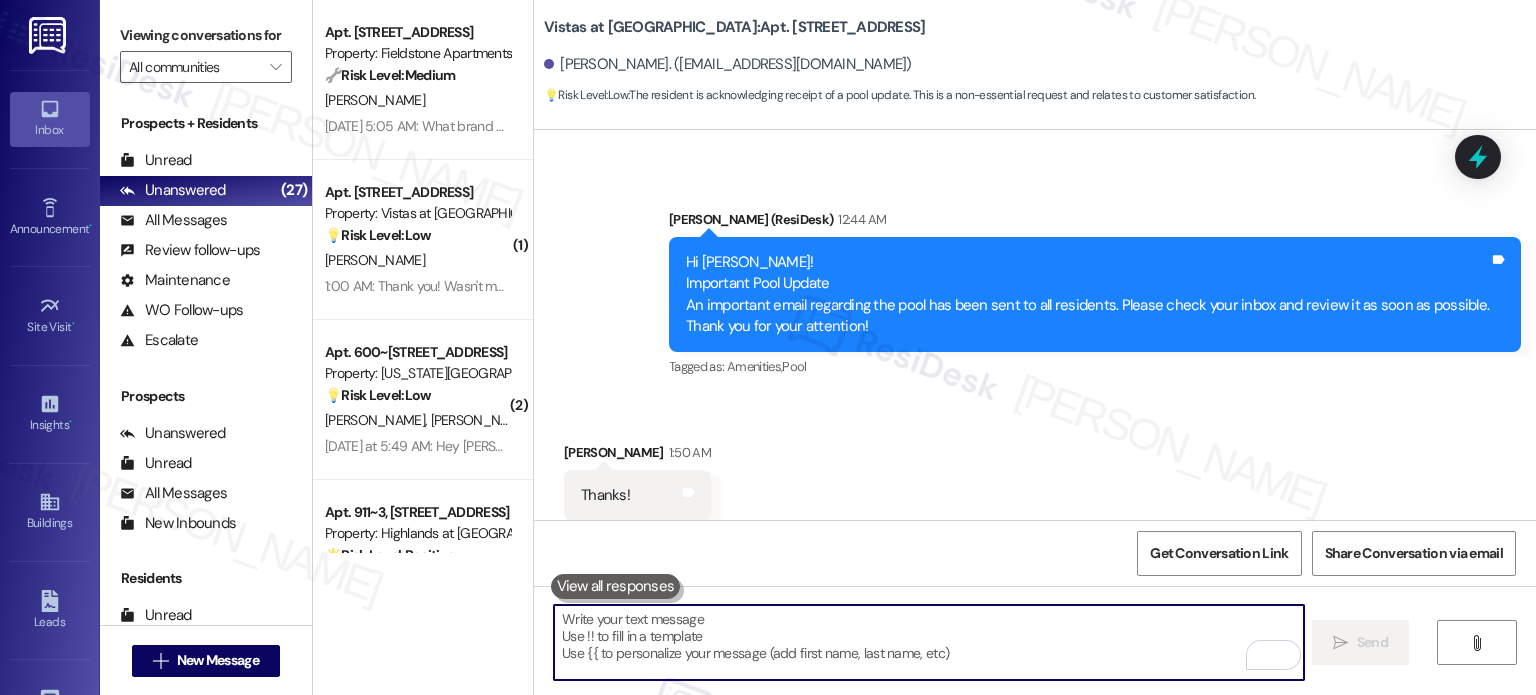 type 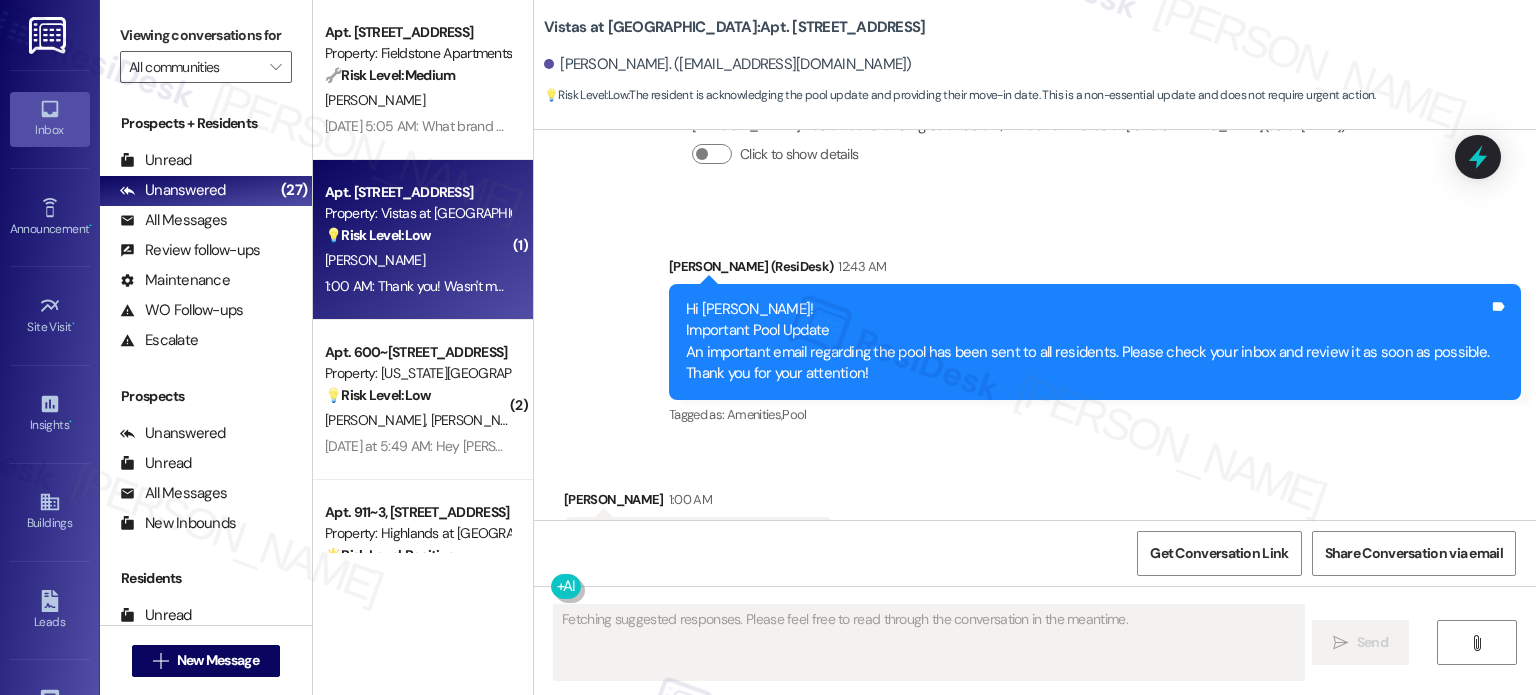scroll, scrollTop: 1114, scrollLeft: 0, axis: vertical 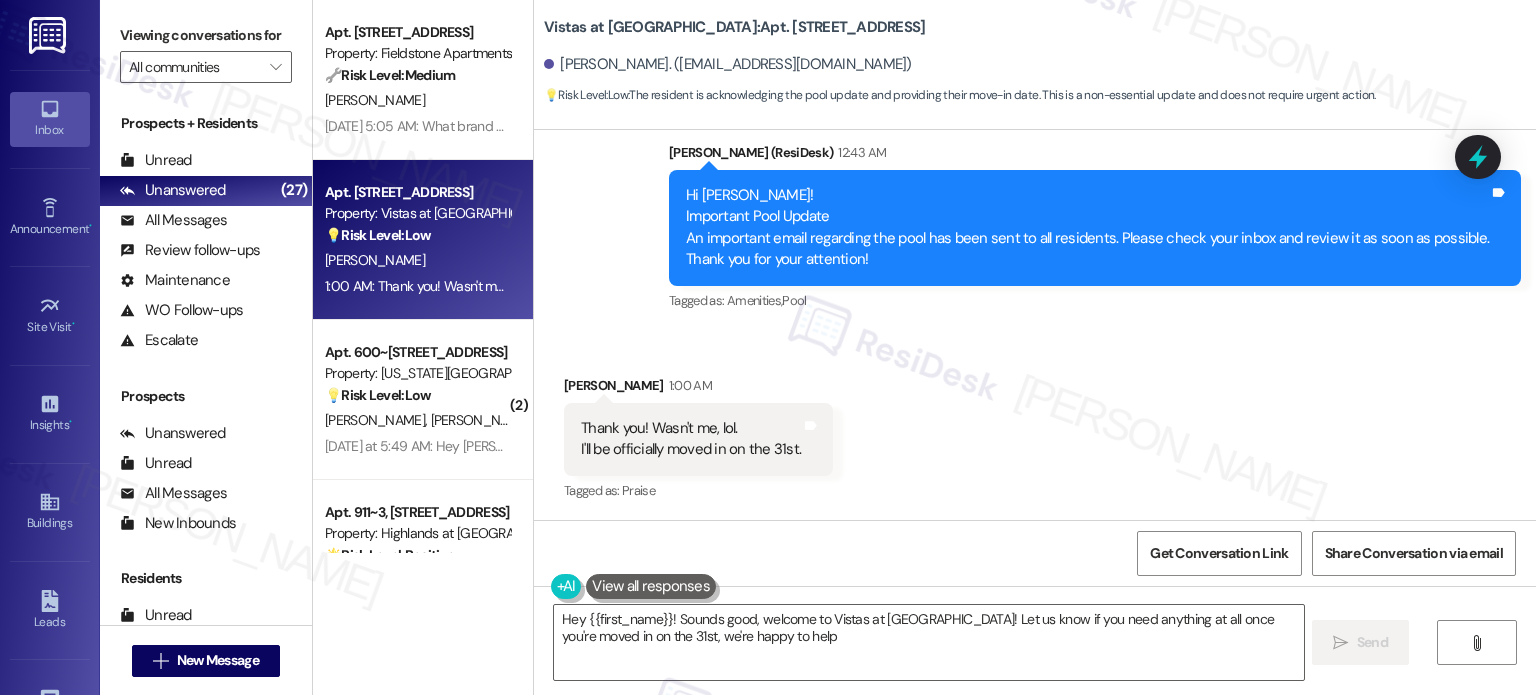 type on "Hey {{first_name}}! Sounds good, welcome to Vistas at [GEOGRAPHIC_DATA]! Let us know if you need anything at all once you're moved in on the 31st, we're happy to help!" 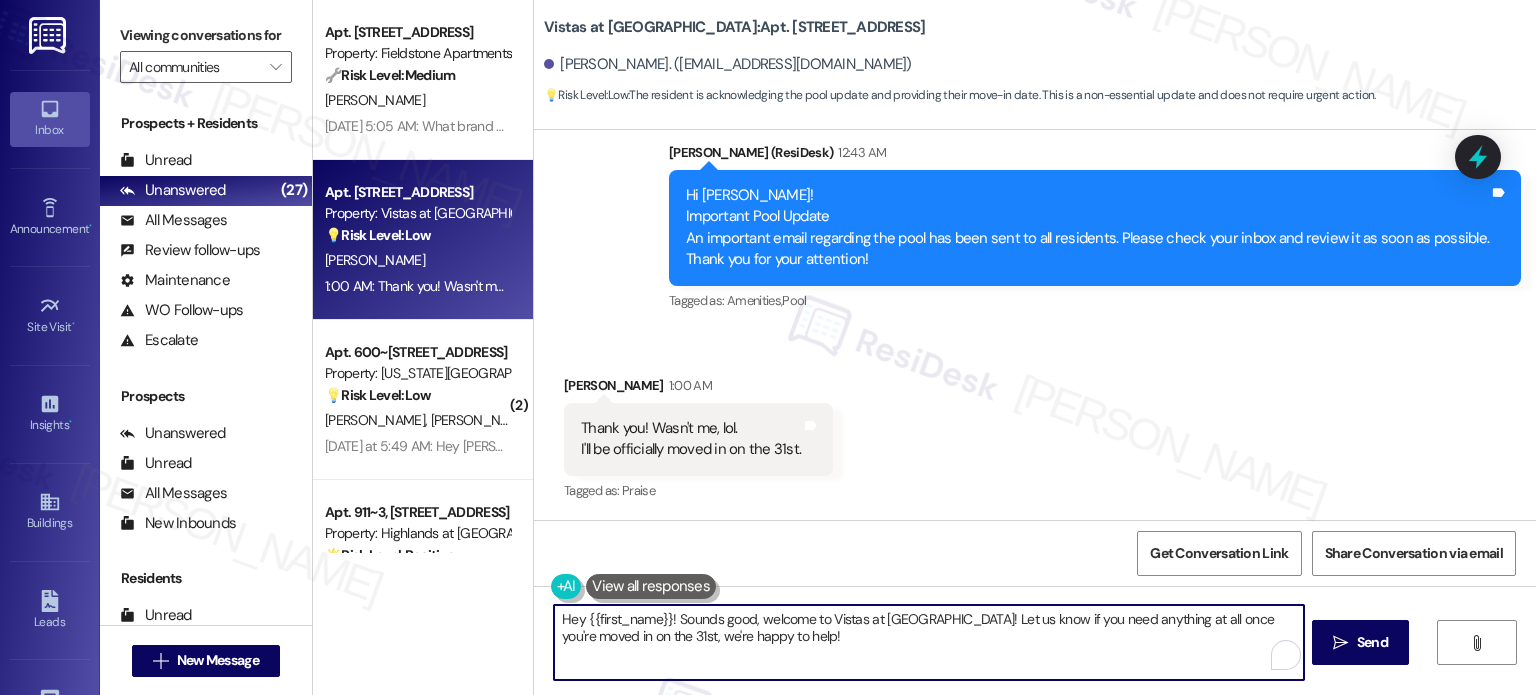 click on "Hey {{first_name}}! Sounds good, welcome to Vistas at [GEOGRAPHIC_DATA]! Let us know if you need anything at all once you're moved in on the 31st, we're happy to help!" at bounding box center [928, 642] 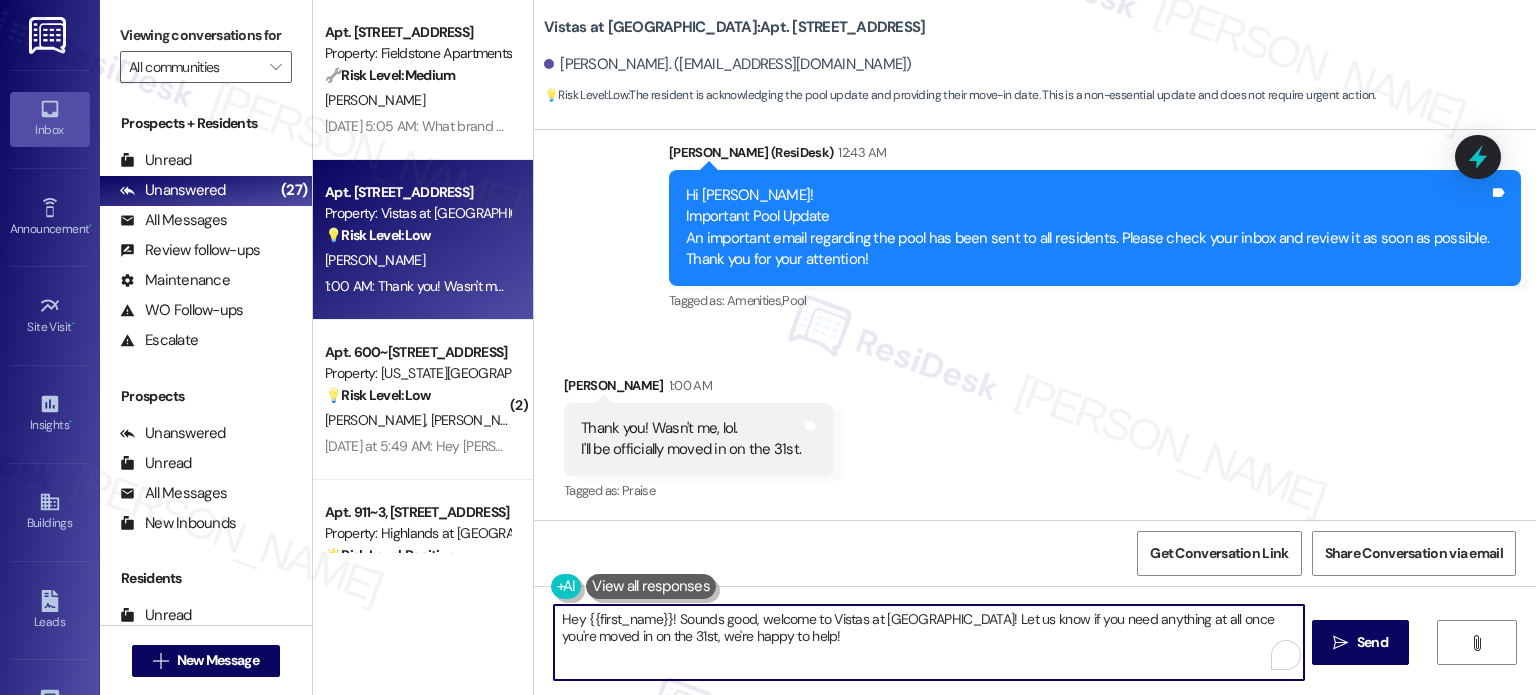 drag, startPoint x: 923, startPoint y: 625, endPoint x: 932, endPoint y: 638, distance: 15.811388 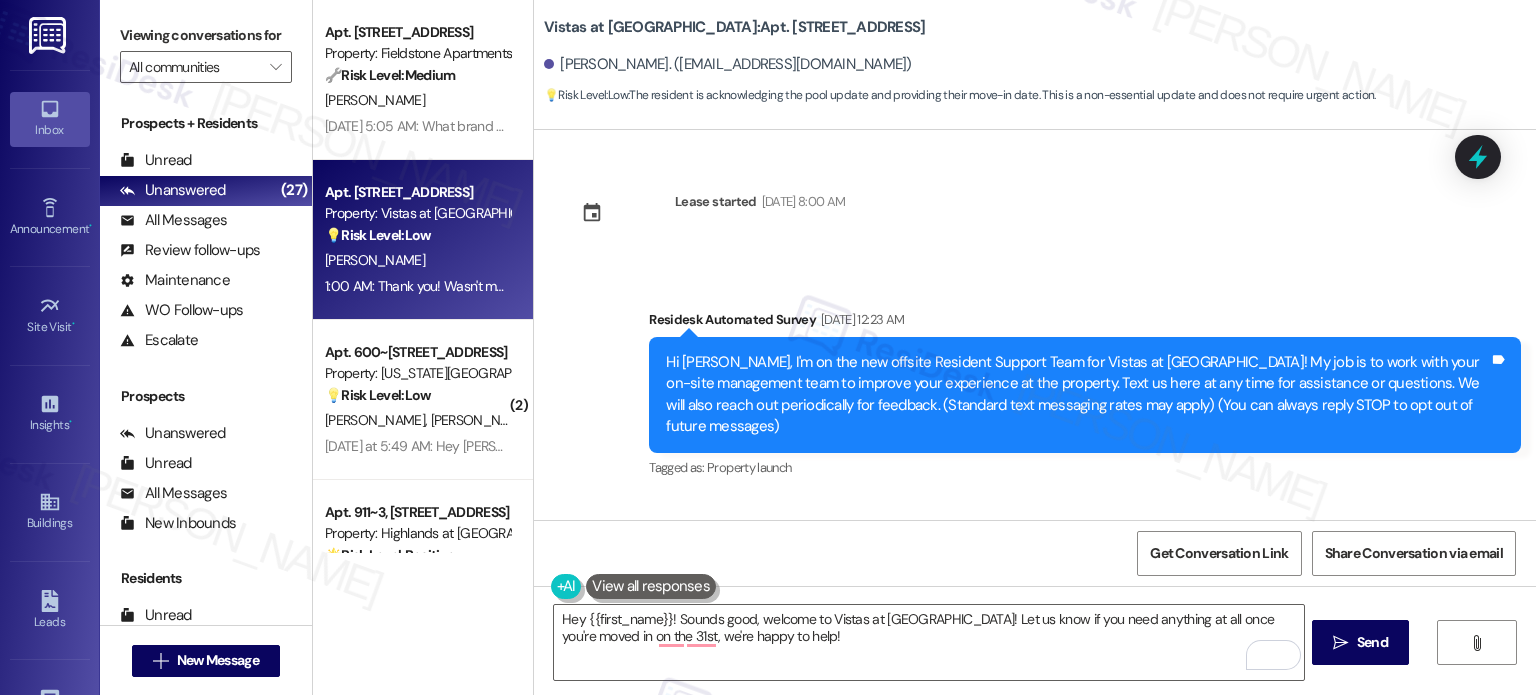 scroll, scrollTop: 0, scrollLeft: 0, axis: both 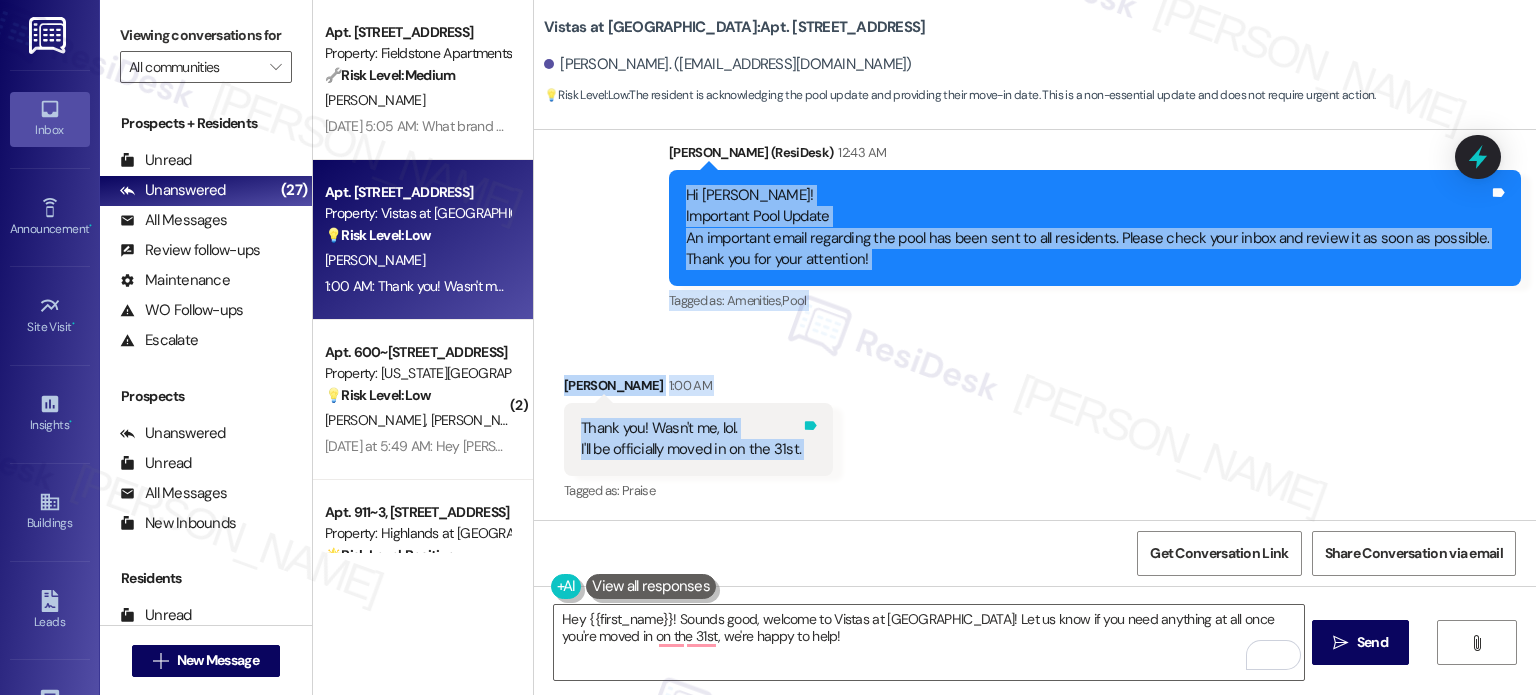 click on "Lease started [DATE] 8:00 AM Survey, sent via SMS Residesk Automated Survey [DATE] 12:23 AM Hi [PERSON_NAME], I'm on the new offsite Resident Support Team for Vistas at [GEOGRAPHIC_DATA]! My job is to work with your on-site management team to improve your experience at the property. Text us here at any time for assistance or questions. We will also reach out periodically for feedback. (Standard text messaging rates may apply) (You can always reply STOP to opt out of future messages) Tags and notes Tagged as:   Property launch Click to highlight conversations about Property launch Announcement, sent via SMS [PERSON_NAME]   (ResiDesk) [DATE] 6:06 AM Hi [PERSON_NAME]!
At this time, the police are following up on the incident
Thank you, Tags and notes Tagged as:   Safety & security ,  Click to highlight conversations about Safety & security Maintenance Click to highlight conversations about Maintenance Announcement, sent via SMS [PERSON_NAME]   (ResiDesk) [DATE] 12:53 AM Hi [PERSON_NAME]!
Tagged as:" at bounding box center (1035, 325) 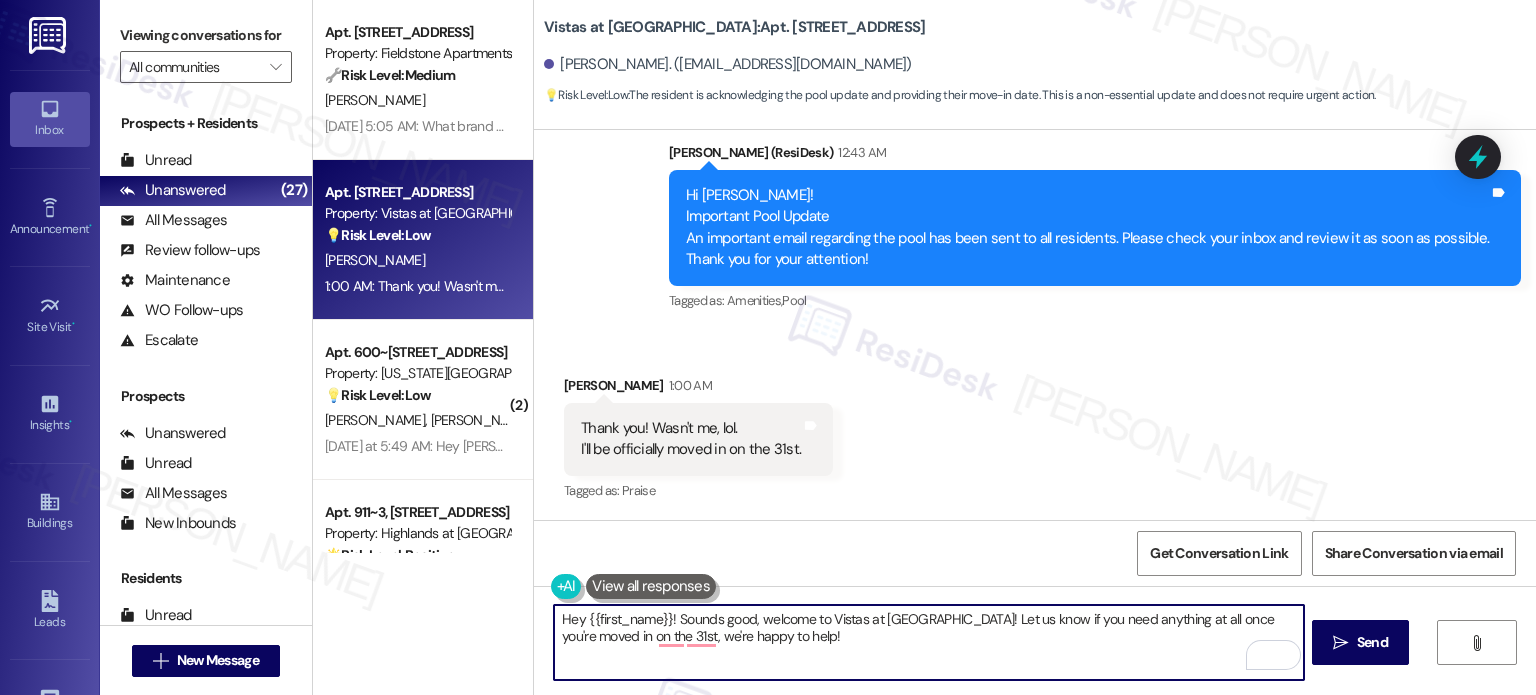 click on "Hey {{first_name}}! Sounds good, welcome to Vistas at [GEOGRAPHIC_DATA]! Let us know if you need anything at all once you're moved in on the 31st, we're happy to help!" at bounding box center [928, 642] 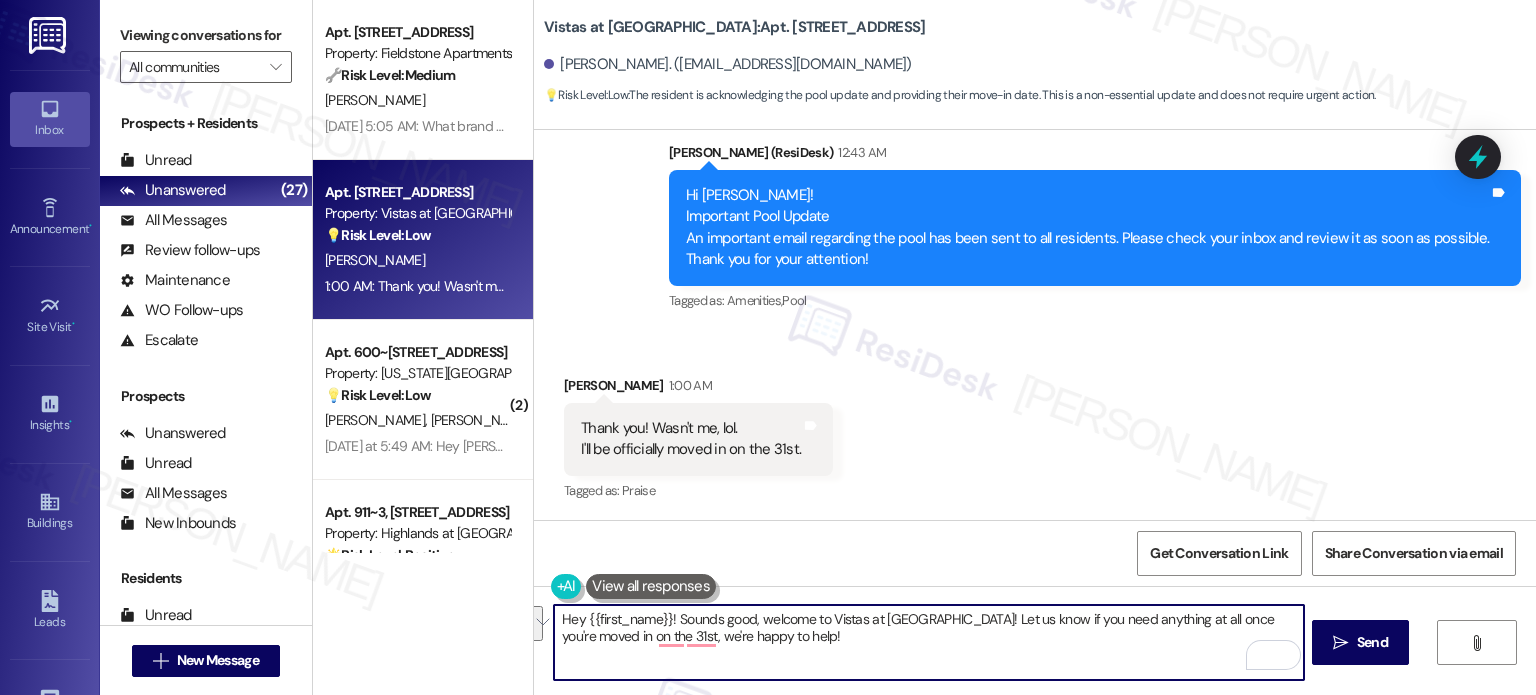paste on "Thanks for the heads-up—got it! 😊 We’ll make sure you're fully in the loop once you’re officially moved in on the 31st. If you have any questions before then, feel free to reach out" 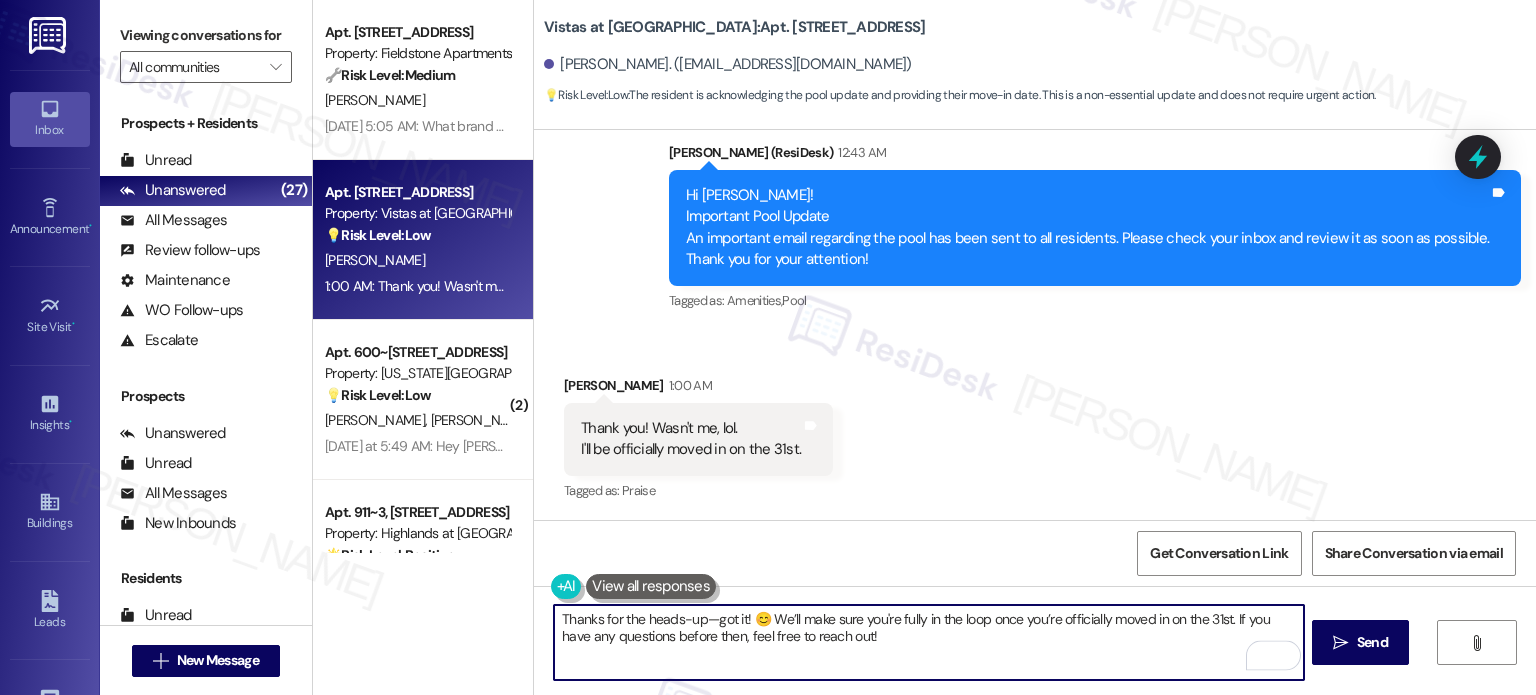 scroll, scrollTop: 1115, scrollLeft: 0, axis: vertical 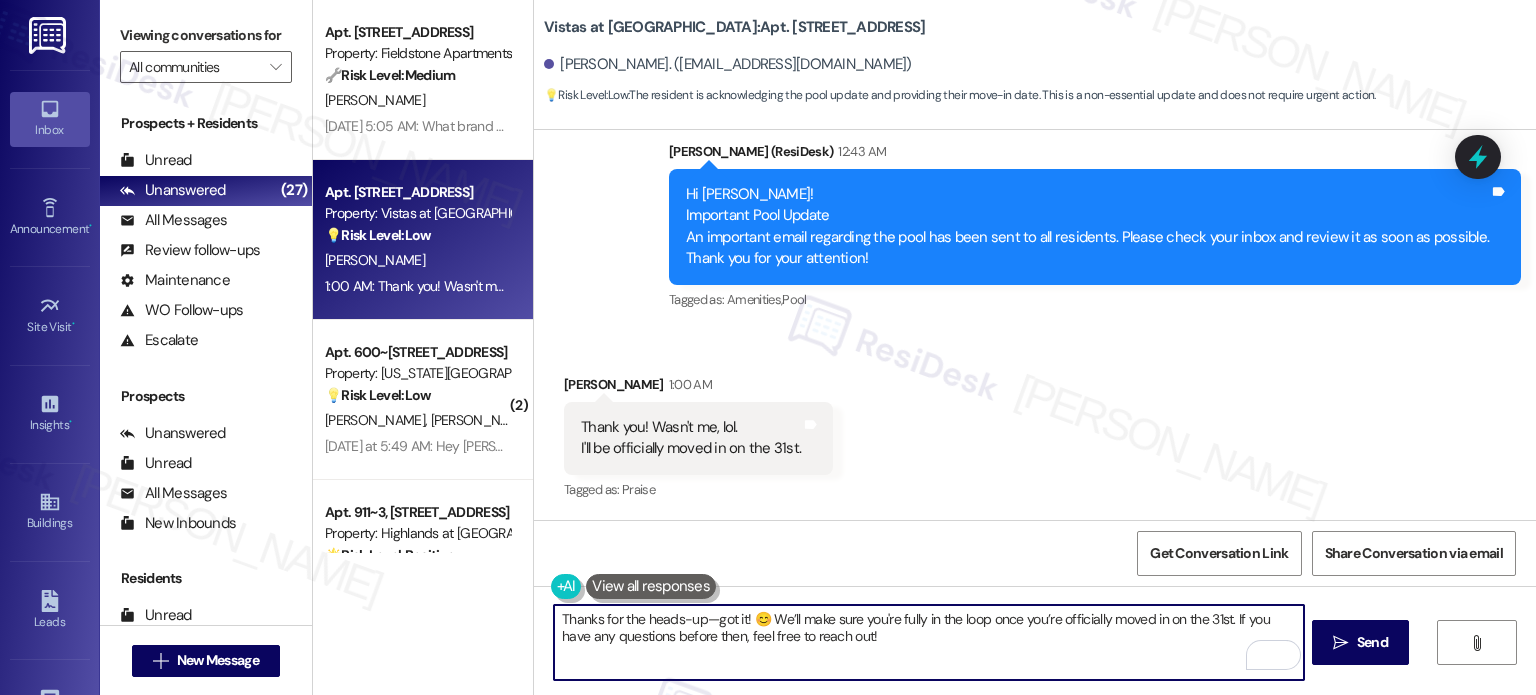 click on "Thanks for the heads-up—got it! 😊 We’ll make sure you're fully in the loop once you’re officially moved in on the 31st. If you have any questions before then, feel free to reach out!" at bounding box center [928, 642] 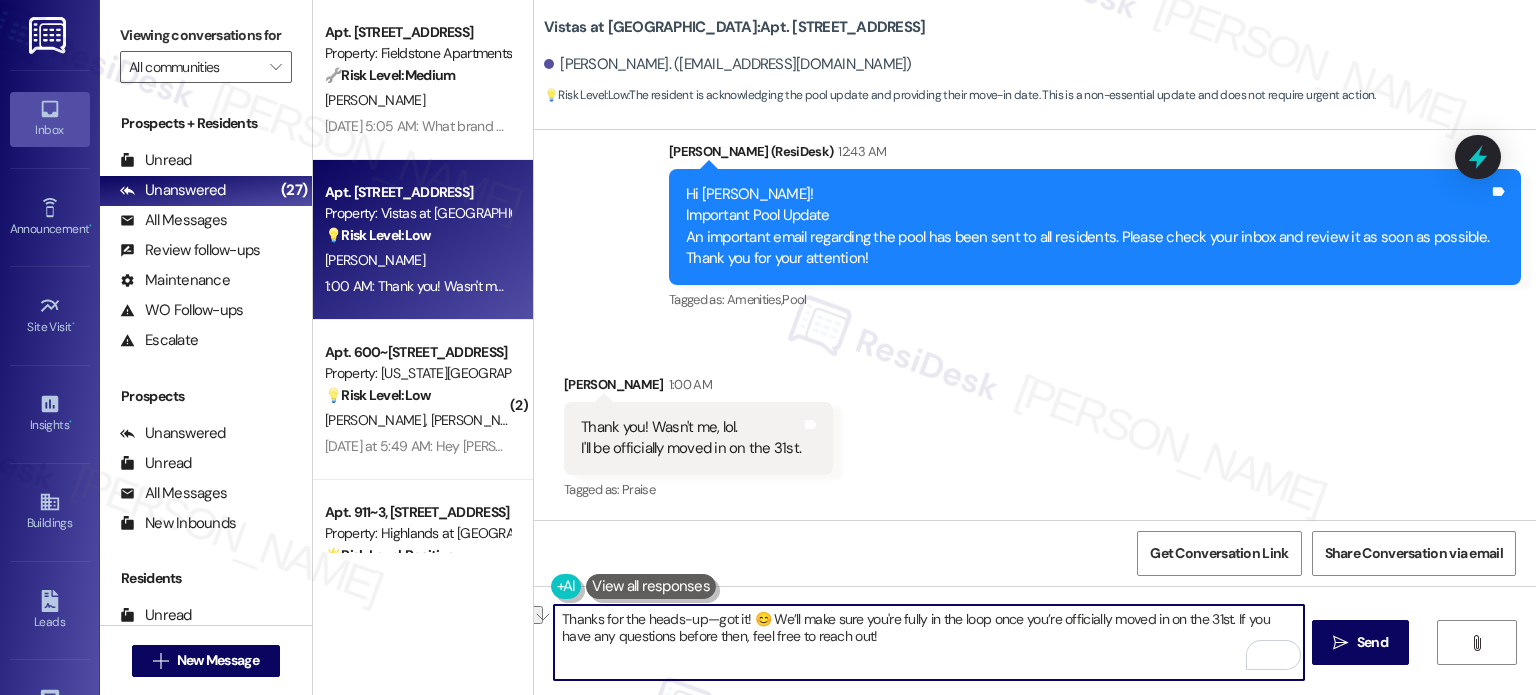 drag, startPoint x: 1228, startPoint y: 619, endPoint x: 894, endPoint y: 637, distance: 334.48468 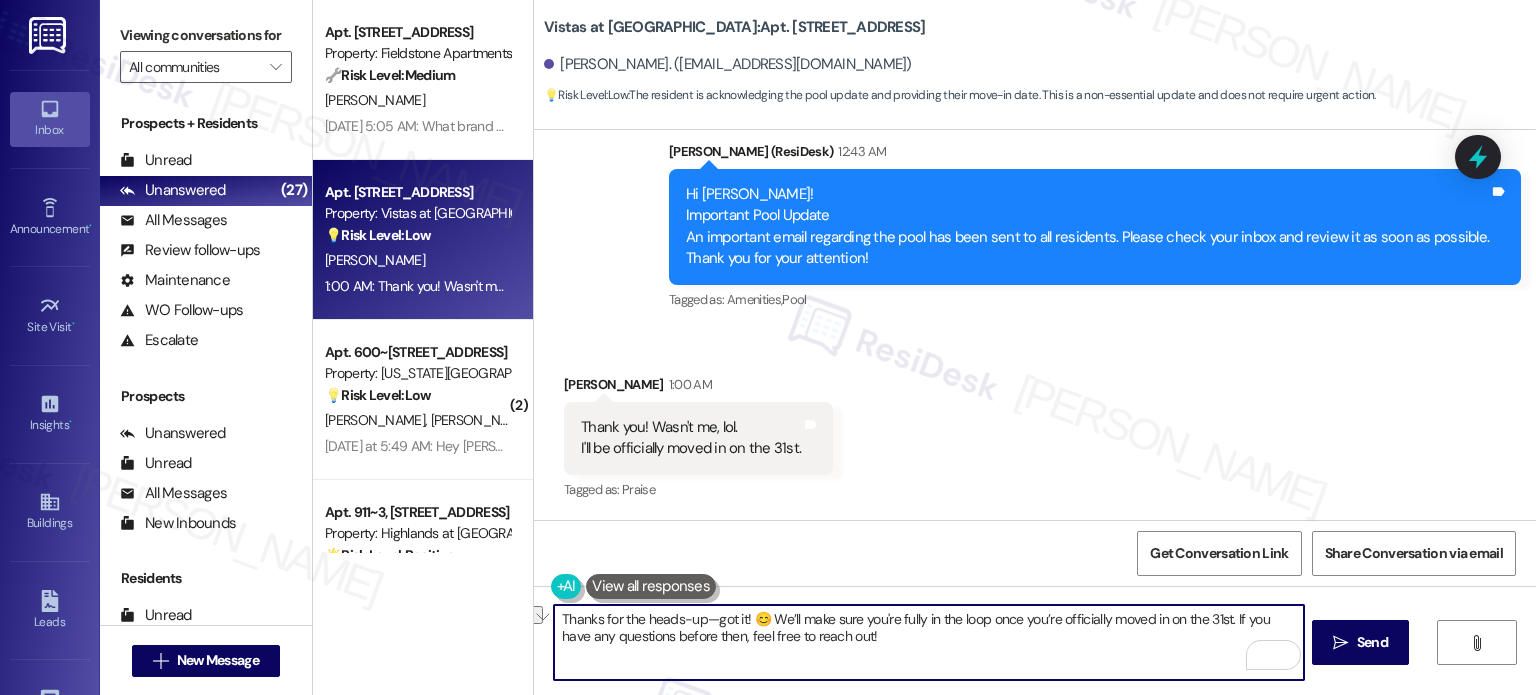 click on "Thanks for the heads-up—got it! 😊 We’ll make sure you're fully in the loop once you’re officially moved in on the 31st. If you have any questions before then, feel free to reach out!" at bounding box center [928, 642] 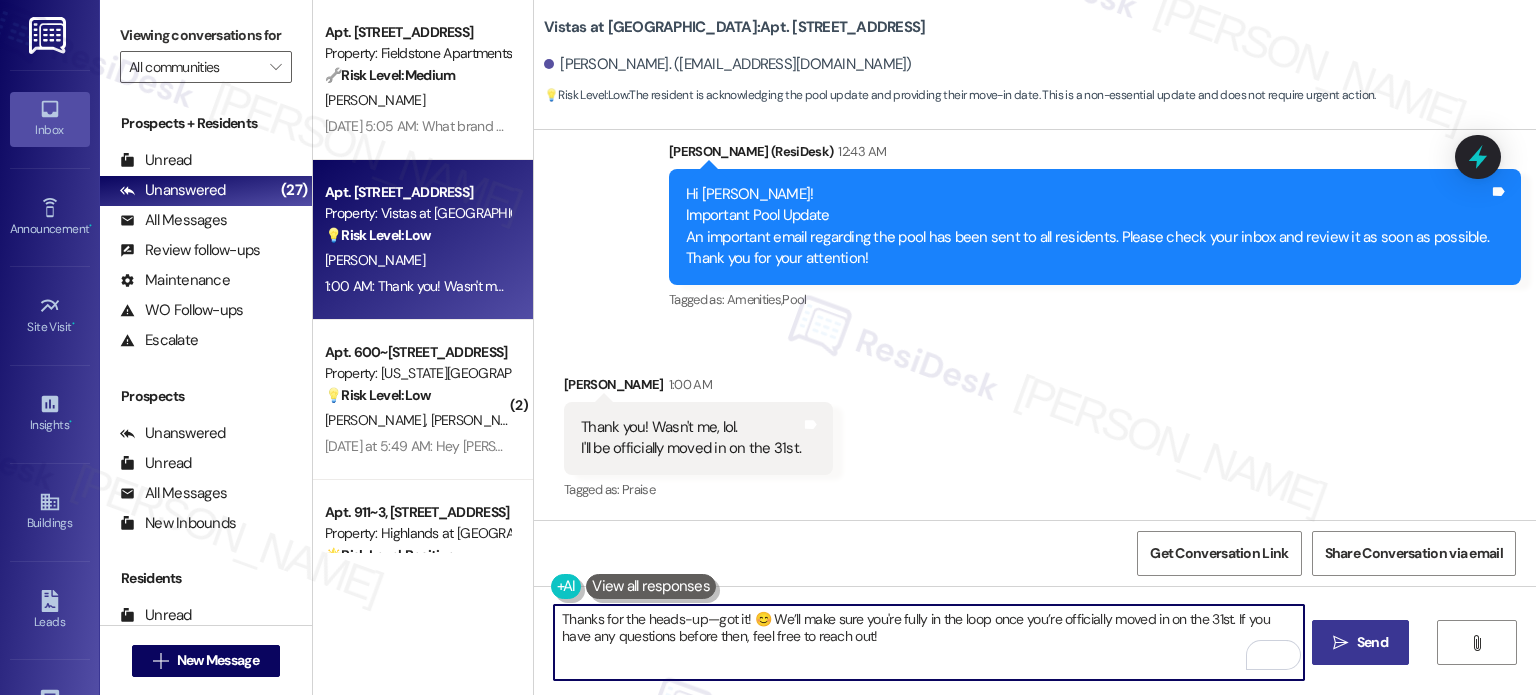 type on "Thanks for the heads-up—got it! 😊 We’ll make sure you're fully in the loop once you’re officially moved in on the 31st. If you have any questions before then, feel free to reach out!" 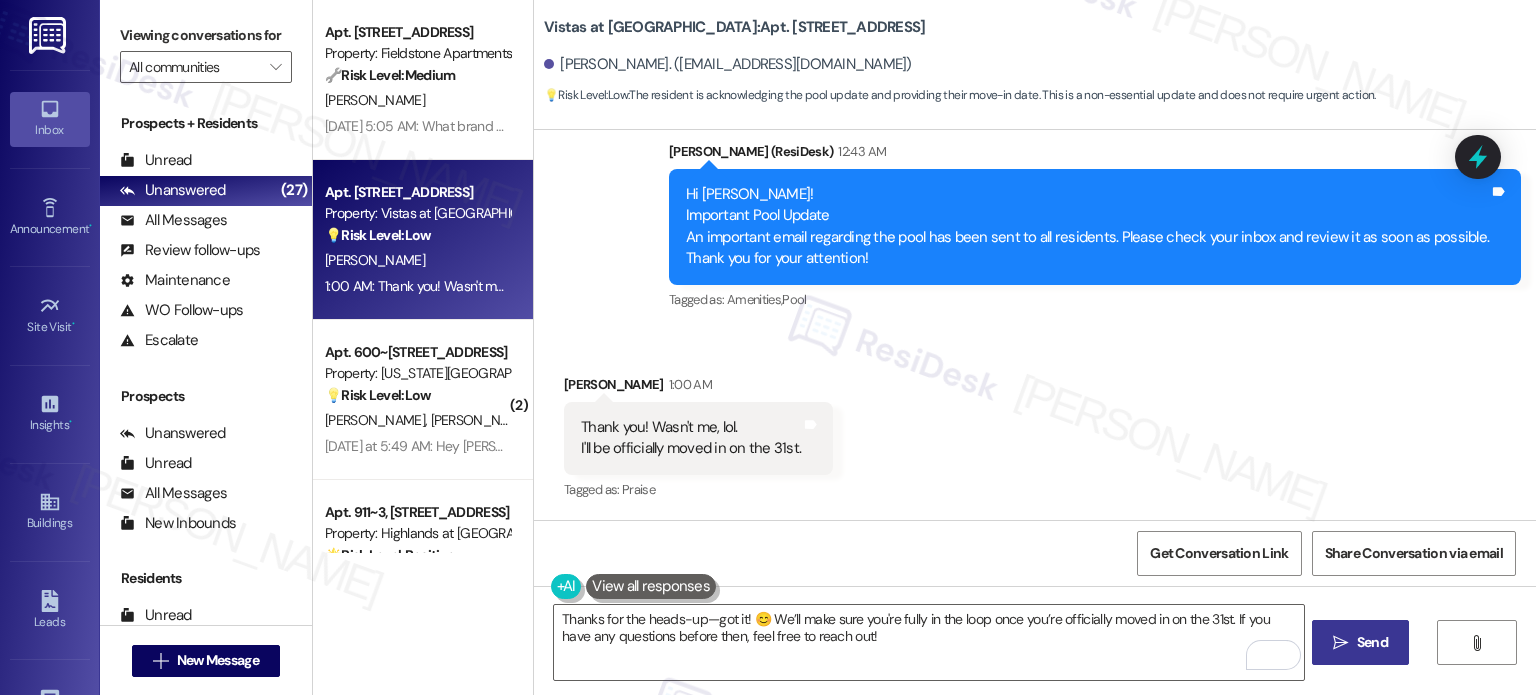 click on "Send" at bounding box center [1372, 642] 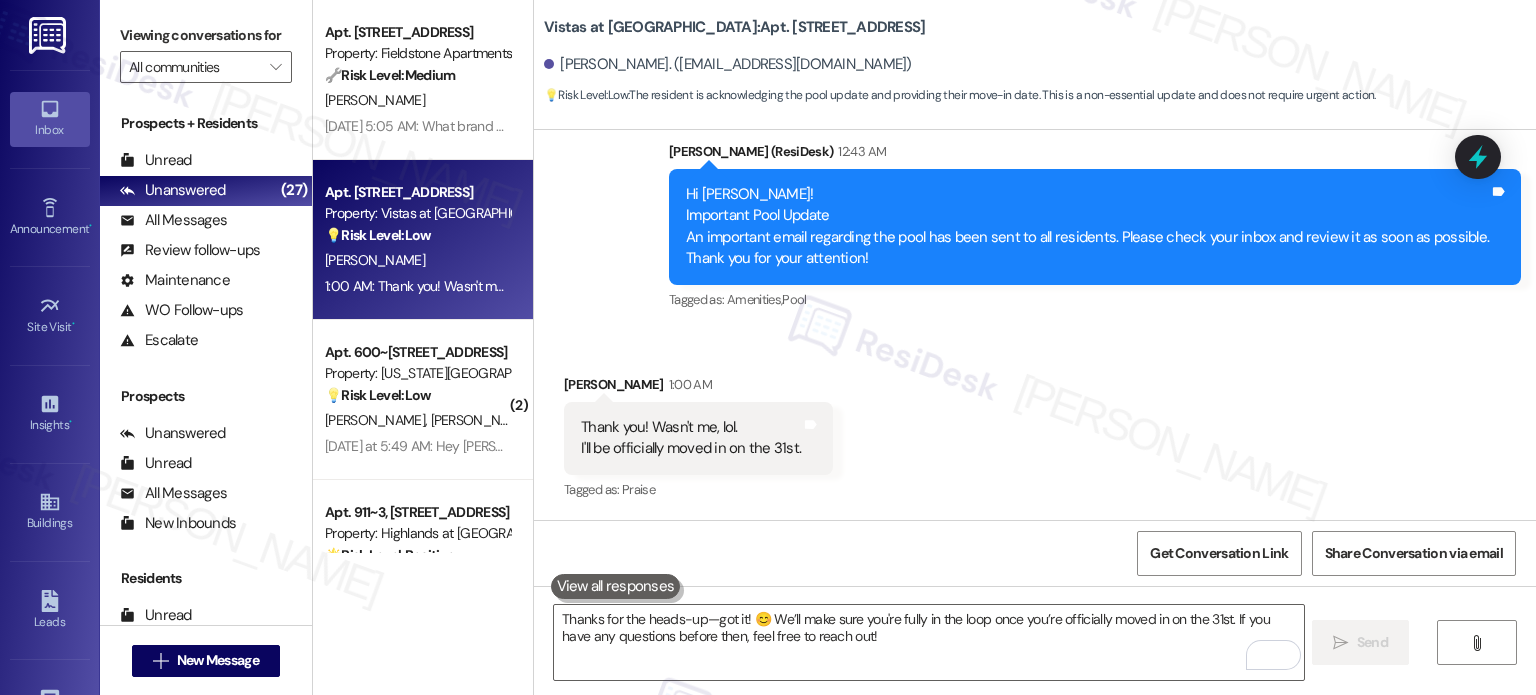 scroll, scrollTop: 1114, scrollLeft: 0, axis: vertical 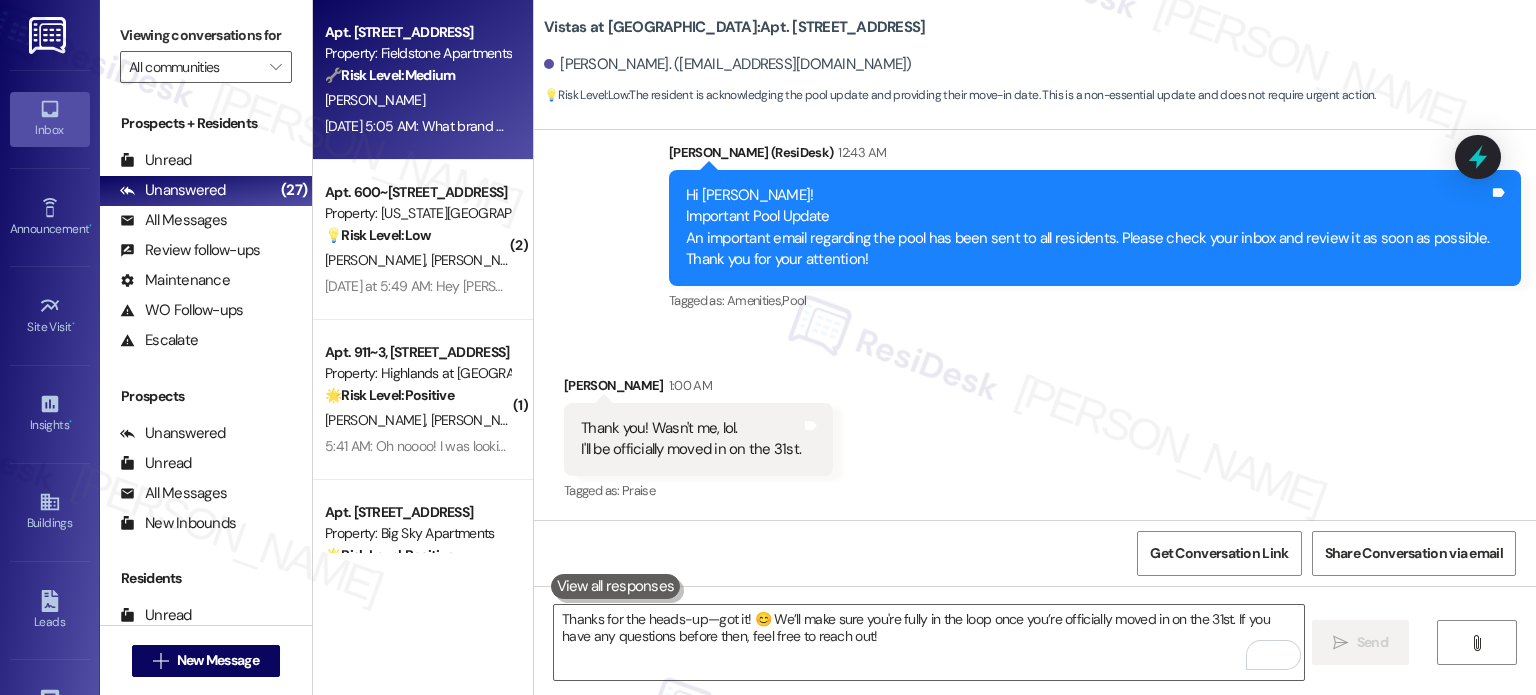 click on "🔧  Risk Level:  Medium" at bounding box center (390, 75) 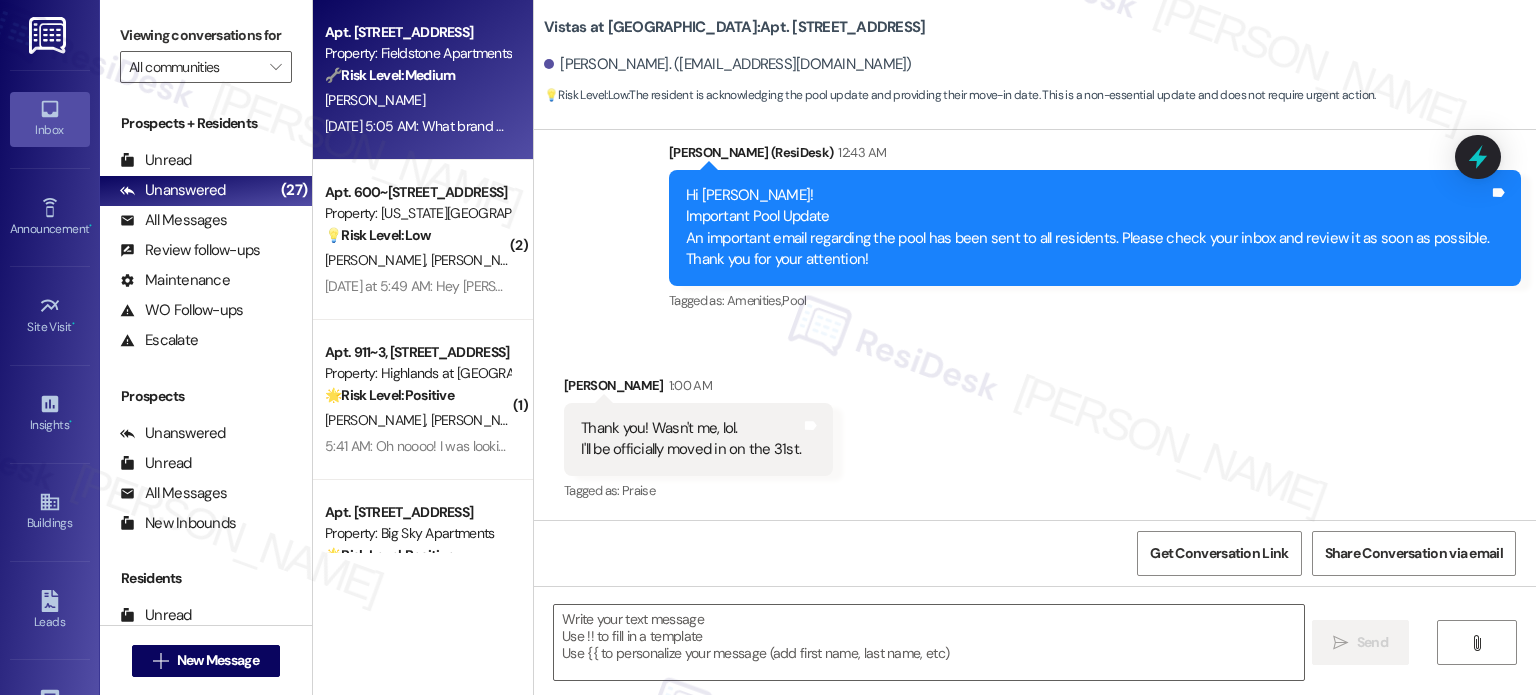 type on "Fetching suggested responses. Please feel free to read through the conversation in the meantime." 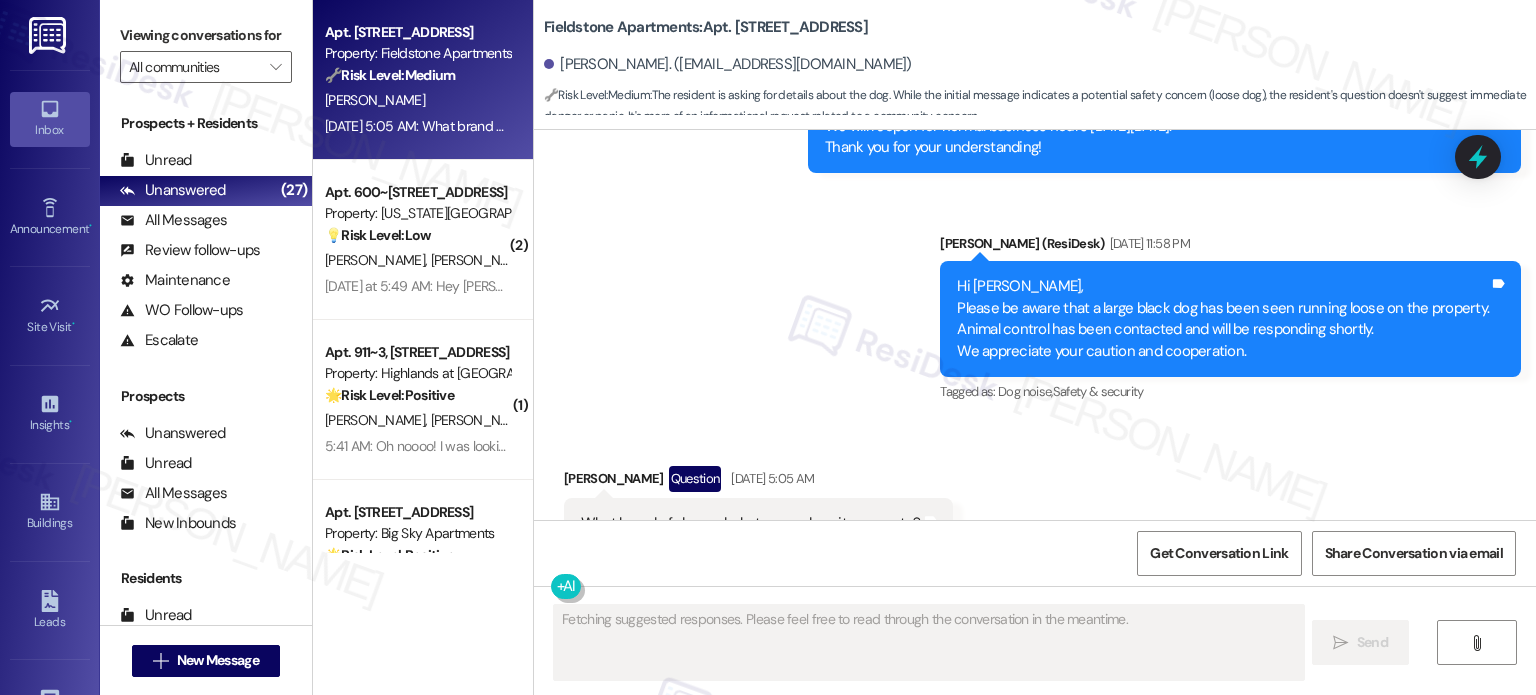 scroll, scrollTop: 12870, scrollLeft: 0, axis: vertical 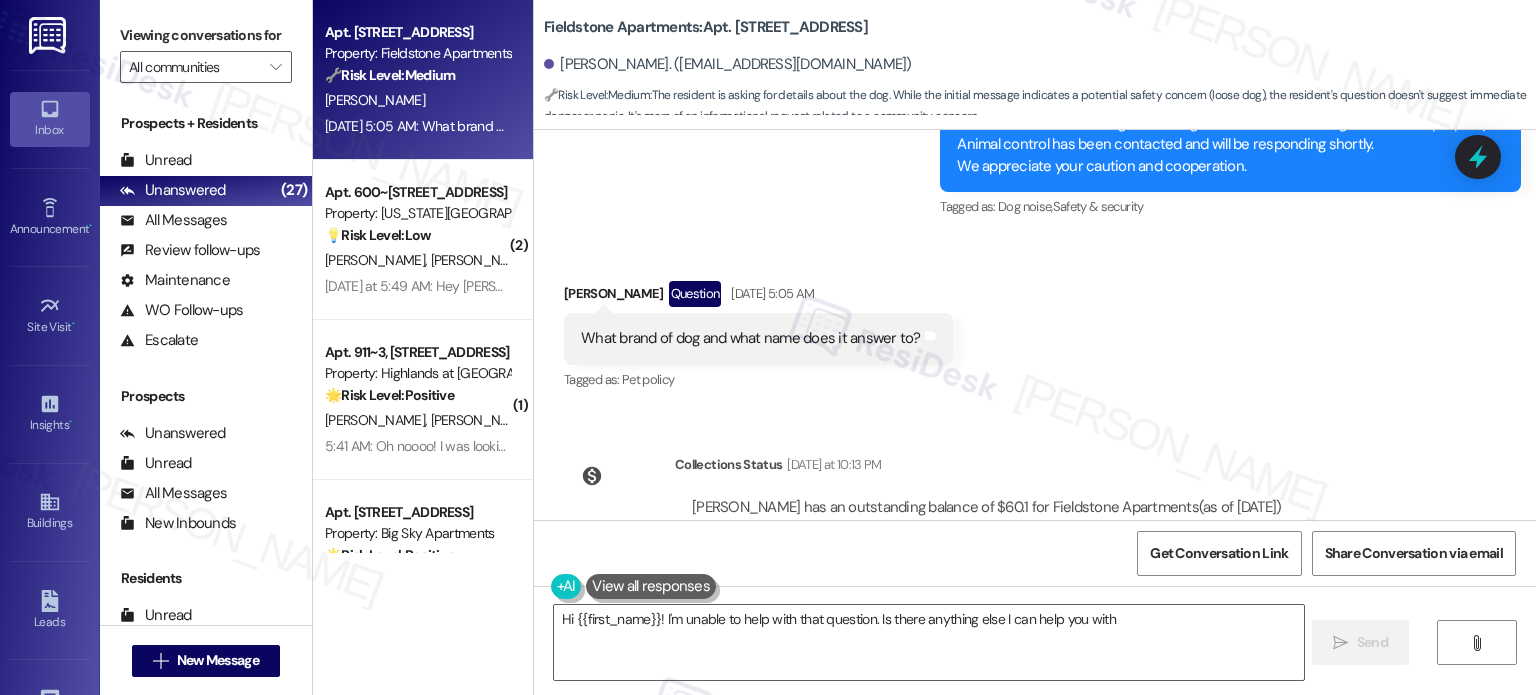 type on "Hi {{first_name}}! I'm unable to help with that question. Is there anything else I can help you with?" 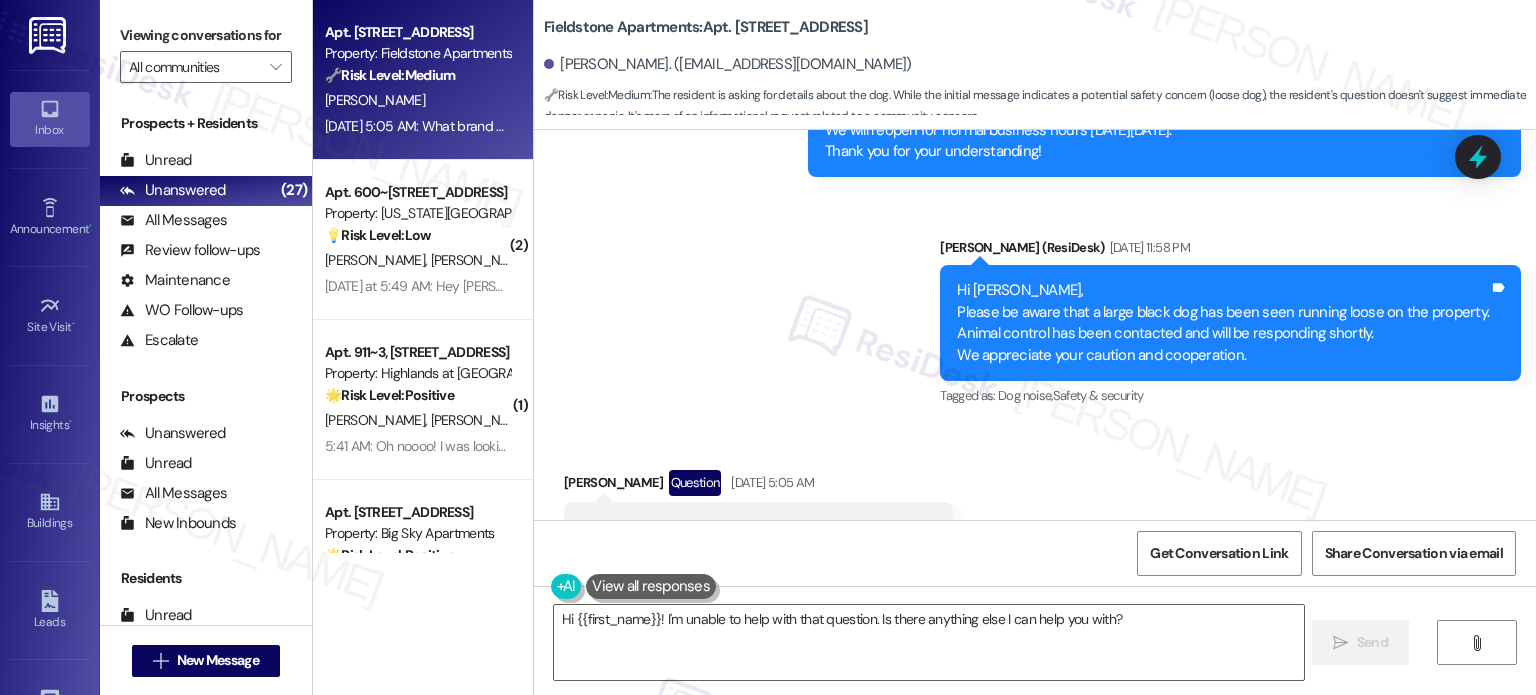 scroll, scrollTop: 12670, scrollLeft: 0, axis: vertical 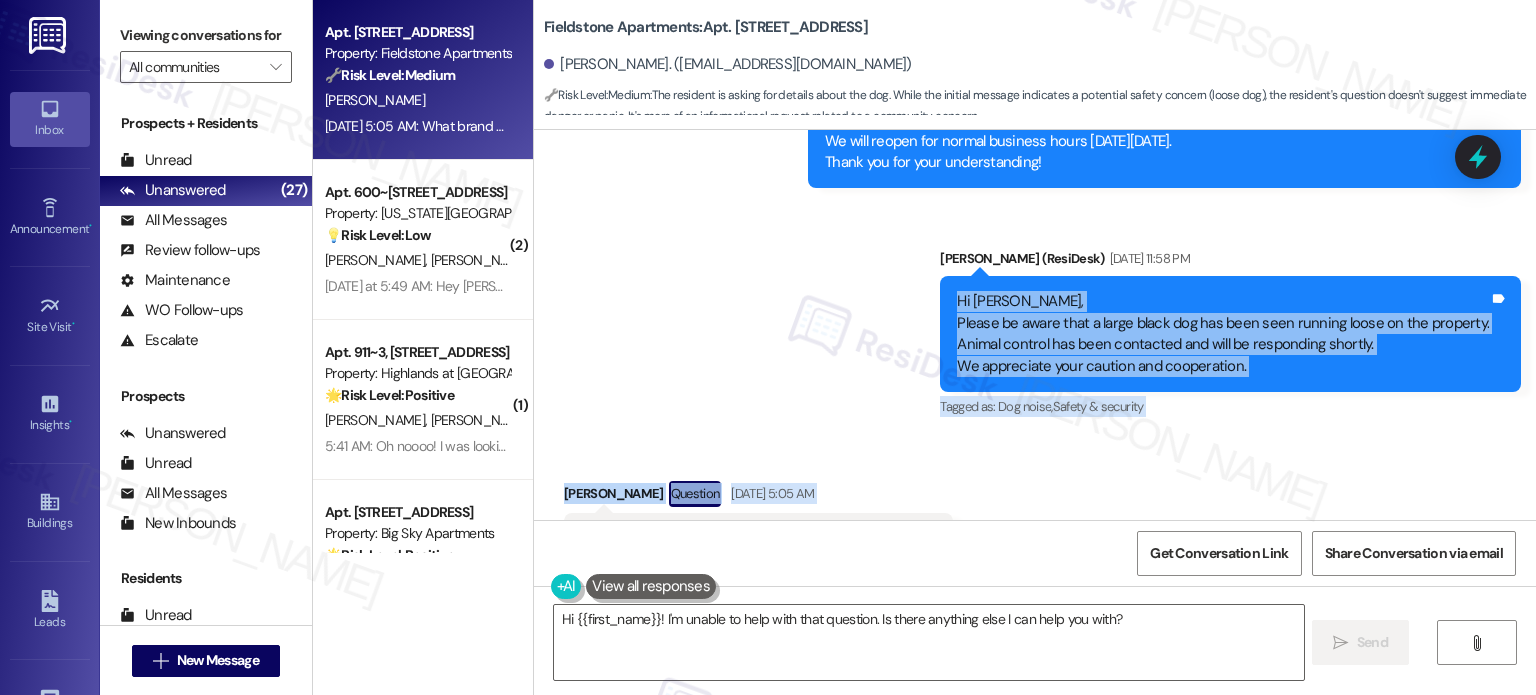 drag, startPoint x: 961, startPoint y: 230, endPoint x: 1023, endPoint y: 458, distance: 236.2795 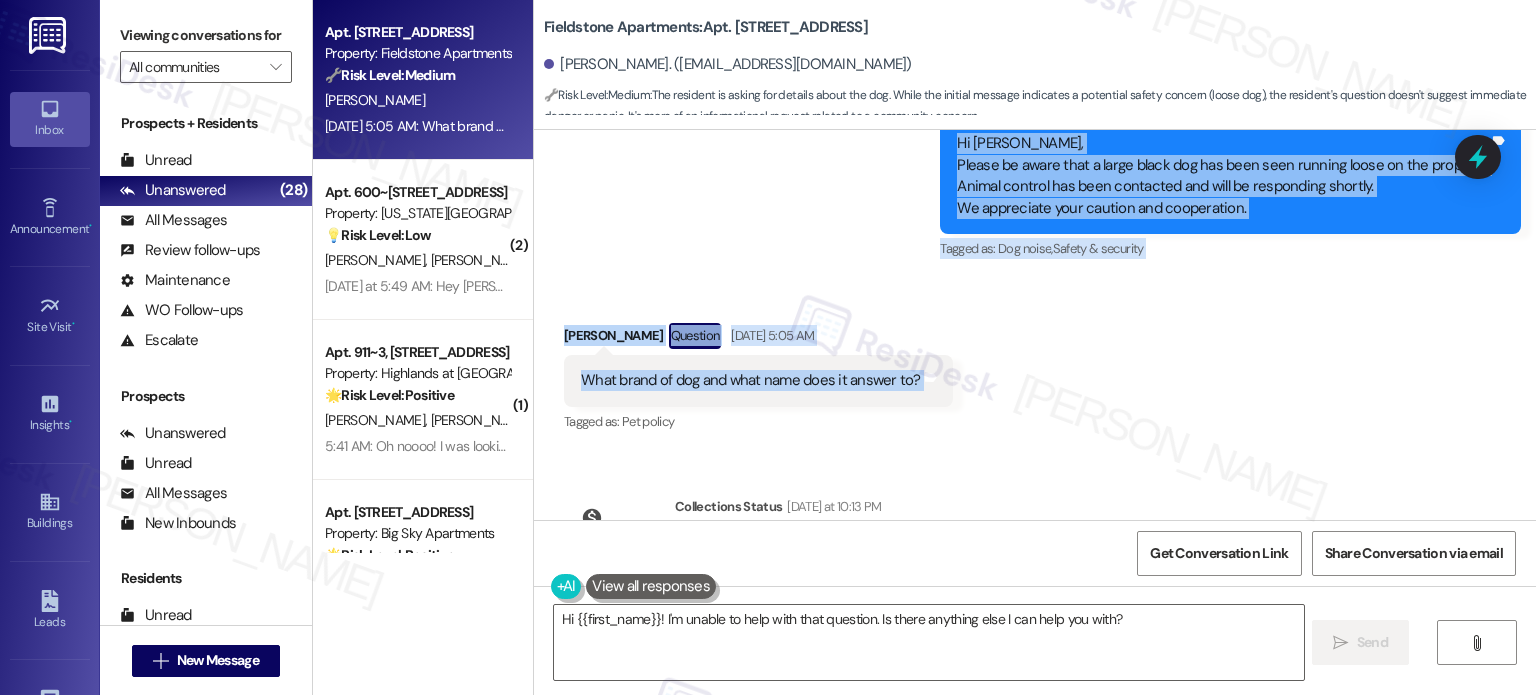 scroll, scrollTop: 12870, scrollLeft: 0, axis: vertical 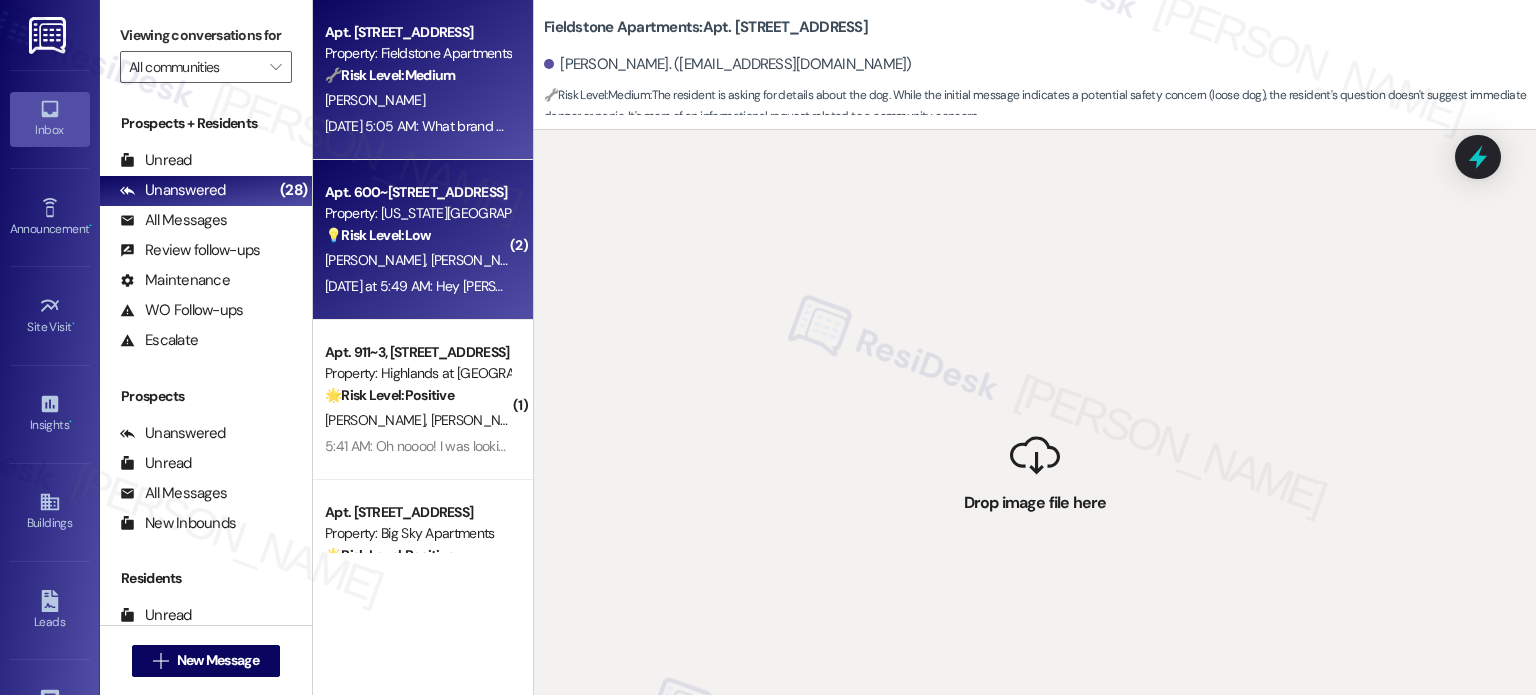 click on "💡  Risk Level:  Low The resident is inquiring about garage availability and adding a name to the waiting list. This is a non-essential request related to amenity access." at bounding box center [417, 235] 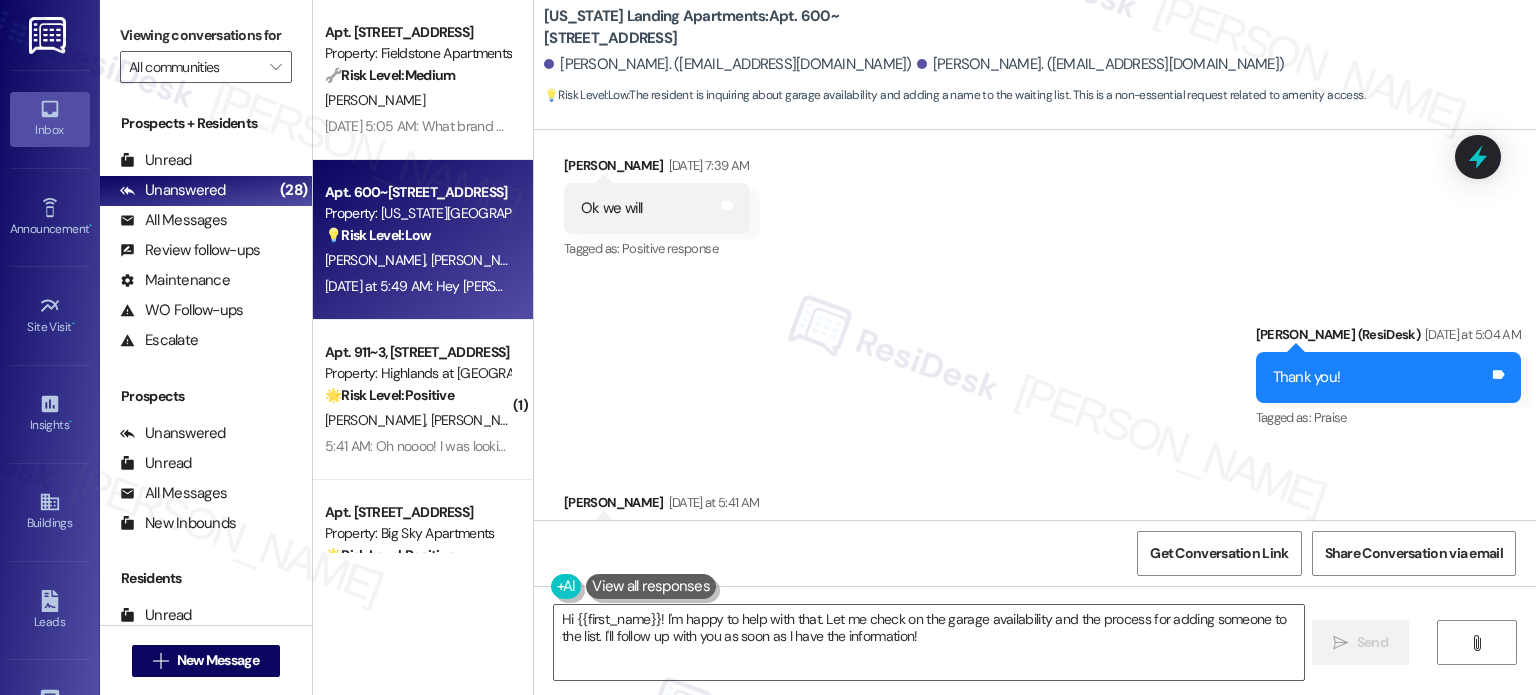 scroll, scrollTop: 2358, scrollLeft: 0, axis: vertical 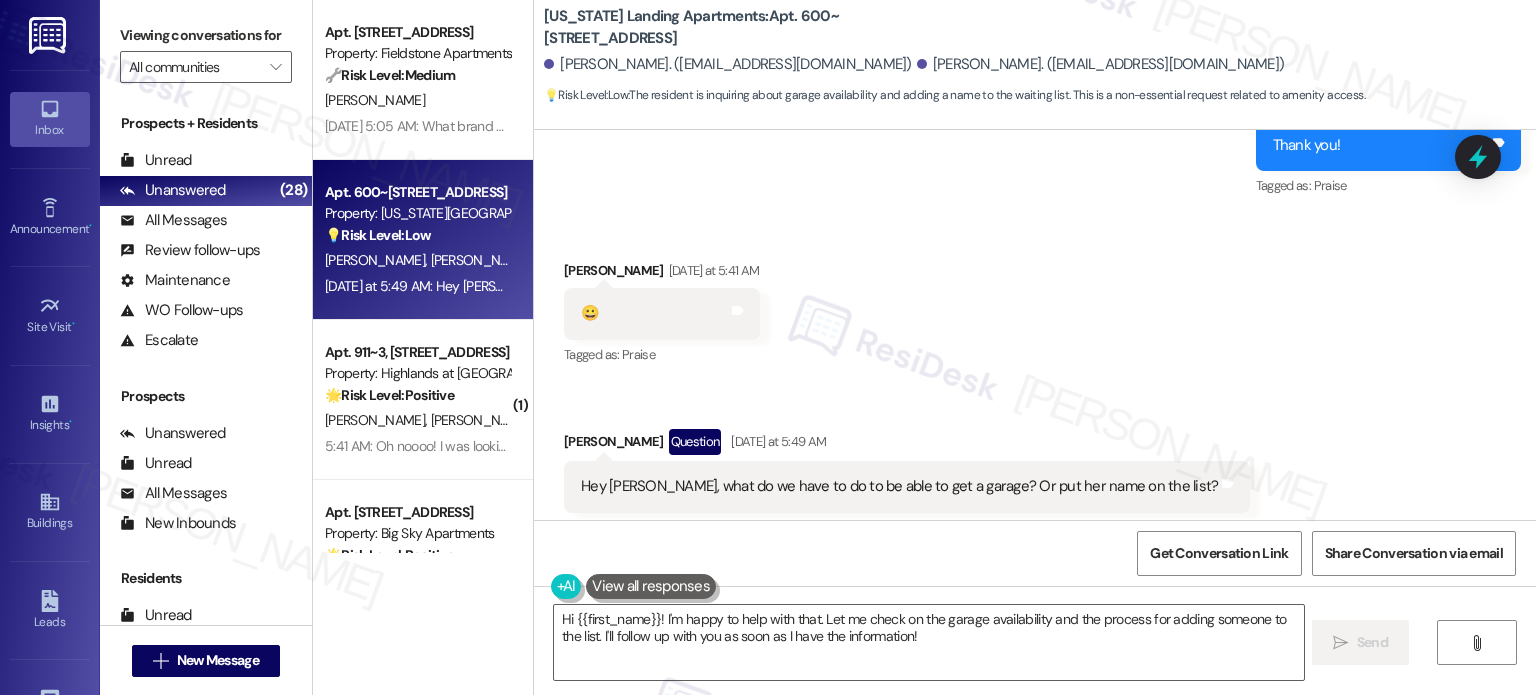 click on "Hey [PERSON_NAME], what do we have to do to be able to get a garage? Or put her name on the list?" at bounding box center (899, 486) 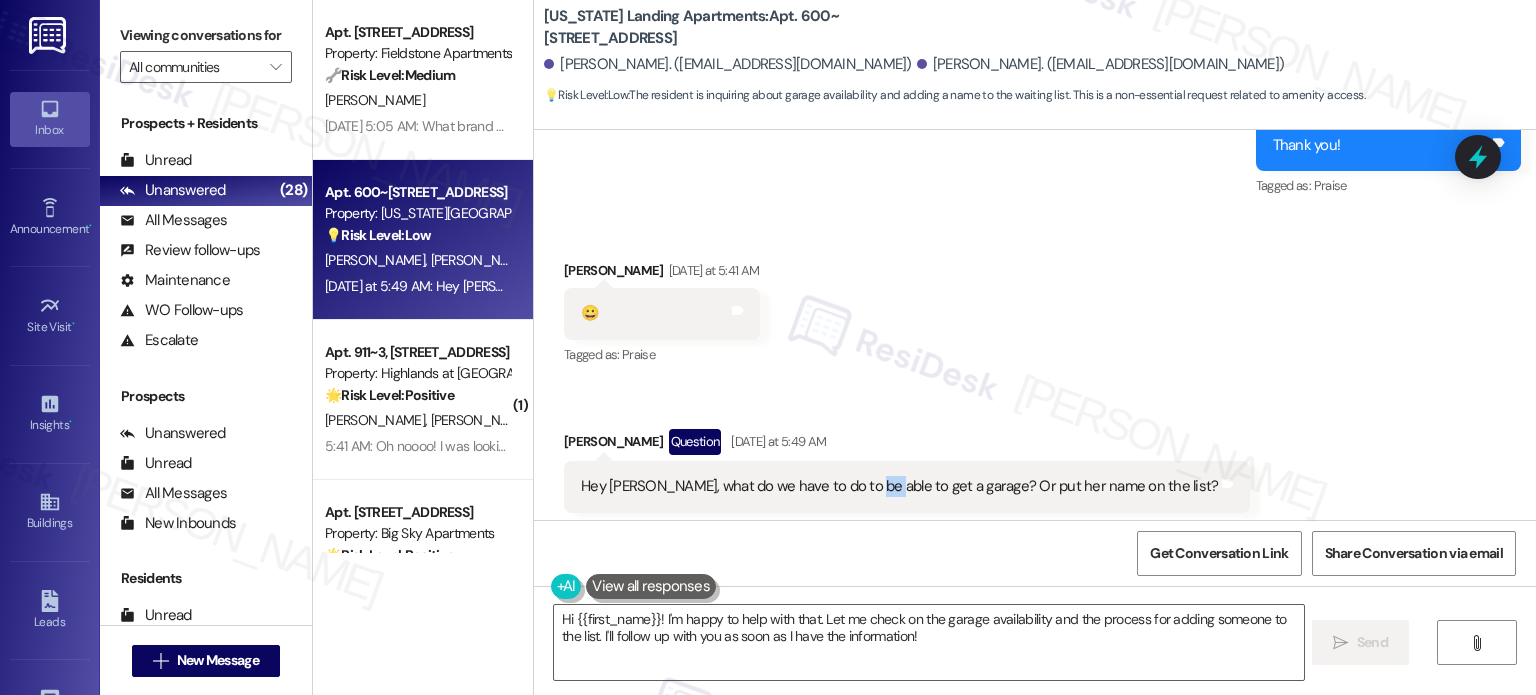 click on "Hey [PERSON_NAME], what do we have to do to be able to get a garage? Or put her name on the list?" at bounding box center (899, 486) 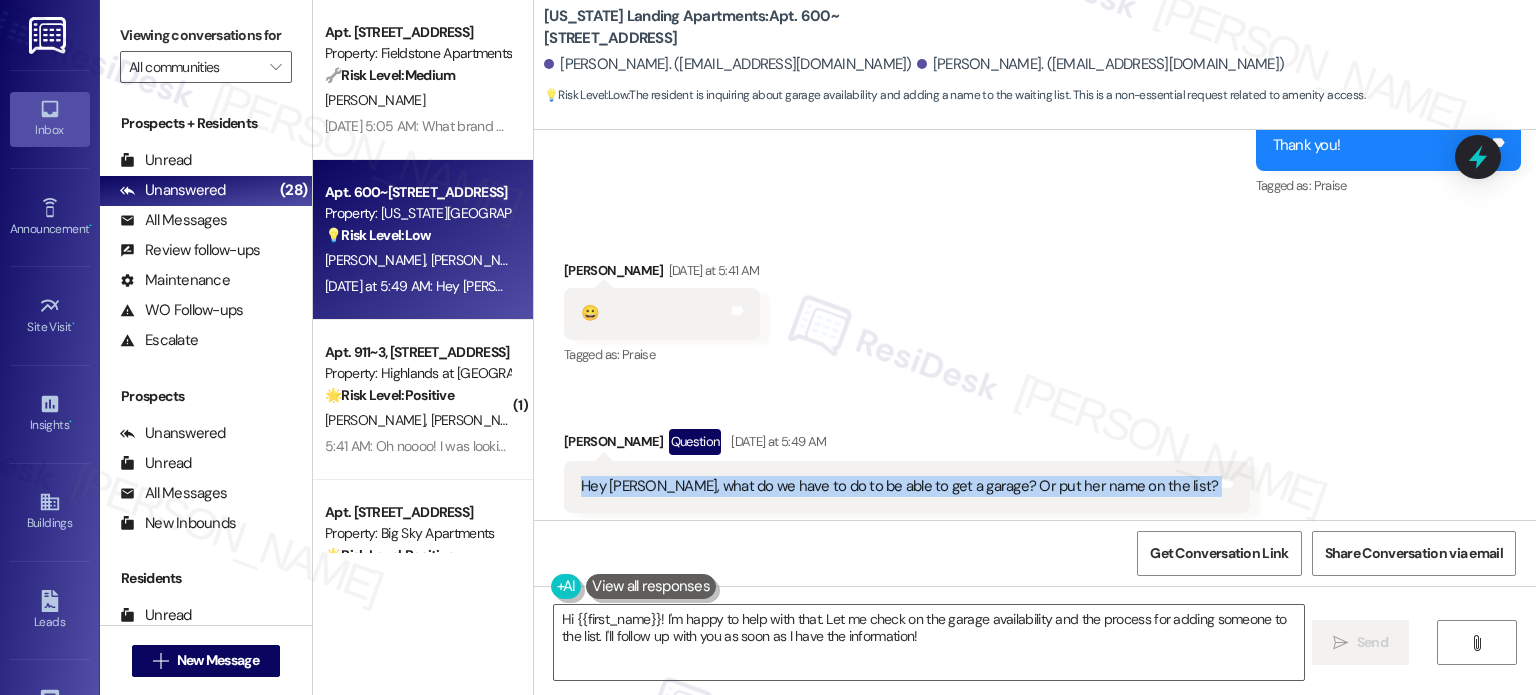 click on "Hey [PERSON_NAME], what do we have to do to be able to get a garage? Or put her name on the list?" at bounding box center (899, 486) 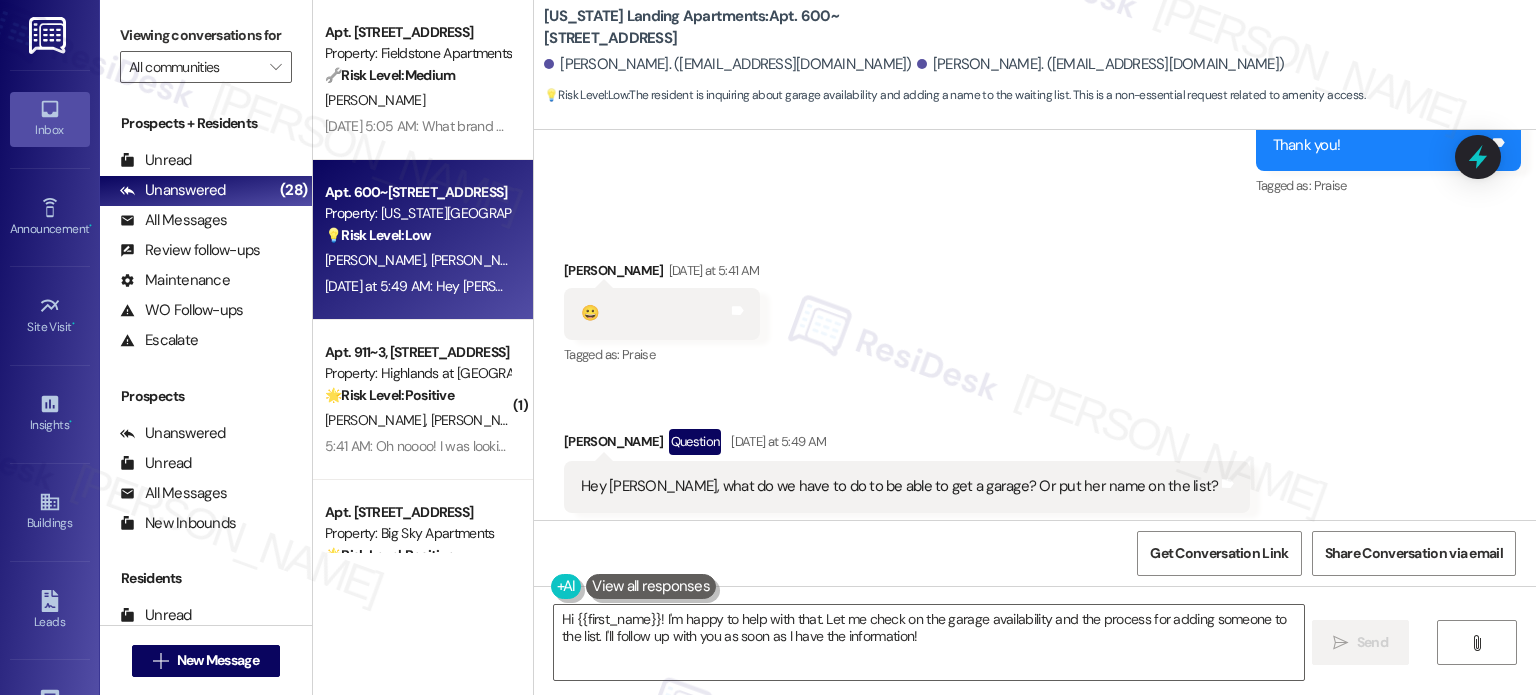 click on "Hi {{first_name}}! I'm happy to help with that. Let me check on the garage availability and the process for adding someone to the list. I'll follow up with you as soon as I have the information!  Send " at bounding box center [1035, 661] 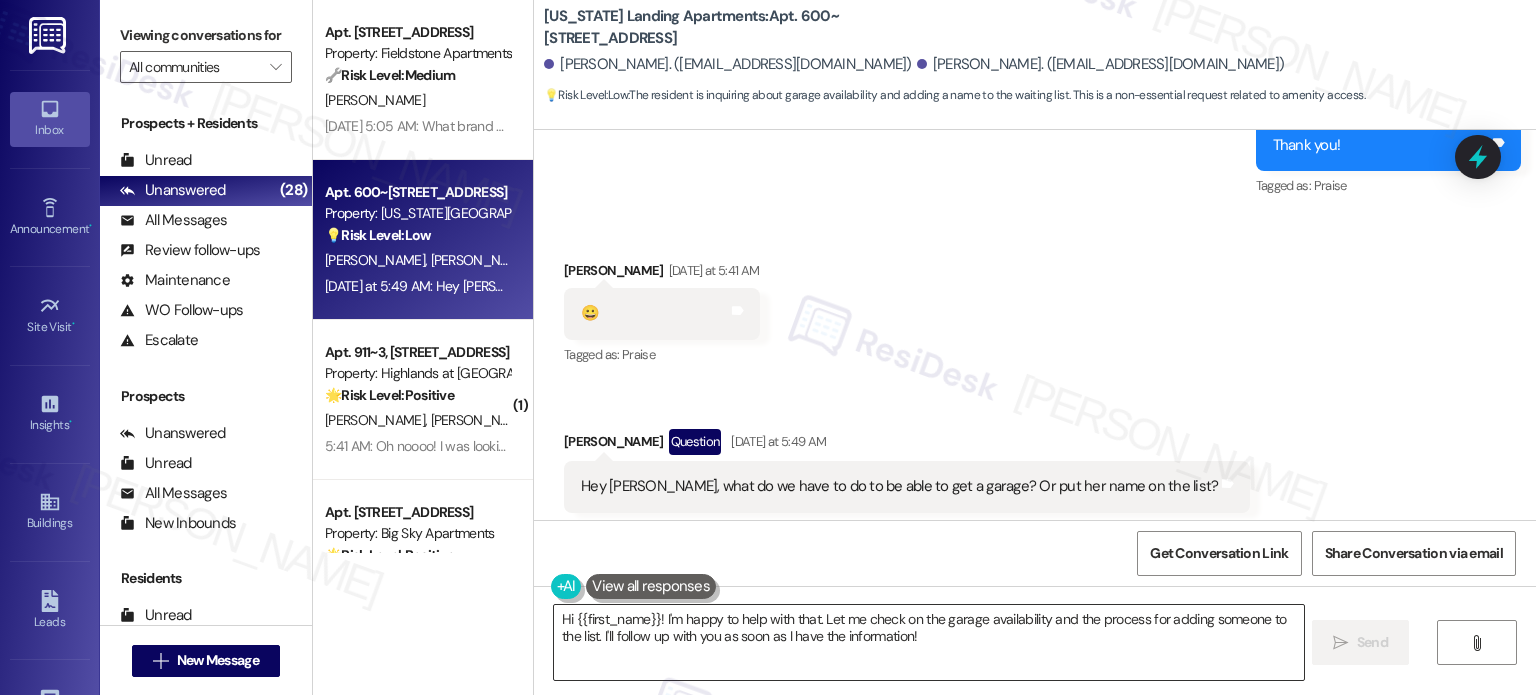 click on "Hi {{first_name}}! I'm happy to help with that. Let me check on the garage availability and the process for adding someone to the list. I'll follow up with you as soon as I have the information!" at bounding box center (928, 642) 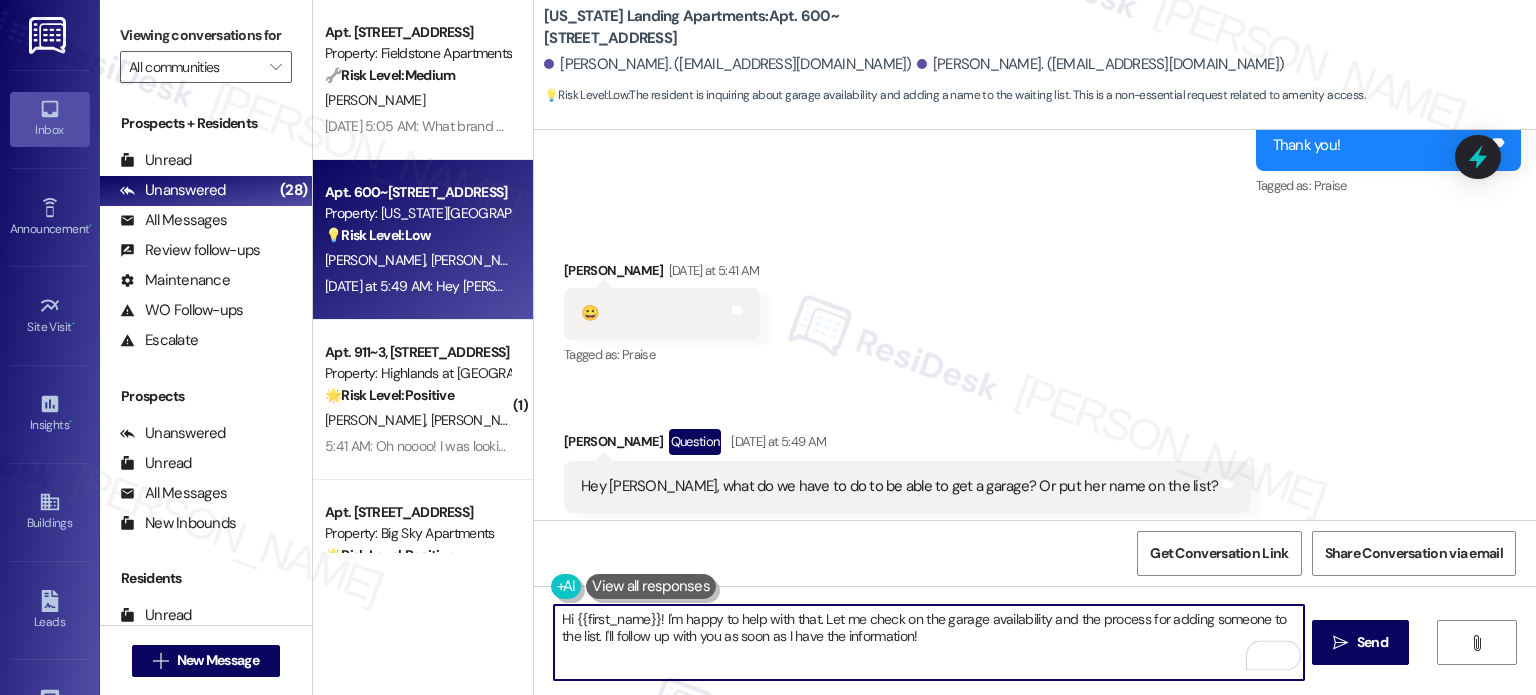 click on "Hi {{first_name}}! I'm happy to help with that. Let me check on the garage availability and the process for adding someone to the list. I'll follow up with you as soon as I have the information!" at bounding box center [928, 642] 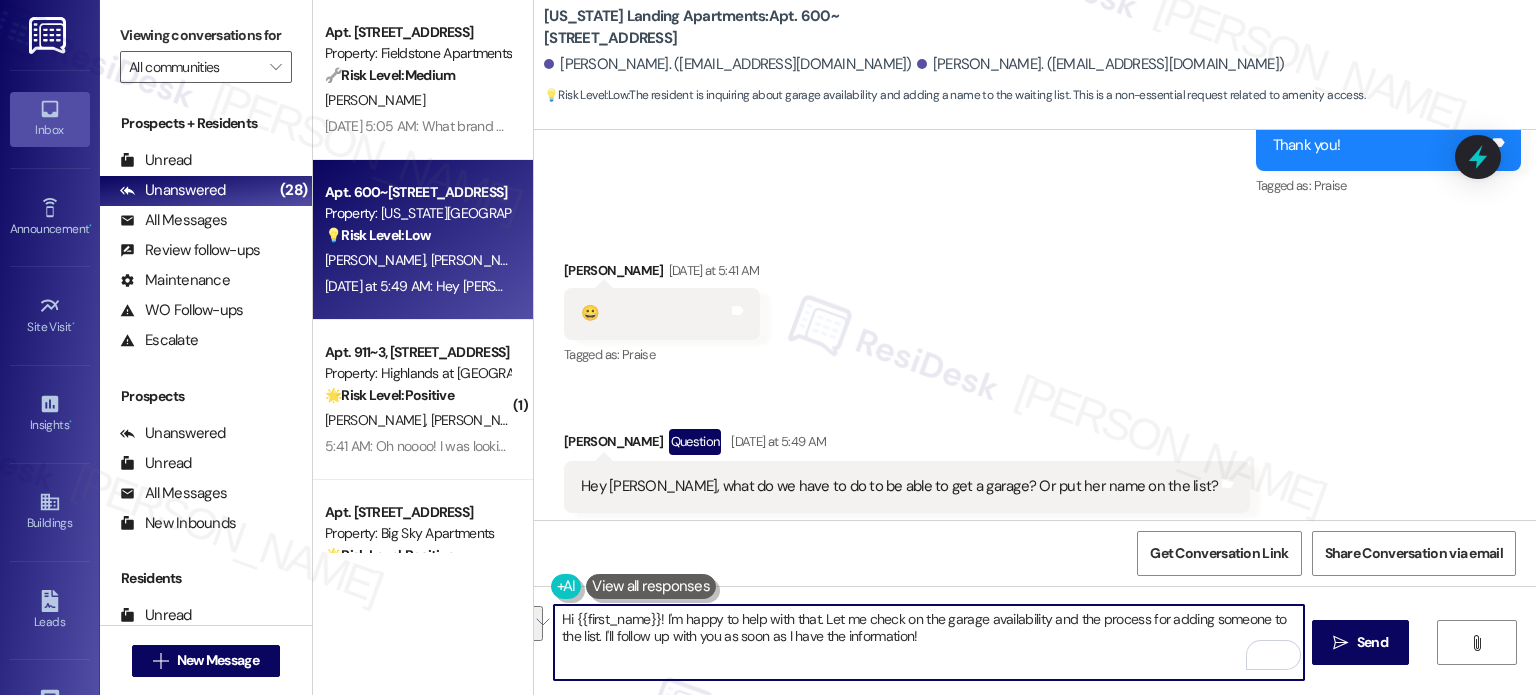 drag, startPoint x: 654, startPoint y: 620, endPoint x: 1084, endPoint y: 635, distance: 430.26154 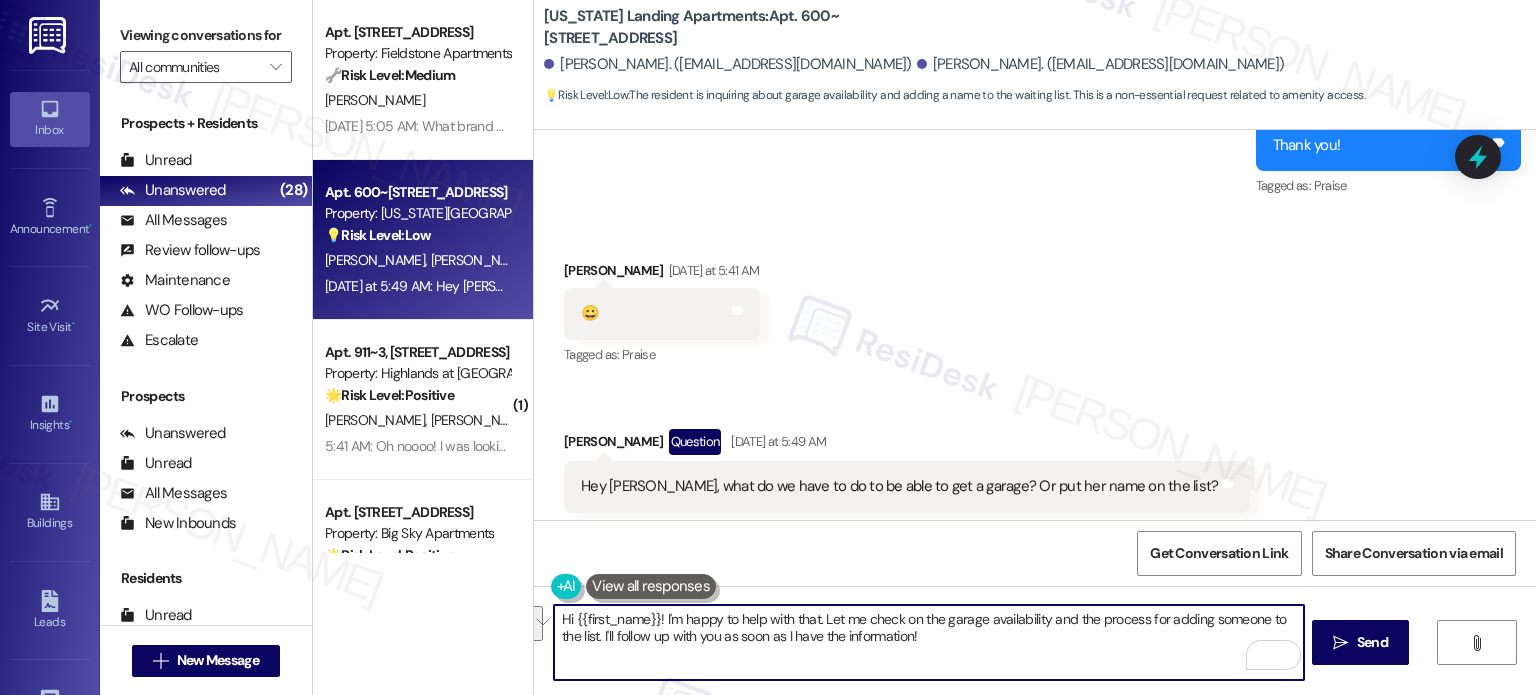 click on "Hi {{first_name}}! I'm happy to help with that. Let me check on the garage availability and the process for adding someone to the list. I'll follow up with you as soon as I have the information!" at bounding box center [928, 642] 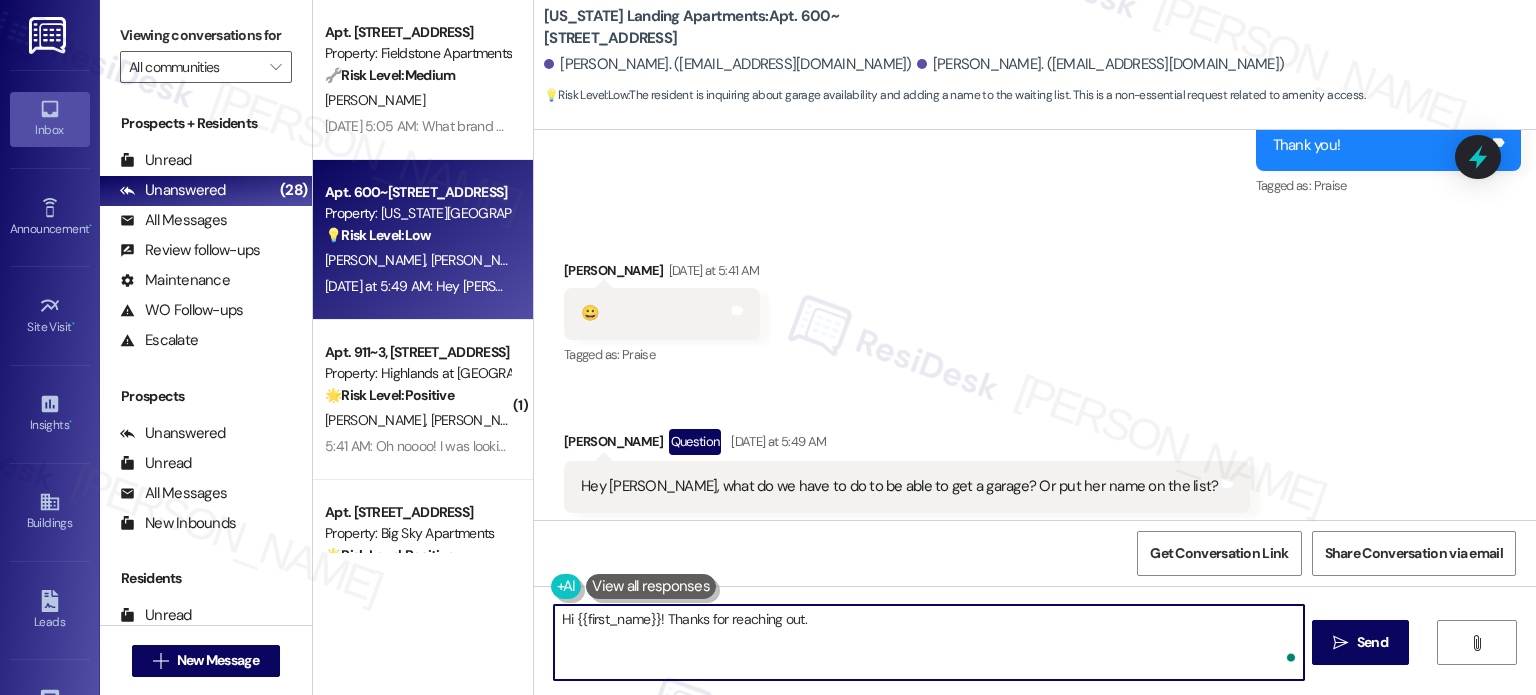 paste on "are you looking to use the garage primarily for parking, storage, or both?" 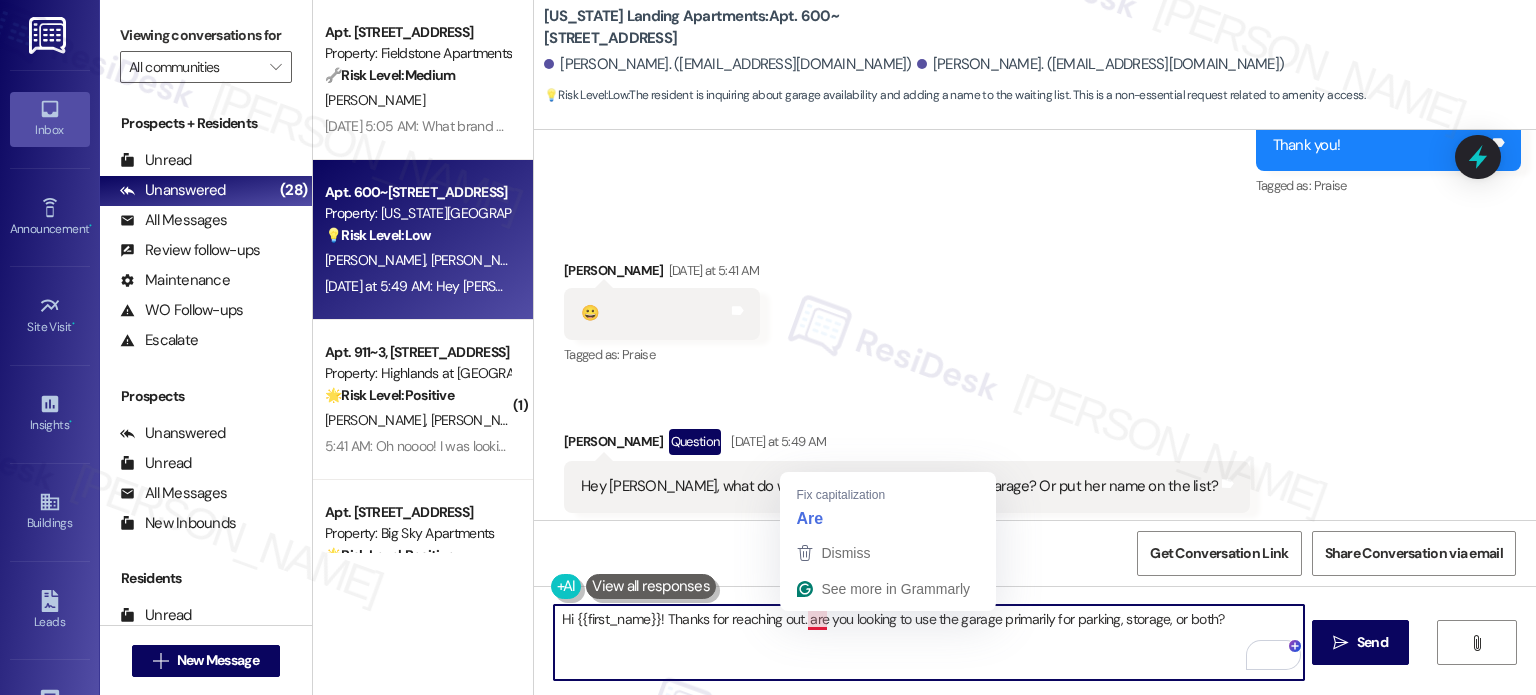 click on "Hi {{first_name}}! Thanks for reaching out. are you looking to use the garage primarily for parking, storage, or both?" at bounding box center [928, 642] 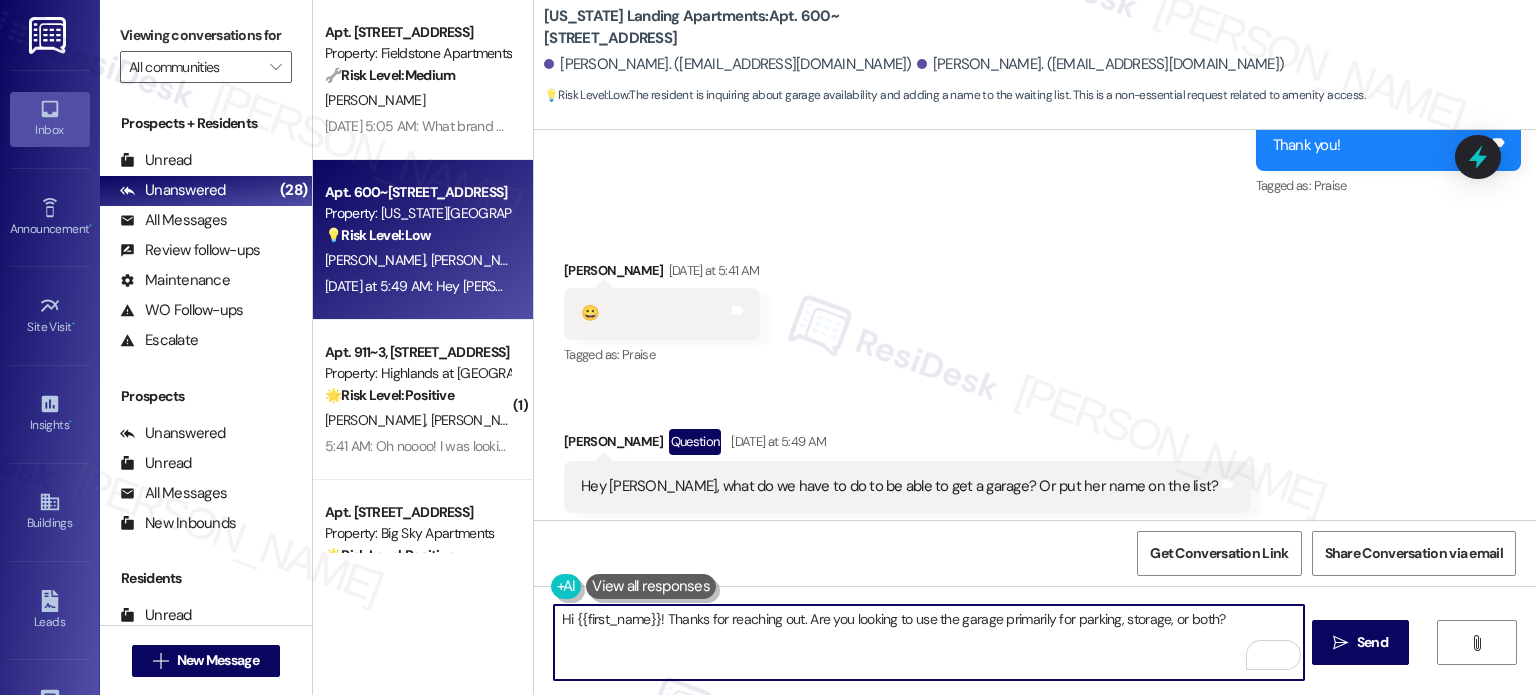 click on "Hi {{first_name}}! Thanks for reaching out. Are you looking to use the garage primarily for parking, storage, or both?" at bounding box center [928, 642] 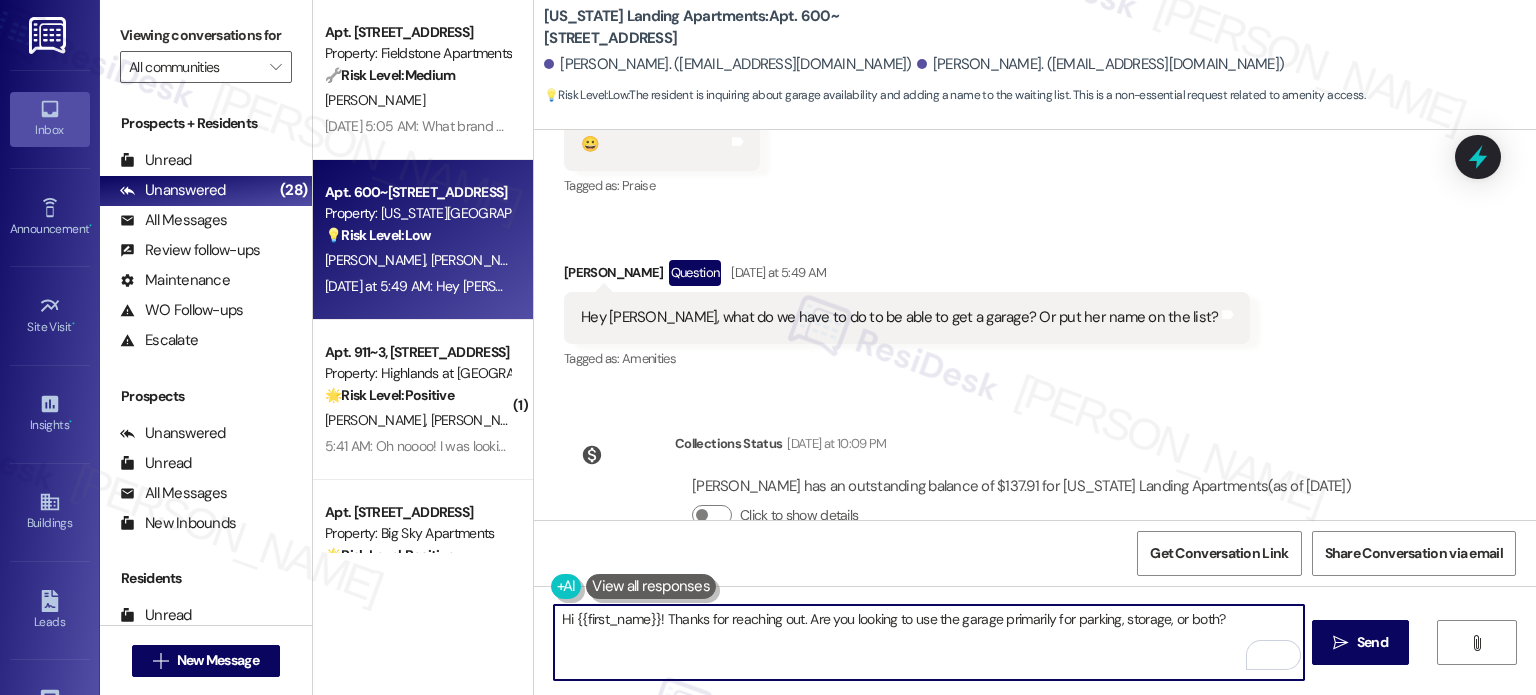scroll, scrollTop: 2558, scrollLeft: 0, axis: vertical 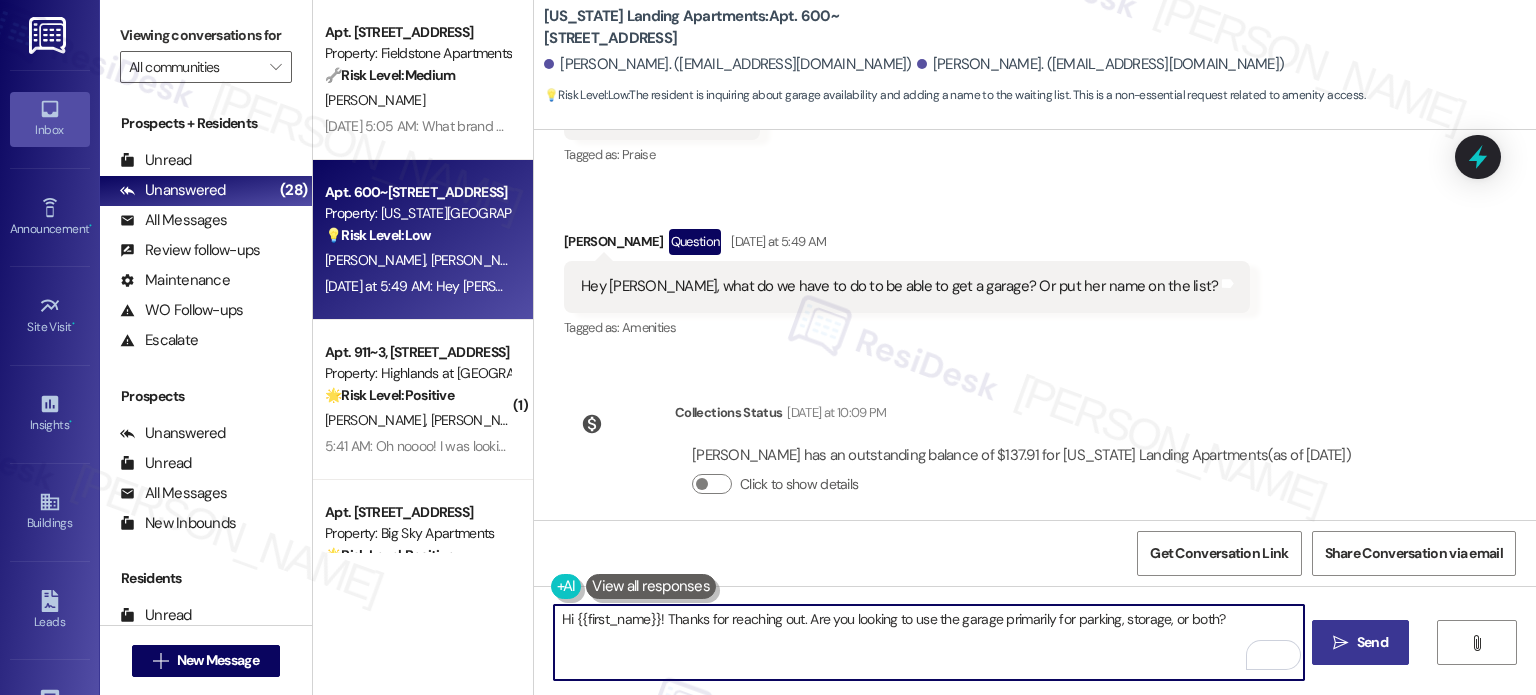 type on "Hi {{first_name}}! Thanks for reaching out. Are you looking to use the garage primarily for parking, storage, or both?" 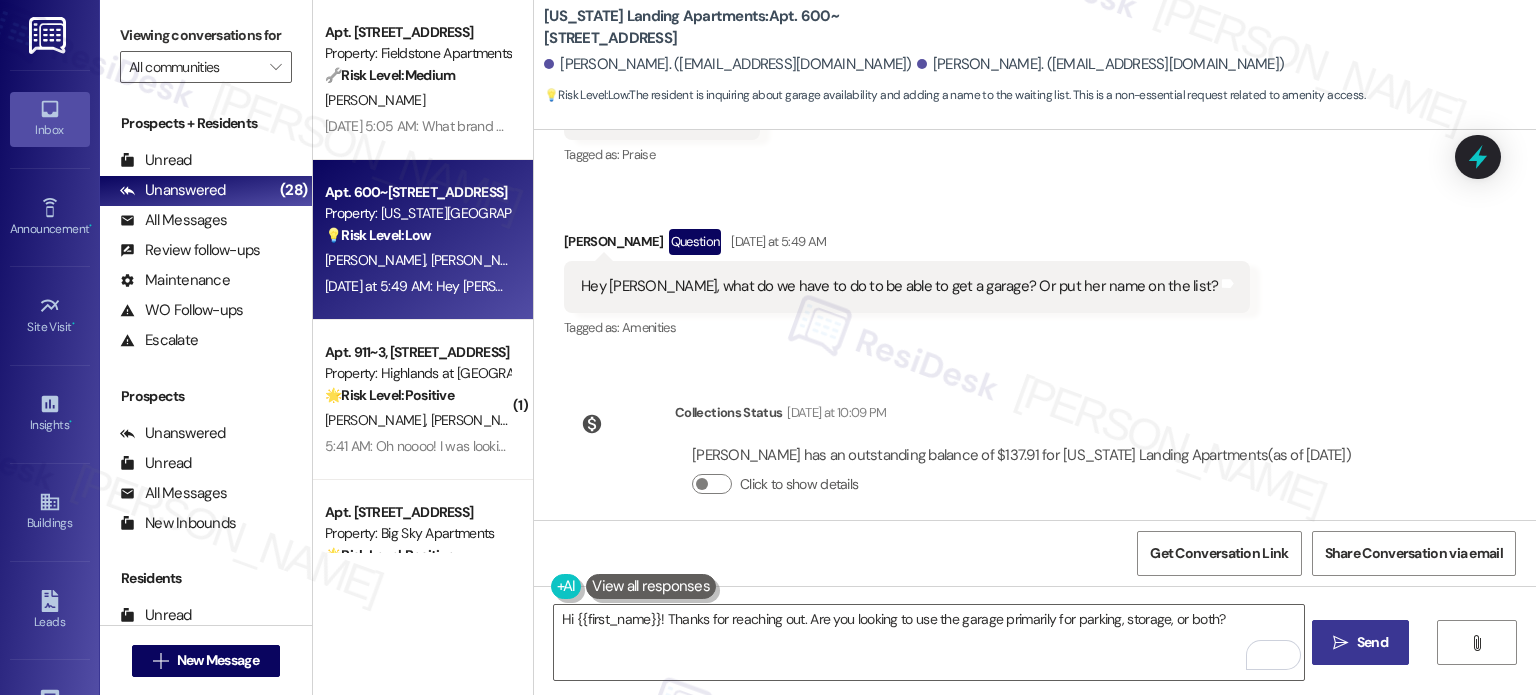 click on "Send" at bounding box center [1372, 642] 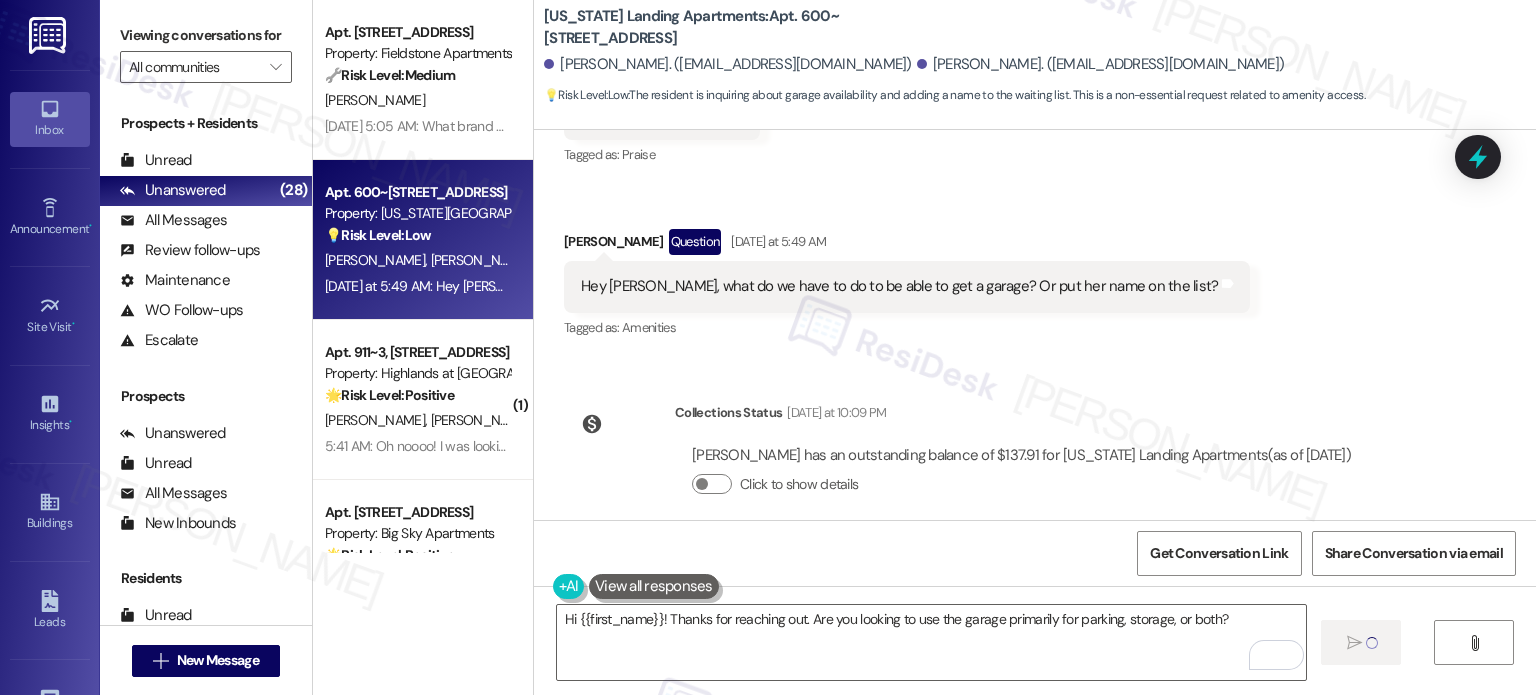 type 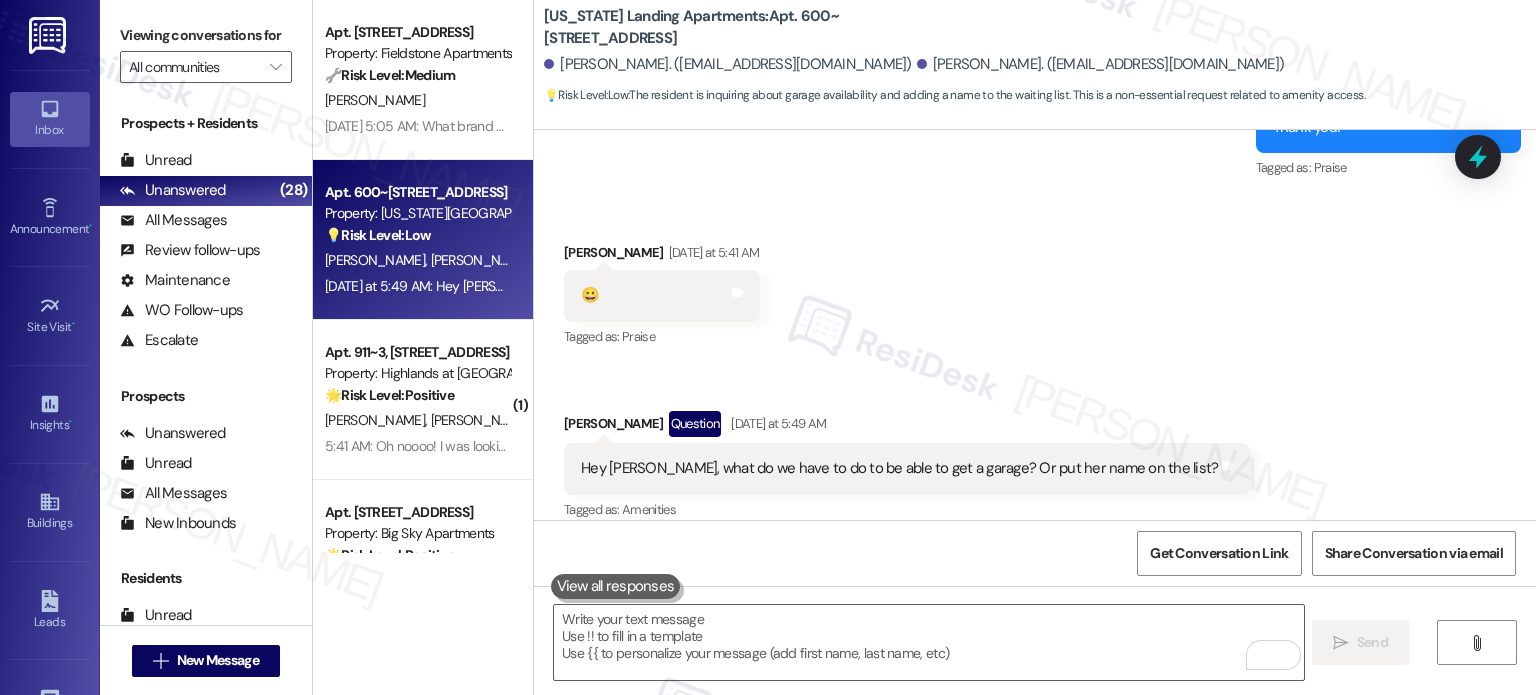 scroll, scrollTop: 2373, scrollLeft: 0, axis: vertical 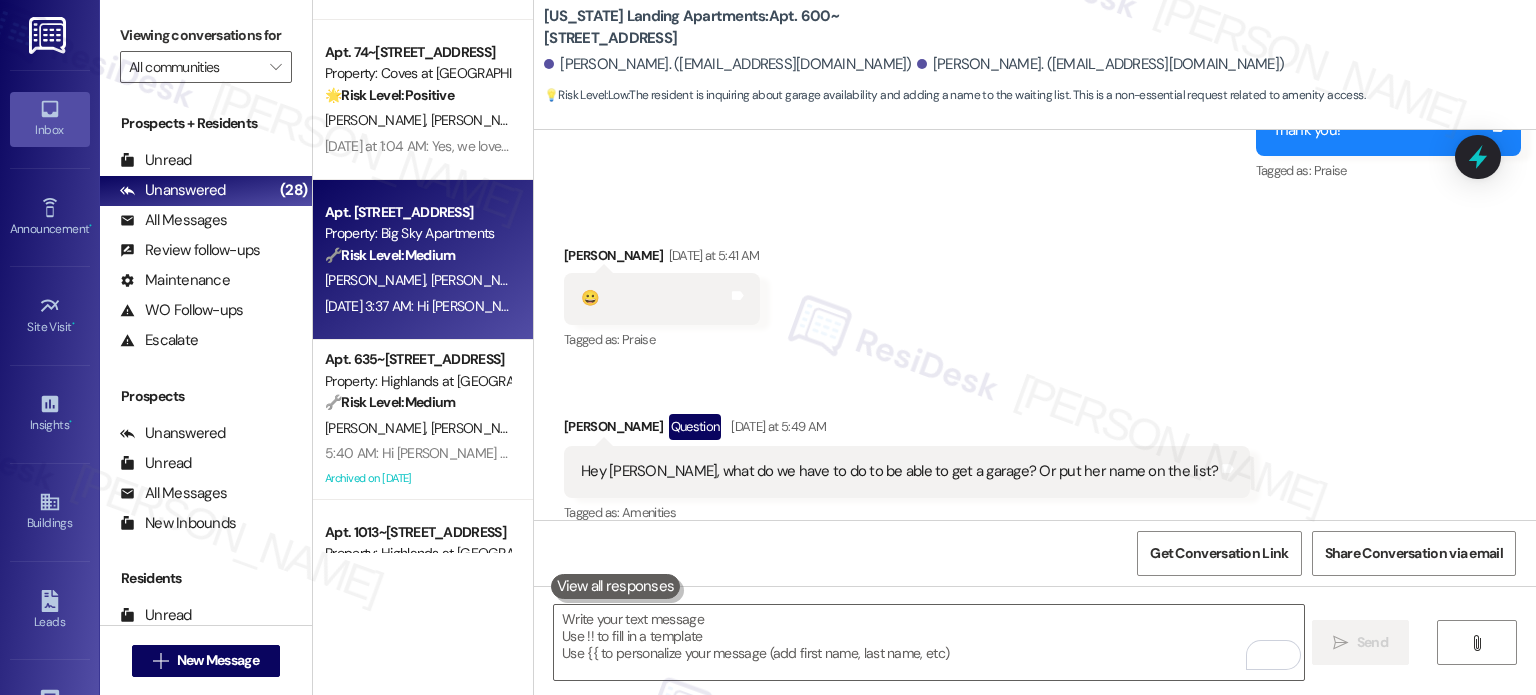 click on "[DATE] 3:37 AM: Hi [PERSON_NAME] and [PERSON_NAME]!
No Solicitation Reminder
We’ve received reports of individuals posing as Dominion Energy reps and knocking on doors. This may be a scam.
Soliciting is not permitted. If you experience this, please contact the Staunton City Police Department immediately.
Stay alert and thank you for helping keep our community safe. [DATE] 3:37 AM: Hi [PERSON_NAME] and [PERSON_NAME]!
No Solicitation Reminder
We’ve received reports of individuals posing as Dominion Energy reps and knocking on doors. This may be a scam.
Soliciting is not permitted. If you experience this, please contact the Staunton City Police Department immediately.
Stay alert and thank you for helping keep our community safe." at bounding box center [1412, 306] 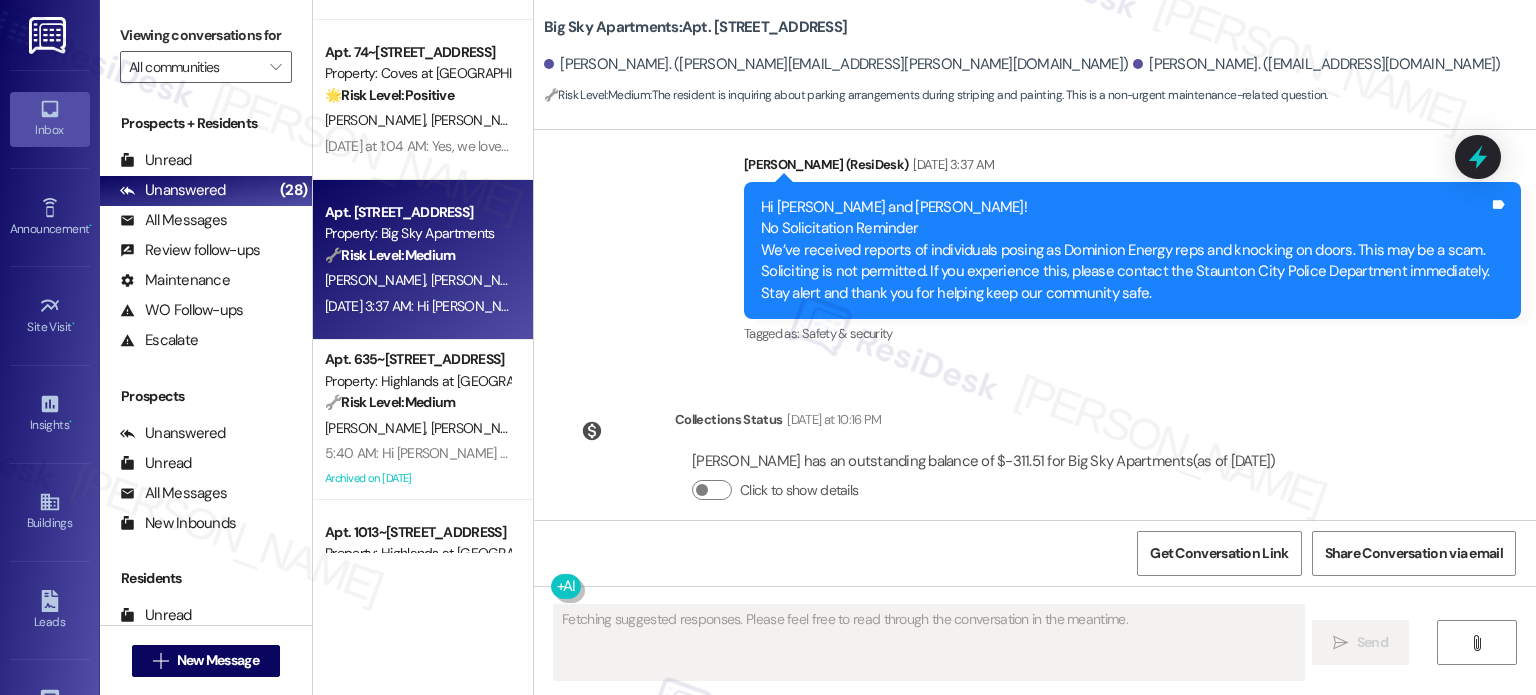 scroll, scrollTop: 2143, scrollLeft: 0, axis: vertical 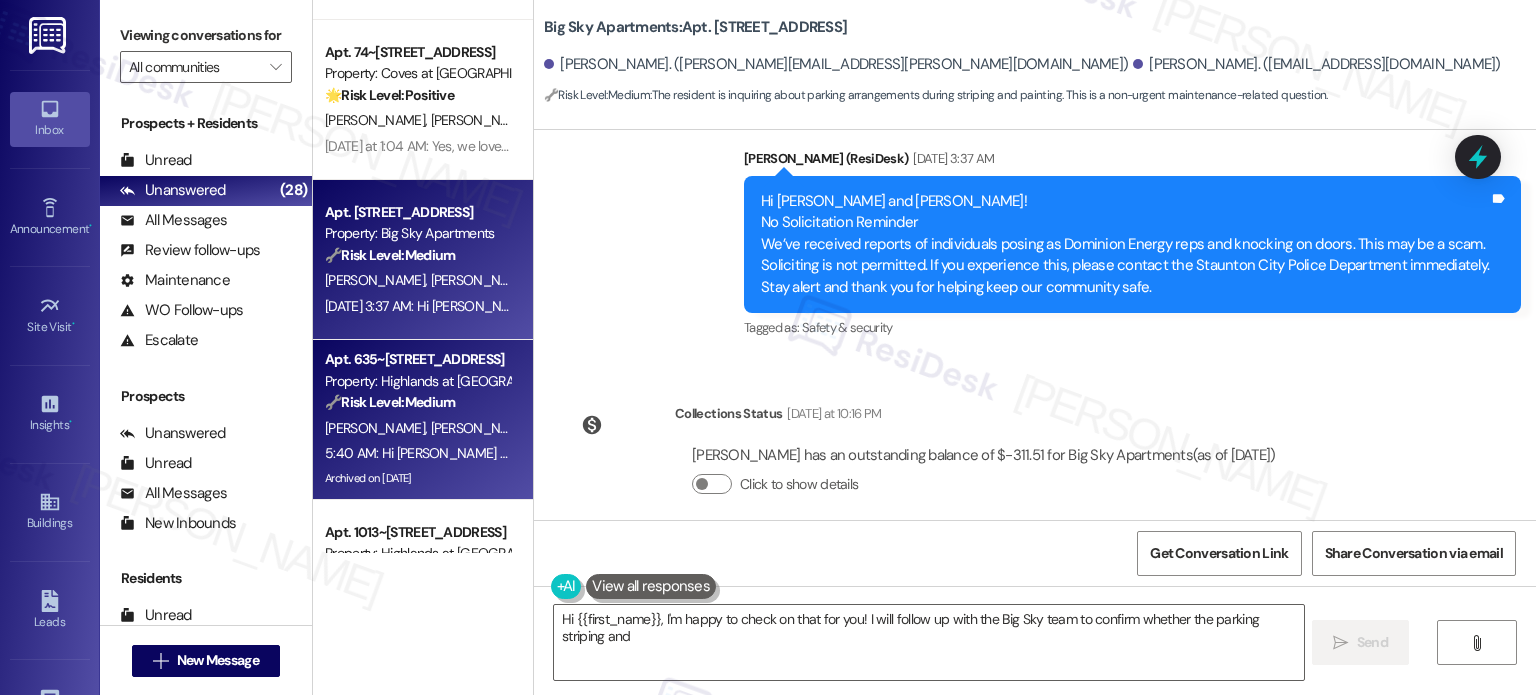 type on "Hi {{first_name}}, I'm happy to check on that for you! I will follow up with the Big Sky team to confirm whether the parking striping and" 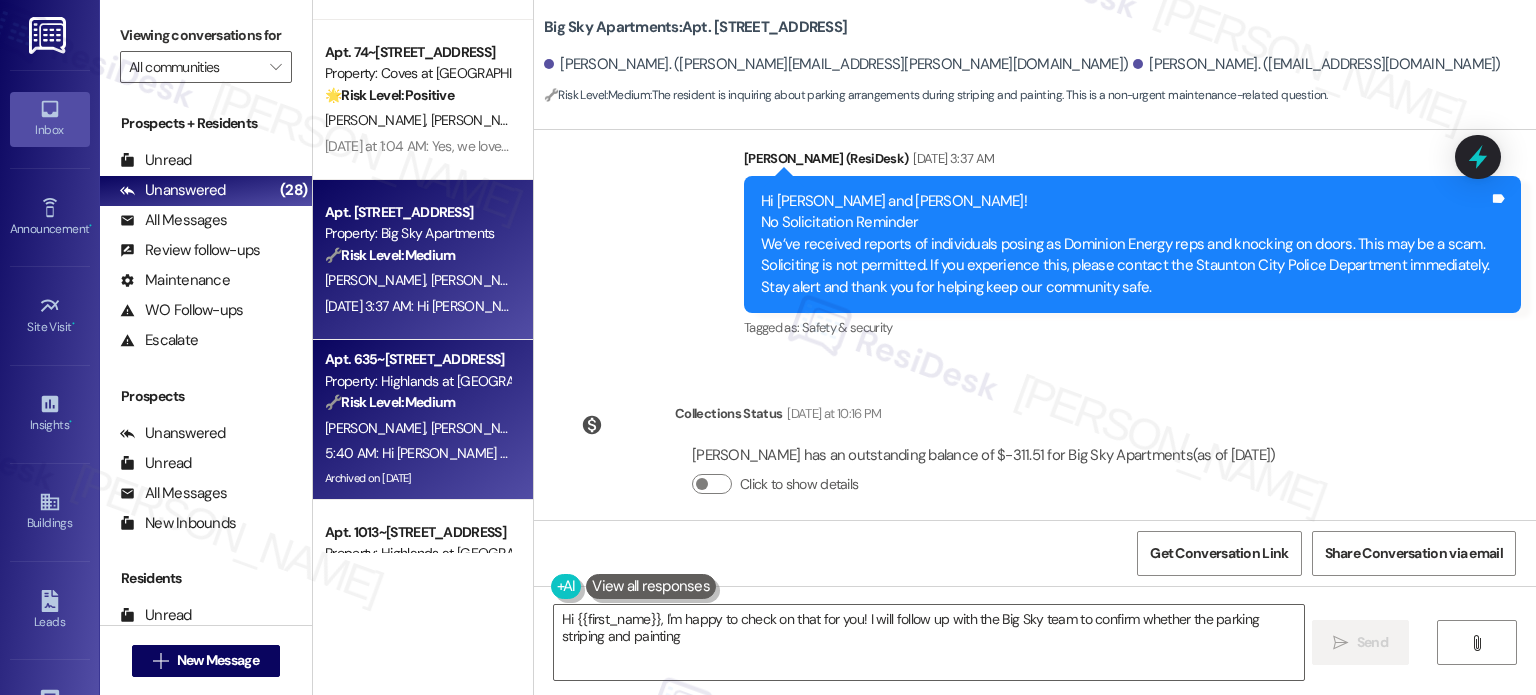 click on "🔧  Risk Level:  Medium The resident reports that their icemaker is not working. This is a non-urgent maintenance request. The word 'again' suggests a recurring issue, but without more context, it remains a Tier 3 issue." at bounding box center (417, 402) 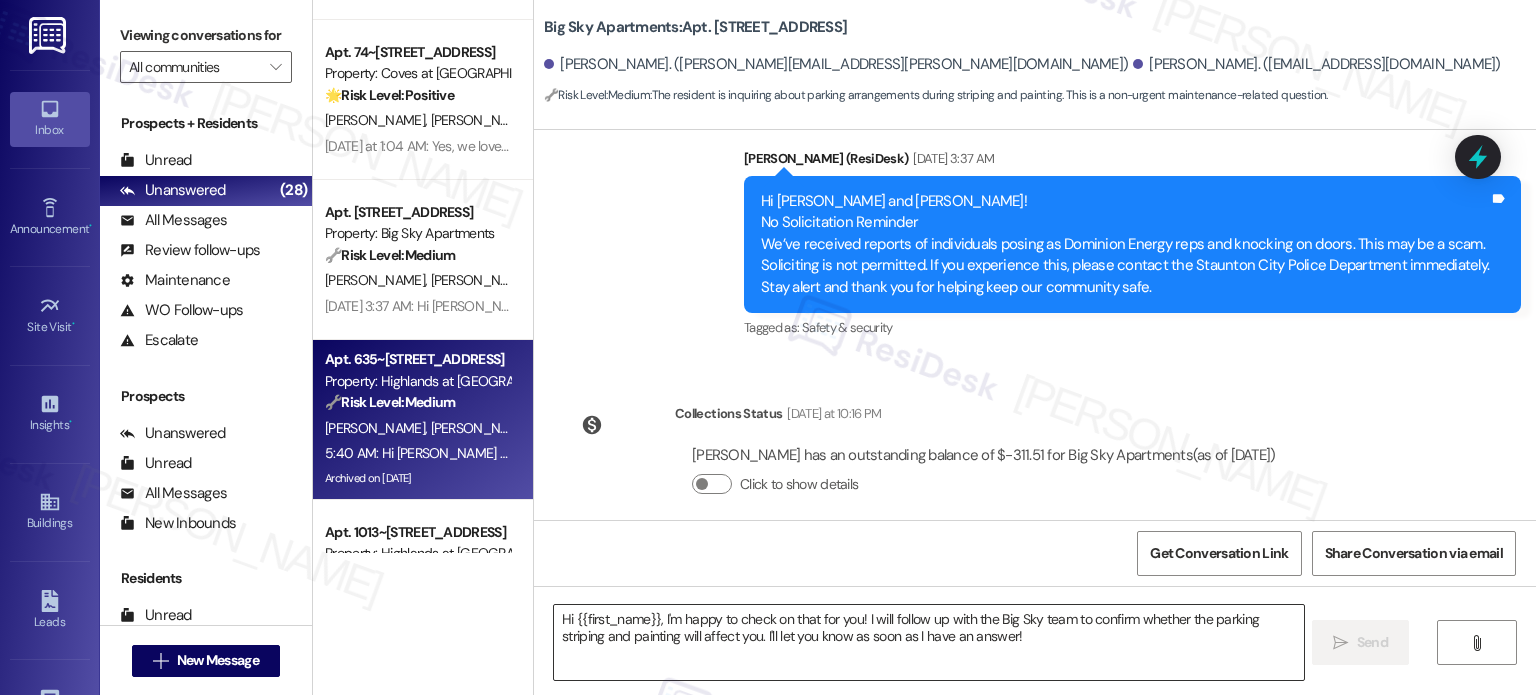 type on "Fetching suggested responses. Please feel free to read through the conversation in the meantime." 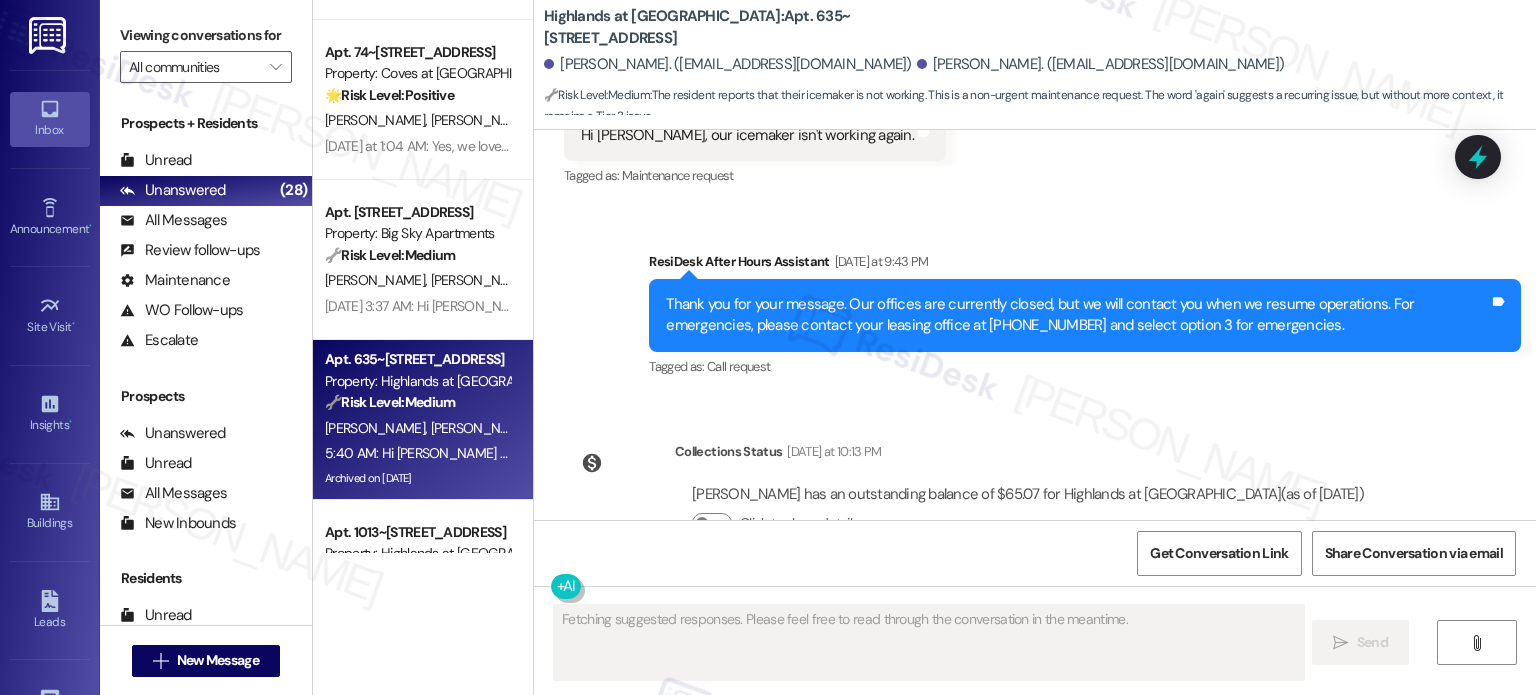 scroll, scrollTop: 31613, scrollLeft: 0, axis: vertical 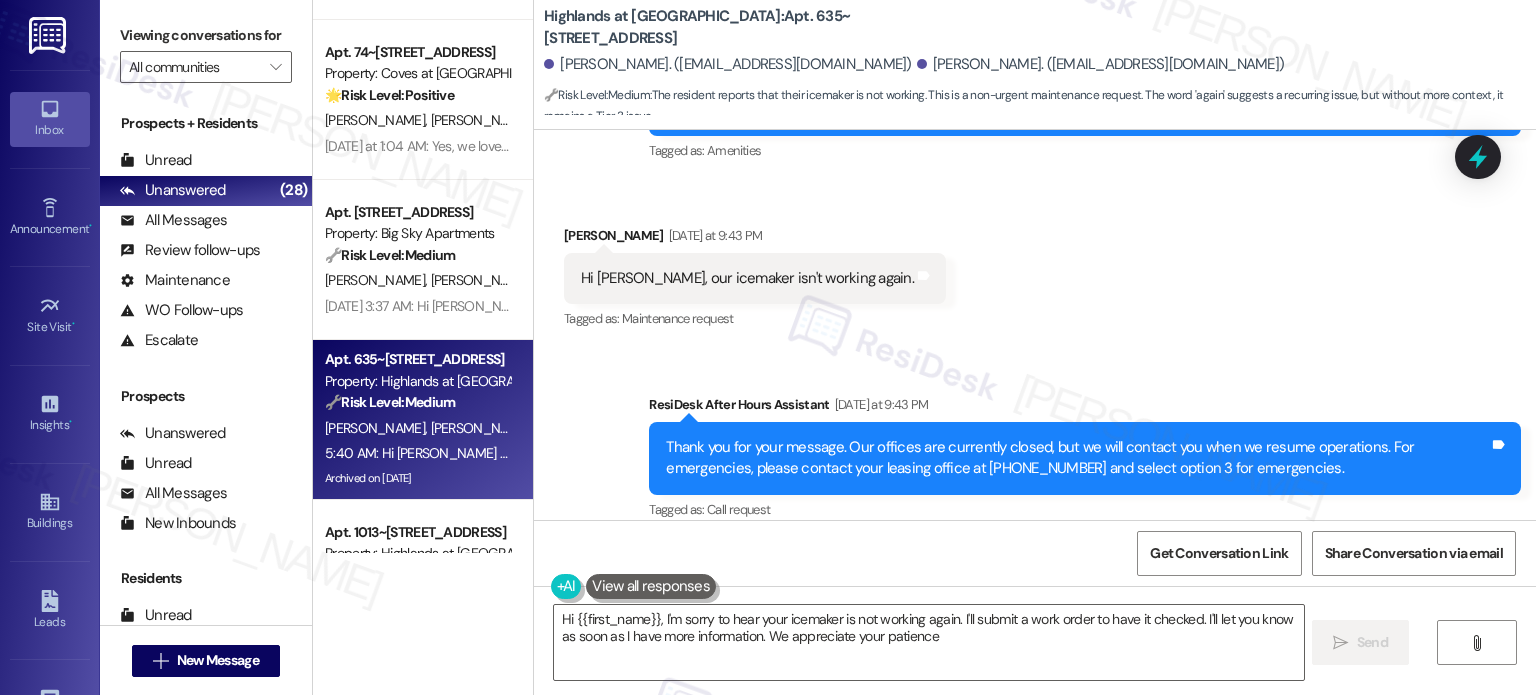 type on "Hi {{first_name}}, I'm sorry to hear your icemaker is not working again. I'll submit a work order to have it checked. I'll let you know as soon as I have more information. We appreciate your patience." 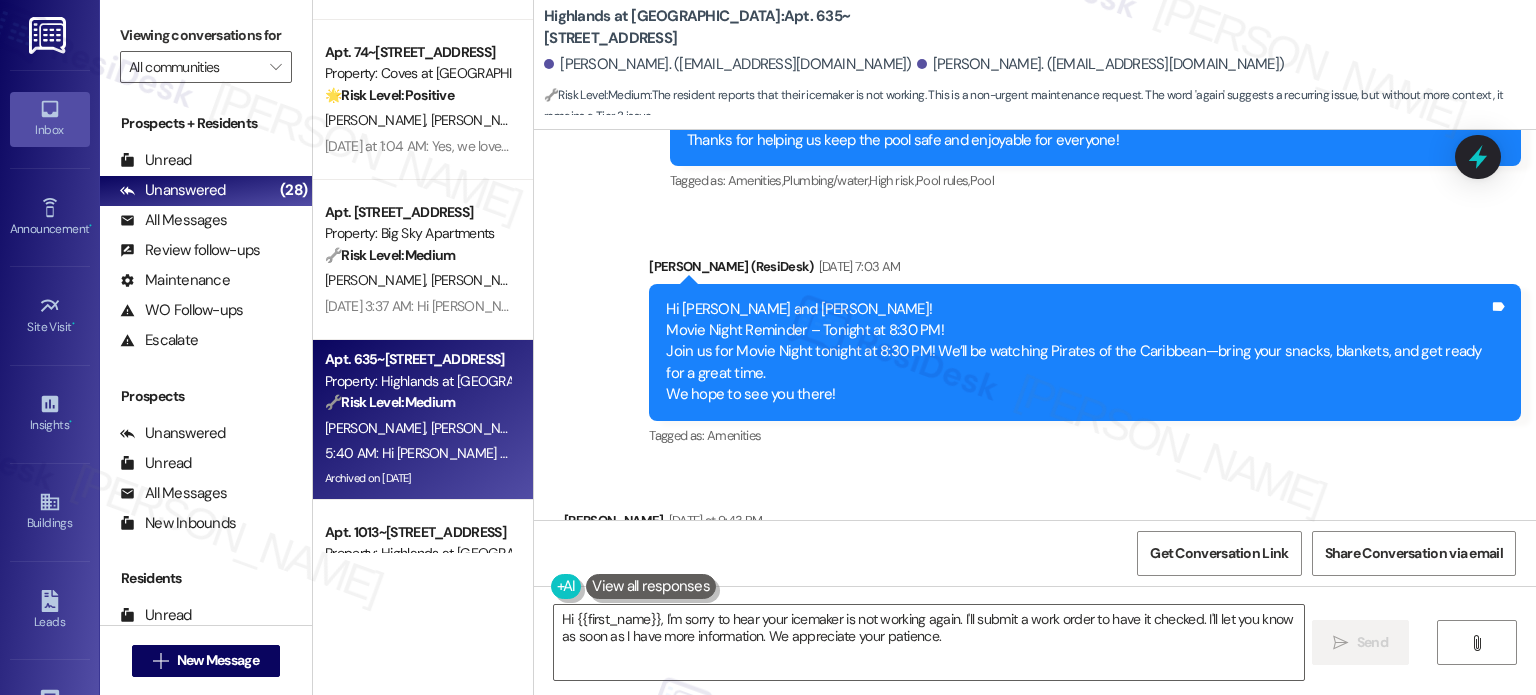scroll, scrollTop: 31413, scrollLeft: 0, axis: vertical 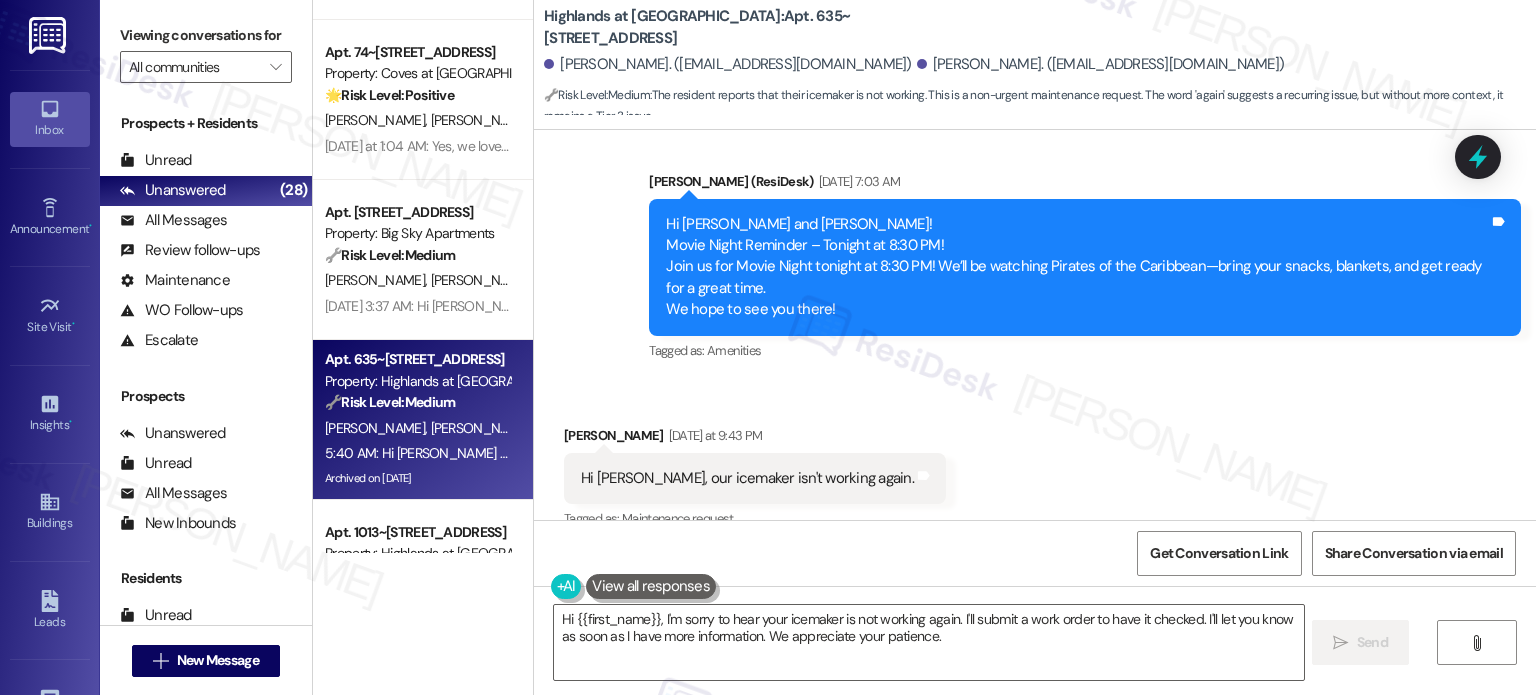 click on "Hi [PERSON_NAME], our icemaker isn't working again." at bounding box center (747, 478) 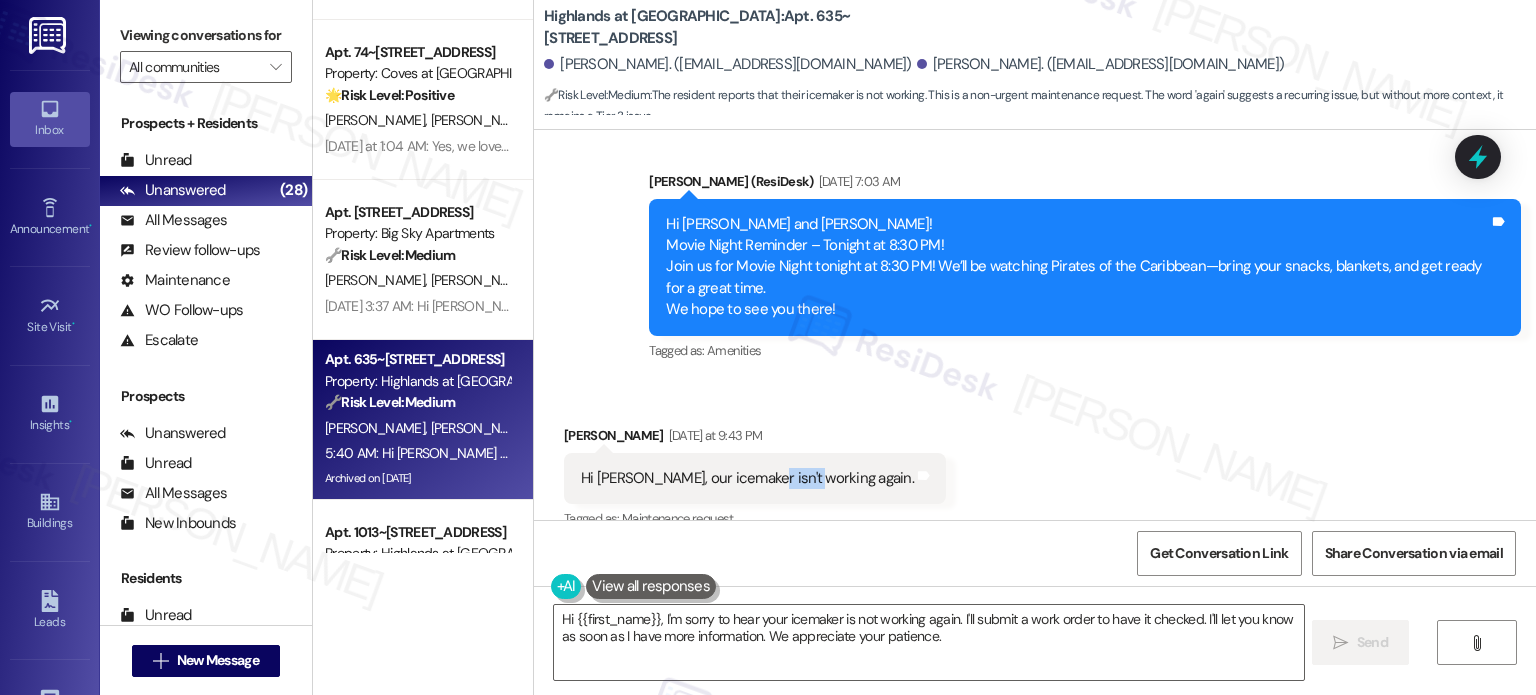 click on "Hi [PERSON_NAME], our icemaker isn't working again." at bounding box center [747, 478] 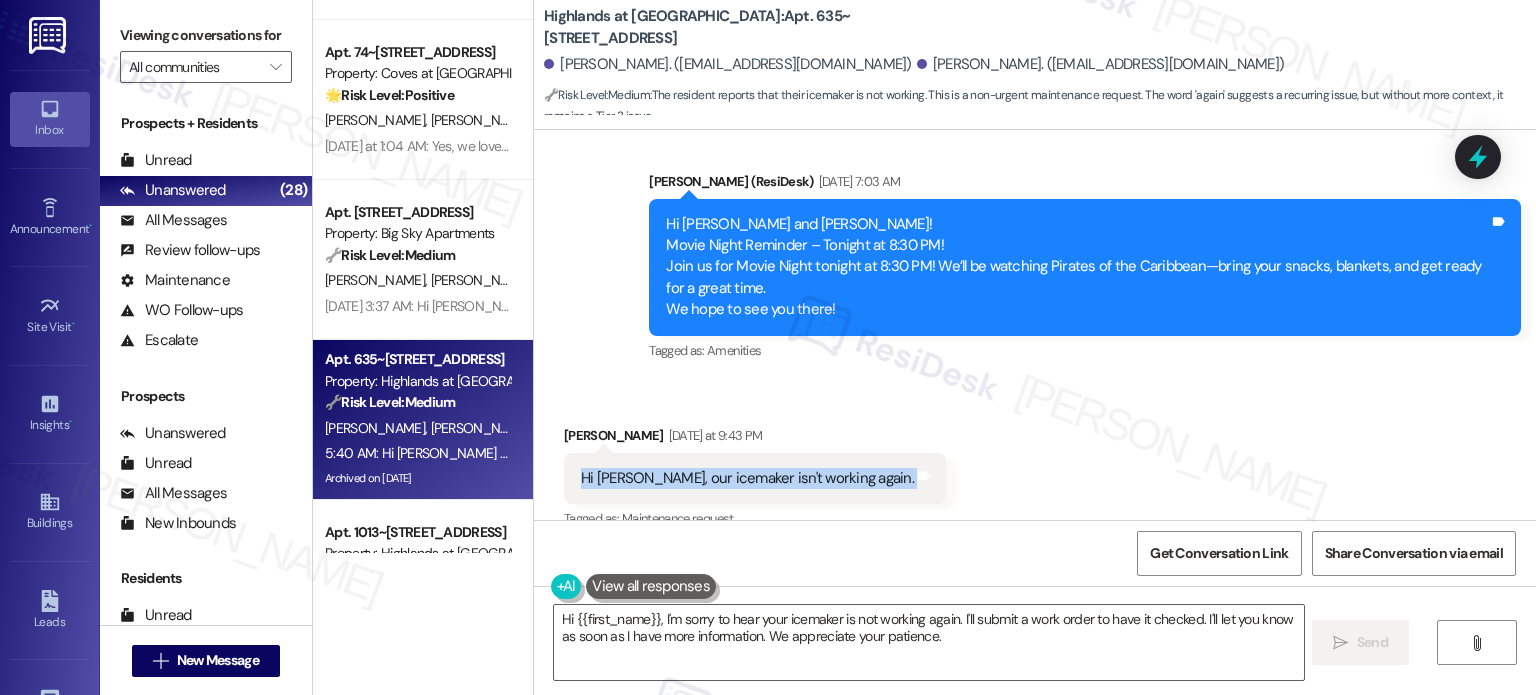 click on "Hi [PERSON_NAME], our icemaker isn't working again." at bounding box center [747, 478] 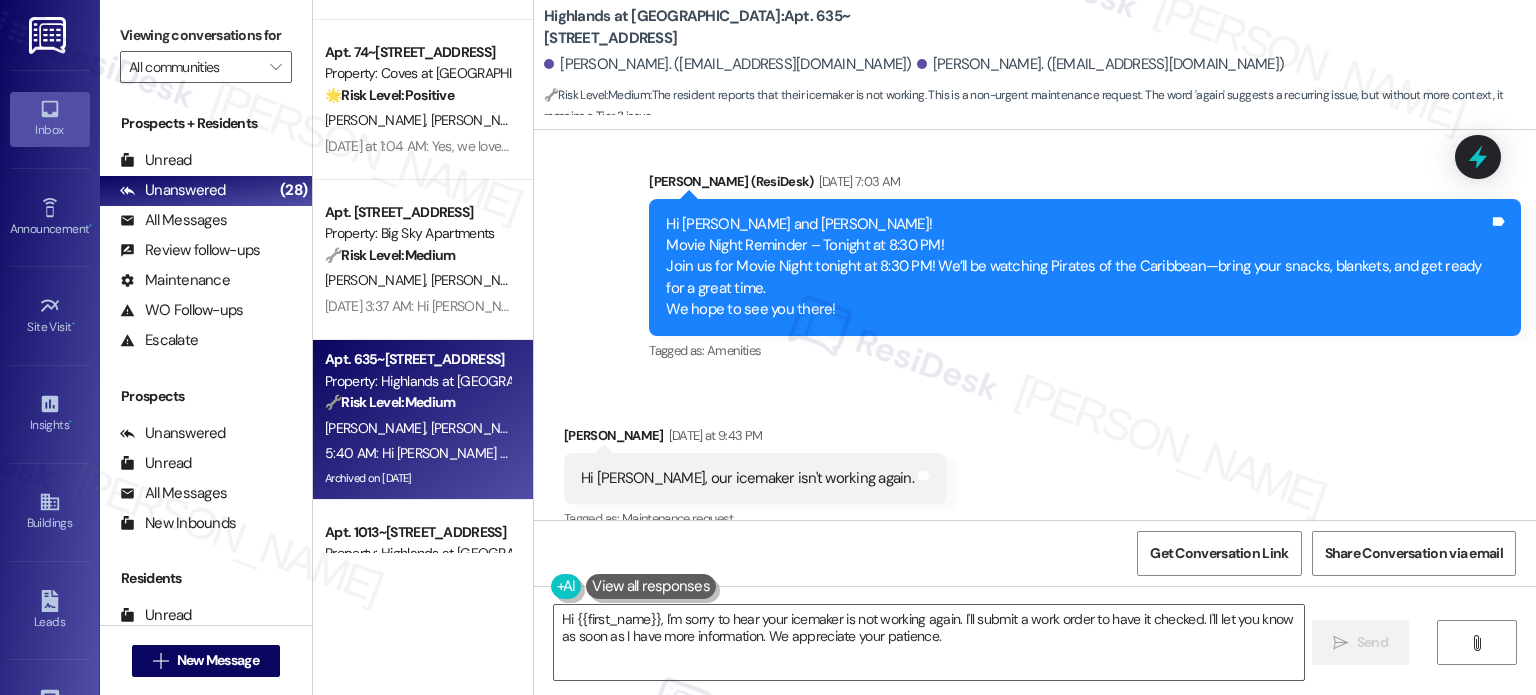 click on "Received via SMS [PERSON_NAME] [DATE] at 9:43 PM Hi [PERSON_NAME], our icemaker isn't working again. Tags and notes Tagged as:   Maintenance request Click to highlight conversations about Maintenance request" at bounding box center [1035, 464] 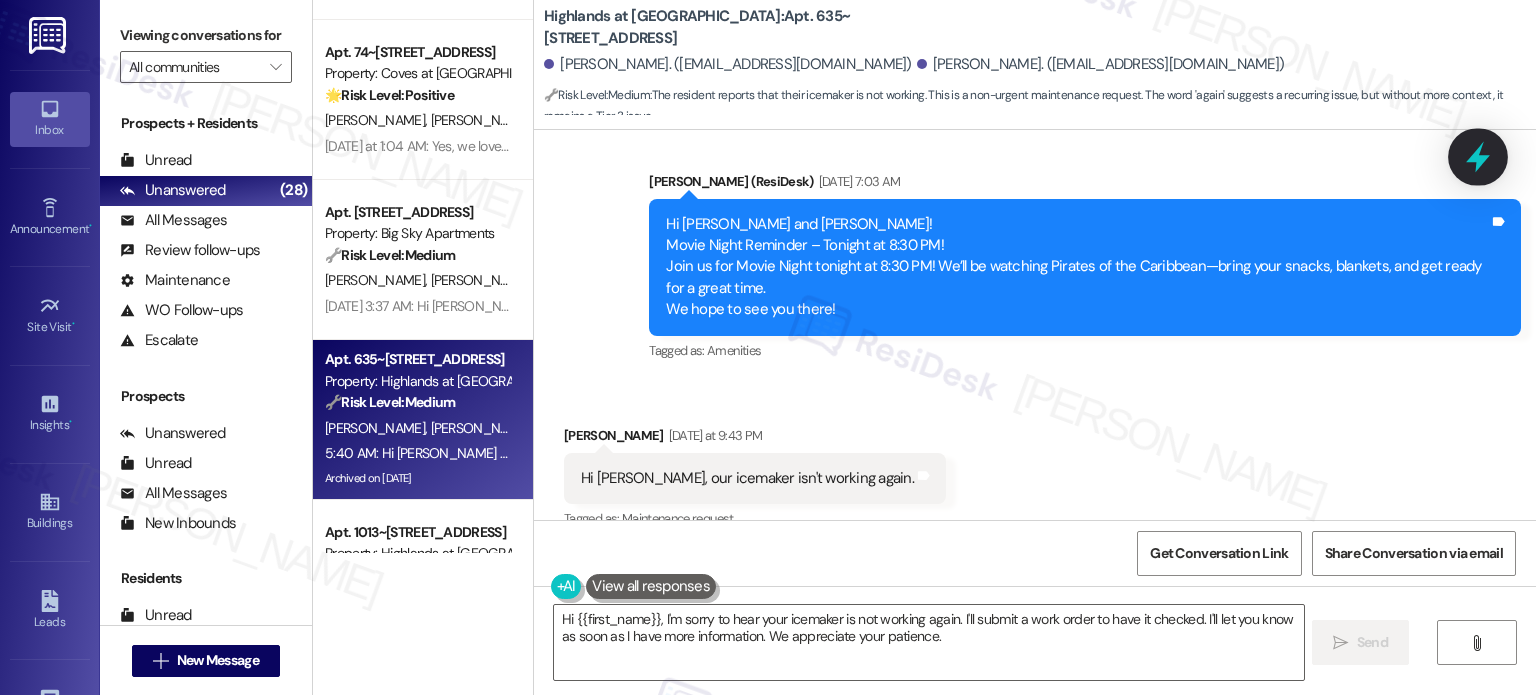 click 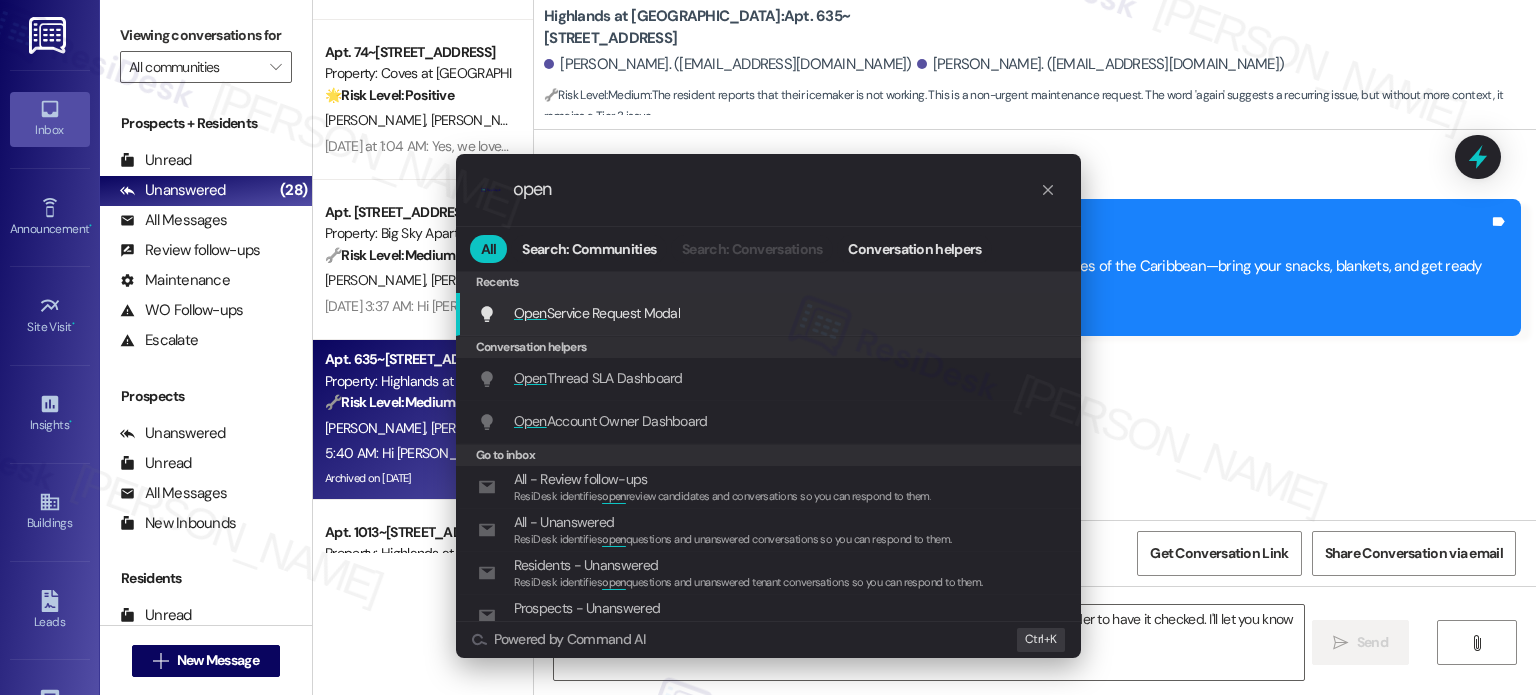 type on "open" 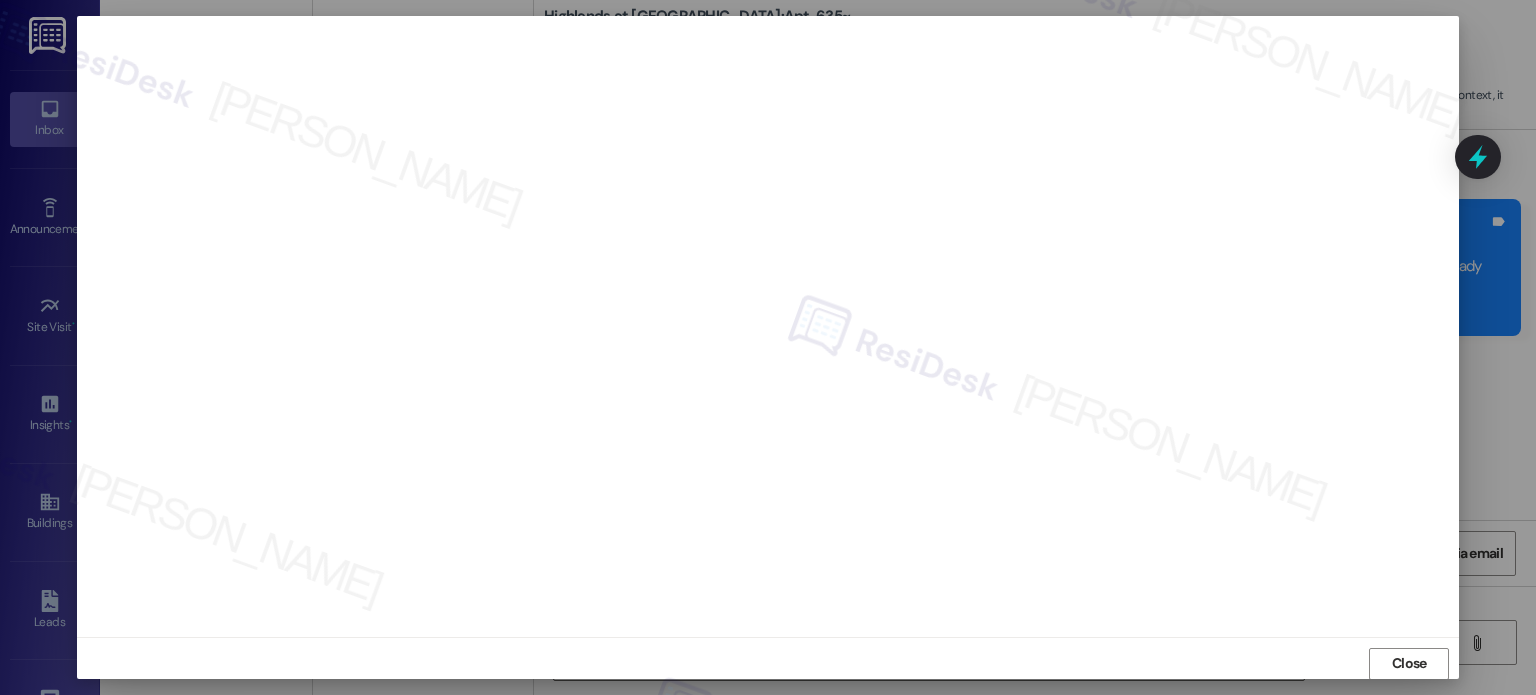 scroll, scrollTop: 0, scrollLeft: 0, axis: both 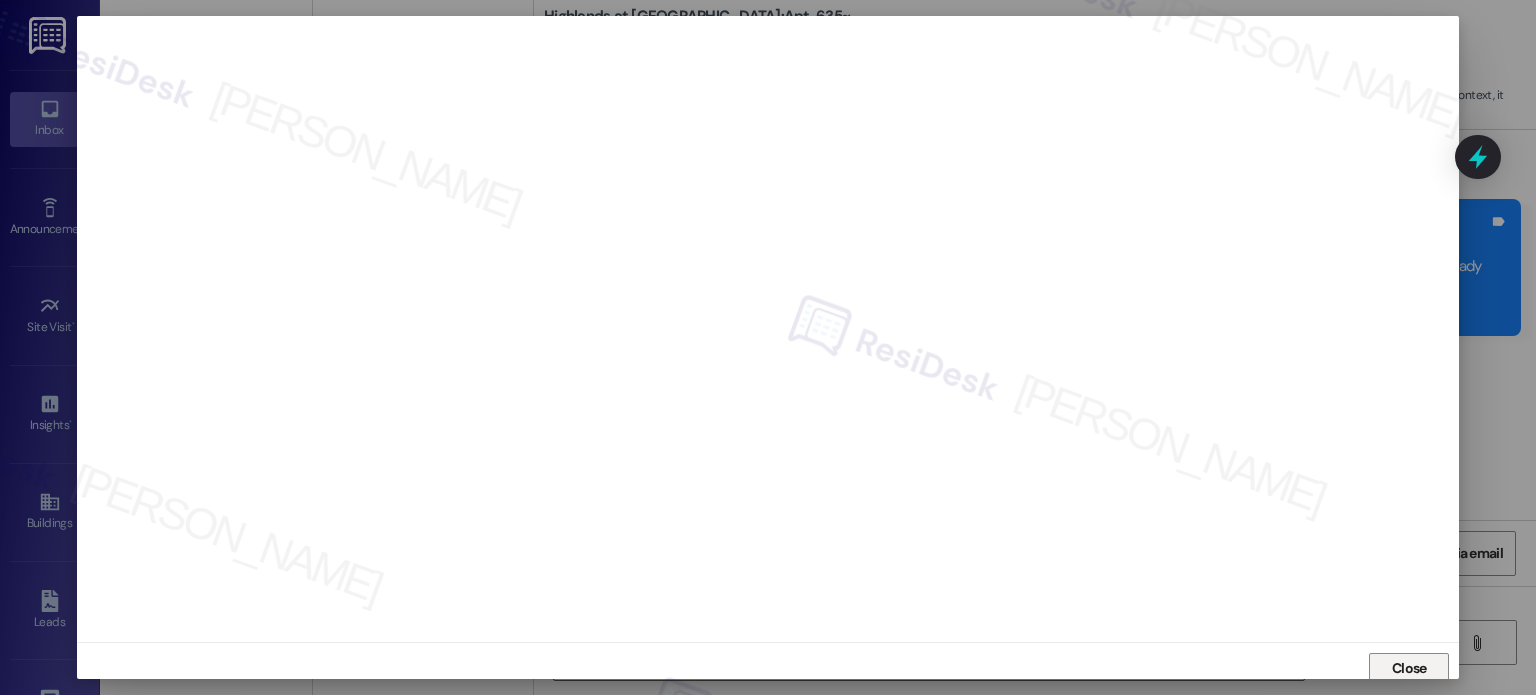 click on "Close" at bounding box center (1409, 668) 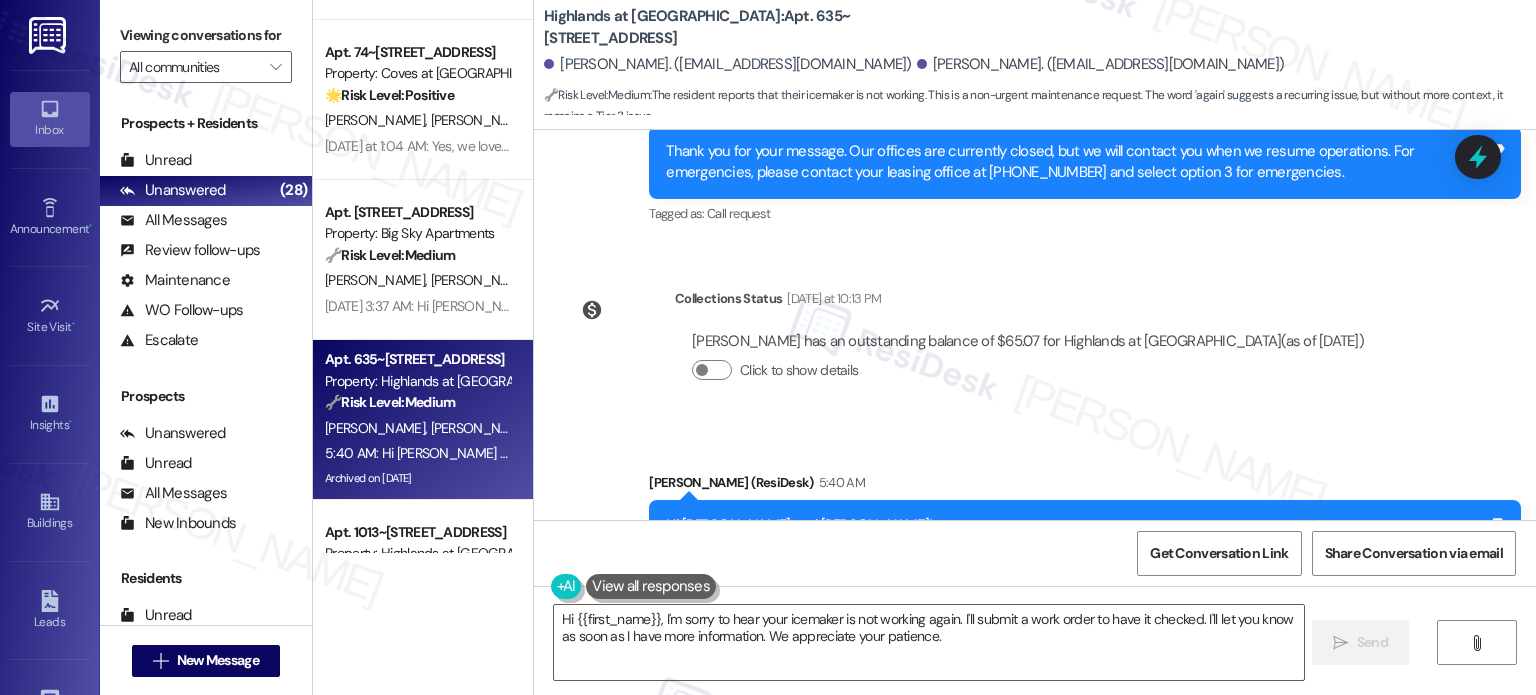 scroll, scrollTop: 31913, scrollLeft: 0, axis: vertical 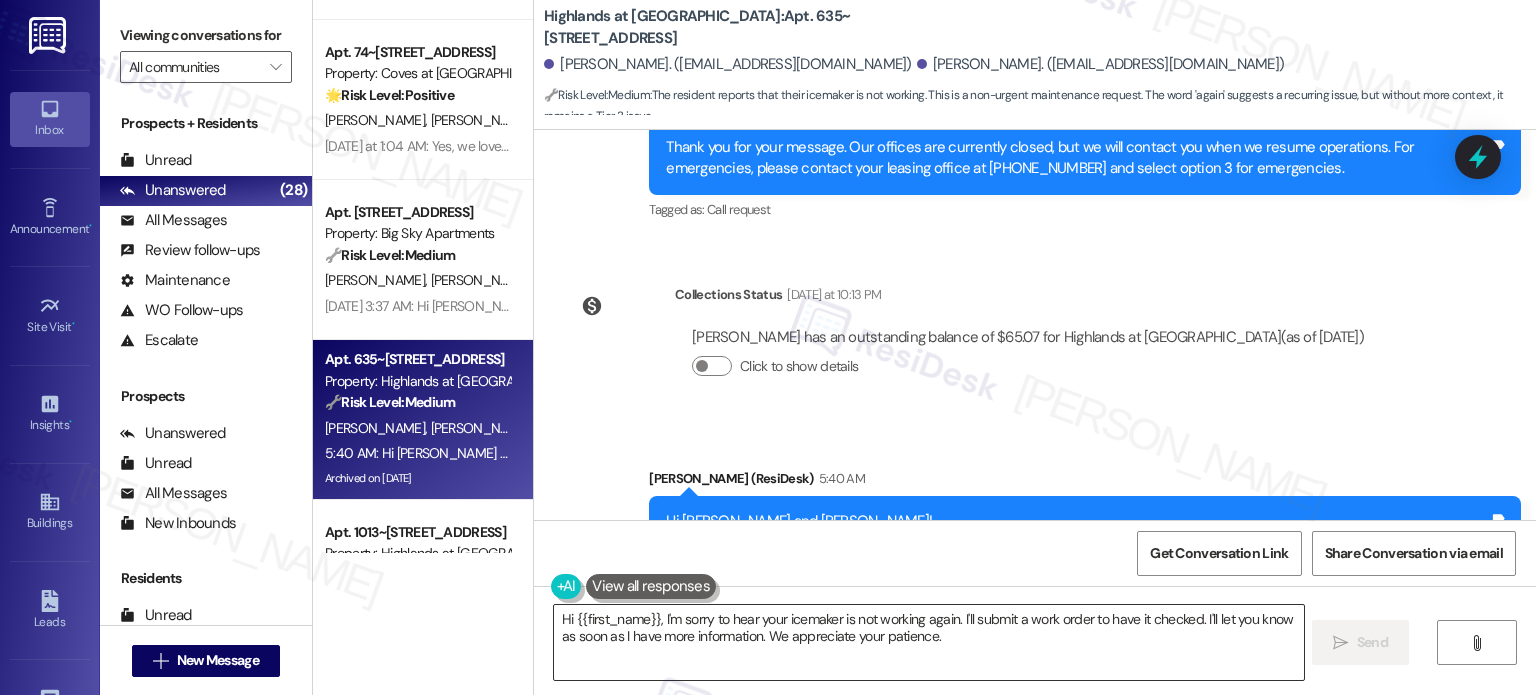 click on "Hi {{first_name}}, I'm sorry to hear your icemaker is not working again. I'll submit a work order to have it checked. I'll let you know as soon as I have more information. We appreciate your patience." at bounding box center (928, 642) 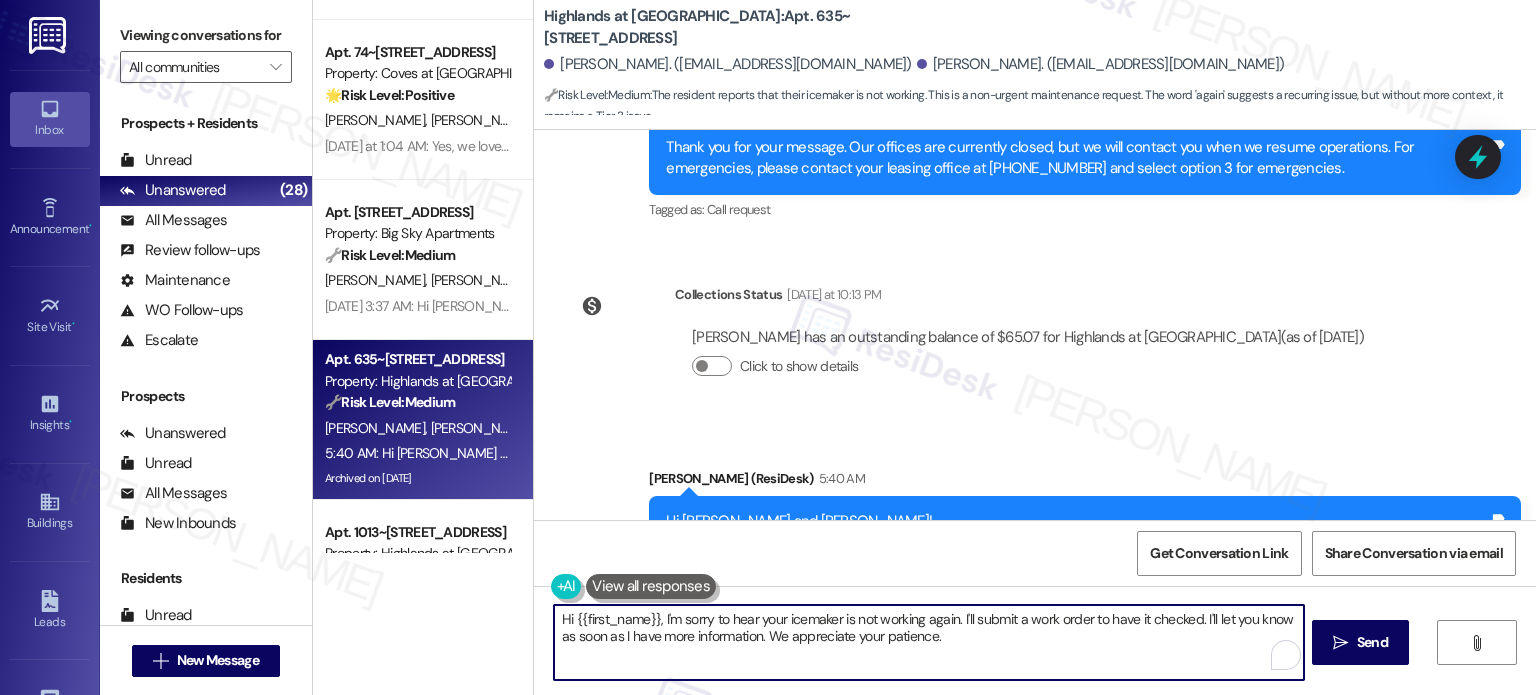 click on "Hi {{first_name}}, I'm sorry to hear your icemaker is not working again. I'll submit a work order to have it checked. I'll let you know as soon as I have more information. We appreciate your patience." at bounding box center [928, 642] 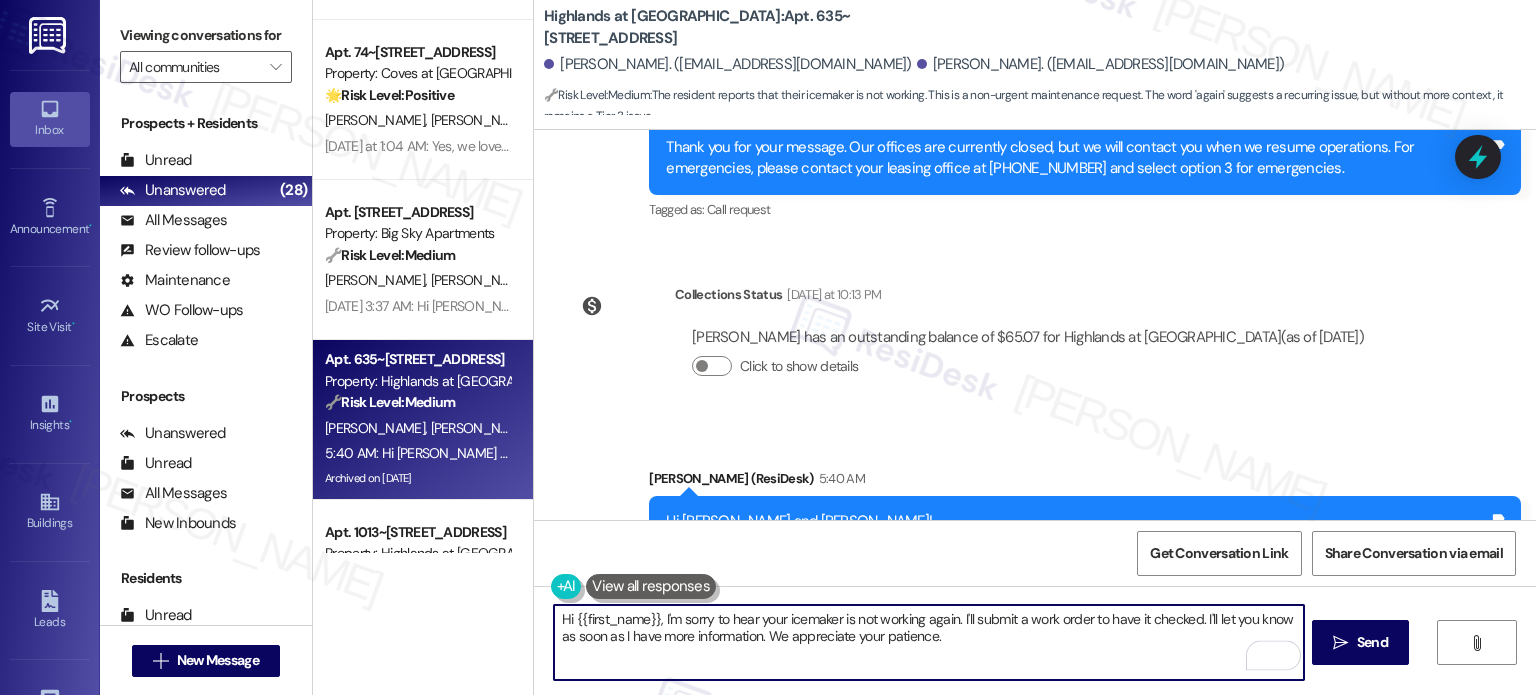 drag, startPoint x: 952, startPoint y: 623, endPoint x: 928, endPoint y: 621, distance: 24.083189 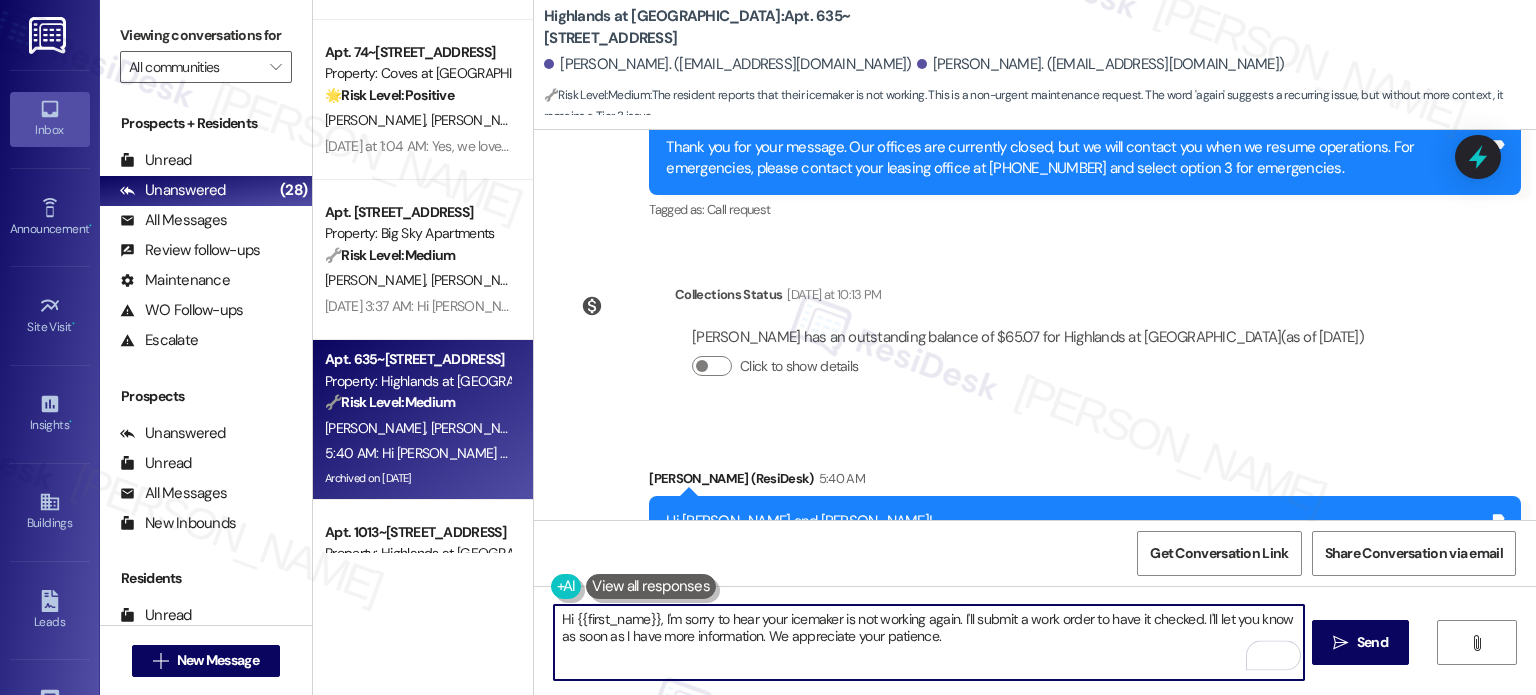 click on "Hi {{first_name}}, I'm sorry to hear your icemaker is not working again. I'll submit a work order to have it checked. I'll let you know as soon as I have more information. We appreciate your patience." at bounding box center [928, 642] 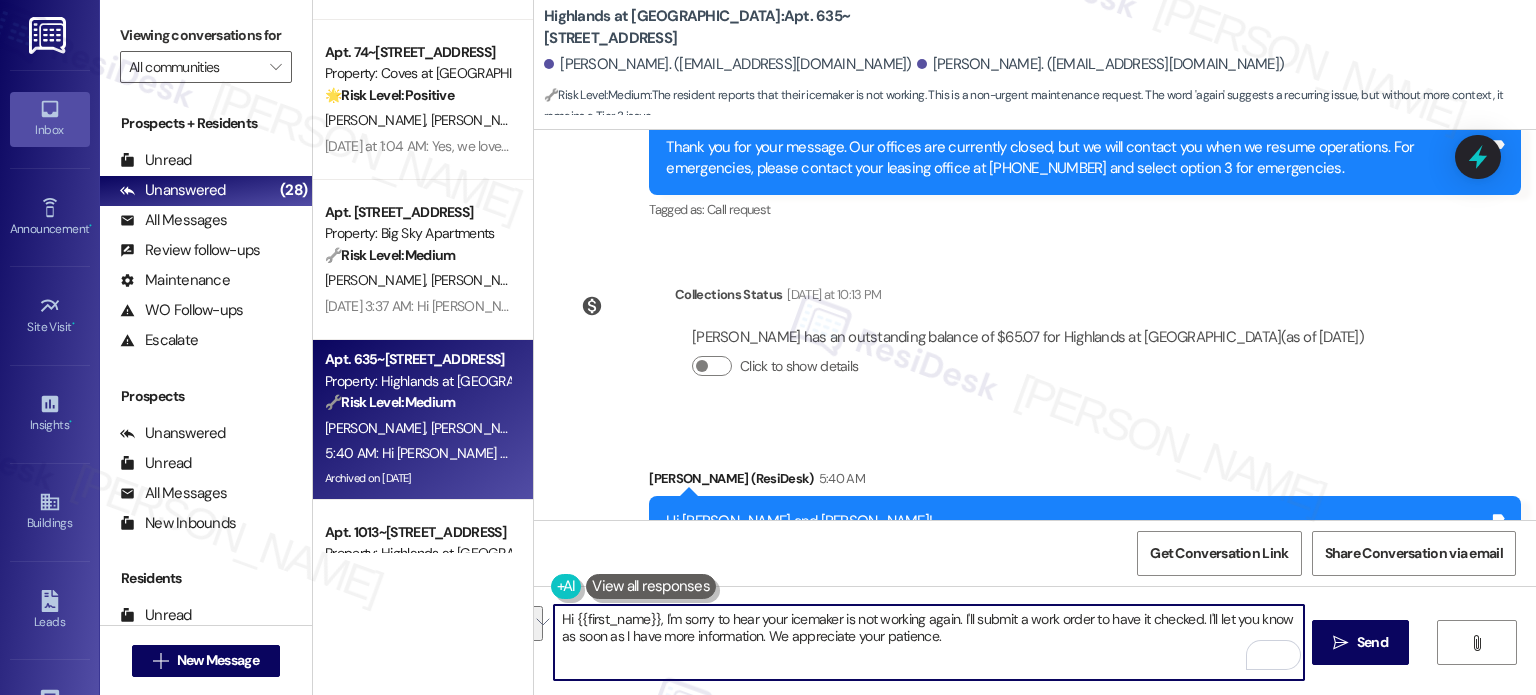 drag, startPoint x: 916, startPoint y: 618, endPoint x: 943, endPoint y: 651, distance: 42.638012 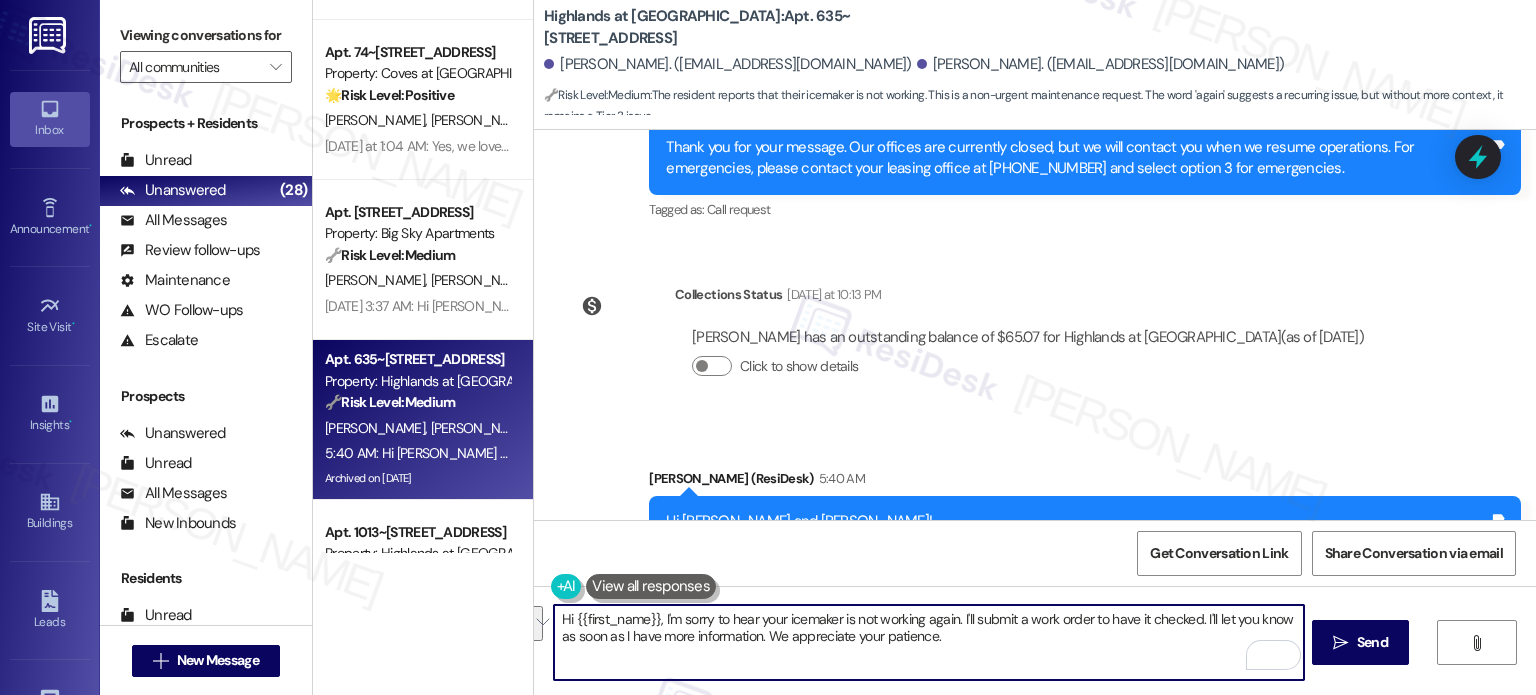 click on "Hi {{first_name}}, I'm sorry to hear your icemaker is not working again. I'll submit a work order to have it checked. I'll let you know as soon as I have more information. We appreciate your patience." at bounding box center [928, 642] 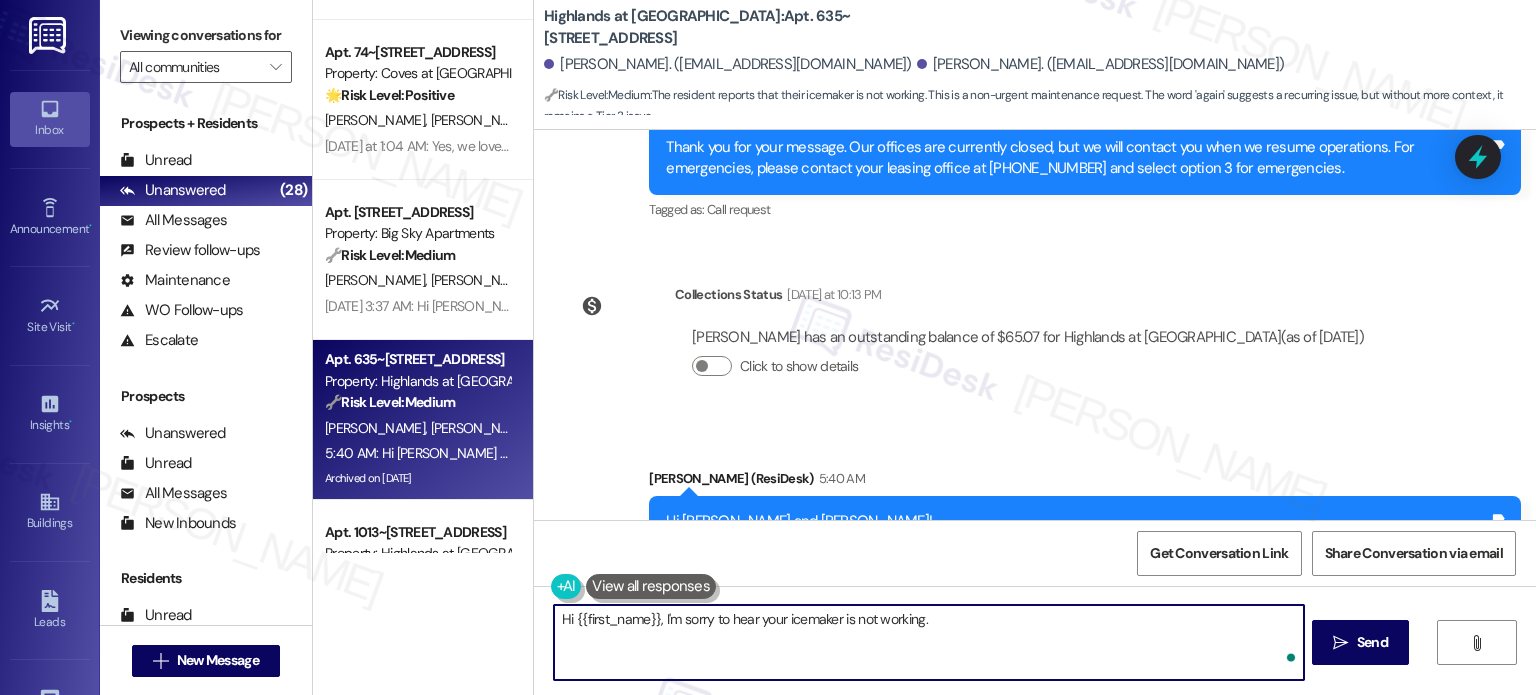 paste on "Just to check—has anyone come by yet to look at the icemaker, or is the issue still waiting to be addressed?" 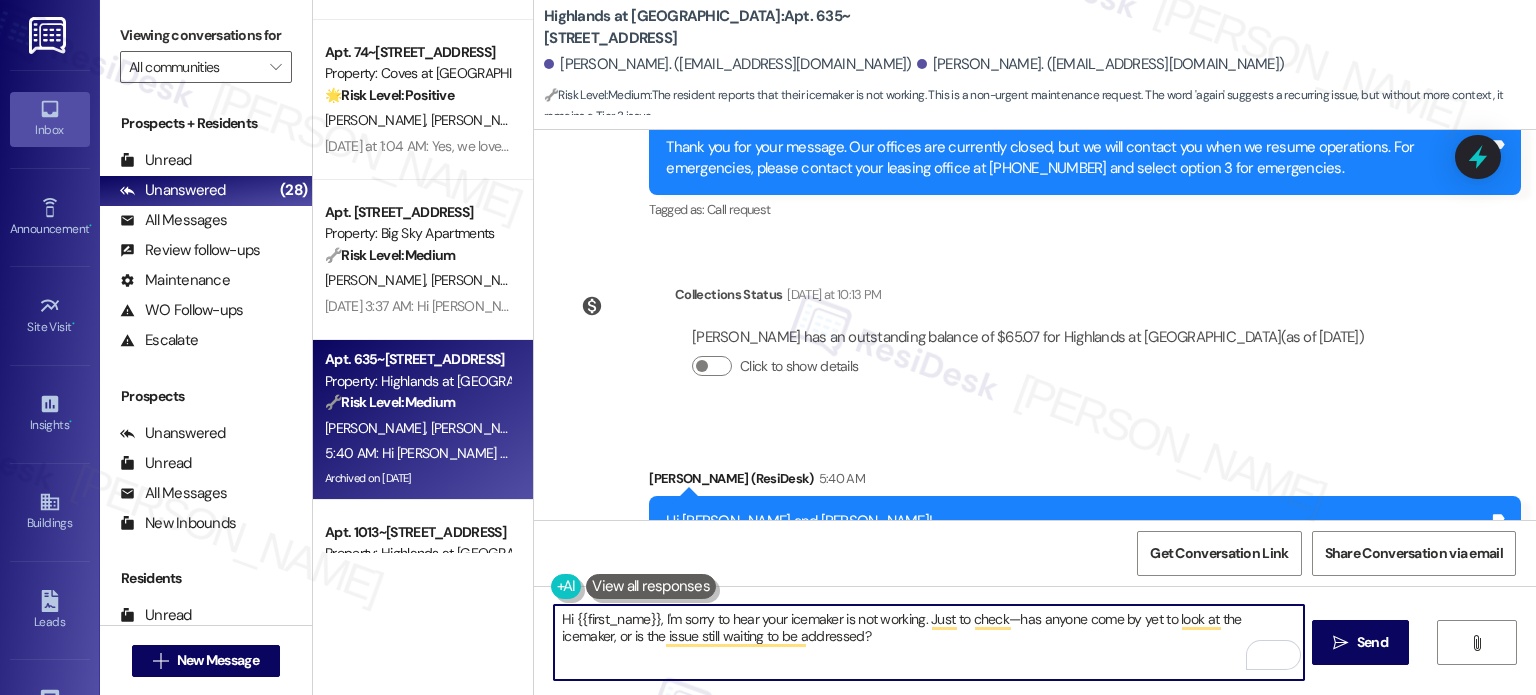 click on "Hi {{first_name}}, I'm sorry to hear your icemaker is not working. Just to check—has anyone come by yet to look at the icemaker, or is the issue still waiting to be addressed?" at bounding box center [928, 642] 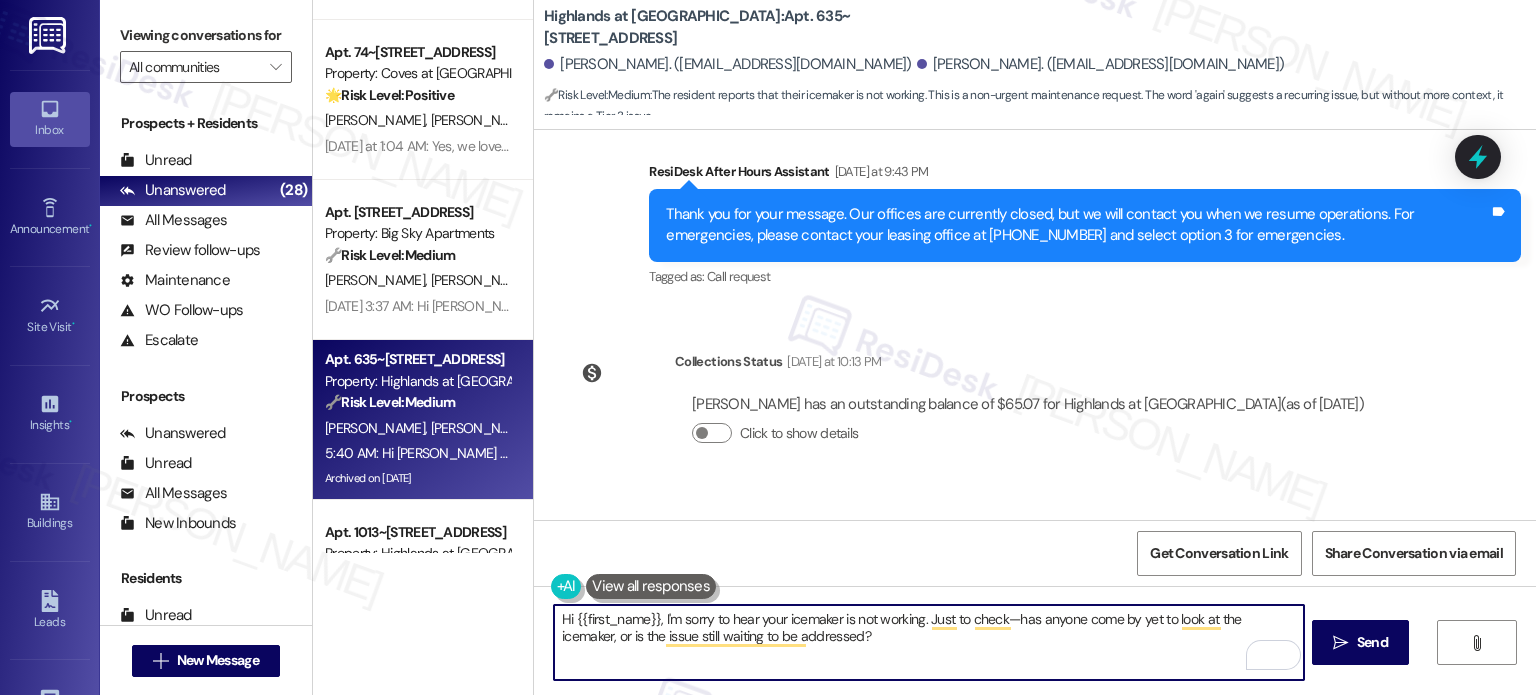 scroll, scrollTop: 31913, scrollLeft: 0, axis: vertical 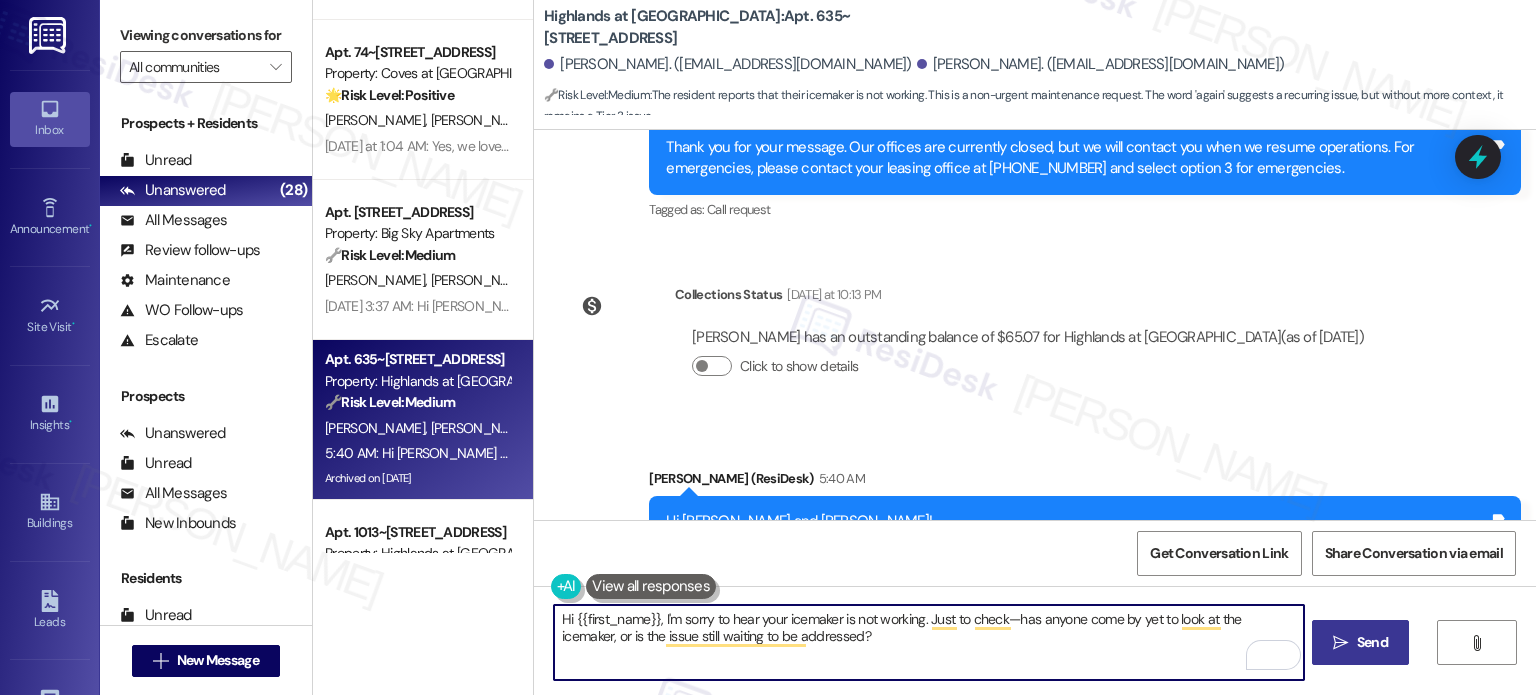 type on "Hi {{first_name}}, I'm sorry to hear your icemaker is not working. Just to check—has anyone come by yet to look at the icemaker, or is the issue still waiting to be addressed?" 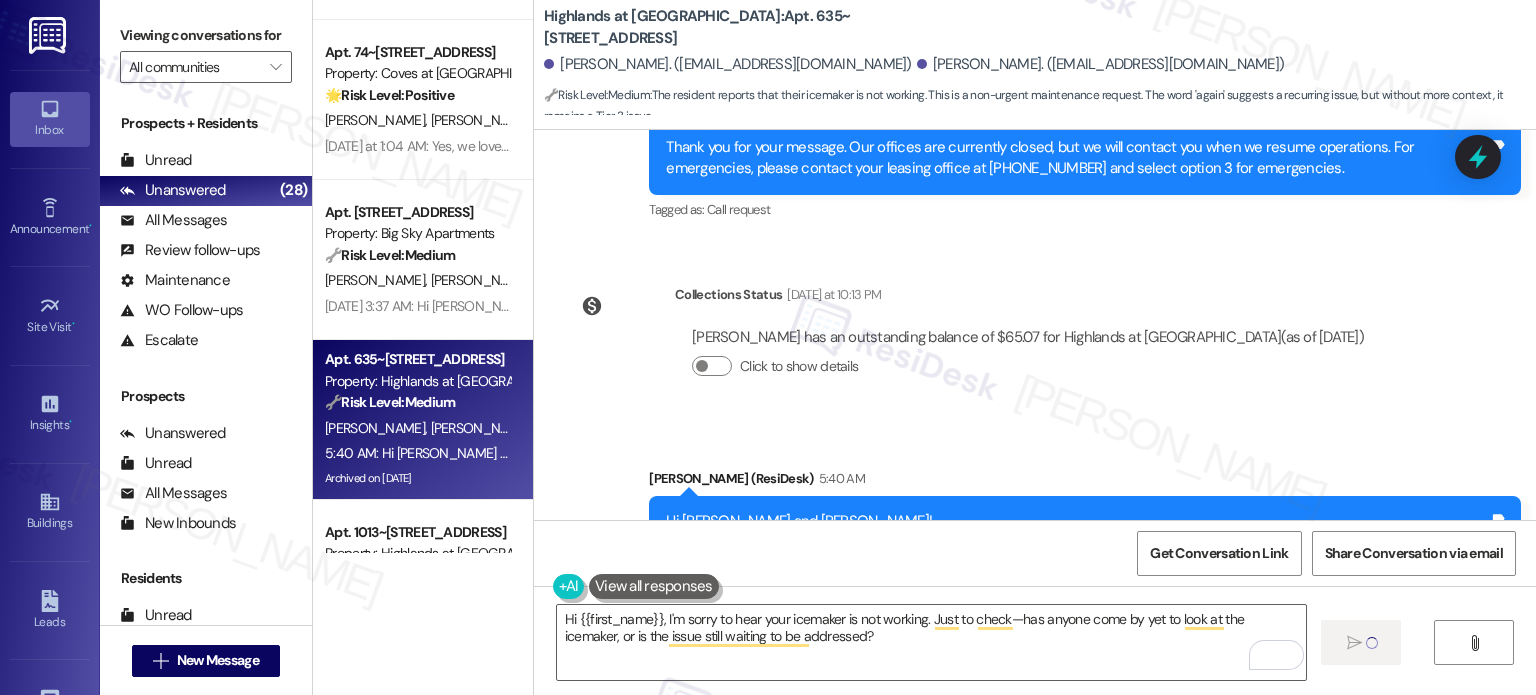 type 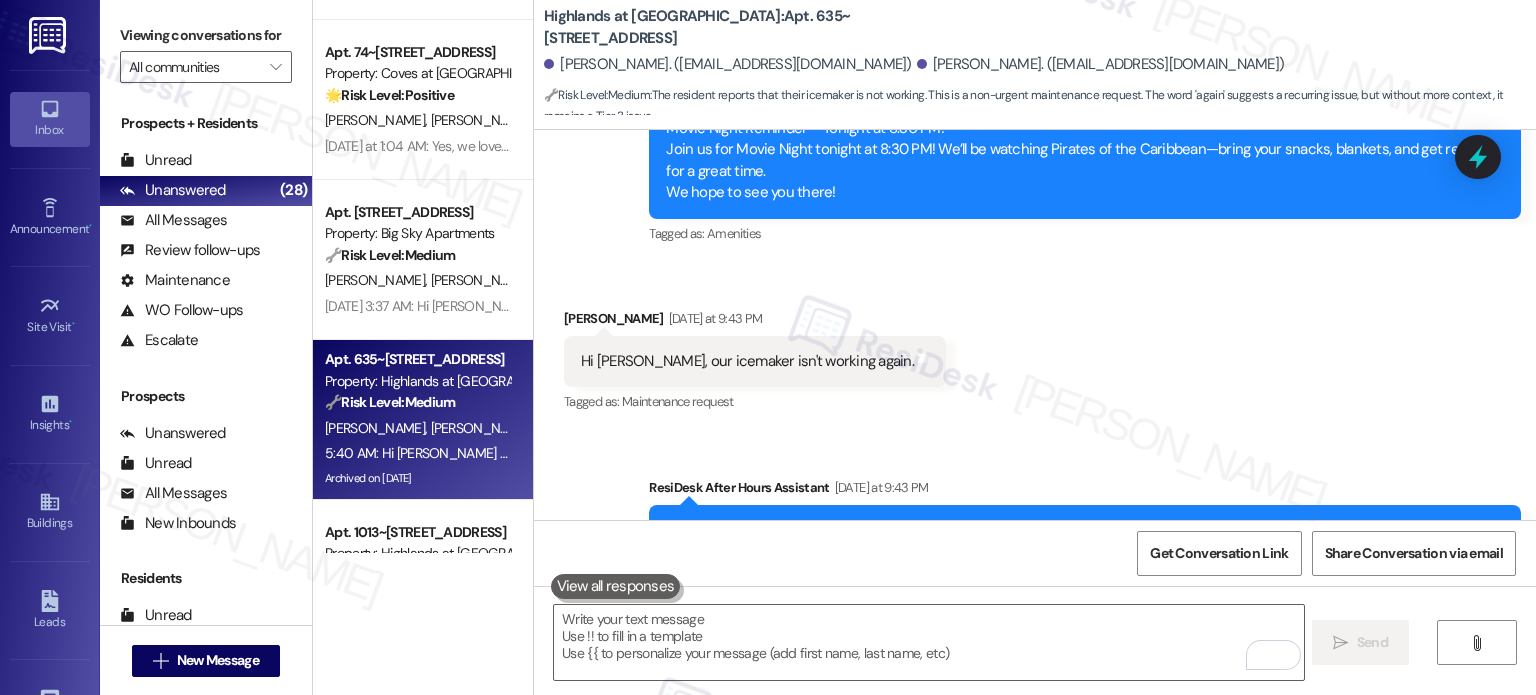 scroll, scrollTop: 31327, scrollLeft: 0, axis: vertical 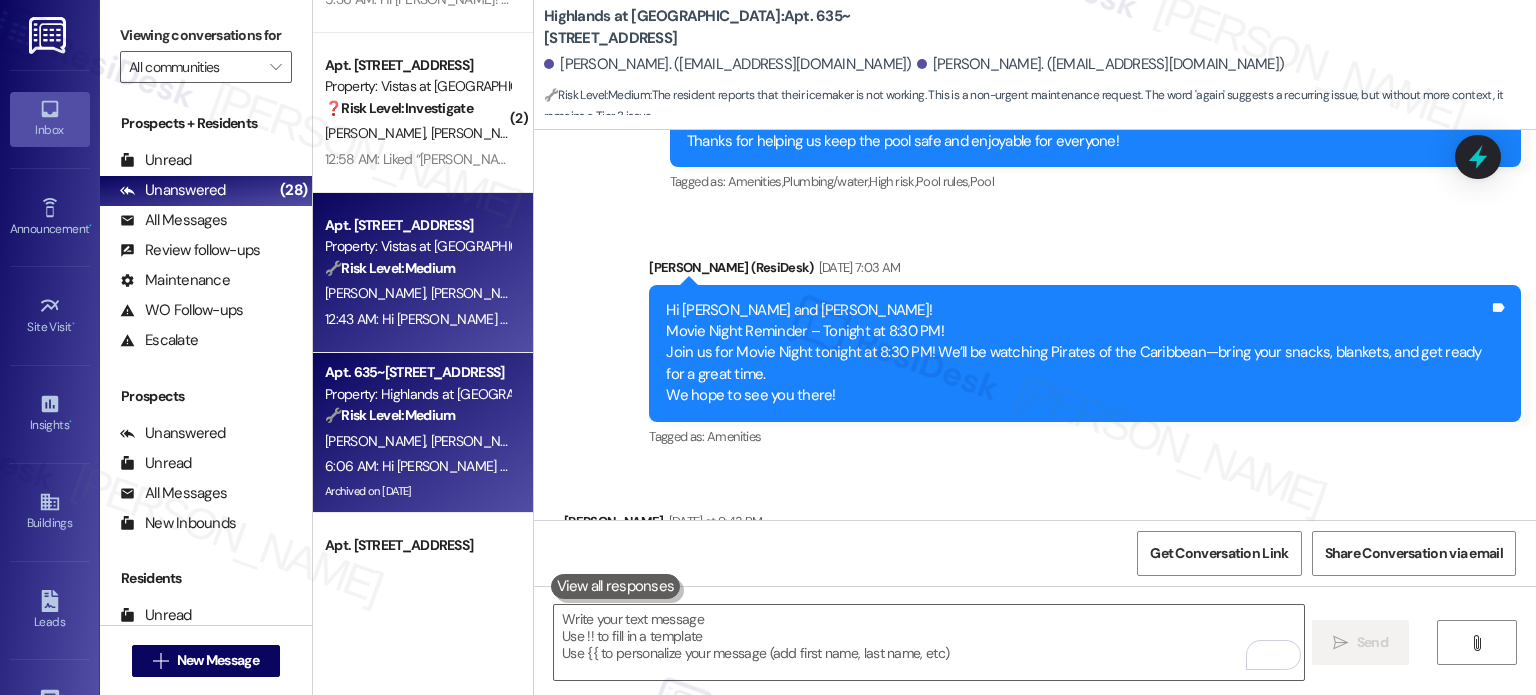 click on "[PERSON_NAME] [PERSON_NAME]" at bounding box center (417, 293) 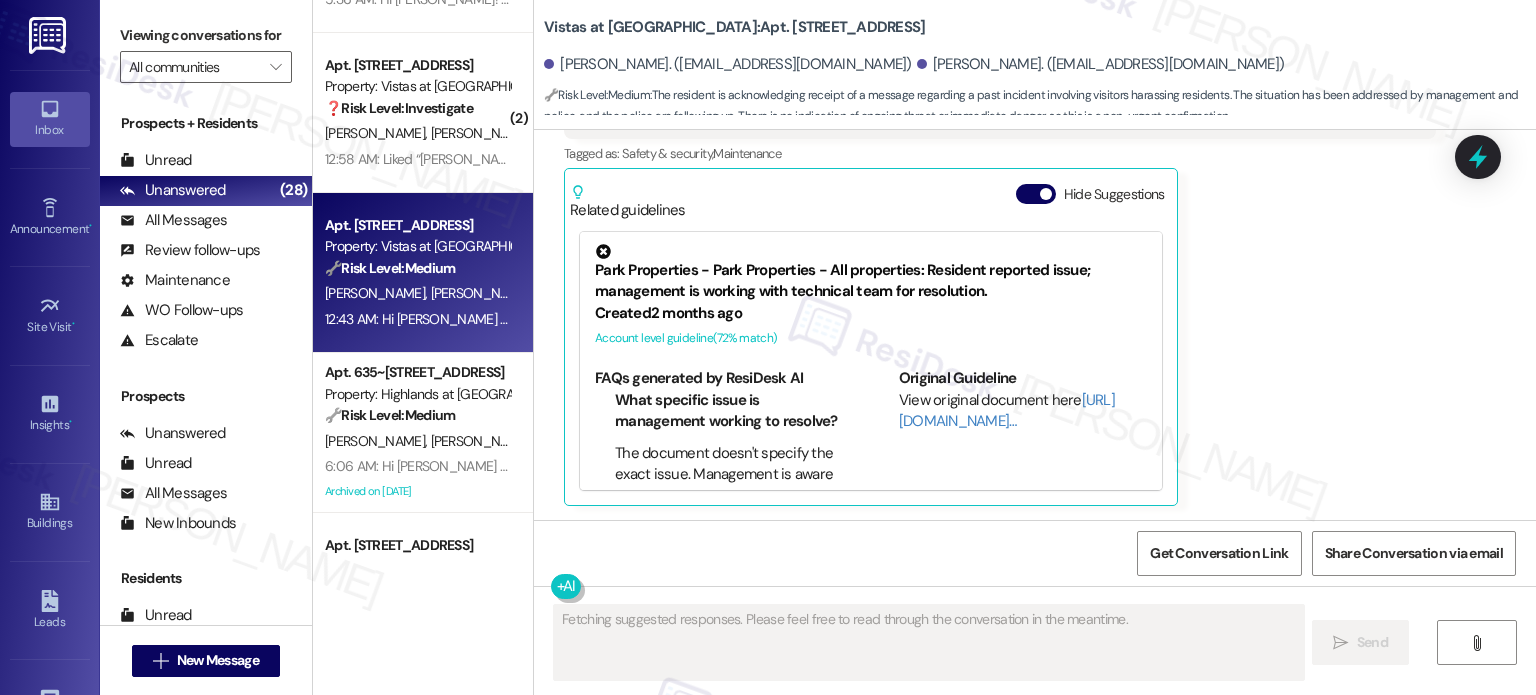 scroll, scrollTop: 1580, scrollLeft: 0, axis: vertical 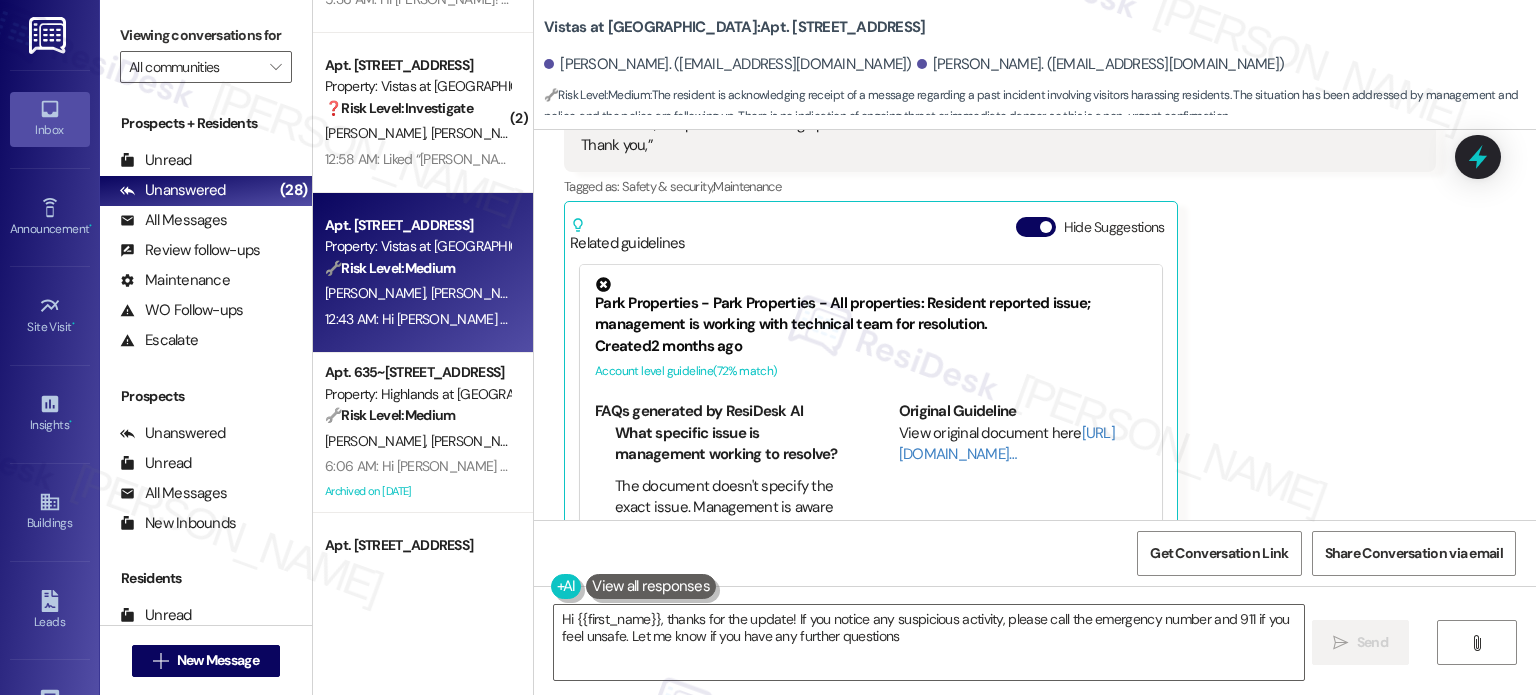 type on "Hi {{first_name}}, thanks for the update! If you notice any suspicious activity, please call the emergency number and 911 if you feel unsafe. Let me know if you have any further questions!" 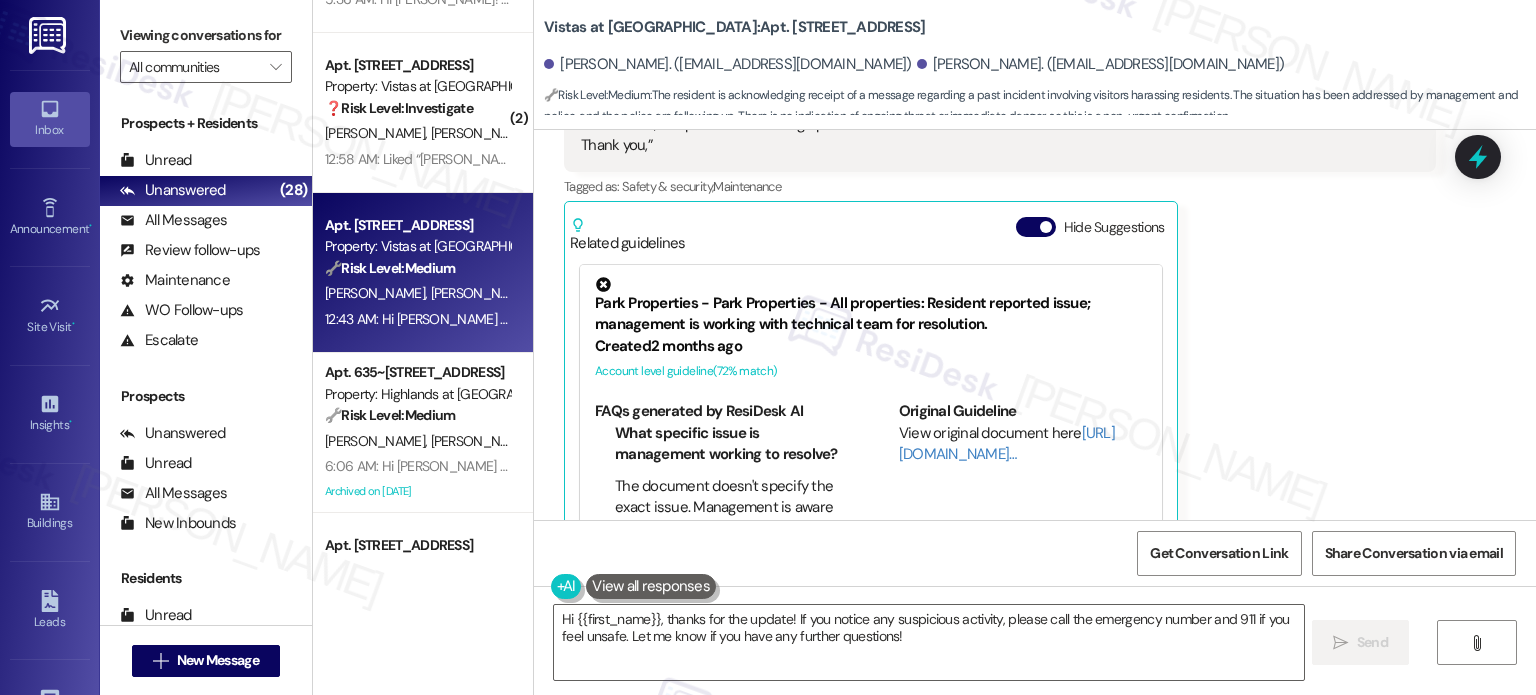scroll, scrollTop: 1580, scrollLeft: 0, axis: vertical 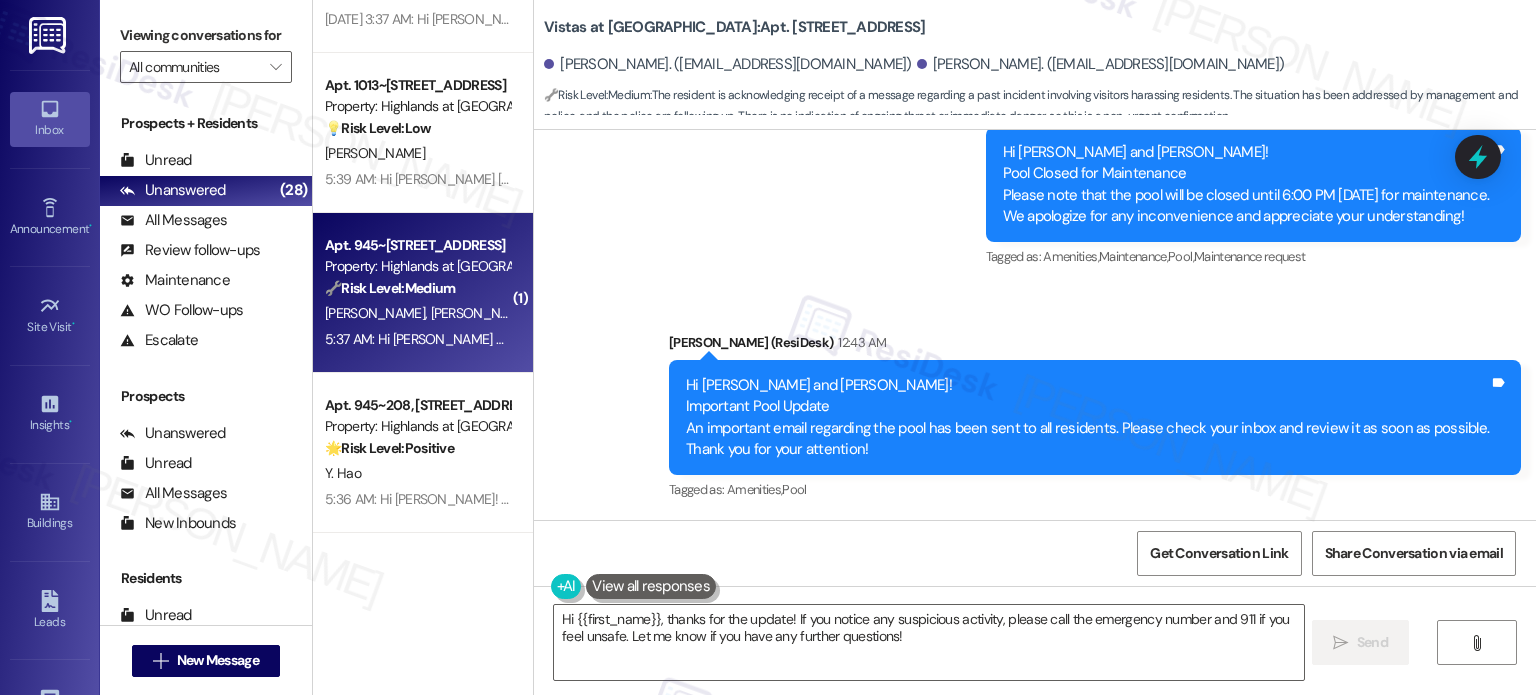 click on "[PERSON_NAME]" at bounding box center (481, 313) 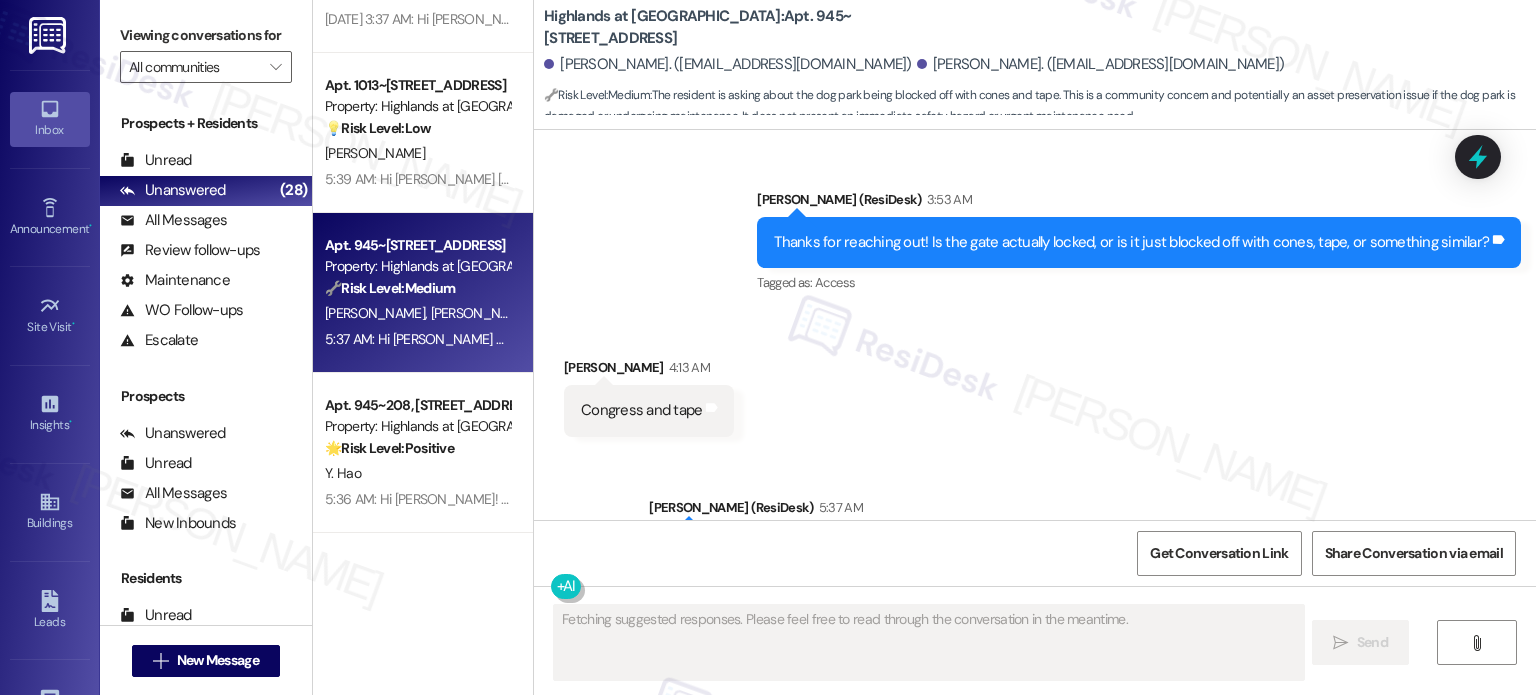 scroll, scrollTop: 41048, scrollLeft: 0, axis: vertical 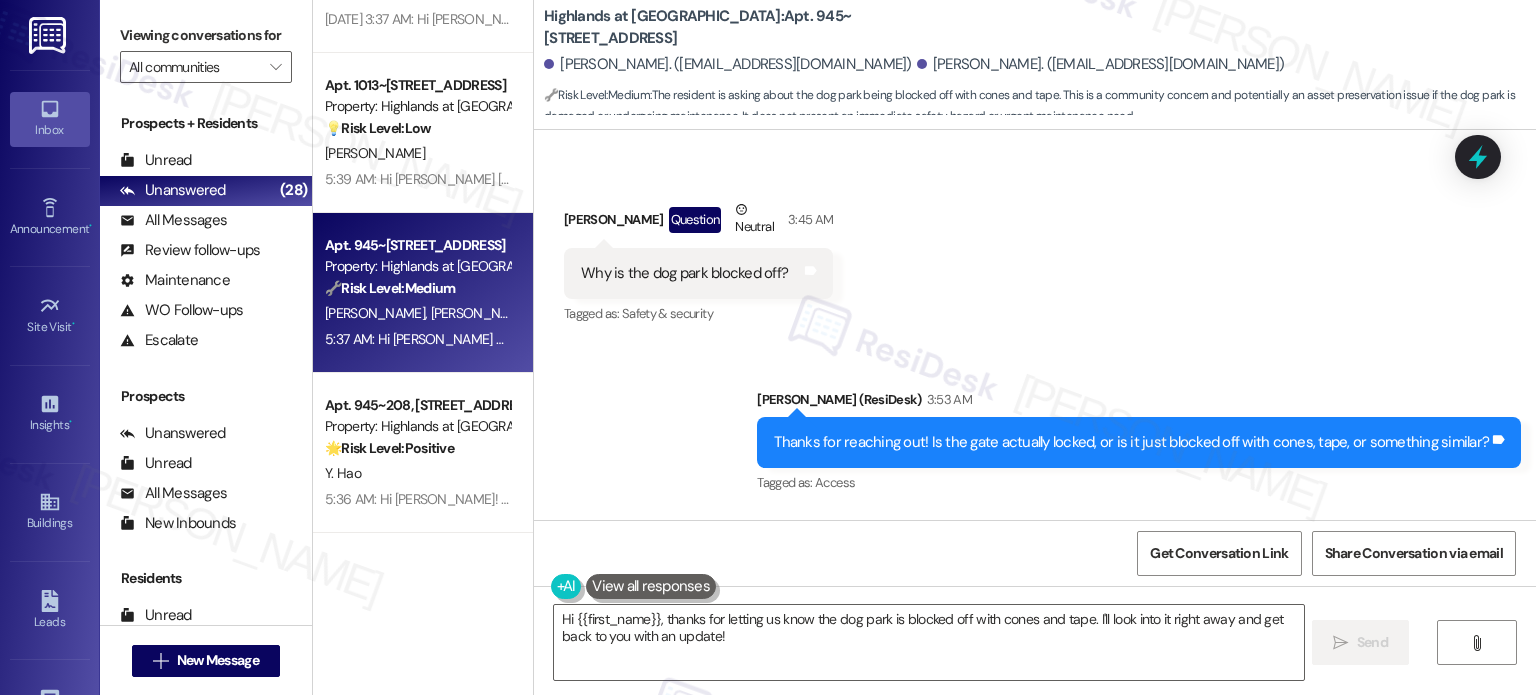 click on "Thanks for reaching out! Is the gate actually locked, or is it just blocked off with cones, tape, or something similar?" at bounding box center (1131, 442) 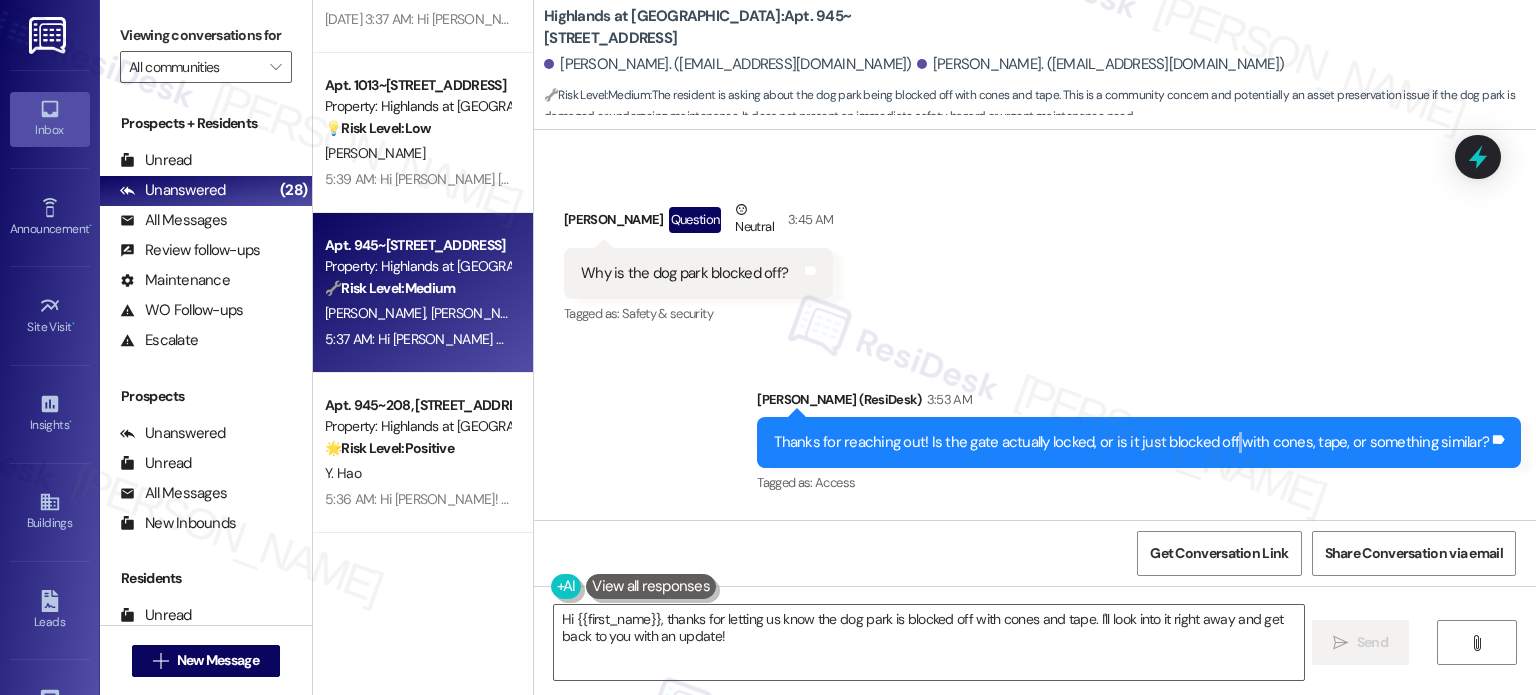 click on "Thanks for reaching out! Is the gate actually locked, or is it just blocked off with cones, tape, or something similar?" at bounding box center (1131, 442) 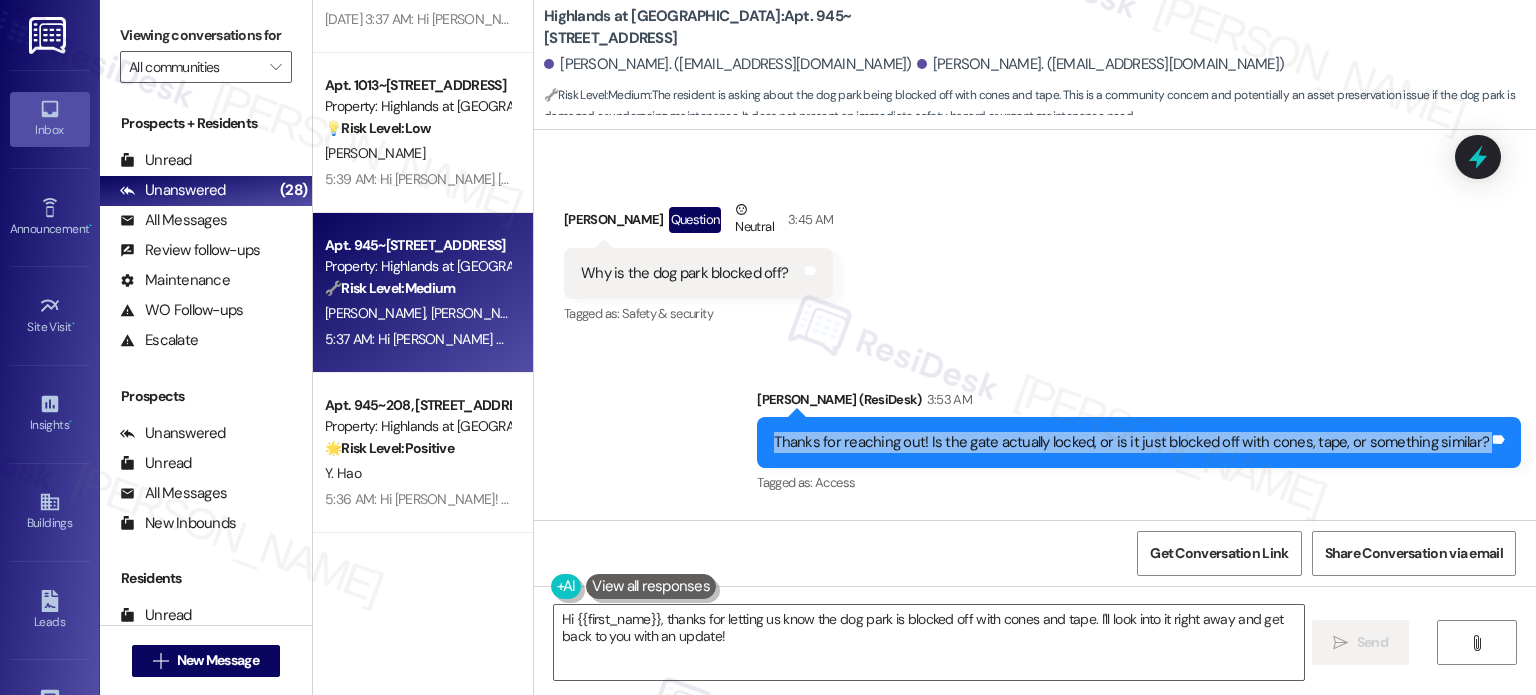 click on "Thanks for reaching out! Is the gate actually locked, or is it just blocked off with cones, tape, or something similar?" at bounding box center (1131, 442) 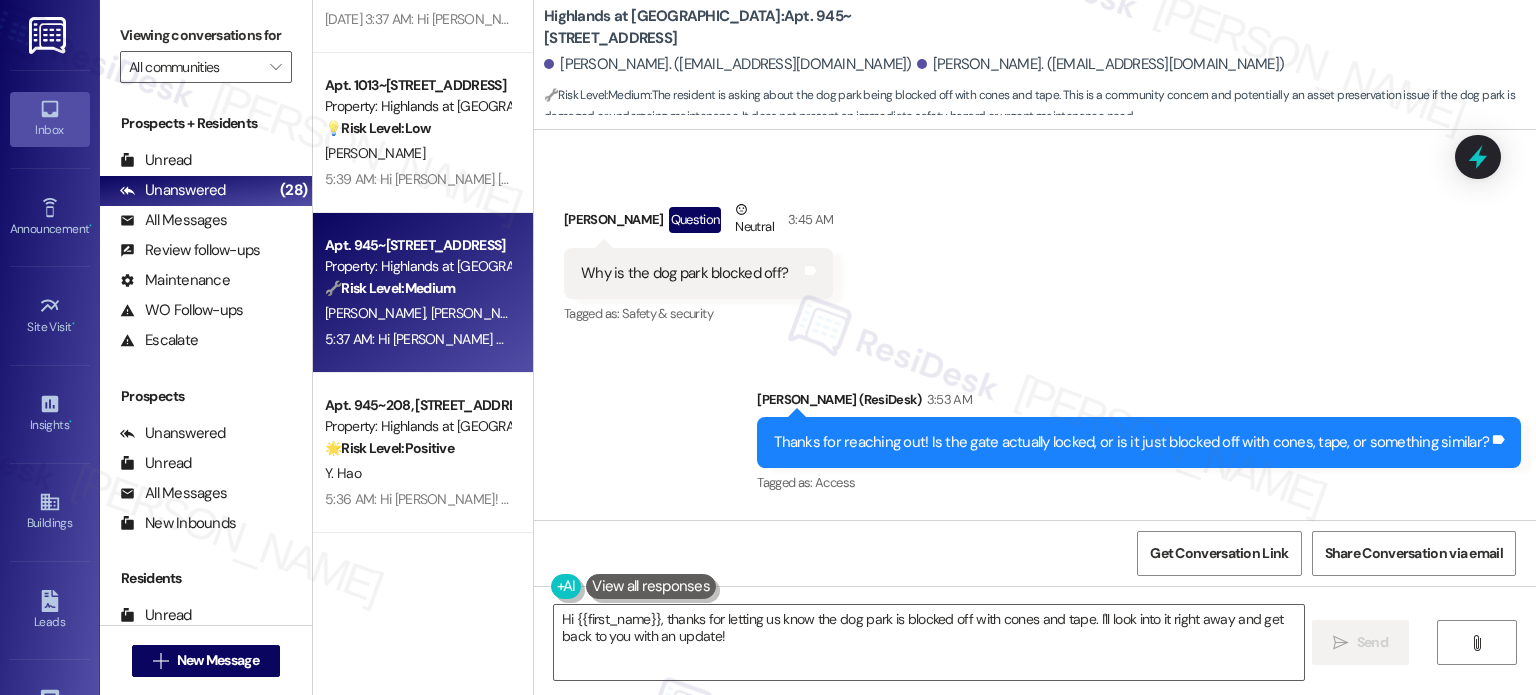 click on "Received via SMS [PERSON_NAME] 4:13 AM Congress and tape Tags and notes" at bounding box center [1035, 581] 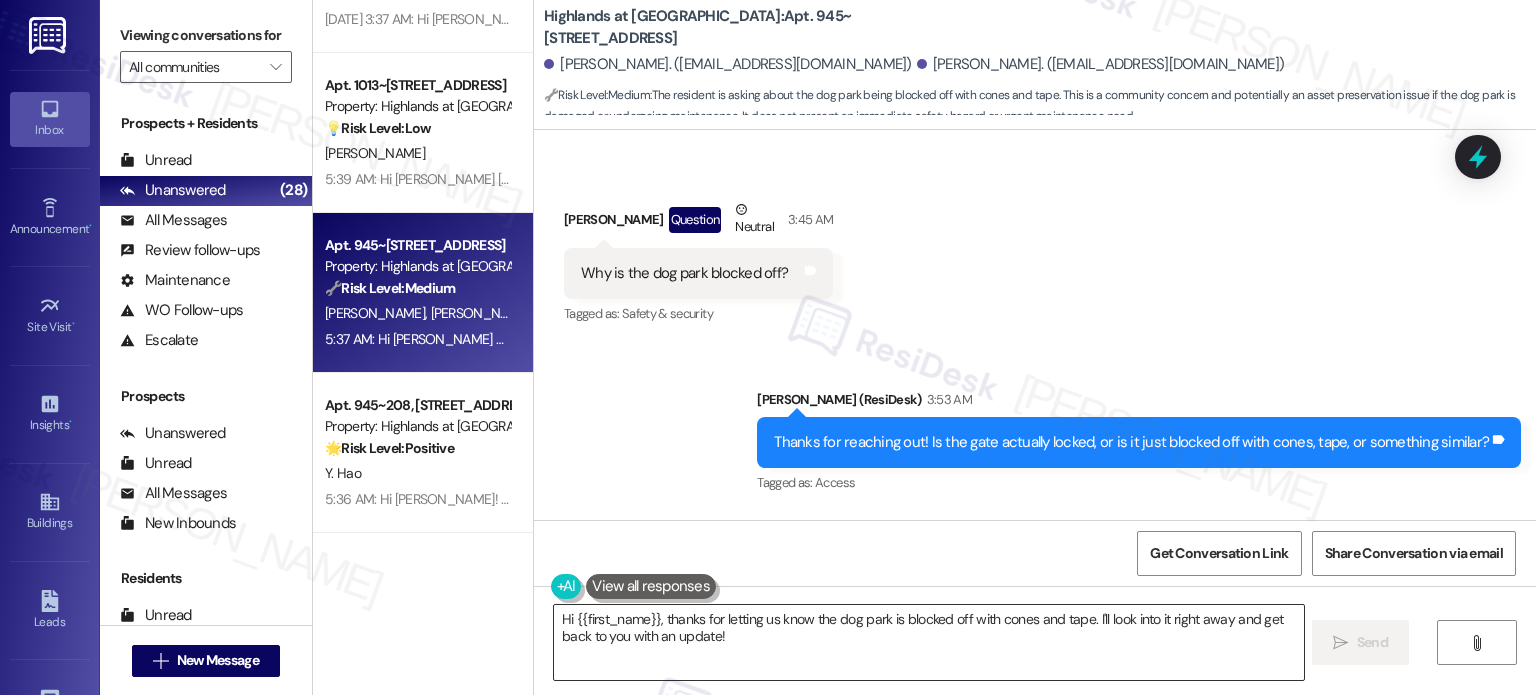 click on "Hi {{first_name}}, thanks for letting us know the dog park is blocked off with cones and tape. I'll look into it right away and get back to you with an update!" at bounding box center [928, 642] 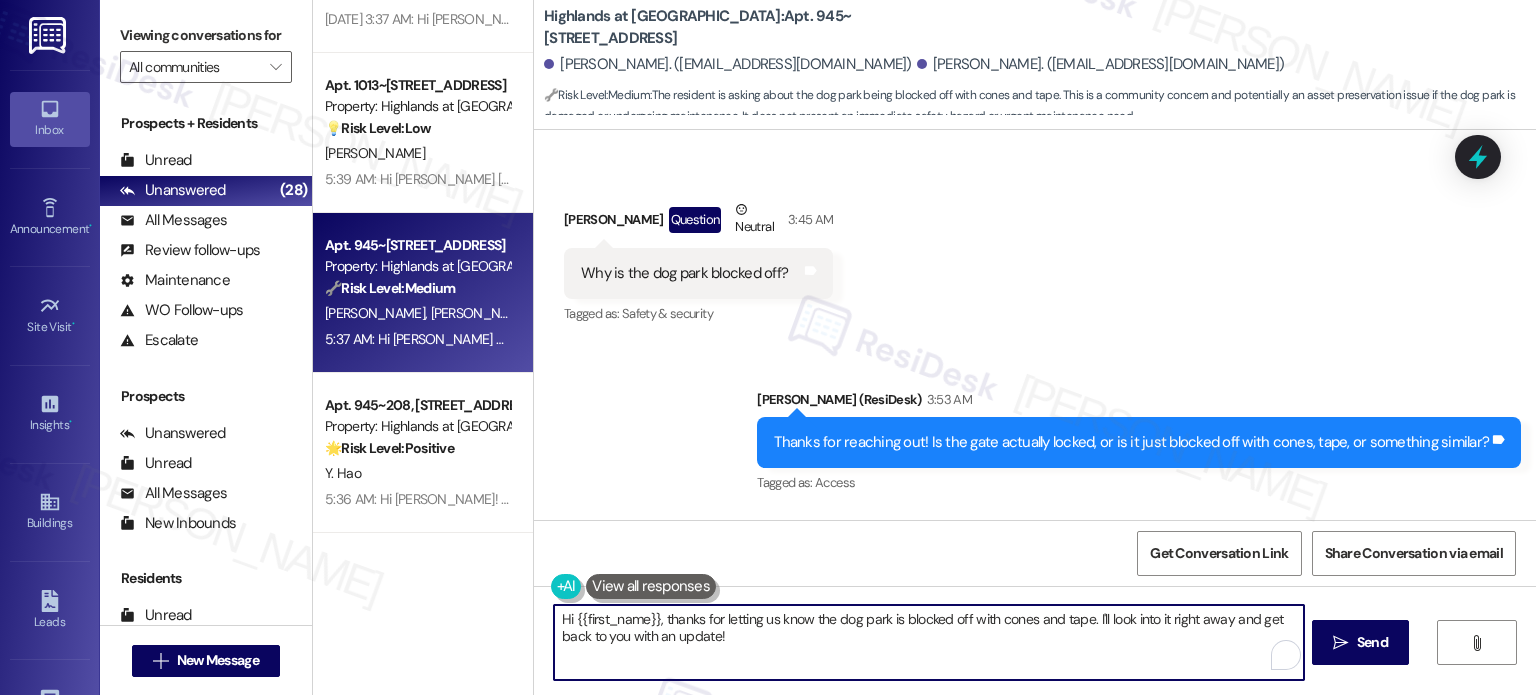 click on "Hi {{first_name}}, thanks for letting us know the dog park is blocked off with cones and tape. I'll look into it right away and get back to you with an update!" at bounding box center (928, 642) 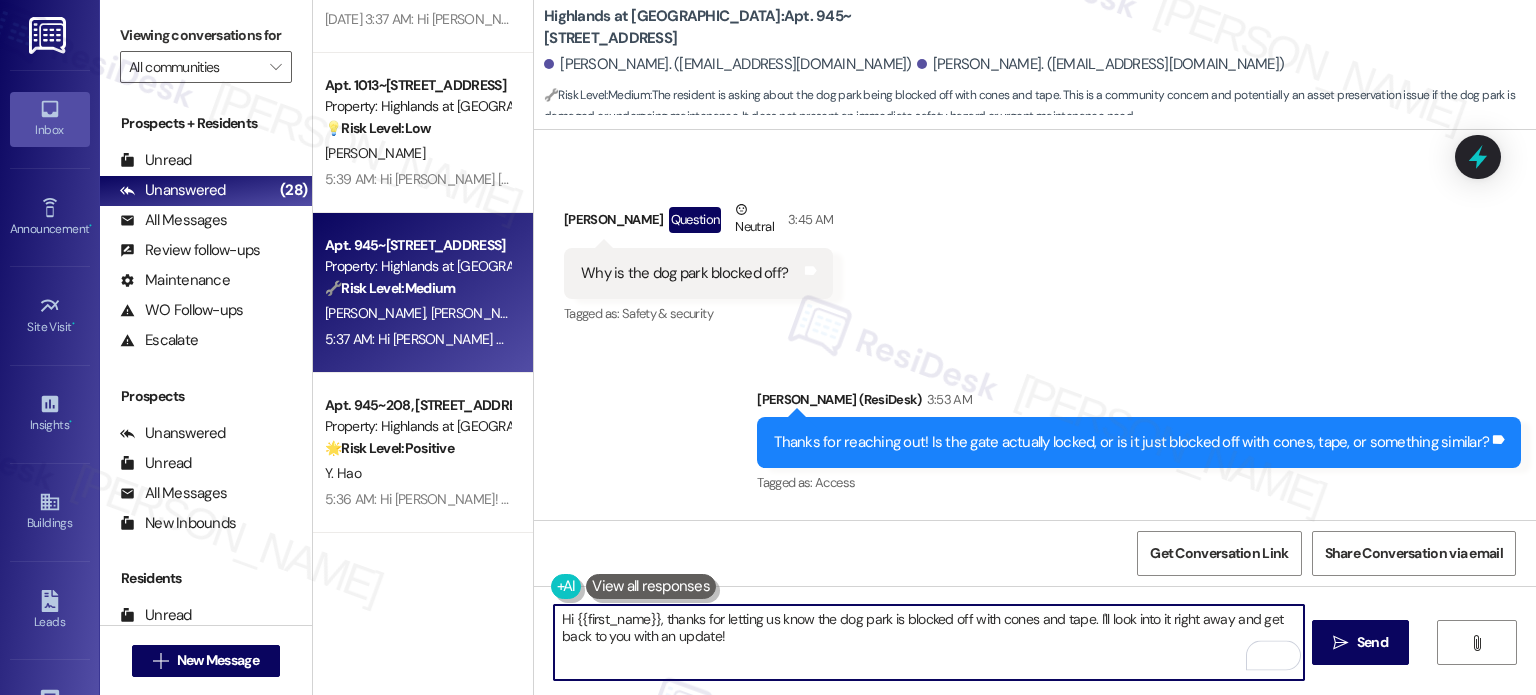 click on "Hi {{first_name}}, thanks for letting us know the dog park is blocked off with cones and tape. I'll look into it right away and get back to you with an update!" at bounding box center (928, 642) 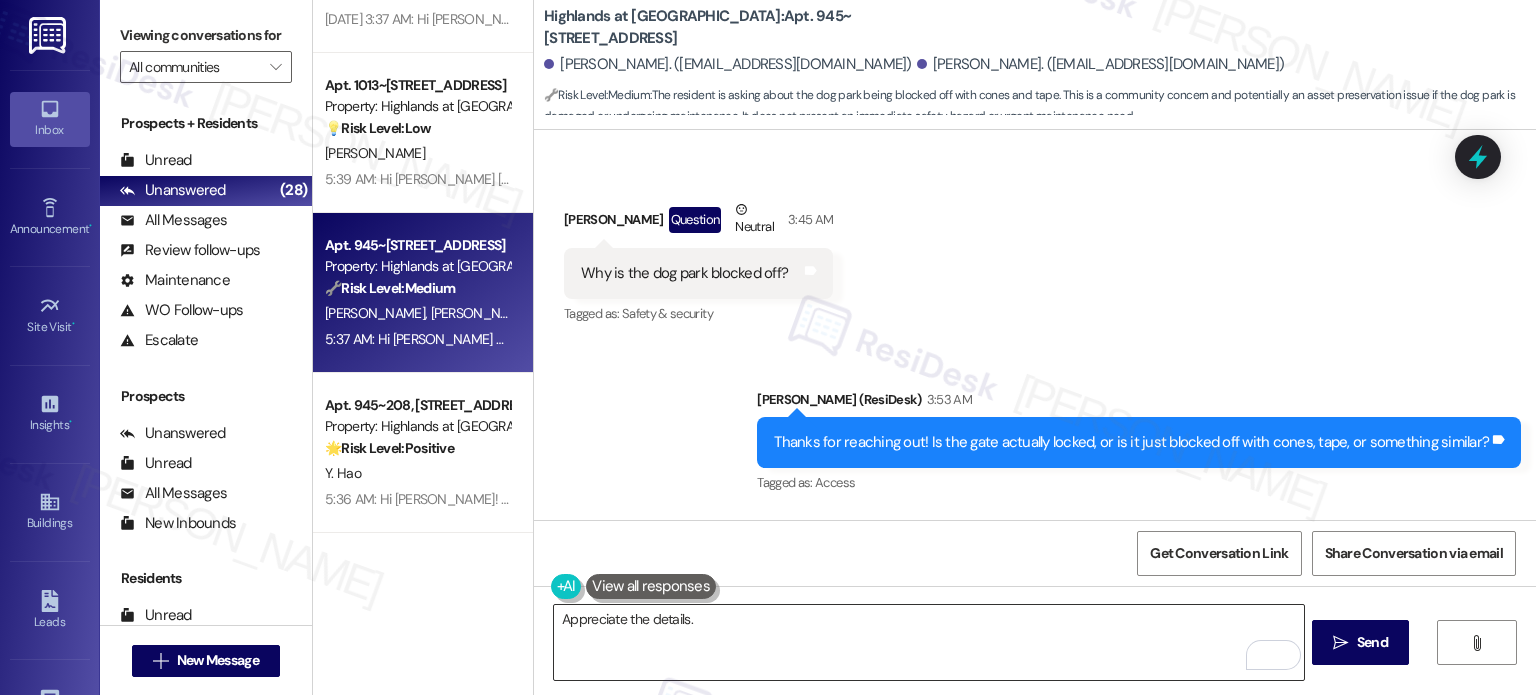 drag, startPoint x: 840, startPoint y: 625, endPoint x: 672, endPoint y: 652, distance: 170.1558 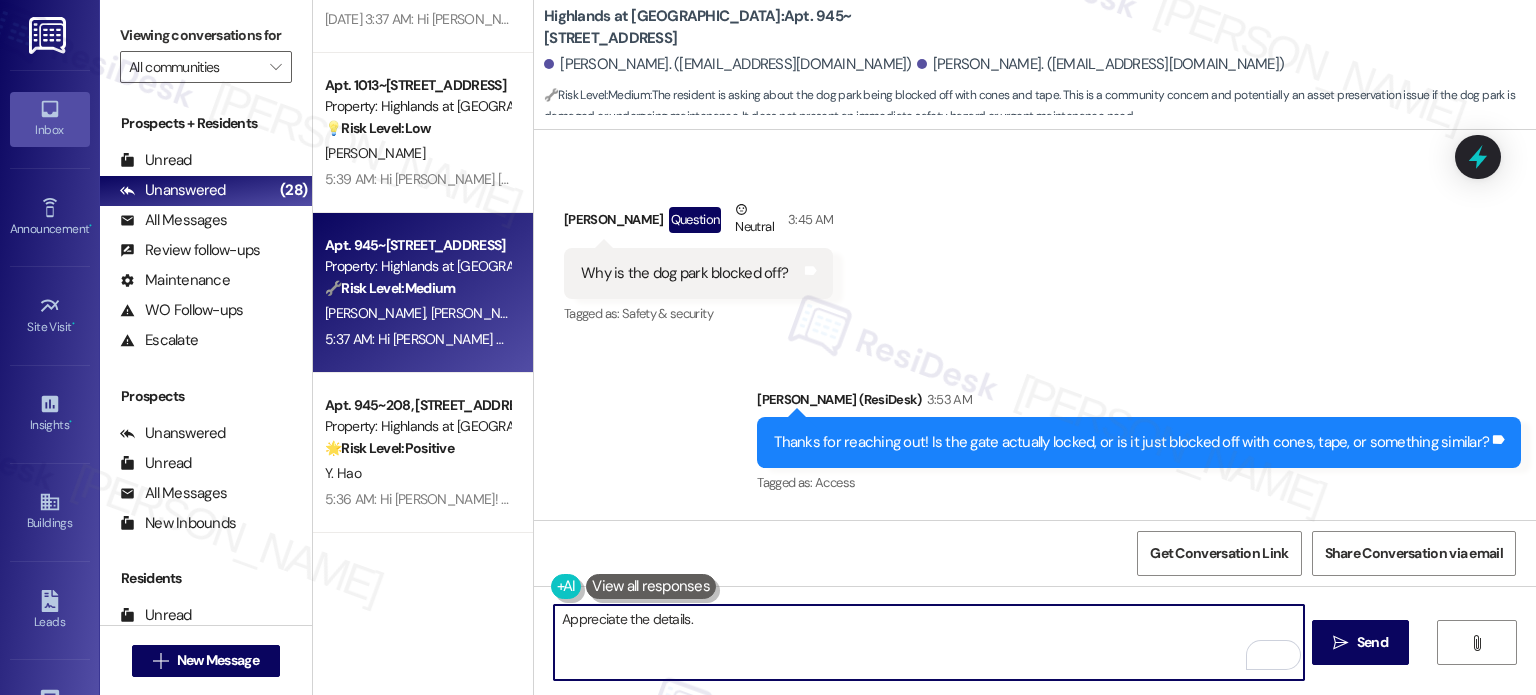 click on "Appreciate the details." at bounding box center [928, 642] 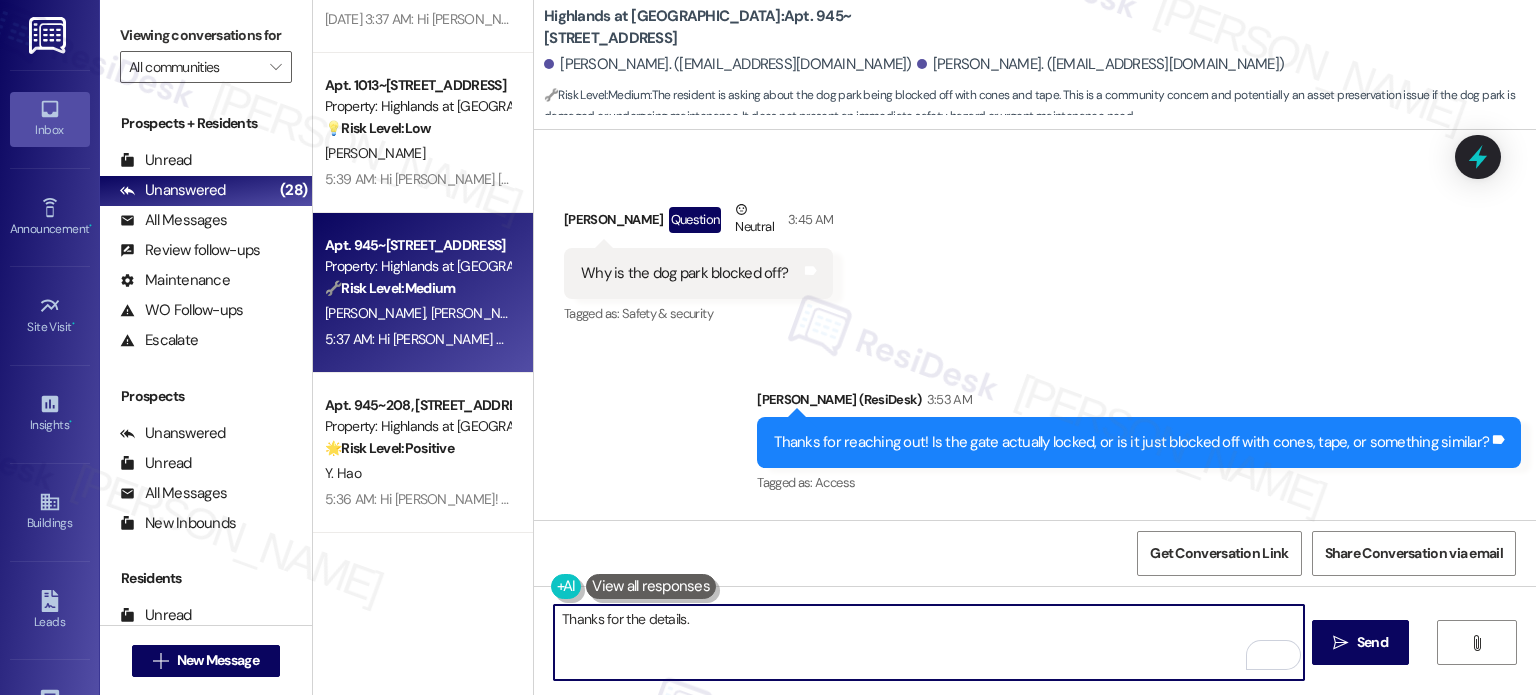 click on "Thanks for the details." at bounding box center (928, 642) 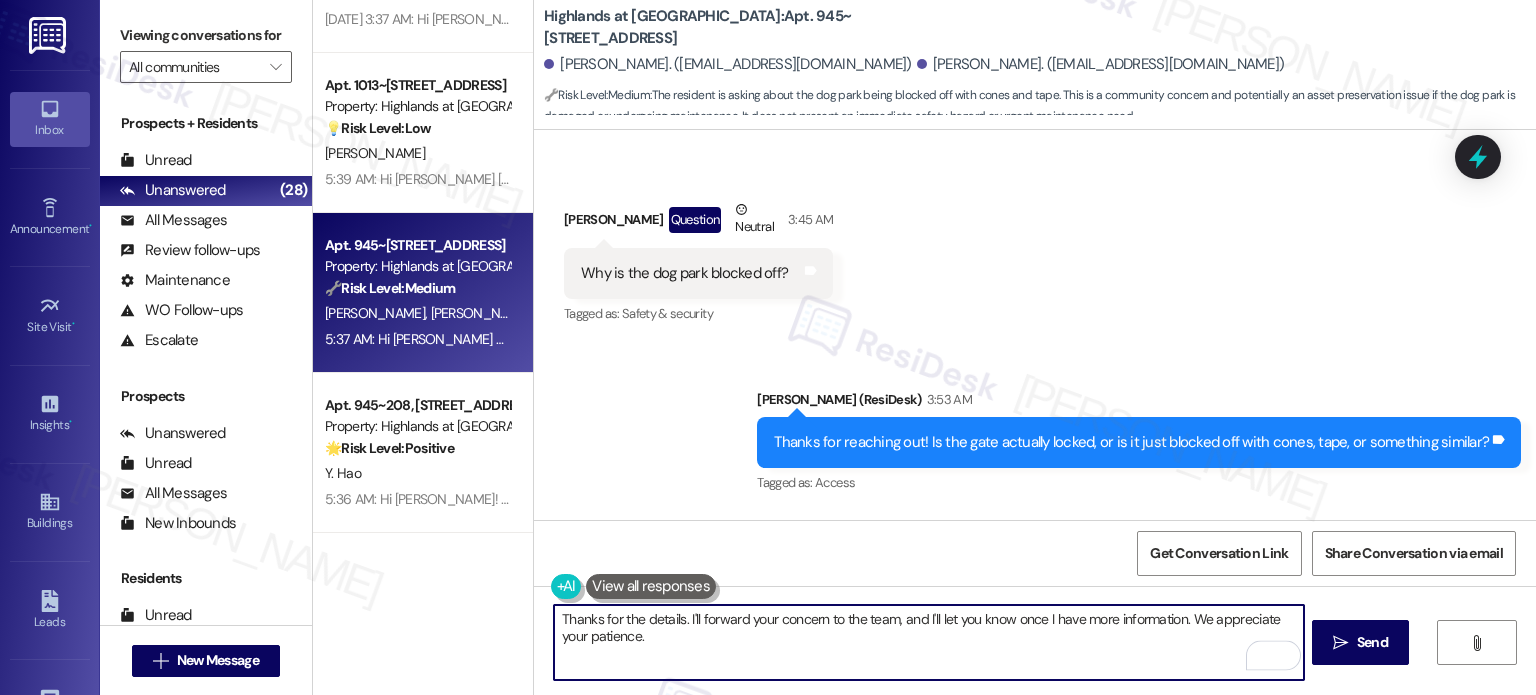click on "Thanks for the details. I'll forward your concern to the team, and I'll let you know once I have more information. We appreciate your patience." at bounding box center [928, 642] 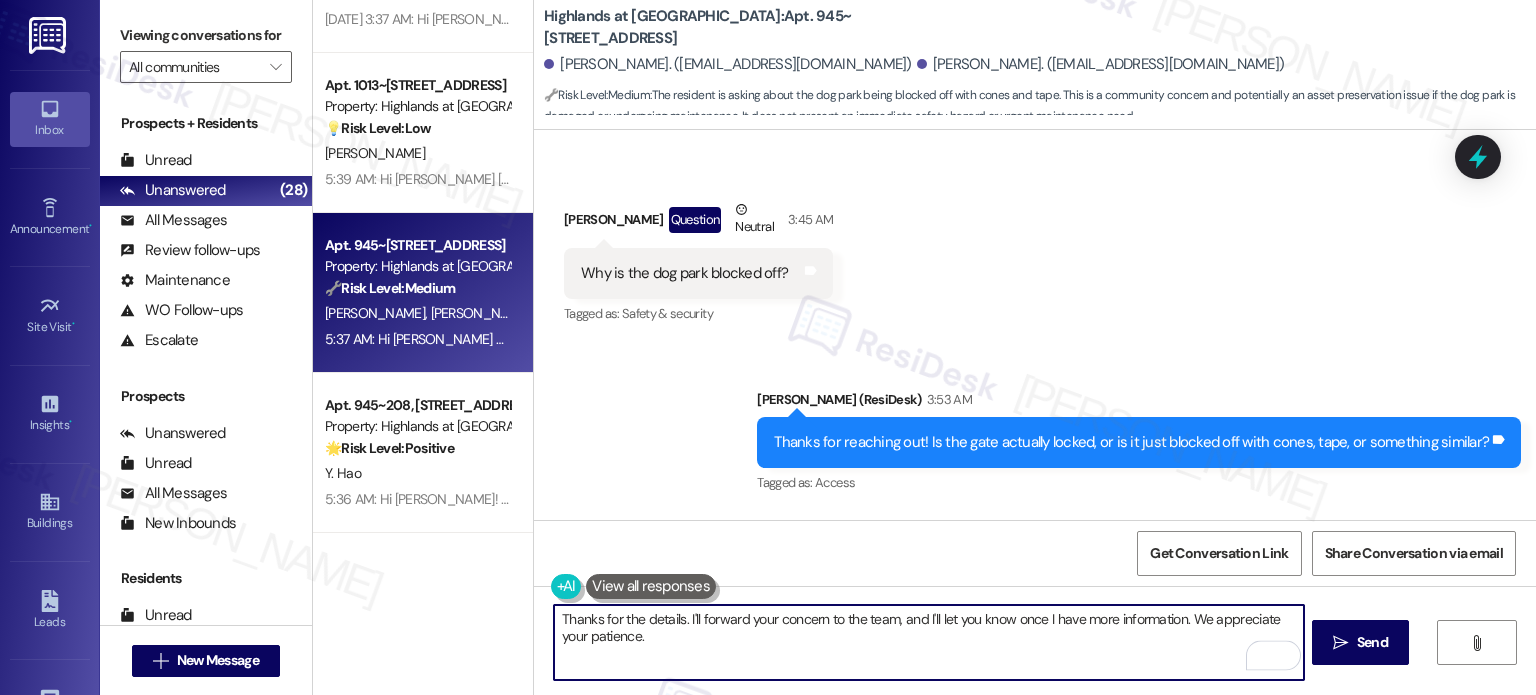 click on "Thanks for the details. I'll forward your concern to the team, and I'll let you know once I have more information. We appreciate your patience." at bounding box center (928, 642) 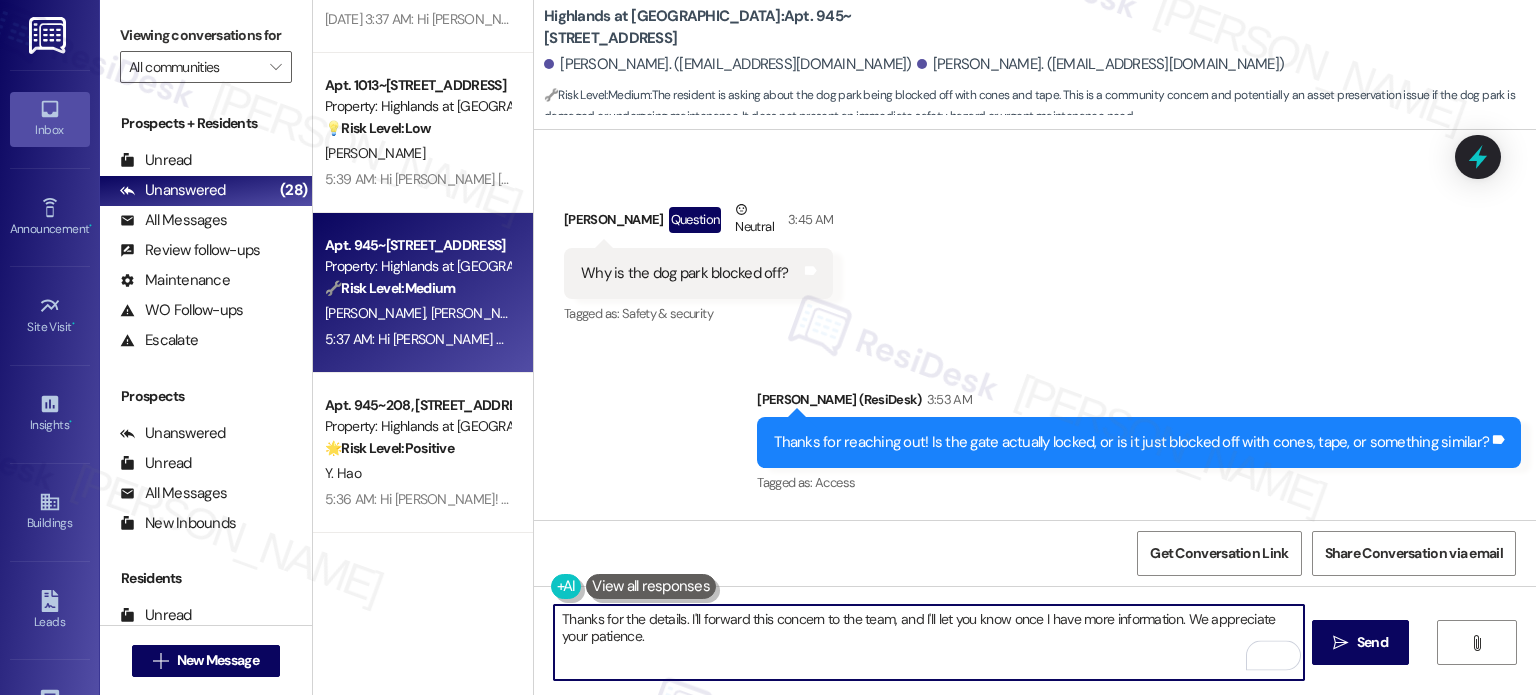 click on "Thanks for the details. I'll forward this concern to the team, and I'll let you know once I have more information. We appreciate your patience." at bounding box center [928, 642] 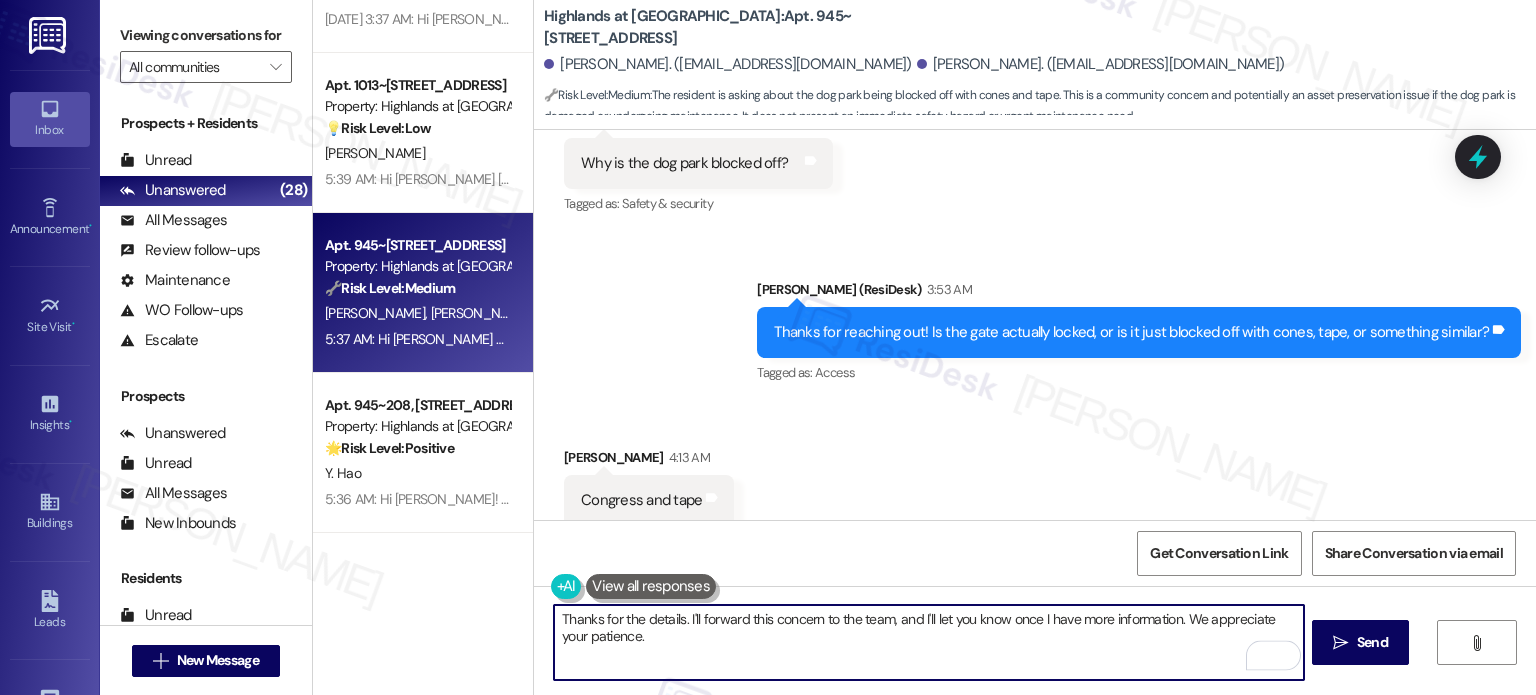 scroll, scrollTop: 41248, scrollLeft: 0, axis: vertical 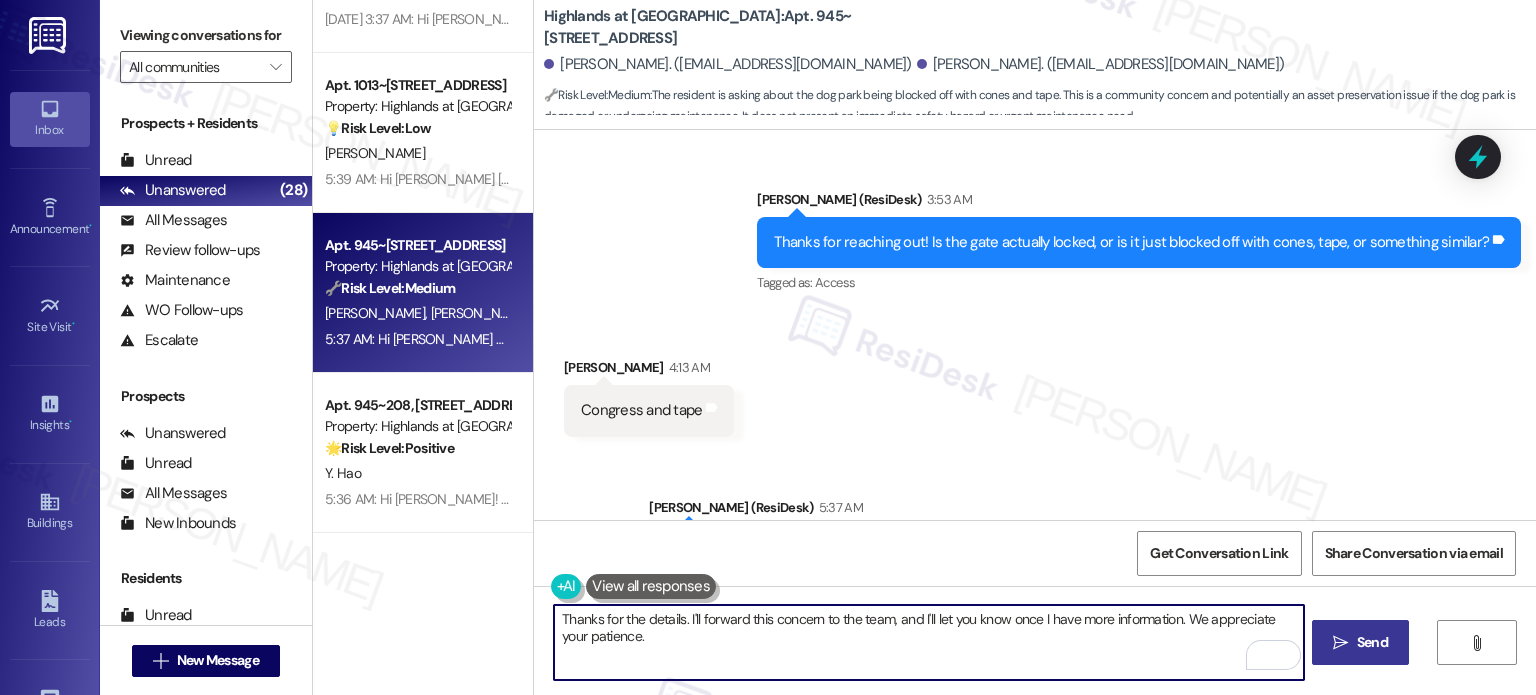 type on "Thanks for the details. I'll forward this concern to the team, and I'll let you know once I have more information. We appreciate your patience." 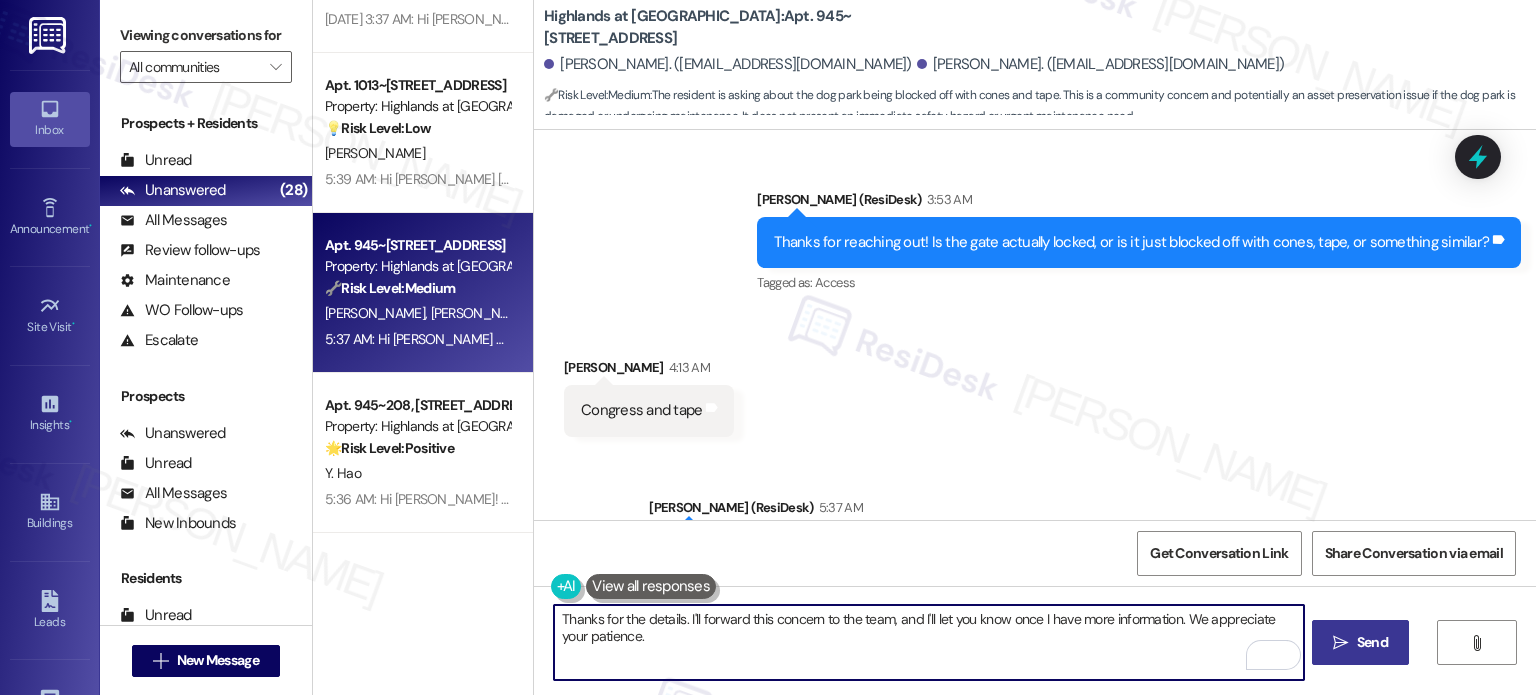 click on "Send" at bounding box center (1372, 642) 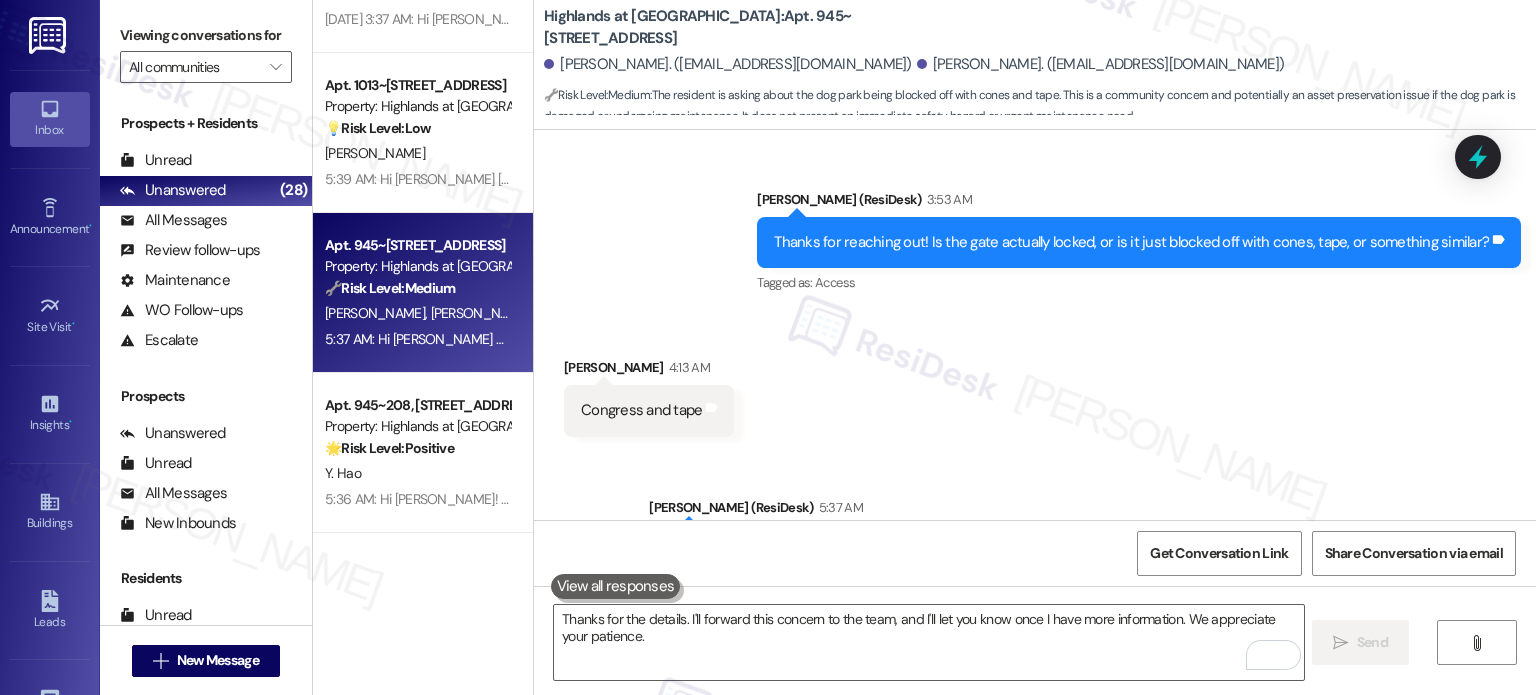 type 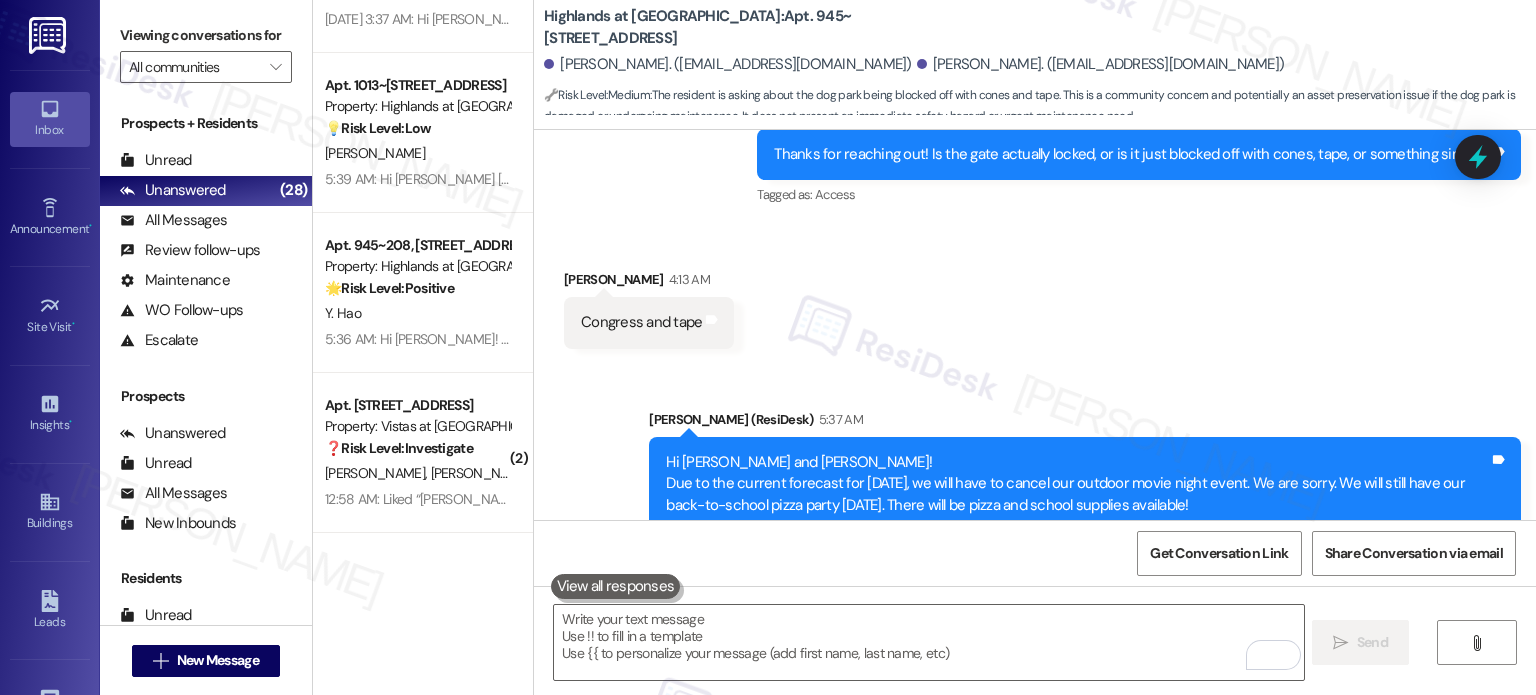 scroll, scrollTop: 41408, scrollLeft: 0, axis: vertical 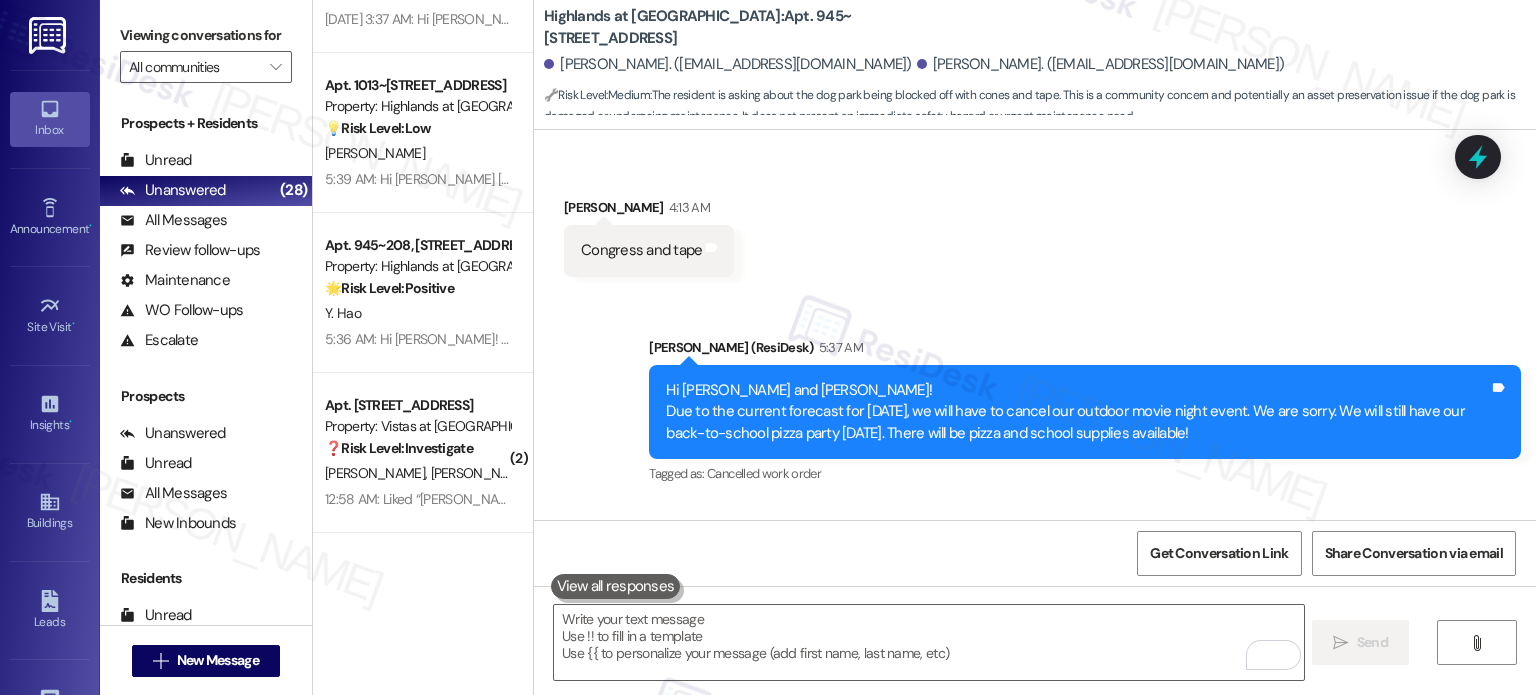 click 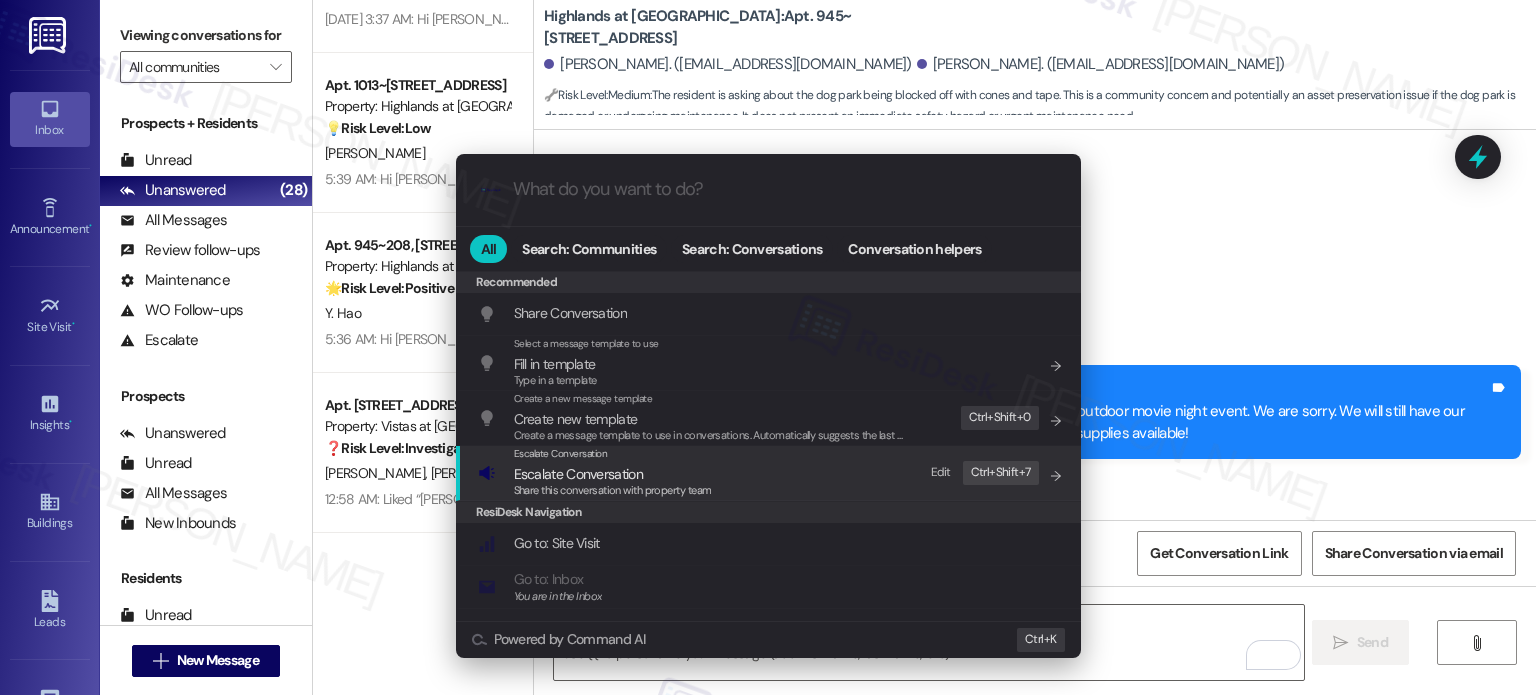 click on "Escalate Conversation Escalate Conversation Share this conversation with property team Edit Ctrl+ Shift+ 7" at bounding box center [770, 473] 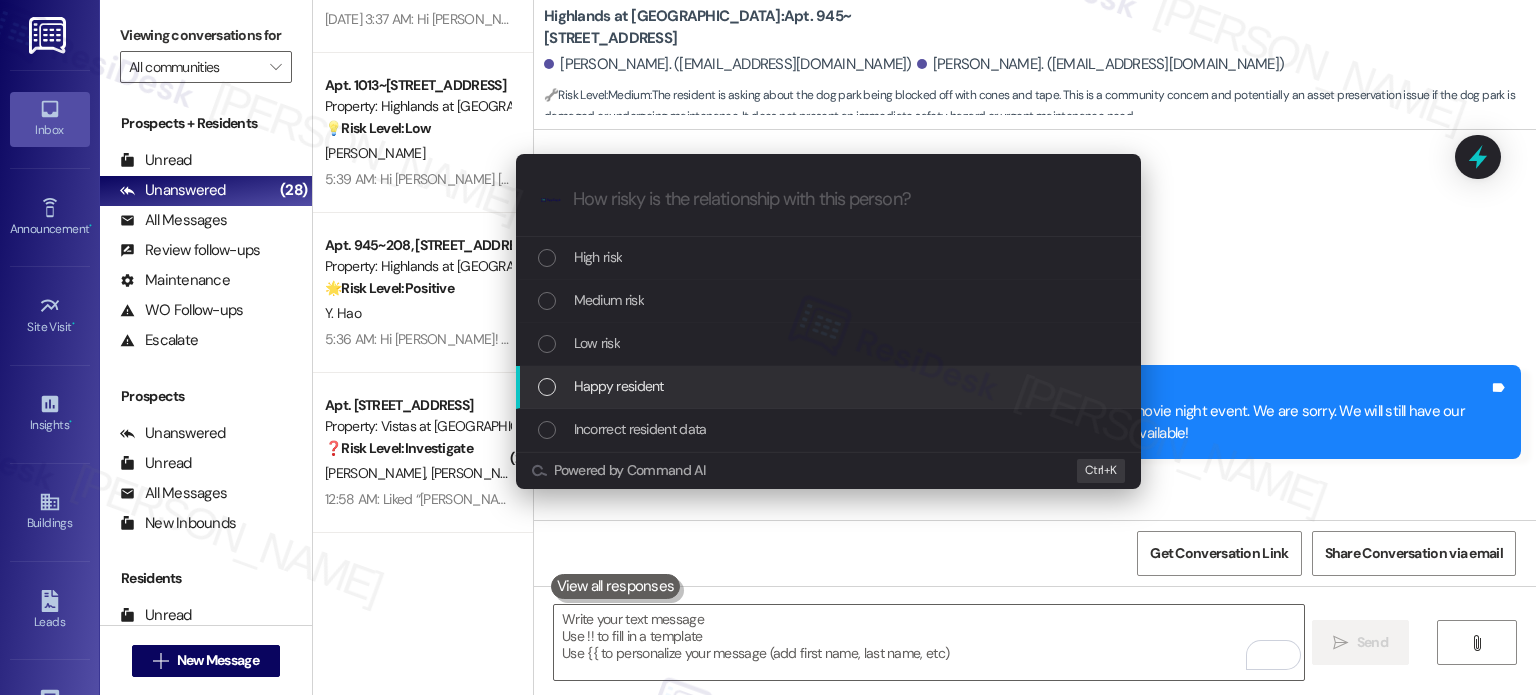 click on "Escalate Conversation How risky is the relationship with this person? Topics (e.g. broken fridge, delayed service) Any messages to highlight in the email? .cls-1{fill:#0a055f;}.cls-2{fill:#0cc4c4;} resideskLogoBlueOrange High risk Medium risk Low risk Happy resident Incorrect resident data Powered by Command AI Ctrl+ K" at bounding box center (768, 347) 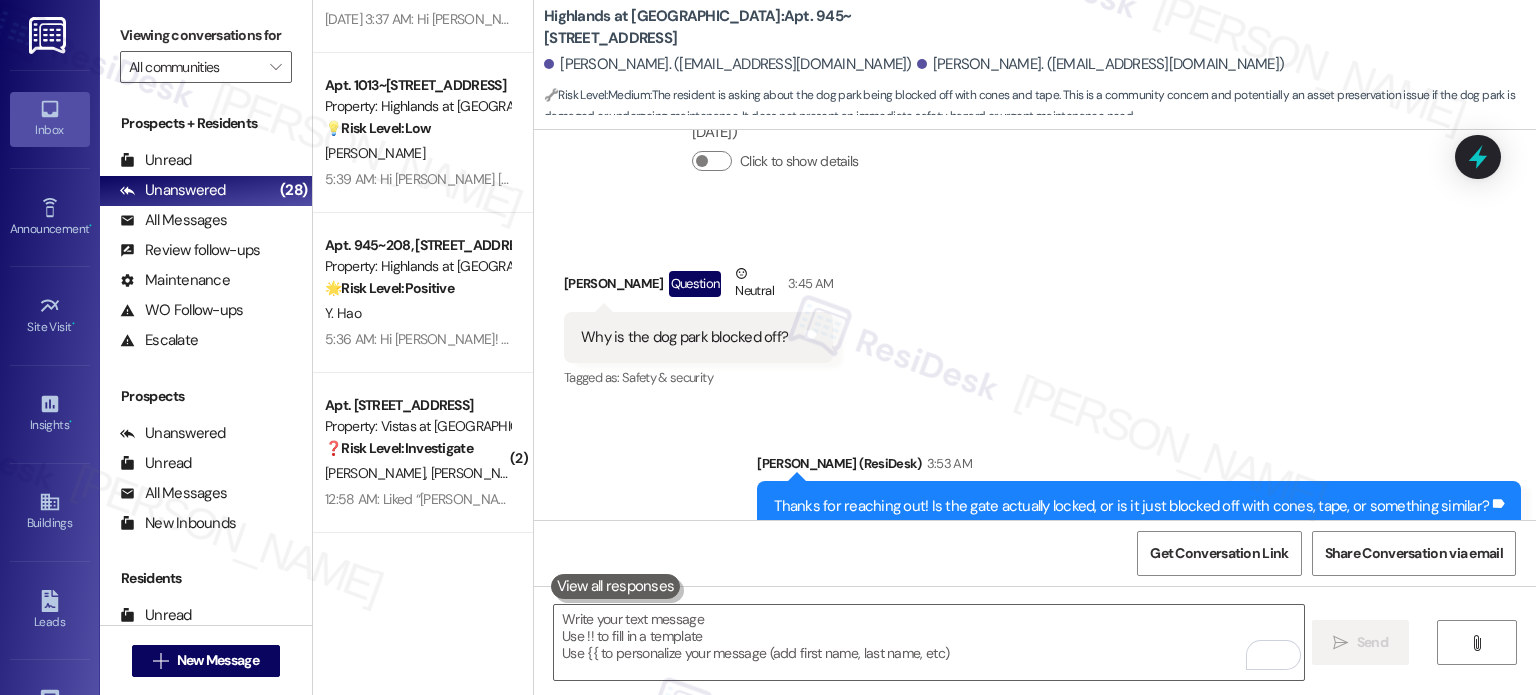 scroll, scrollTop: 41108, scrollLeft: 0, axis: vertical 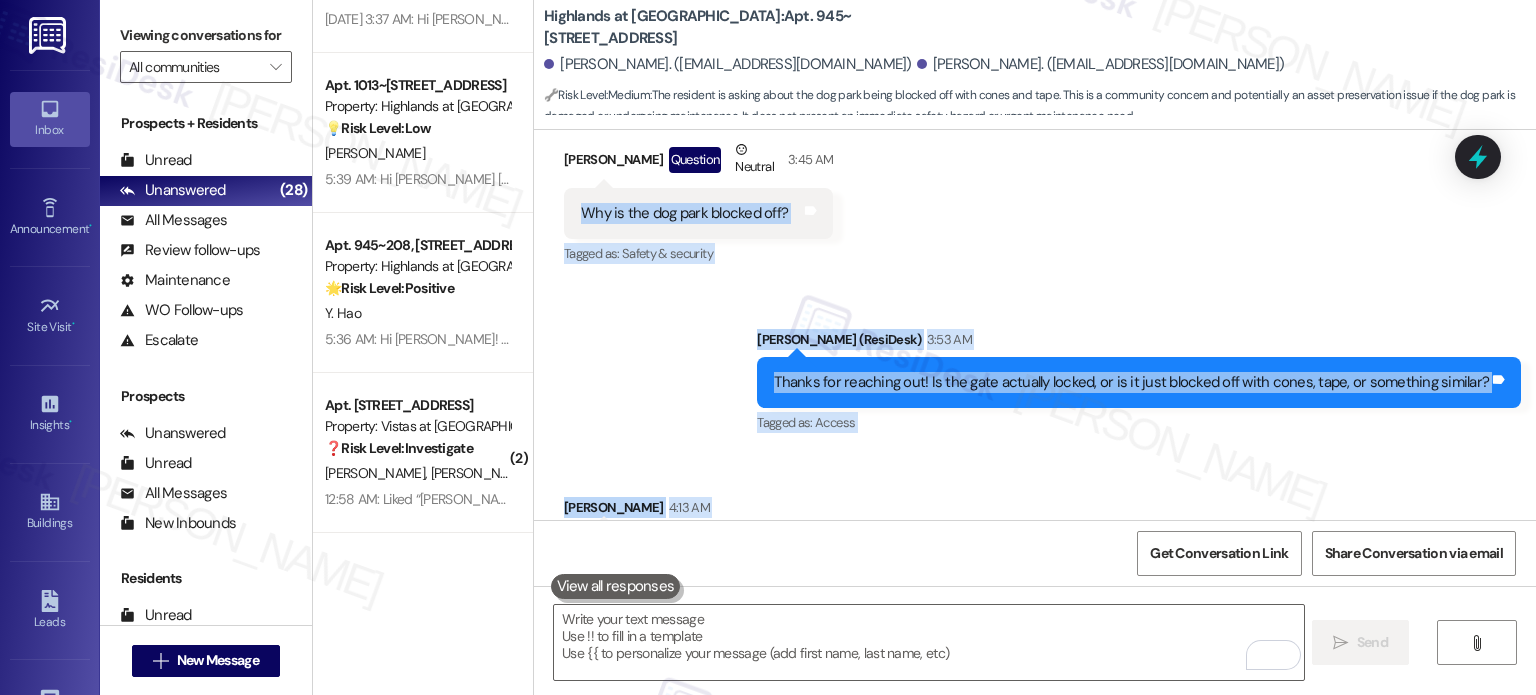 drag, startPoint x: 575, startPoint y: 267, endPoint x: 822, endPoint y: 429, distance: 295.3862 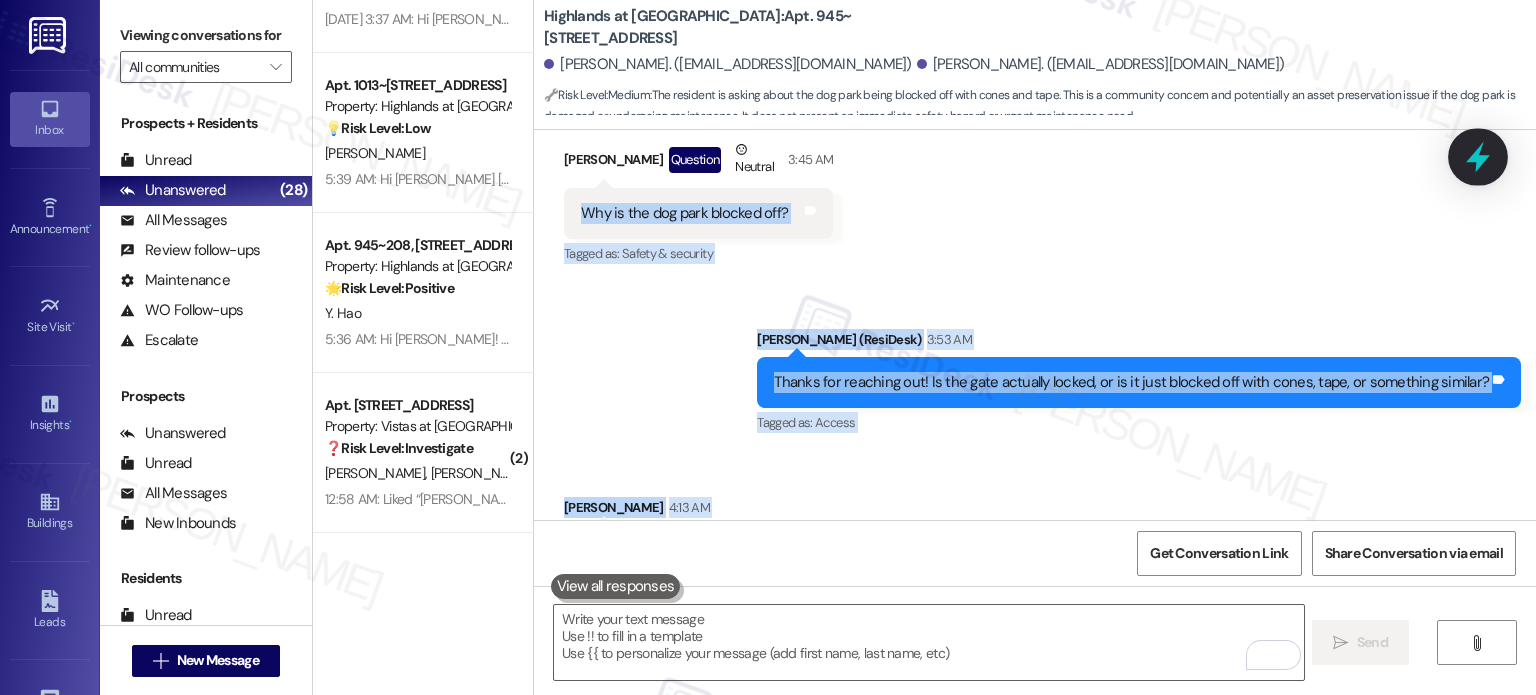 click 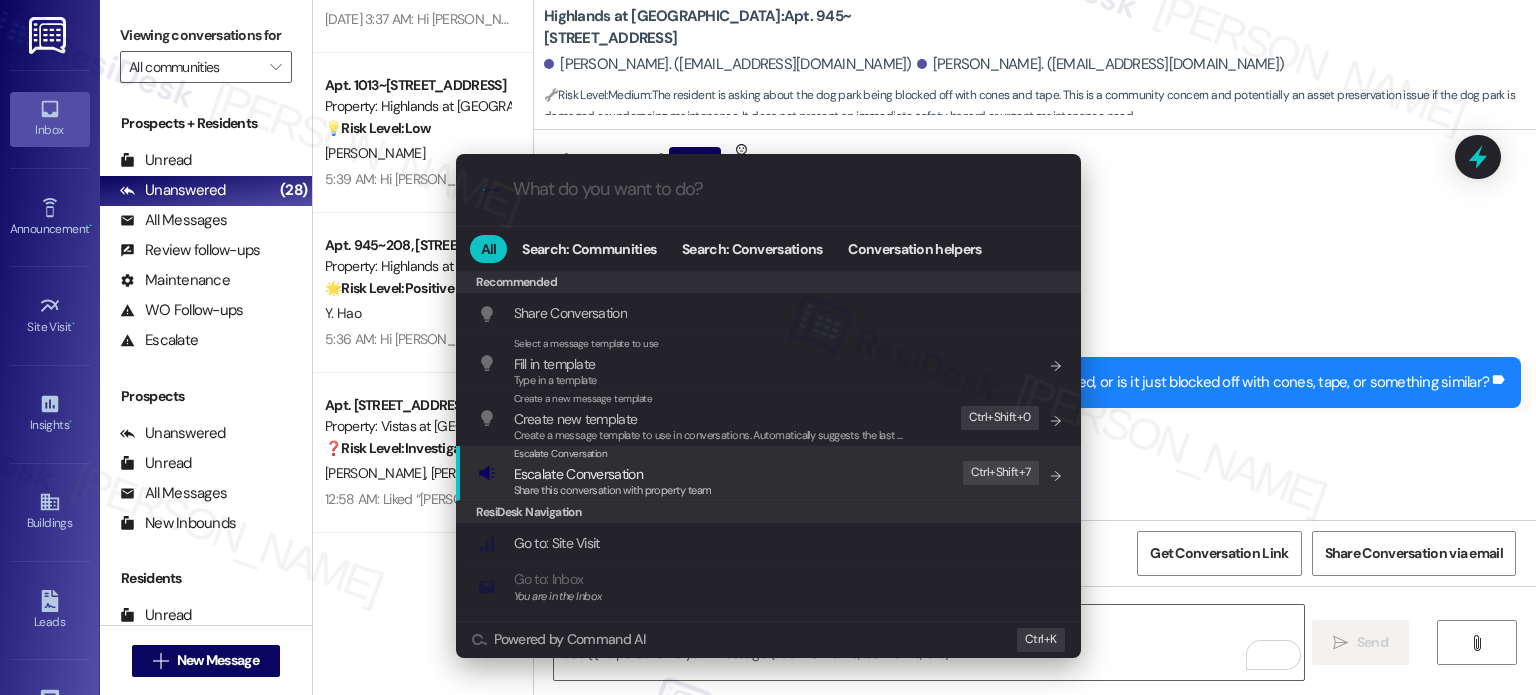 click on "Escalate Conversation Escalate Conversation Share this conversation with property team Edit Ctrl+ Shift+ 7" at bounding box center [770, 473] 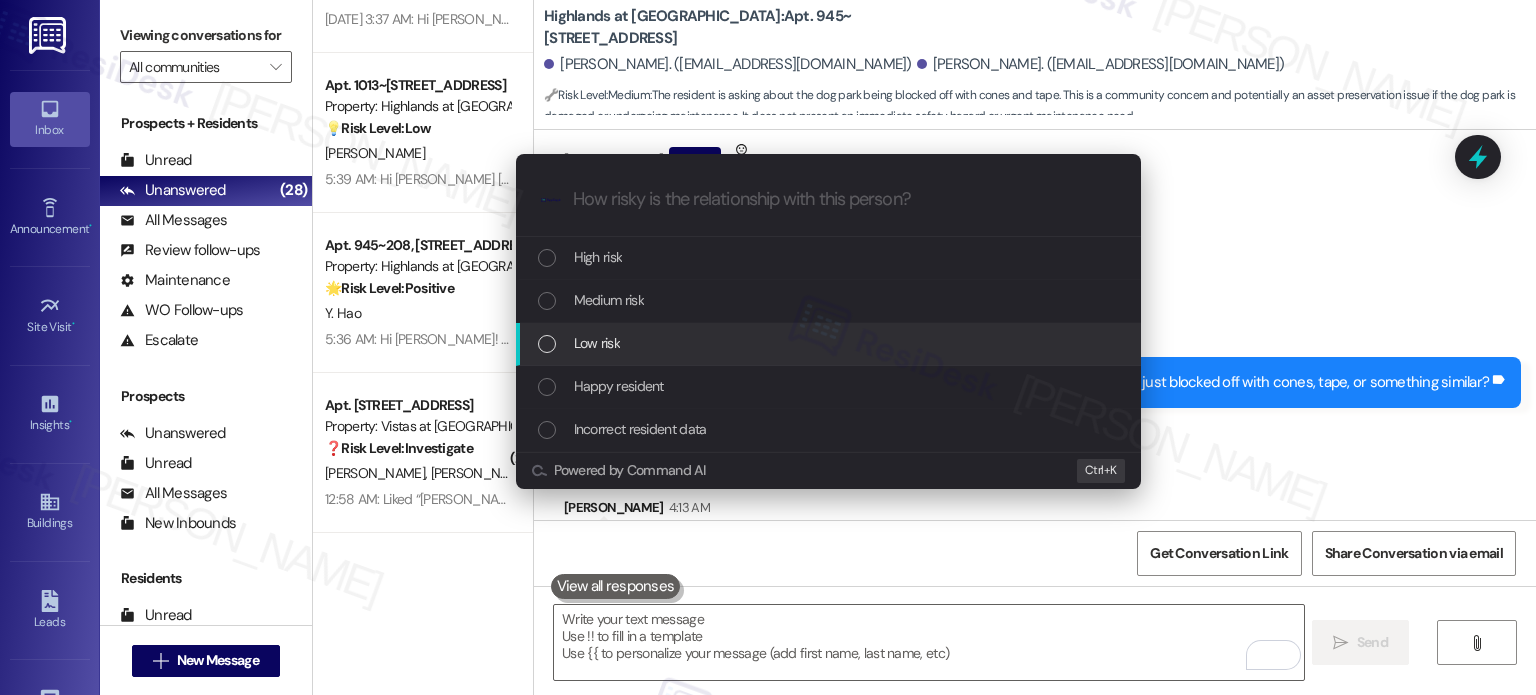 click on "Low risk" at bounding box center [830, 343] 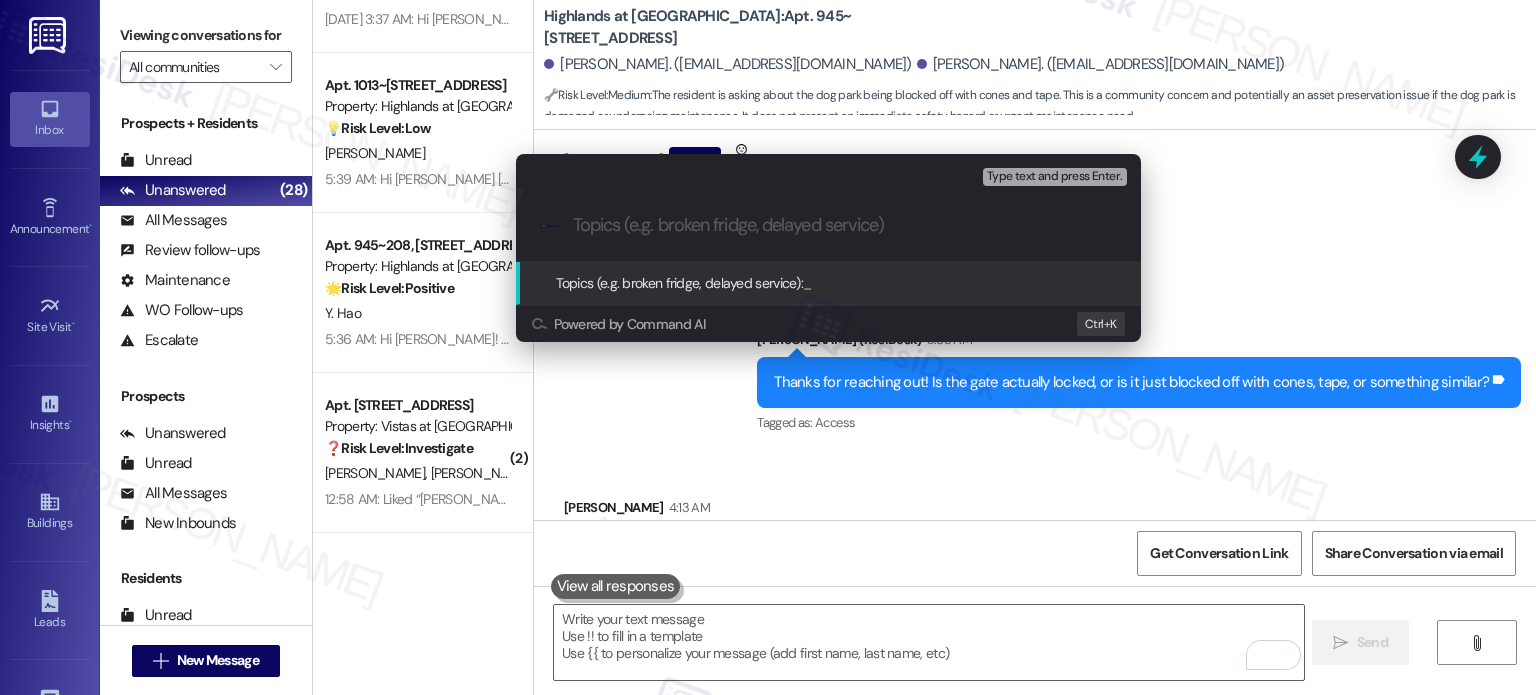 paste on "Dog Park Access Concern – Blocked with Cones and Tape" 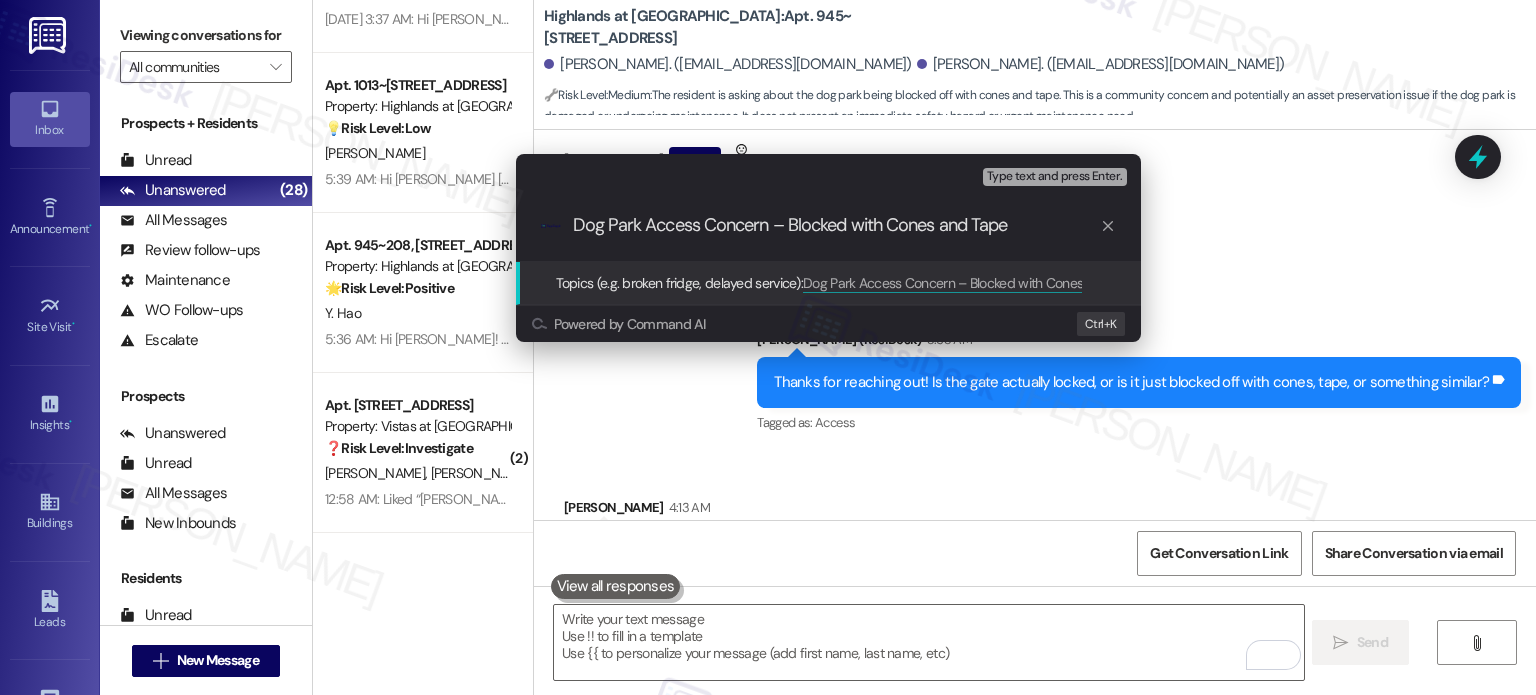type 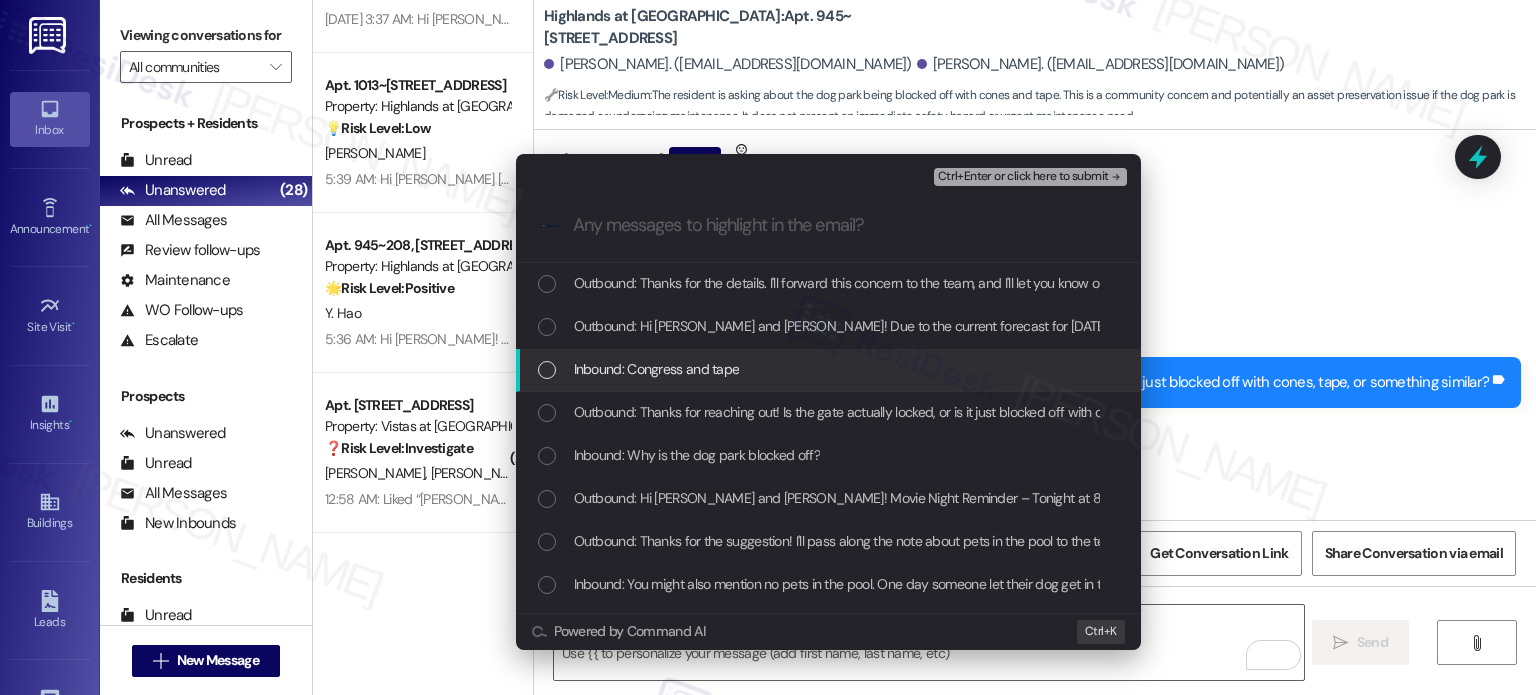 click on "Inbound: Congress and tape" at bounding box center [830, 369] 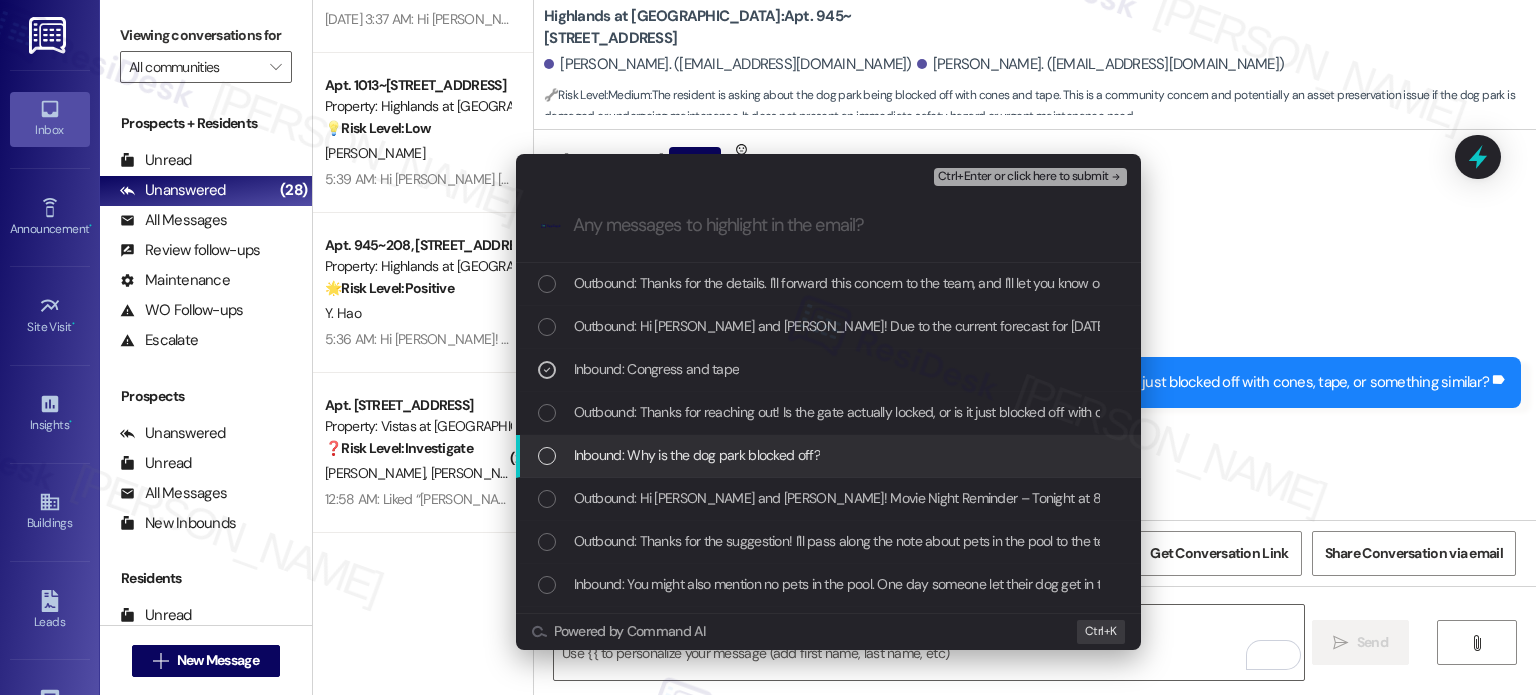 click on "Inbound: Why is the dog park blocked off?" at bounding box center (830, 455) 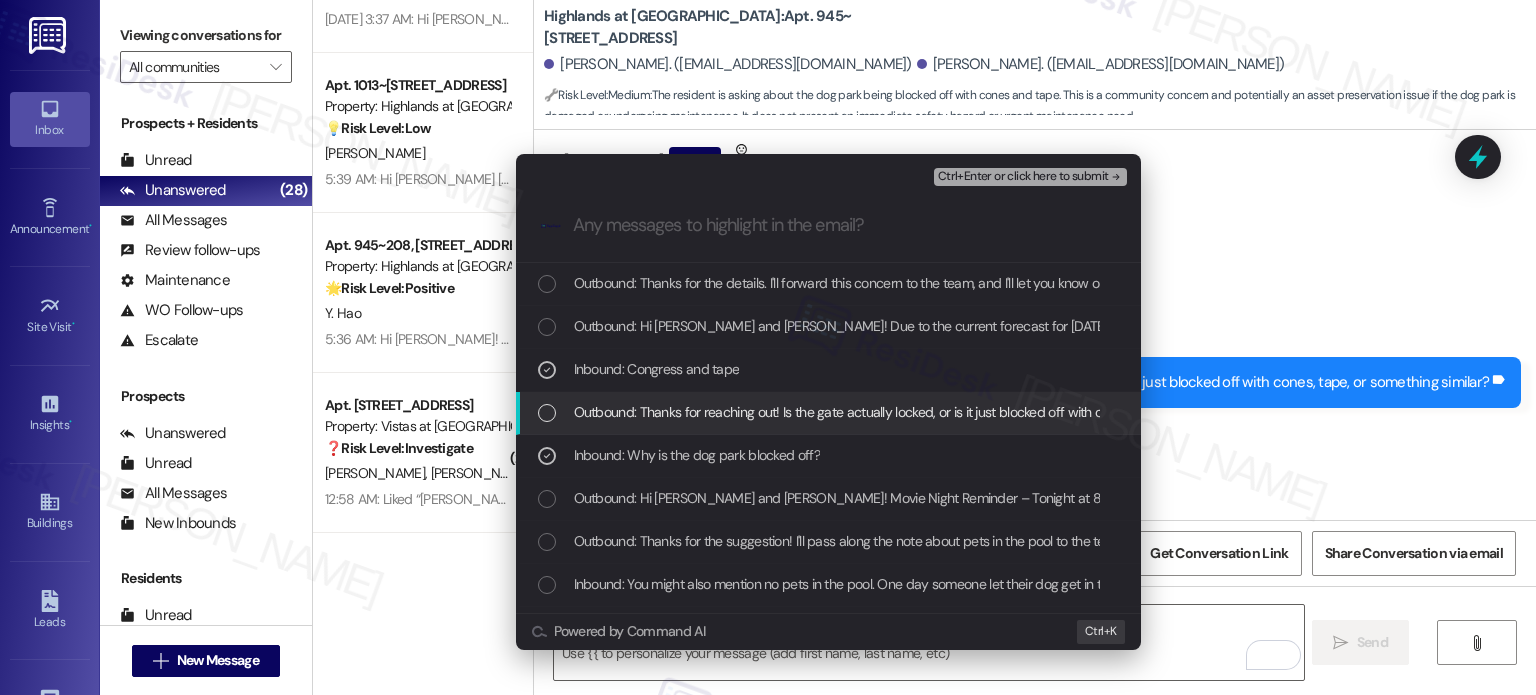 click on "Outbound: Thanks for reaching out! Is the gate actually locked, or is it just blocked off with cones, tape, or something similar?" at bounding box center [932, 412] 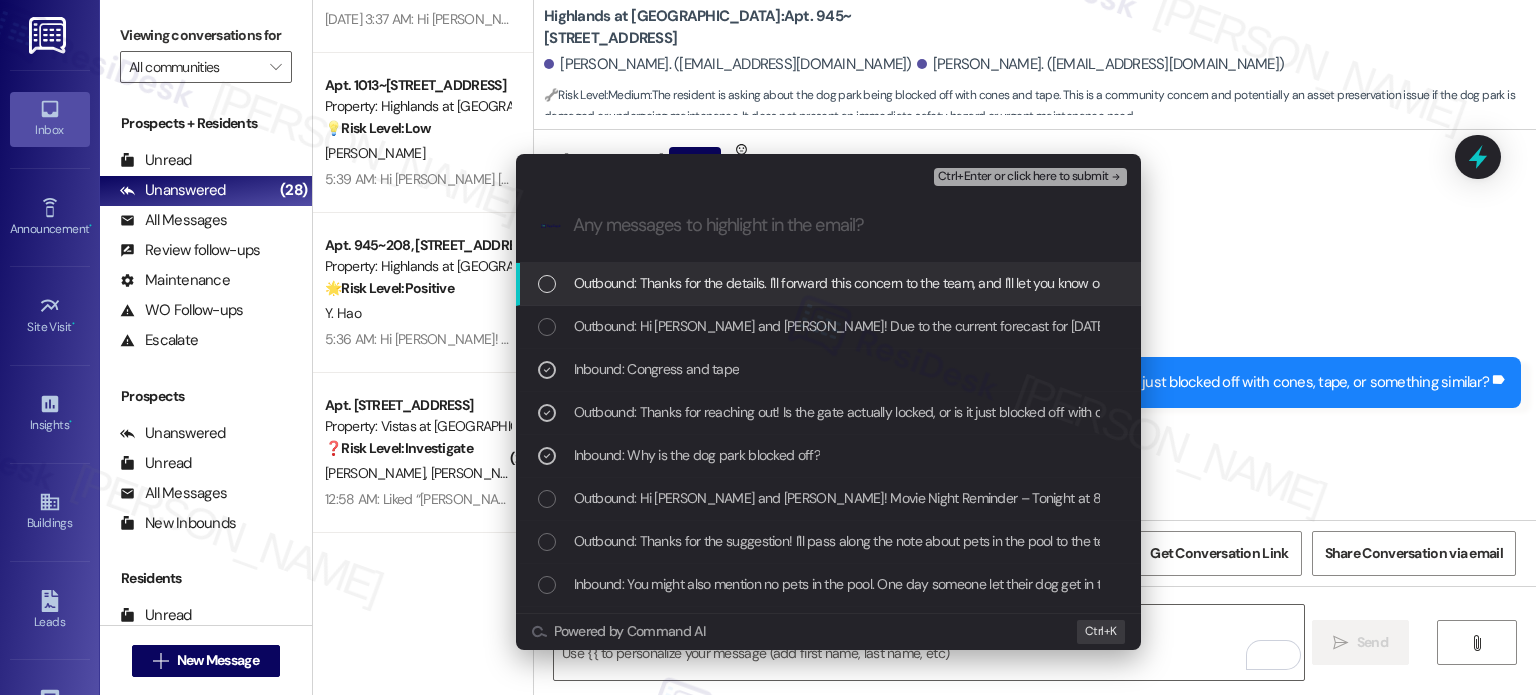 click on "Ctrl+Enter or click here to submit" at bounding box center [1023, 177] 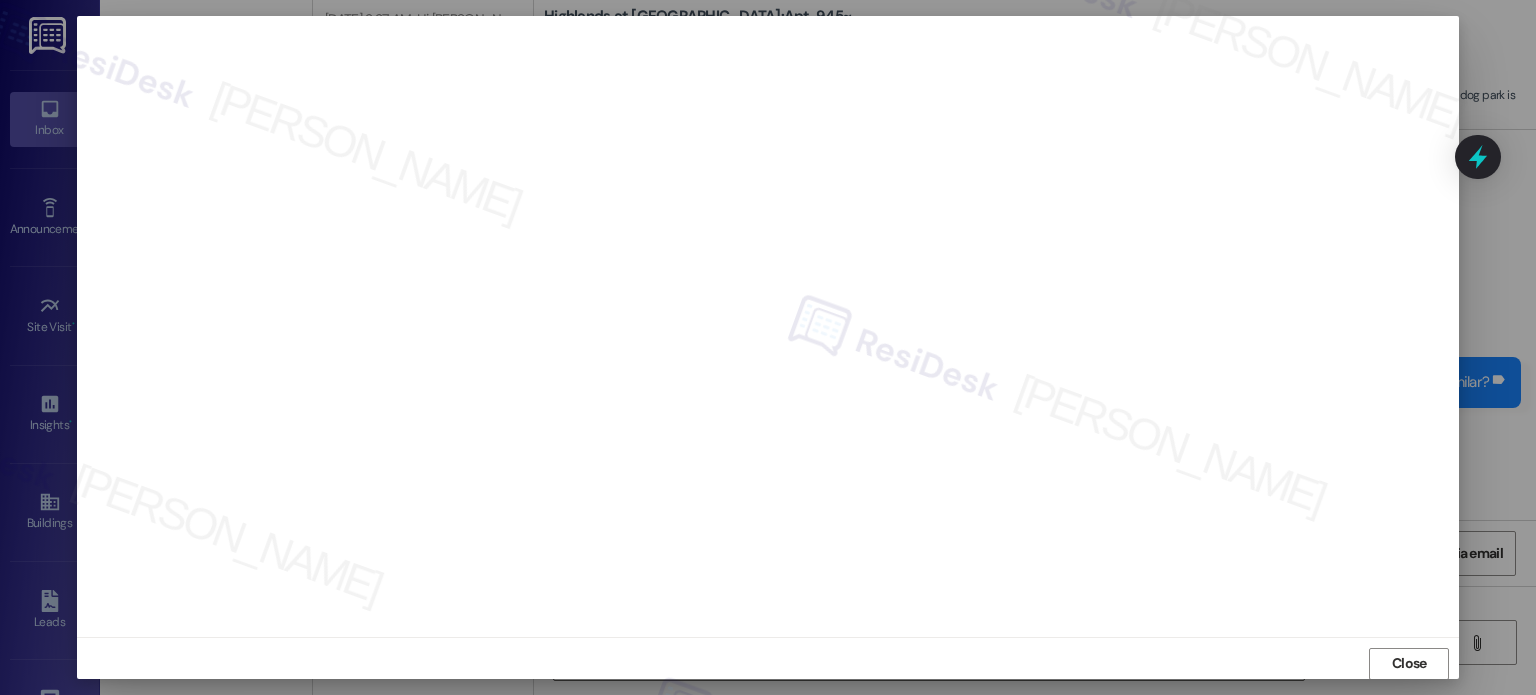 scroll, scrollTop: 15, scrollLeft: 0, axis: vertical 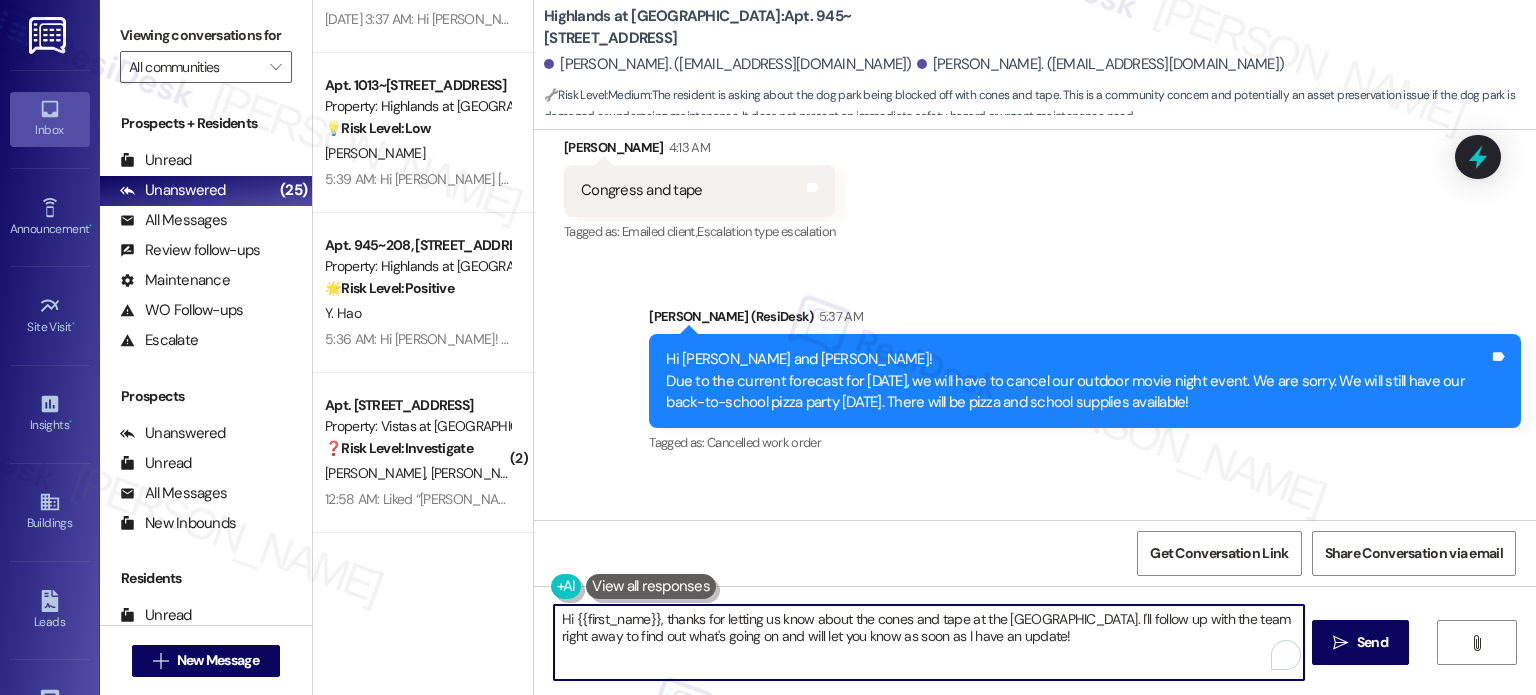 drag, startPoint x: 822, startPoint y: 635, endPoint x: 542, endPoint y: 620, distance: 280.4015 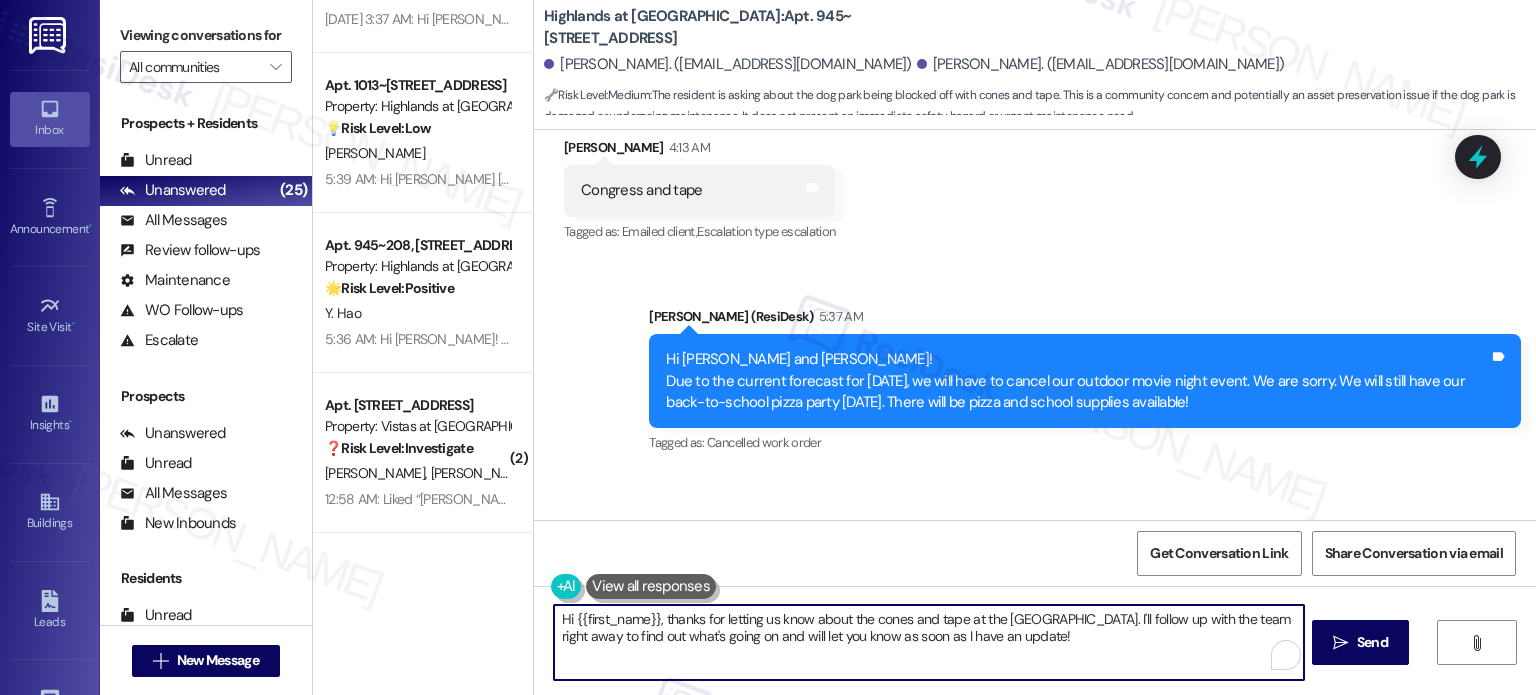 click on "Hi {{first_name}}, thanks for letting us know about the cones and tape at the [GEOGRAPHIC_DATA]. I'll follow up with the team right away to find out what's going on and will let you know as soon as I have an update!" at bounding box center [918, 642] 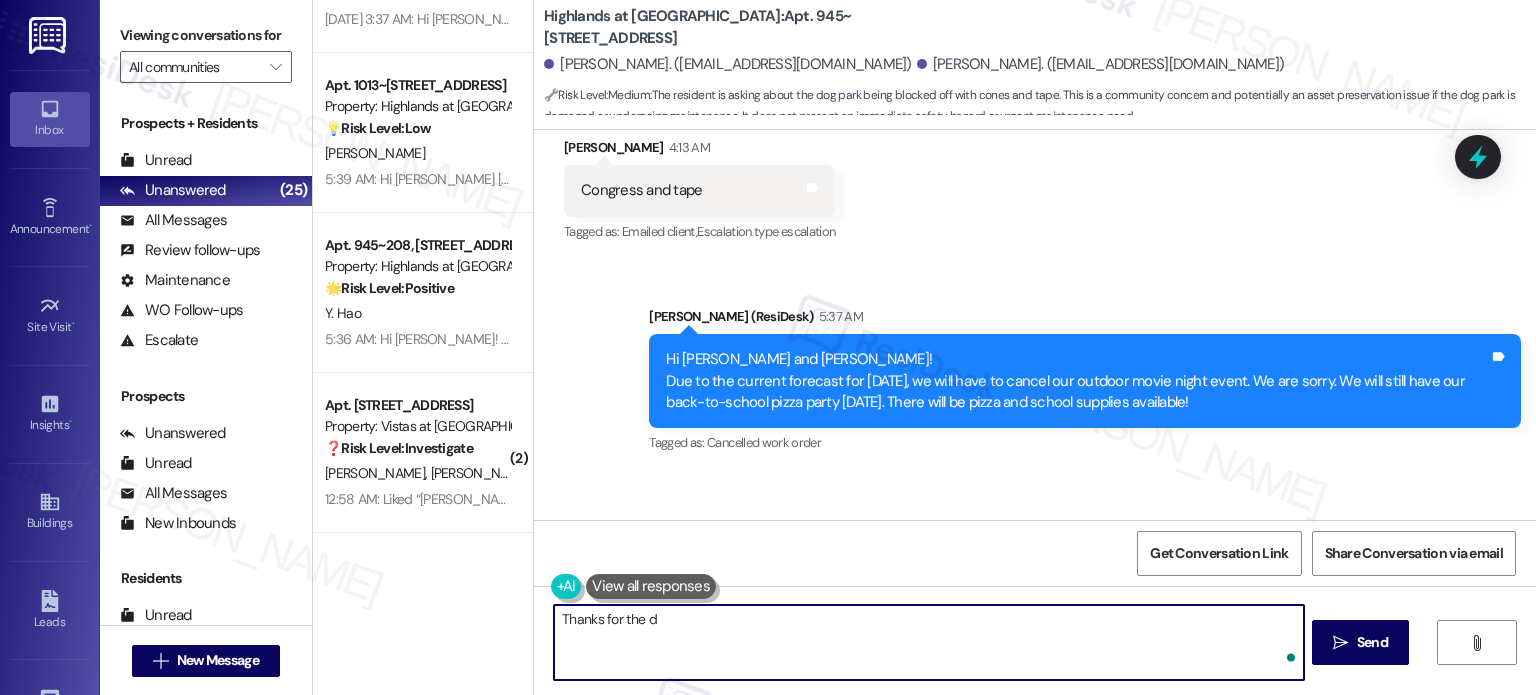 type on "Thanks for the de" 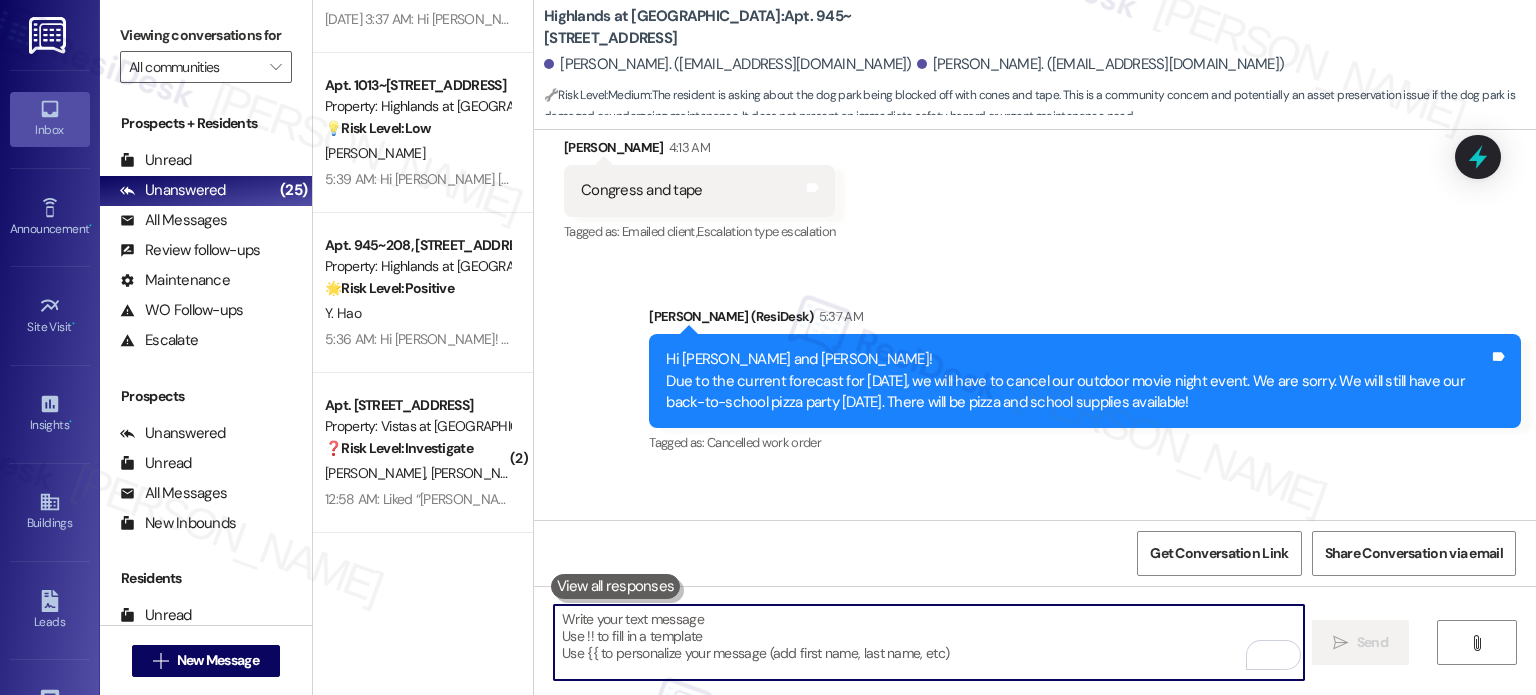 type 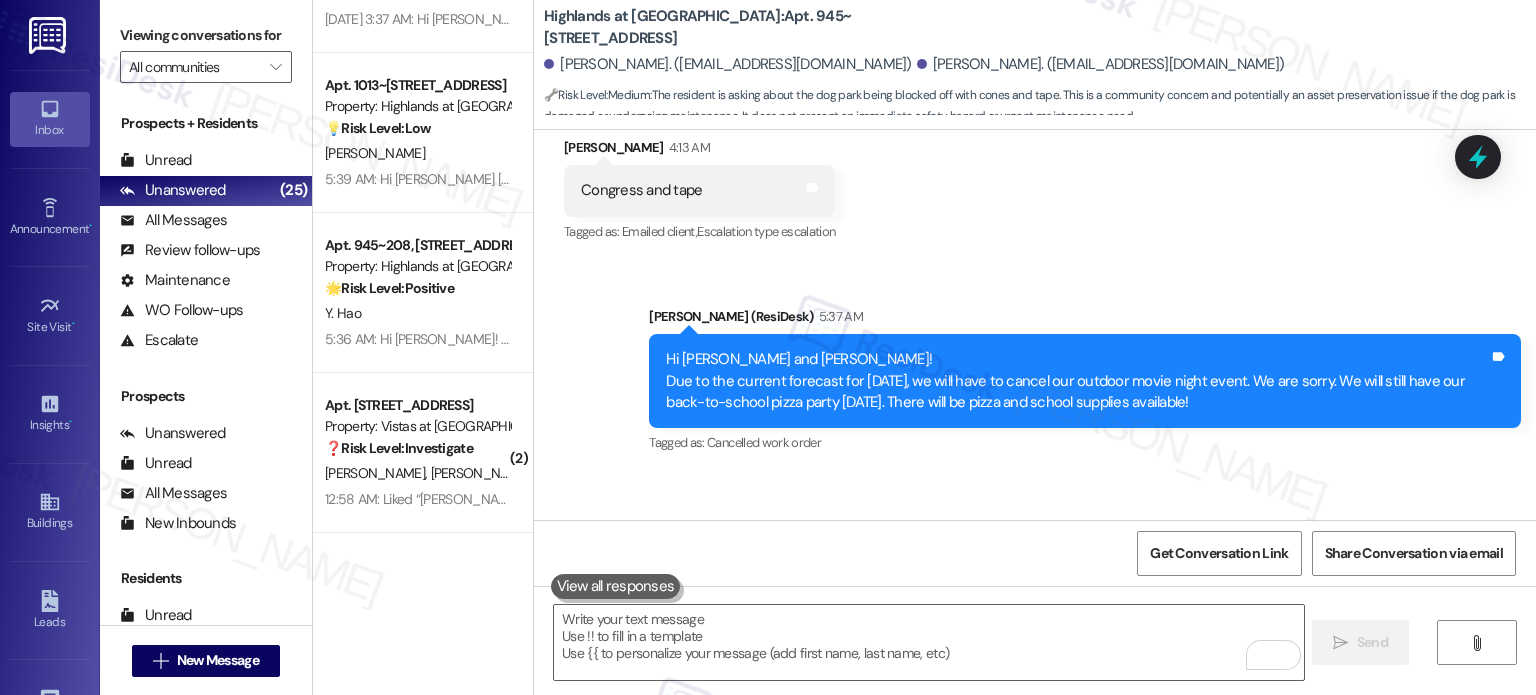 drag, startPoint x: 1321, startPoint y: 362, endPoint x: 1332, endPoint y: 415, distance: 54.129475 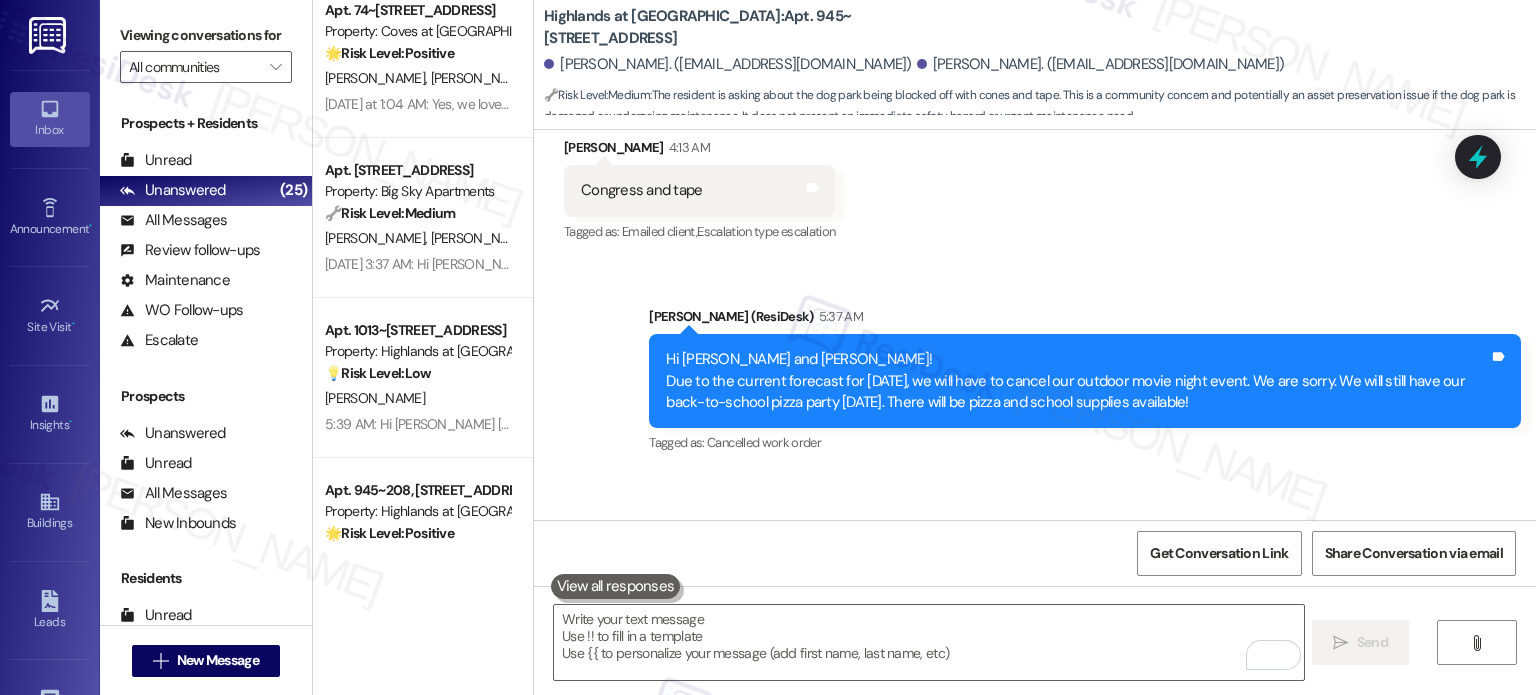 scroll, scrollTop: 2100, scrollLeft: 0, axis: vertical 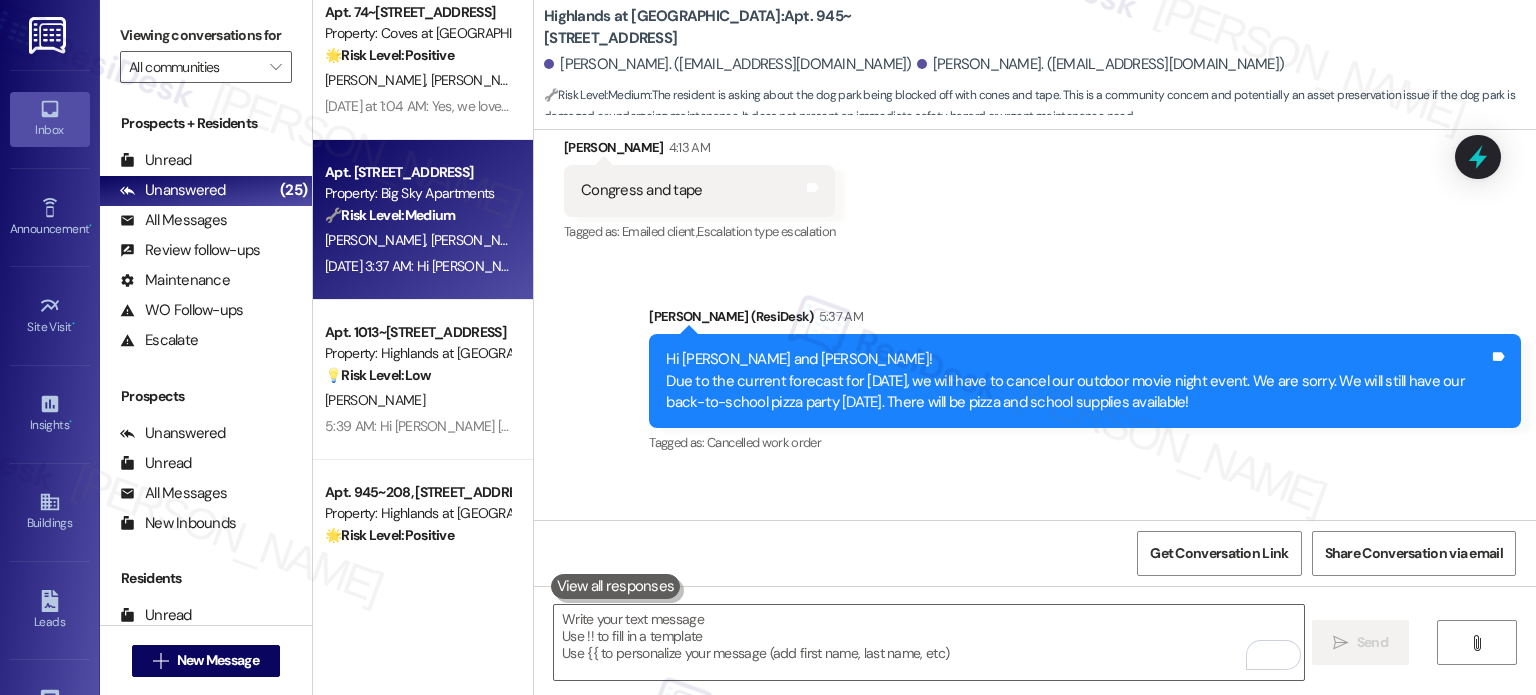 click on "[PERSON_NAME] [PERSON_NAME]" at bounding box center (417, 240) 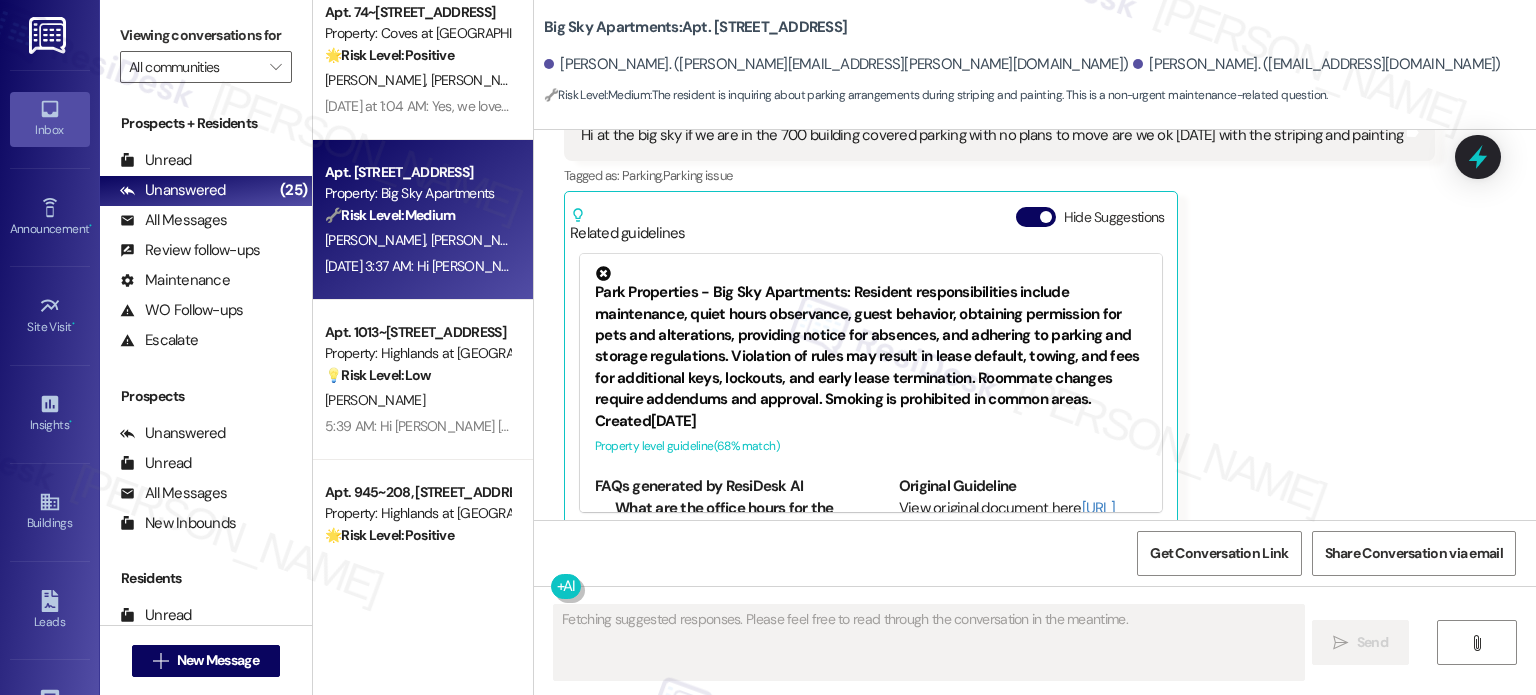 scroll, scrollTop: 2143, scrollLeft: 0, axis: vertical 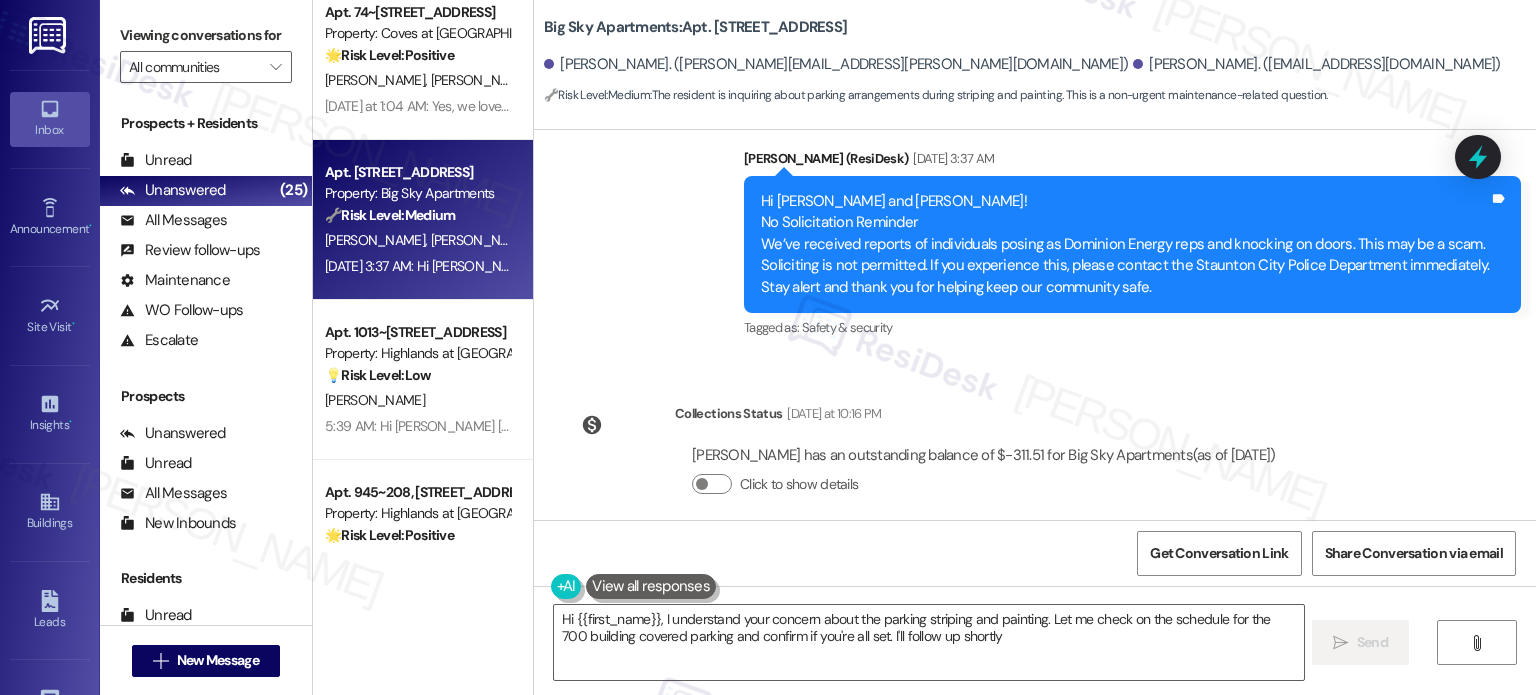 type on "Hi {{first_name}}, I understand your concern about the parking striping and painting. Let me check on the schedule for the 700 building covered parking and confirm if you're all set. I'll follow up shortly!" 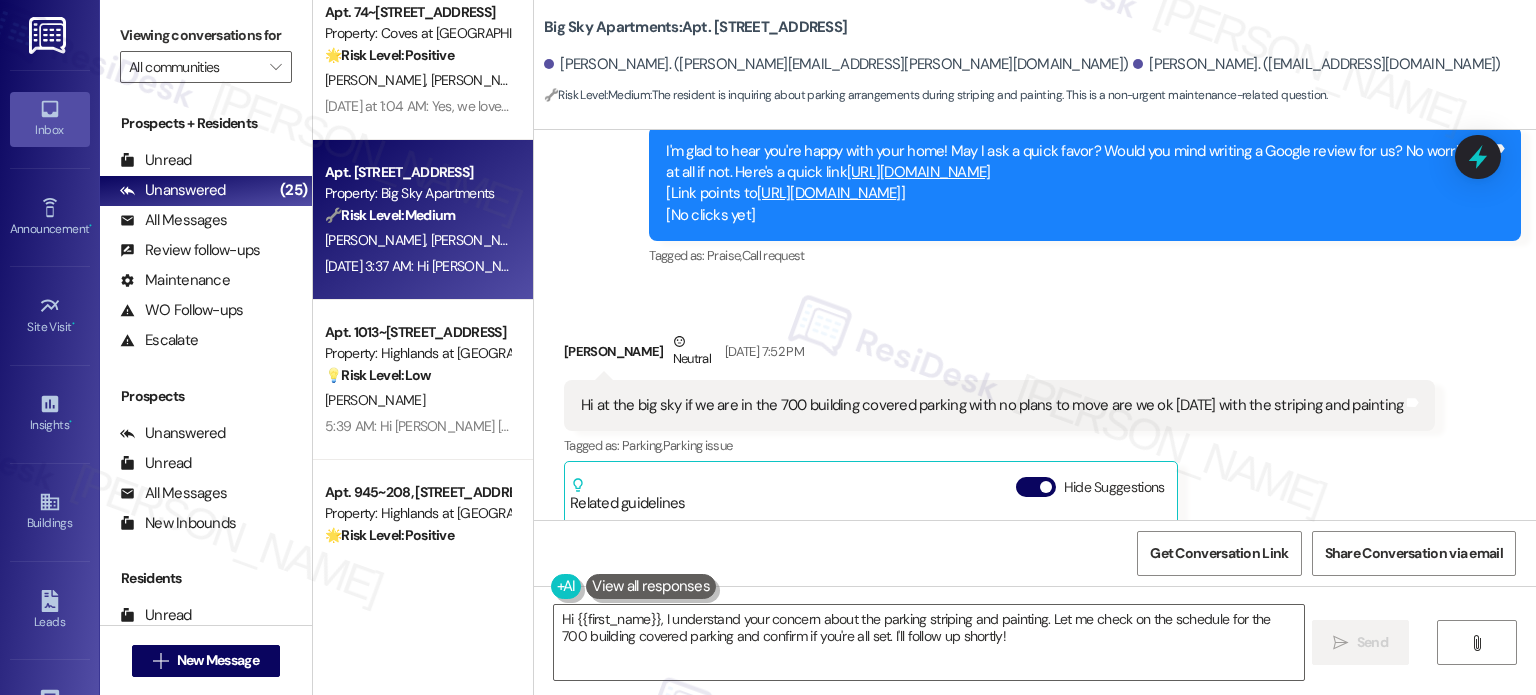 scroll, scrollTop: 1143, scrollLeft: 0, axis: vertical 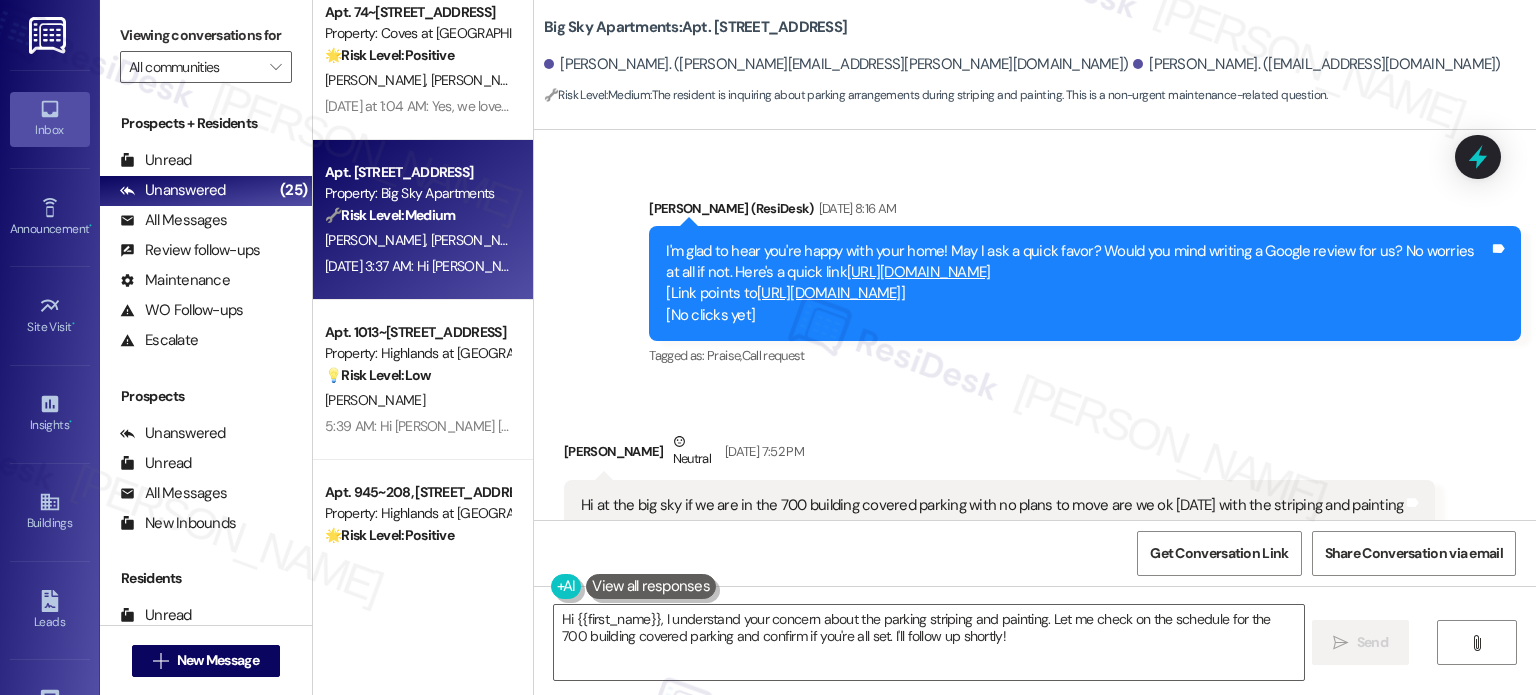 click on "Hi at the big sky if we are in the 700 building covered parking with no plans to move are we ok [DATE] with the striping and painting" at bounding box center (992, 505) 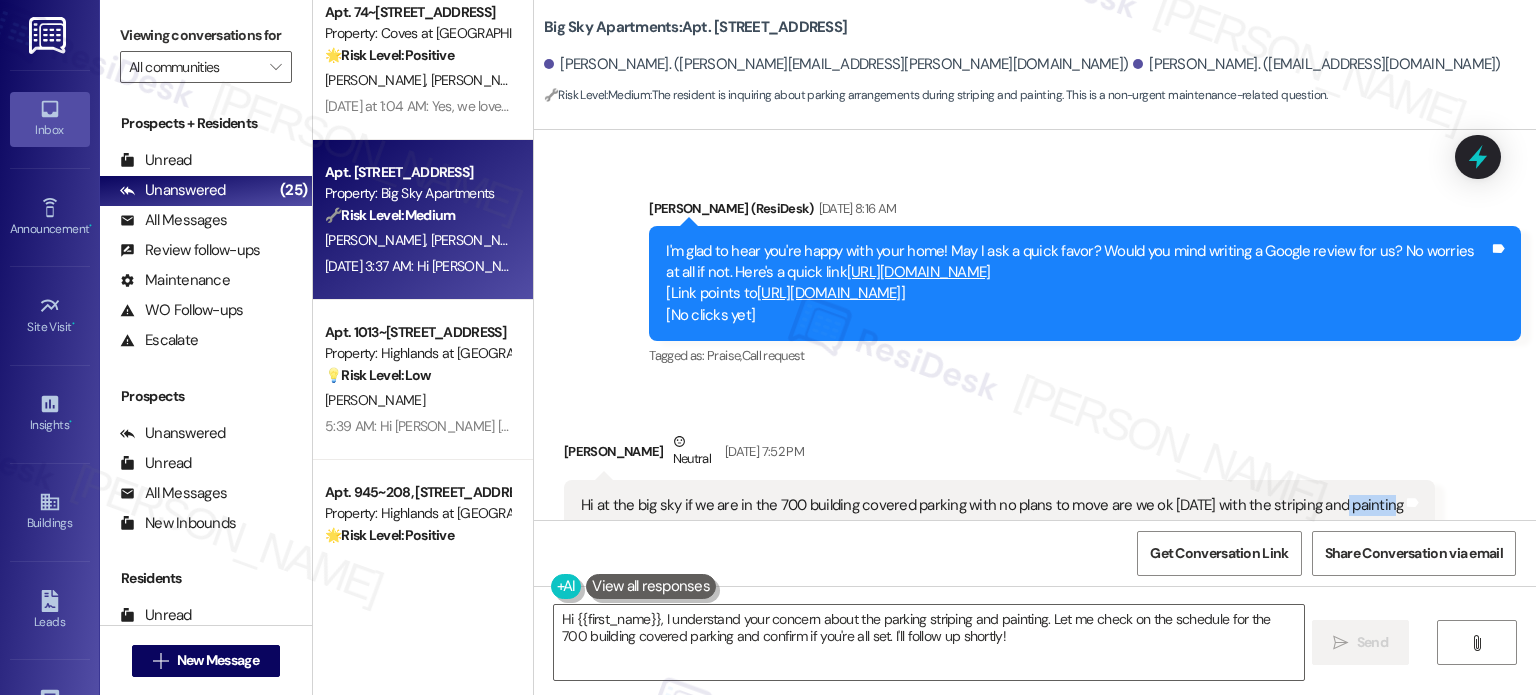 click on "Hi at the big sky if we are in the 700 building covered parking with no plans to move are we ok [DATE] with the striping and painting" at bounding box center (992, 505) 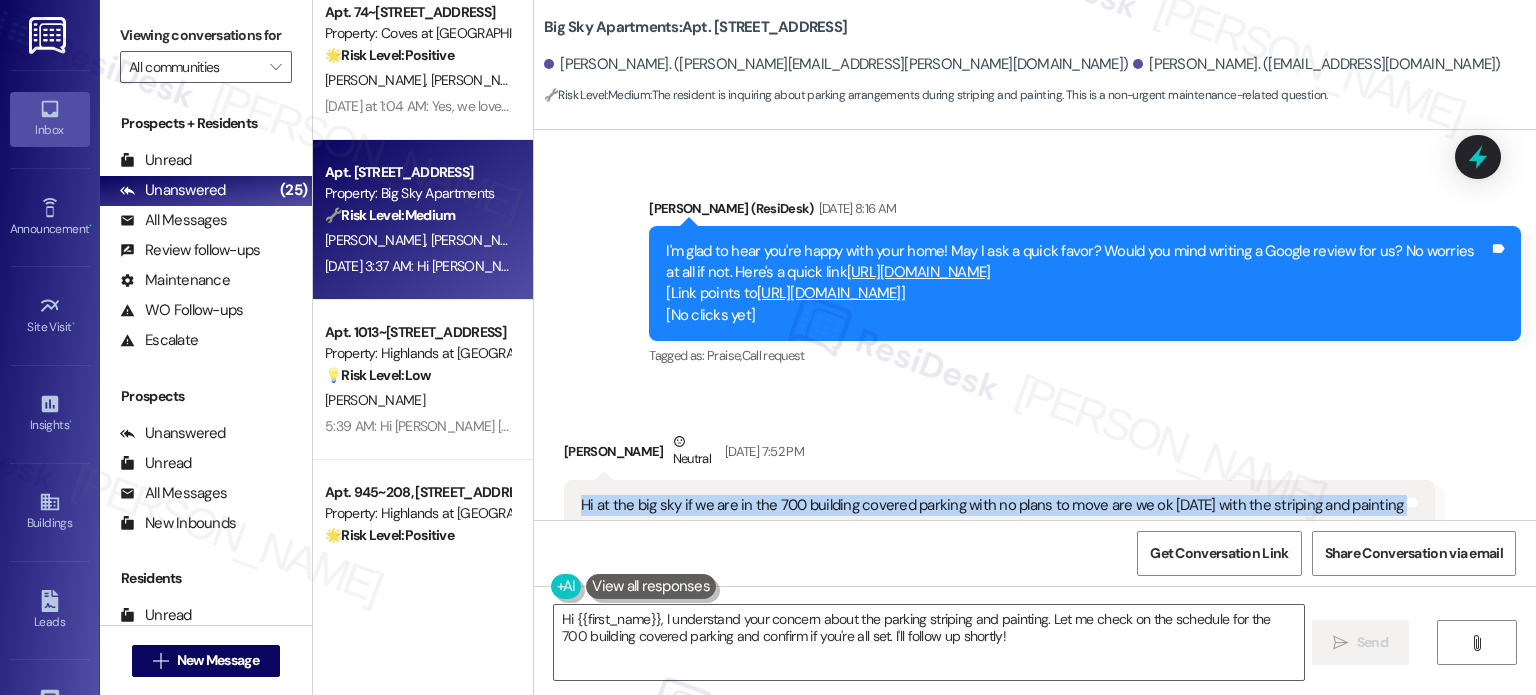 click on "Hi at the big sky if we are in the 700 building covered parking with no plans to move are we ok [DATE] with the striping and painting" at bounding box center (992, 505) 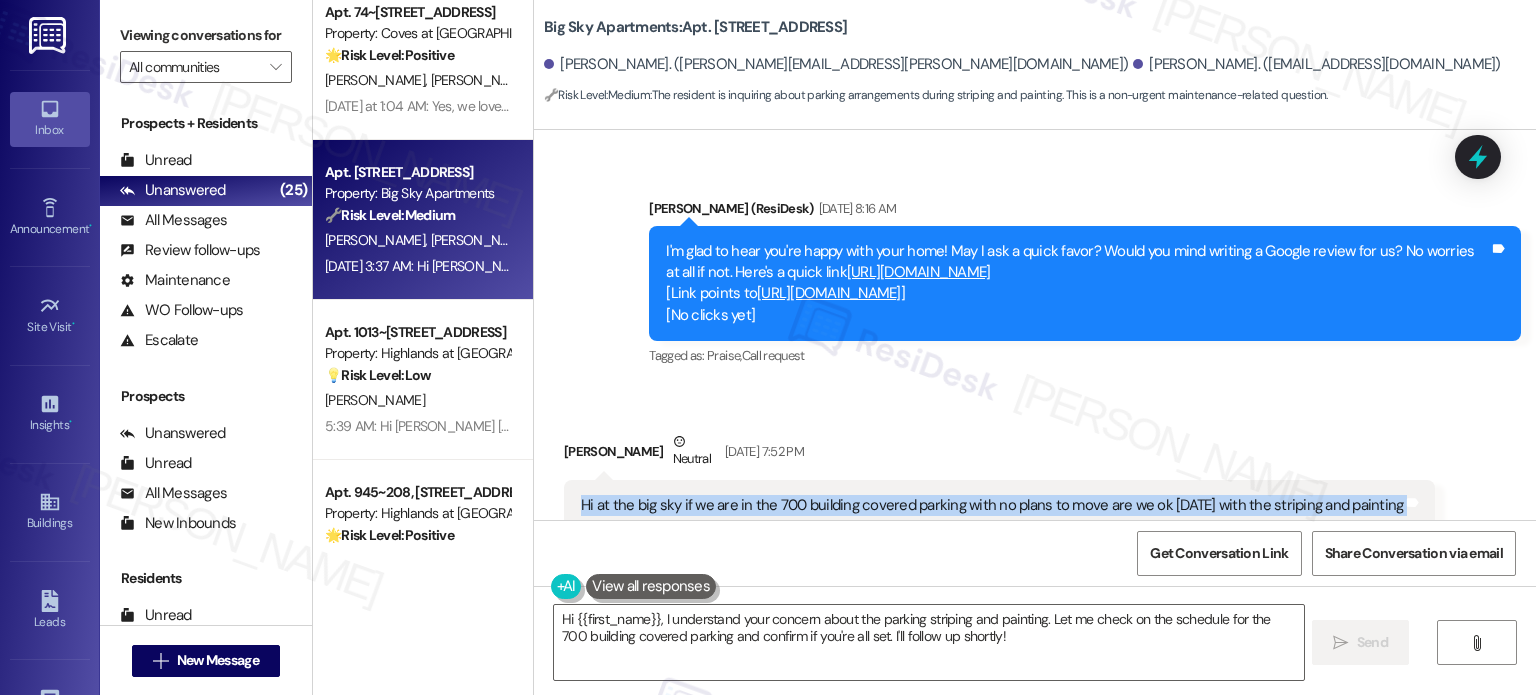copy on "Hi at the big sky if we are in the 700 building covered parking with no plans to move are we ok [DATE] with the striping and painting Tags and notes" 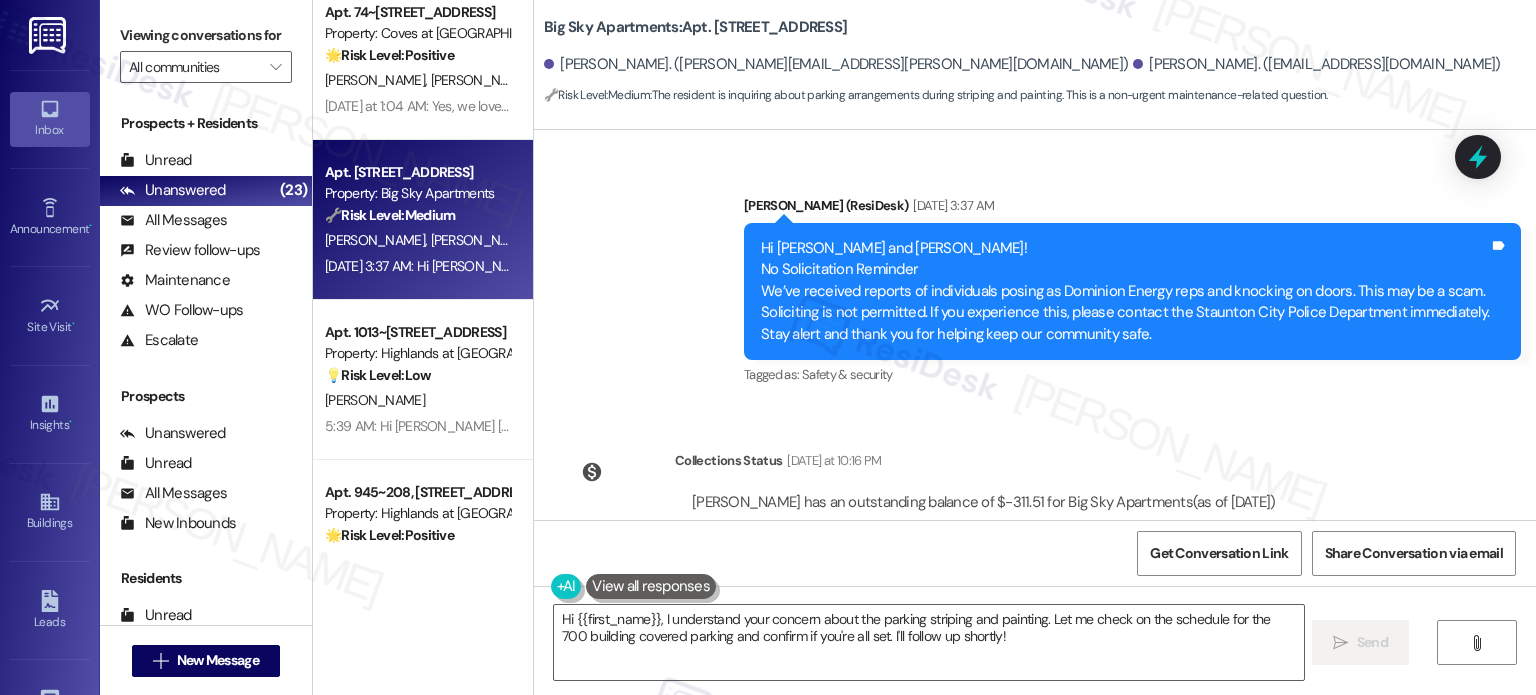 scroll, scrollTop: 2143, scrollLeft: 0, axis: vertical 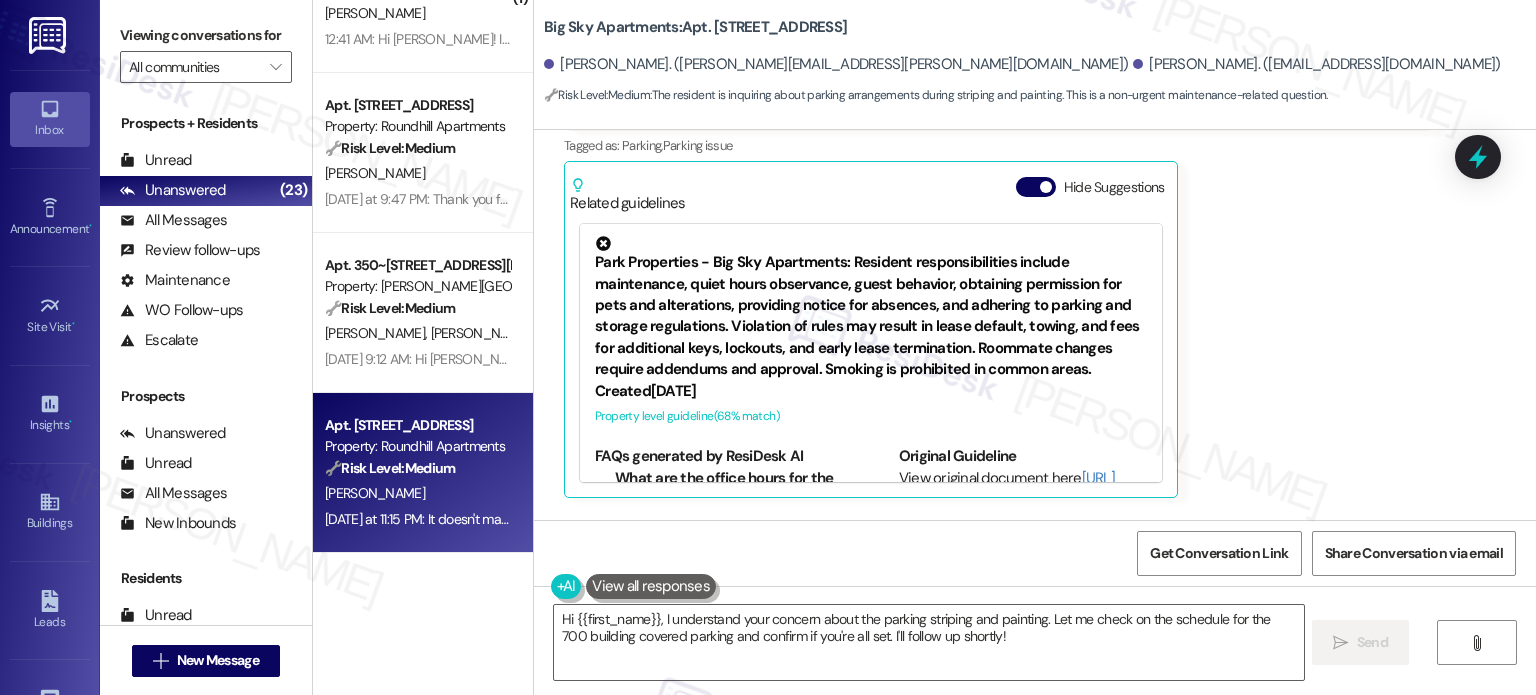 click on "Property: Roundhill Apartments" at bounding box center (417, 446) 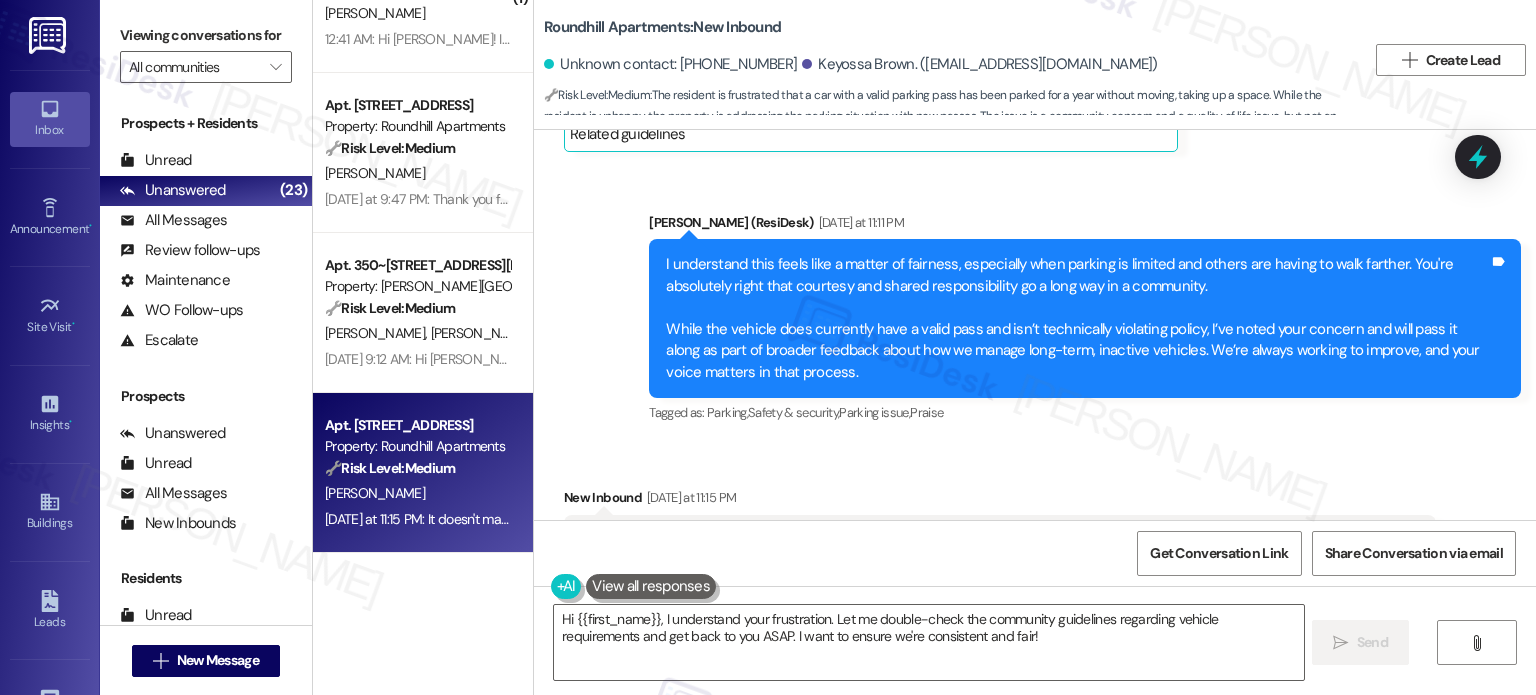 scroll, scrollTop: 9295, scrollLeft: 0, axis: vertical 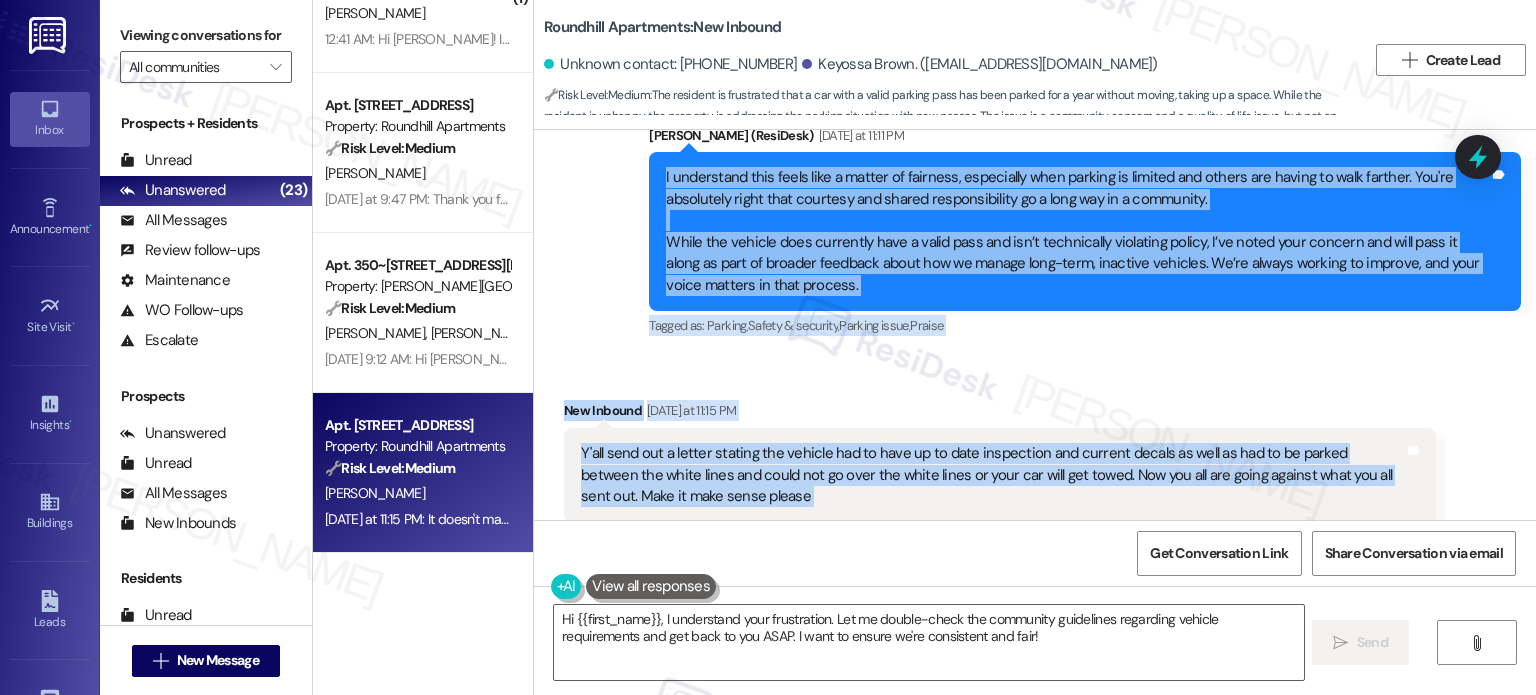 drag, startPoint x: 652, startPoint y: 239, endPoint x: 1076, endPoint y: 535, distance: 517.0996 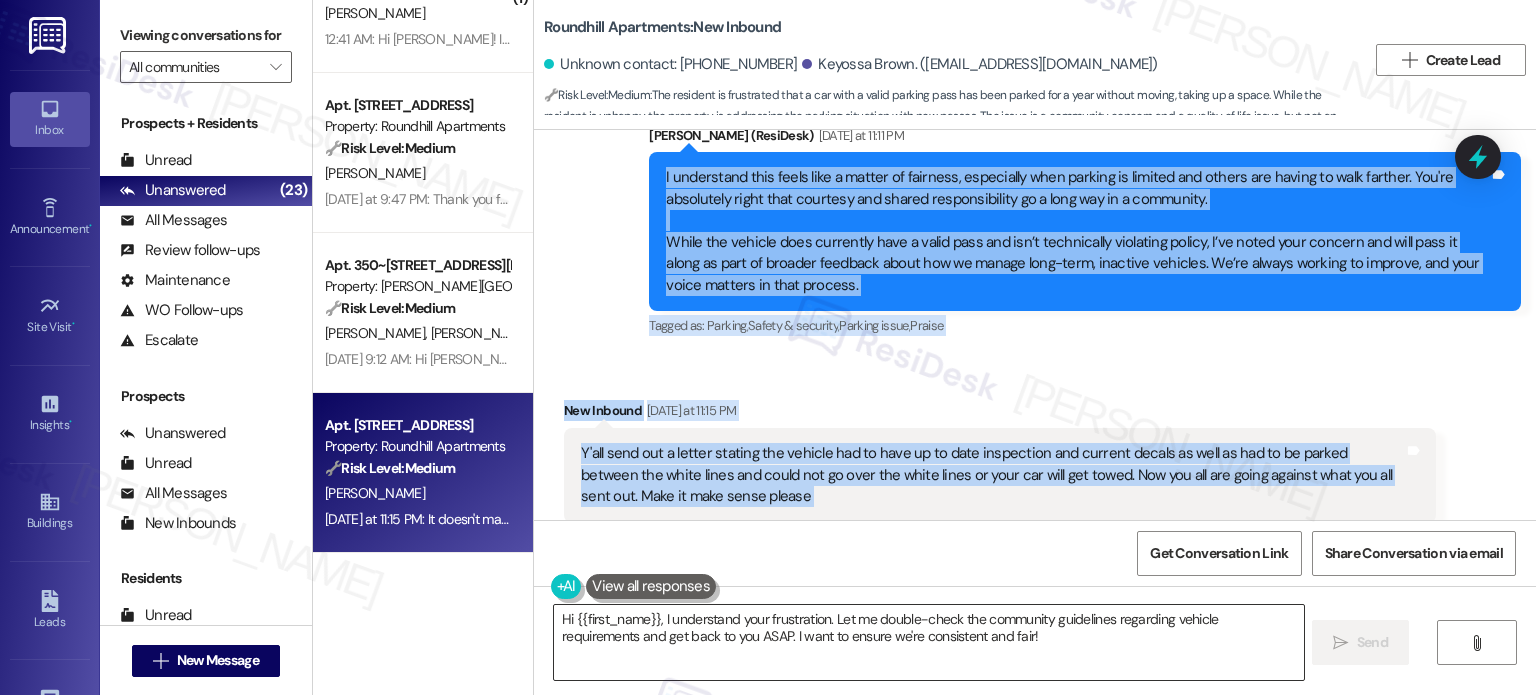 click on "Hi {{first_name}}, I understand your frustration. Let me double-check the community guidelines regarding vehicle requirements and get back to you ASAP. I want to ensure we're consistent and fair!" at bounding box center (928, 642) 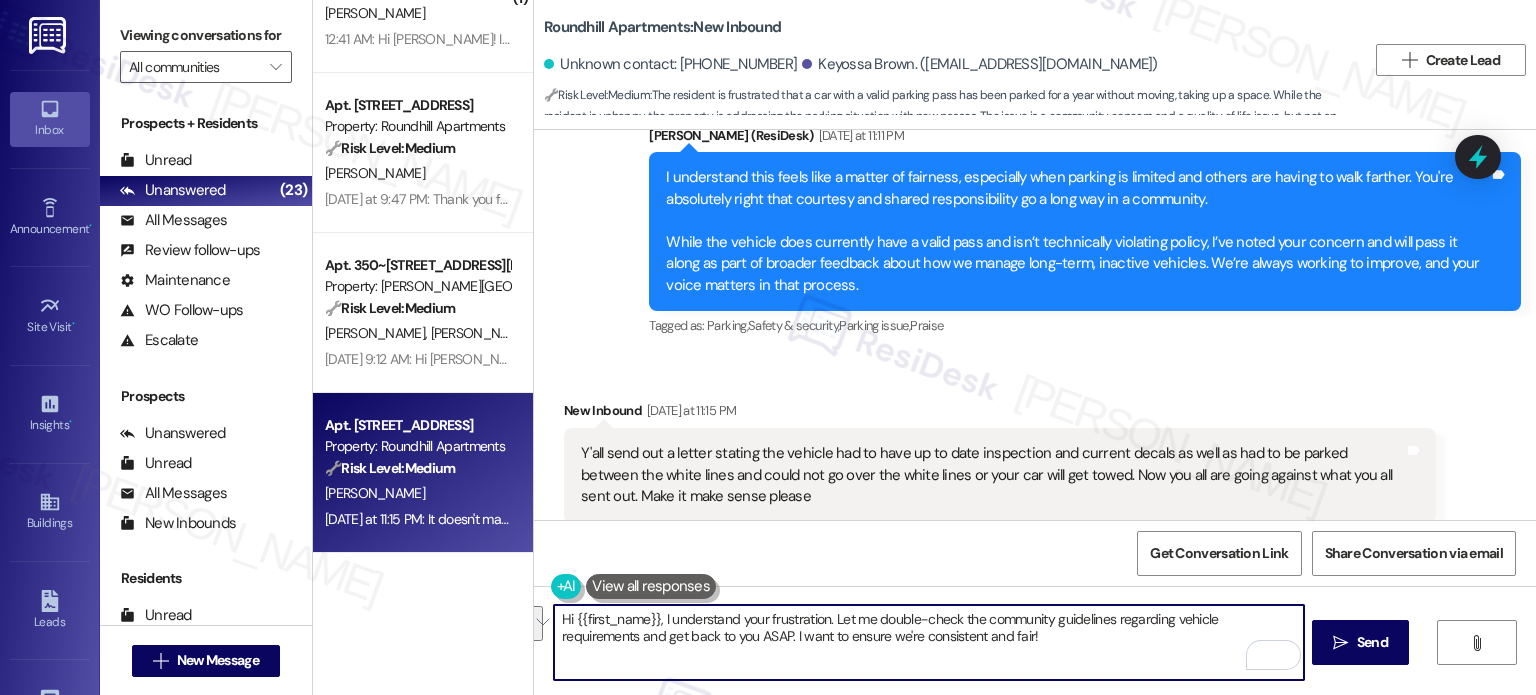 paste on "I hear your frustration, and I understand how this feels especially after receiving that letter with clearly stated parking guidelines. You're right to expect consistency, and I apologize if this situation feels contradictory to what was communicated.
While the vehicle in question does meet the current requirements on file, I understand how that can still feel unfair when others are doing their part. I’ve shared your concern with the team, and it's something we’re continuing to evaluate as part of how we manage and enforce parking policies.
I appreciate you taking the time to speak up, and I’m sorry to hear you’re thinking of leaving. If there’s anything I can do to support you in the meantime, please let me know." 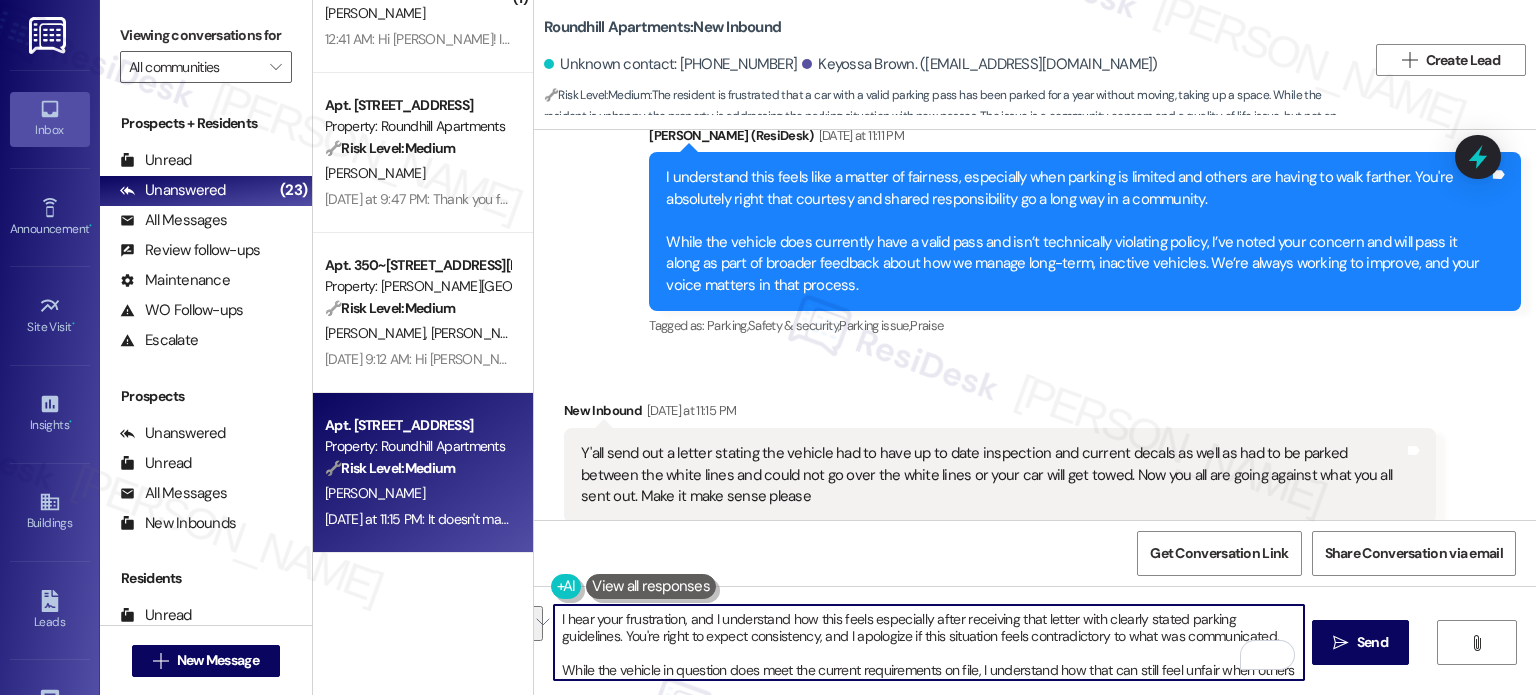 scroll, scrollTop: 84, scrollLeft: 0, axis: vertical 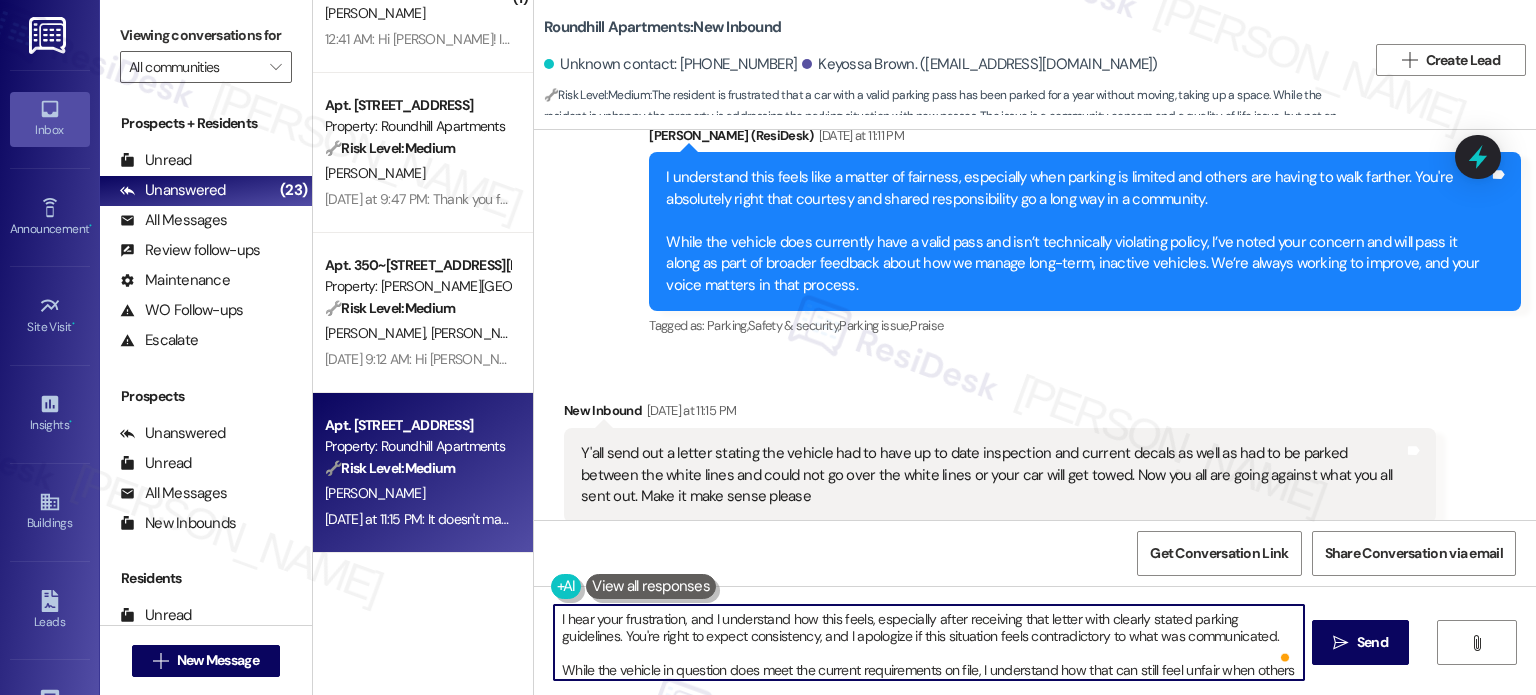 click on "I hear your frustration, and I understand how this feels, especially after receiving that letter with clearly stated parking guidelines. You're right to expect consistency, and I apologize if this situation feels contradictory to what was communicated.
While the vehicle in question does meet the current requirements on file, I understand how that can still feel unfair when others are doing their part. I’ve shared your concern with the team, and it's something we’re continuing to evaluate as part of how we manage and enforce parking policies.
I appreciate you taking the time to speak up, and I’m sorry to hear you’re thinking of leaving. If there’s anything I can do to support you in the meantime, please let me know." at bounding box center [928, 642] 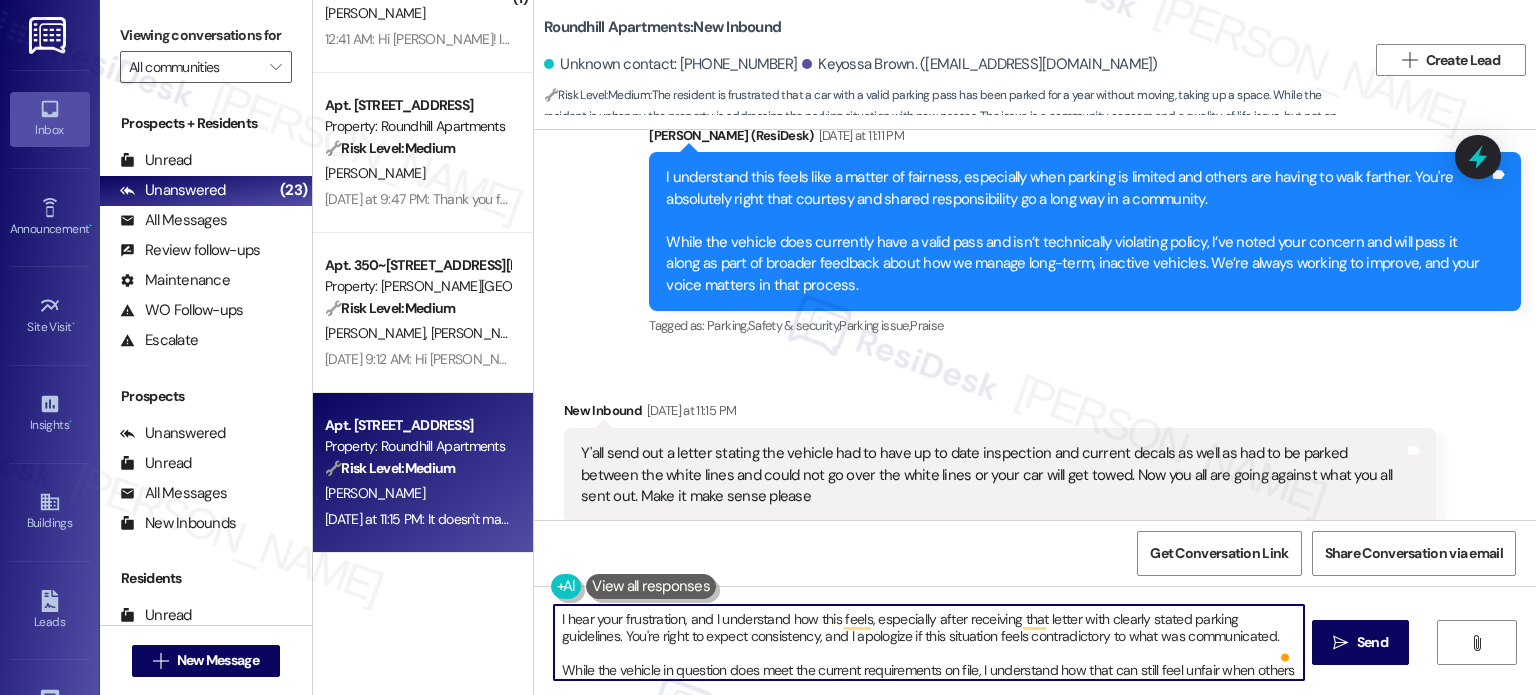 click on "I hear your frustration, and I understand how this feels, especially after receiving that letter with clearly stated parking guidelines. You're right to expect consistency, and I apologize if this situation feels contradictory to what was communicated.
While the vehicle in question does meet the current requirements on file, I understand how that can still feel unfair when others are doing their part. I’ve shared your concern with the team, and it's something we’re continuing to evaluate as part of how we manage and enforce parking policies.
I appreciate you taking the time to speak up, and I’m sorry to hear you’re thinking of leaving. If there’s anything I can do to support you in the meantime, please let me know." at bounding box center [928, 642] 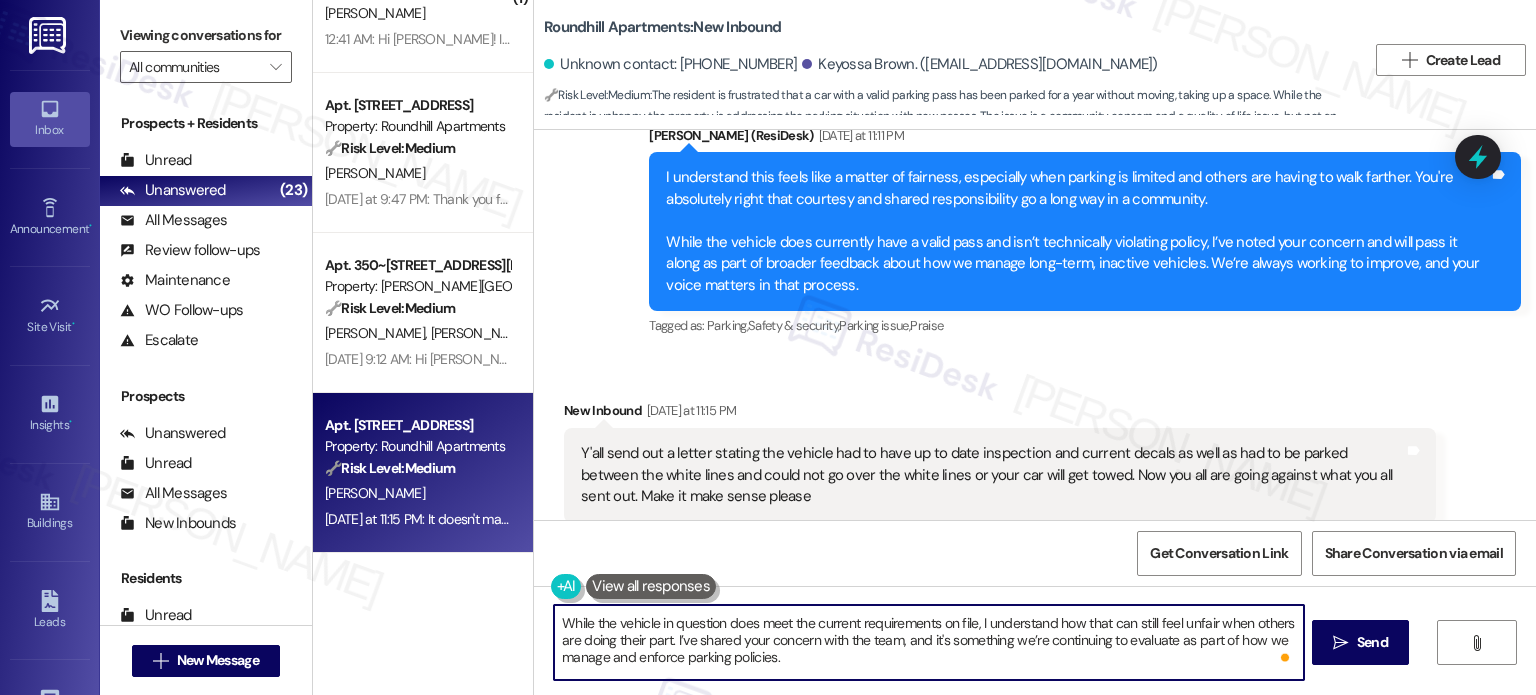 scroll, scrollTop: 89, scrollLeft: 0, axis: vertical 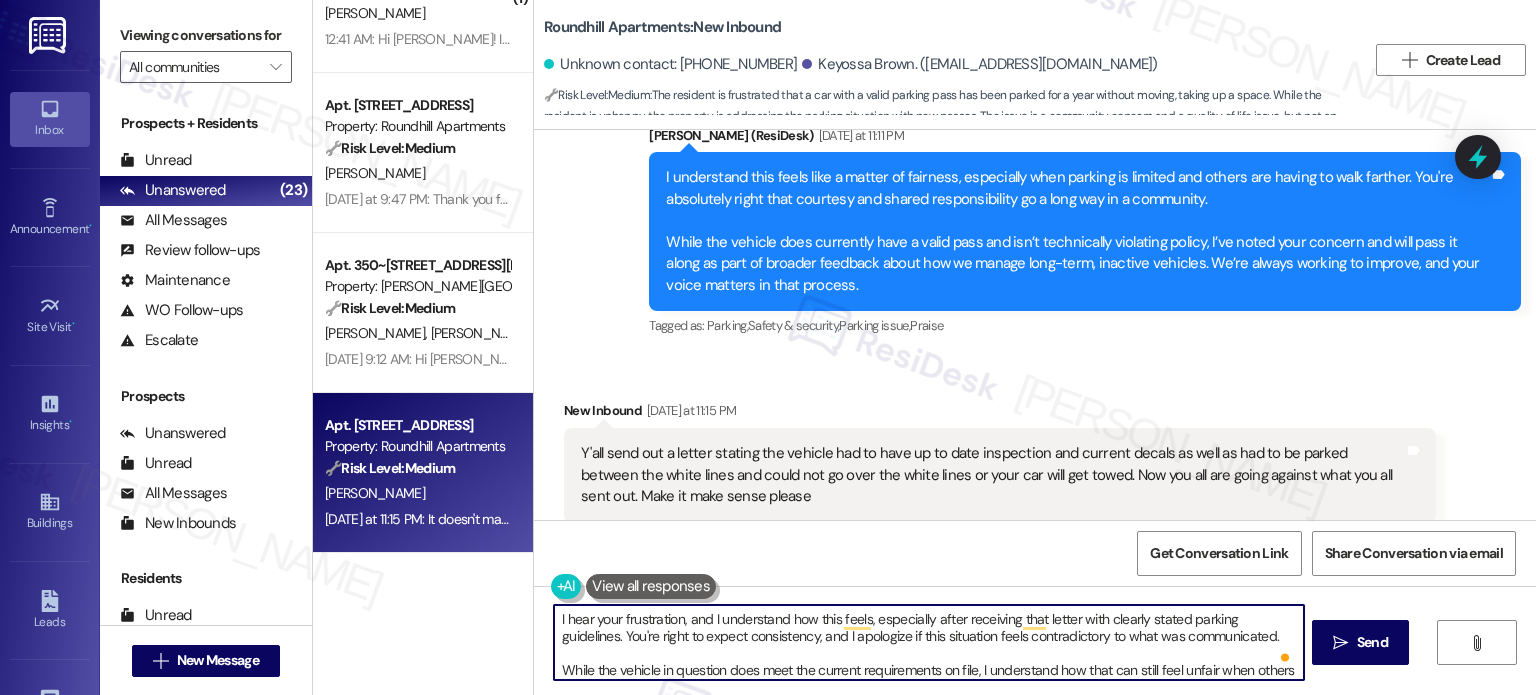type on "I hear your frustration, and I understand how this feels, especially after receiving that letter with clearly stated parking guidelines. You're right to expect consistency, and I apologize if this situation feels contradictory to what was communicated.
While the vehicle in question does meet the current requirements on file, I understand how that can still feel unfair when others are doing their part. I’ve shared your concern with the team, and it's something we’re continuing to evaluate as part of how we manage and enforce parking policies.
I appreciate you taking the time to speak up, and I’m sorry to hear you’re thinking of leaving. If there’s anything I can do to support you in the meantime, please let me know." 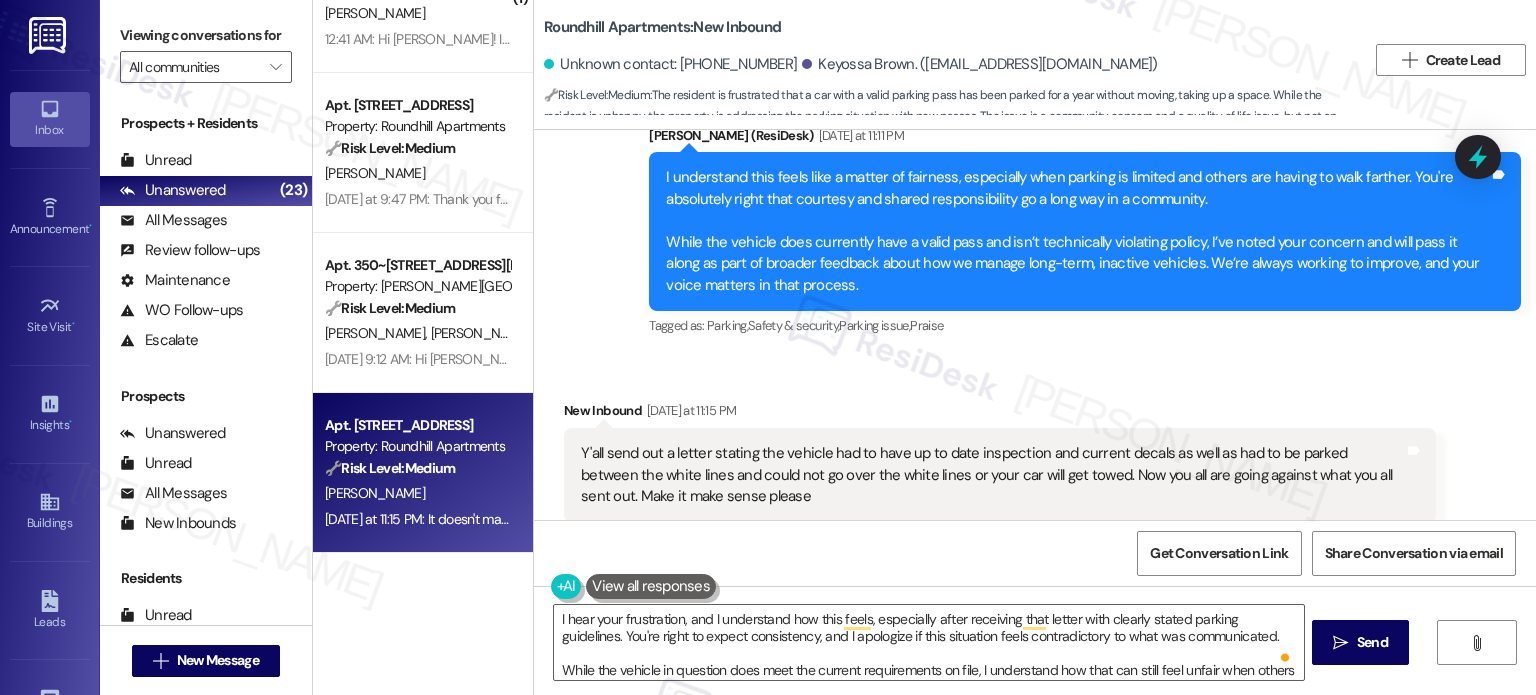 click on "Sent via SMS [PERSON_NAME]   (ResiDesk) [DATE] at 11:11 PM I understand this feels like a matter of fairness, especially when parking is limited and others are having to walk farther. You're absolutely right that courtesy and shared responsibility go a long way in a community.
While the vehicle does currently have a valid pass and isn’t technically violating policy, I’ve noted your concern and will pass it along as part of broader feedback about how we manage long-term, inactive vehicles. We’re always working to improve, and your voice matters in that process. Tags and notes Tagged as:   Parking ,  Click to highlight conversations about Parking Safety & security ,  Click to highlight conversations about Safety & security Parking issue ,  Click to highlight conversations about Parking issue Praise Click to highlight conversations about Praise" at bounding box center [1085, 233] 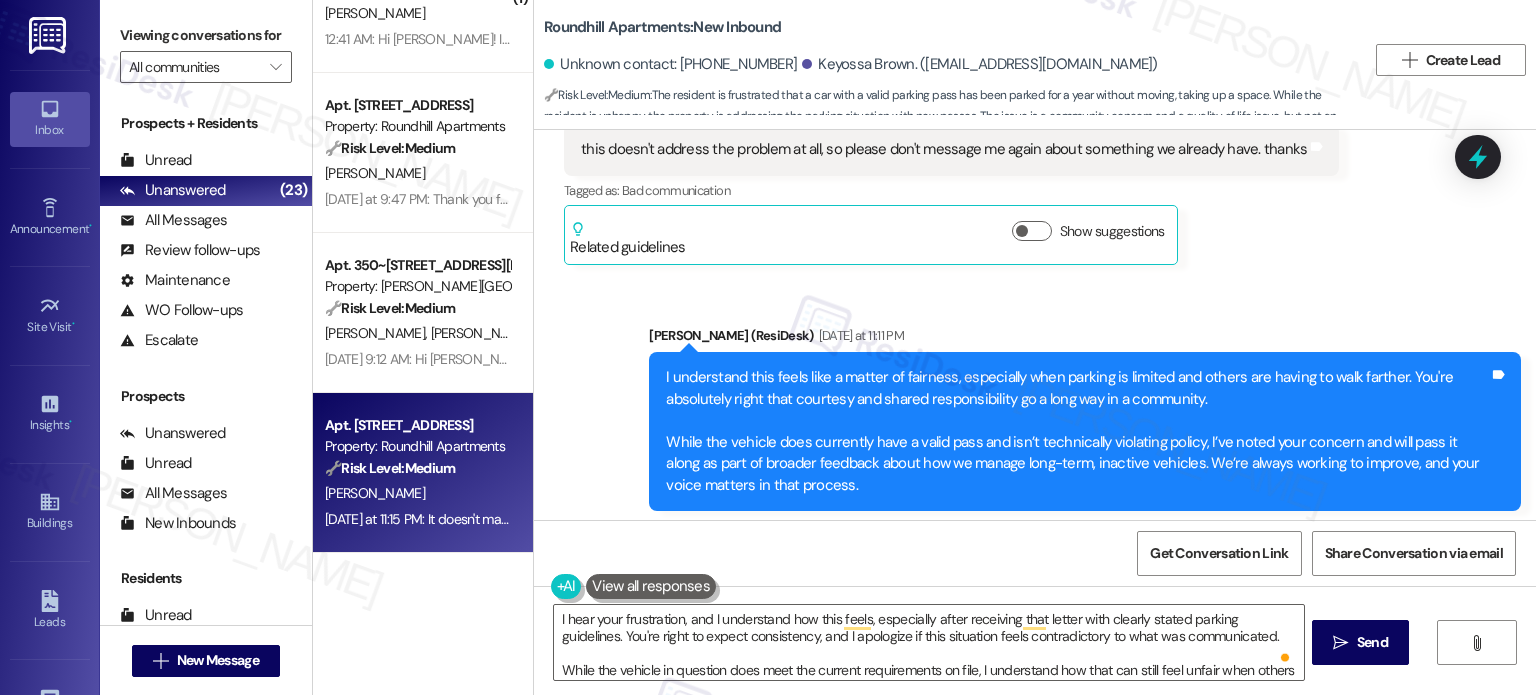 scroll, scrollTop: 9495, scrollLeft: 0, axis: vertical 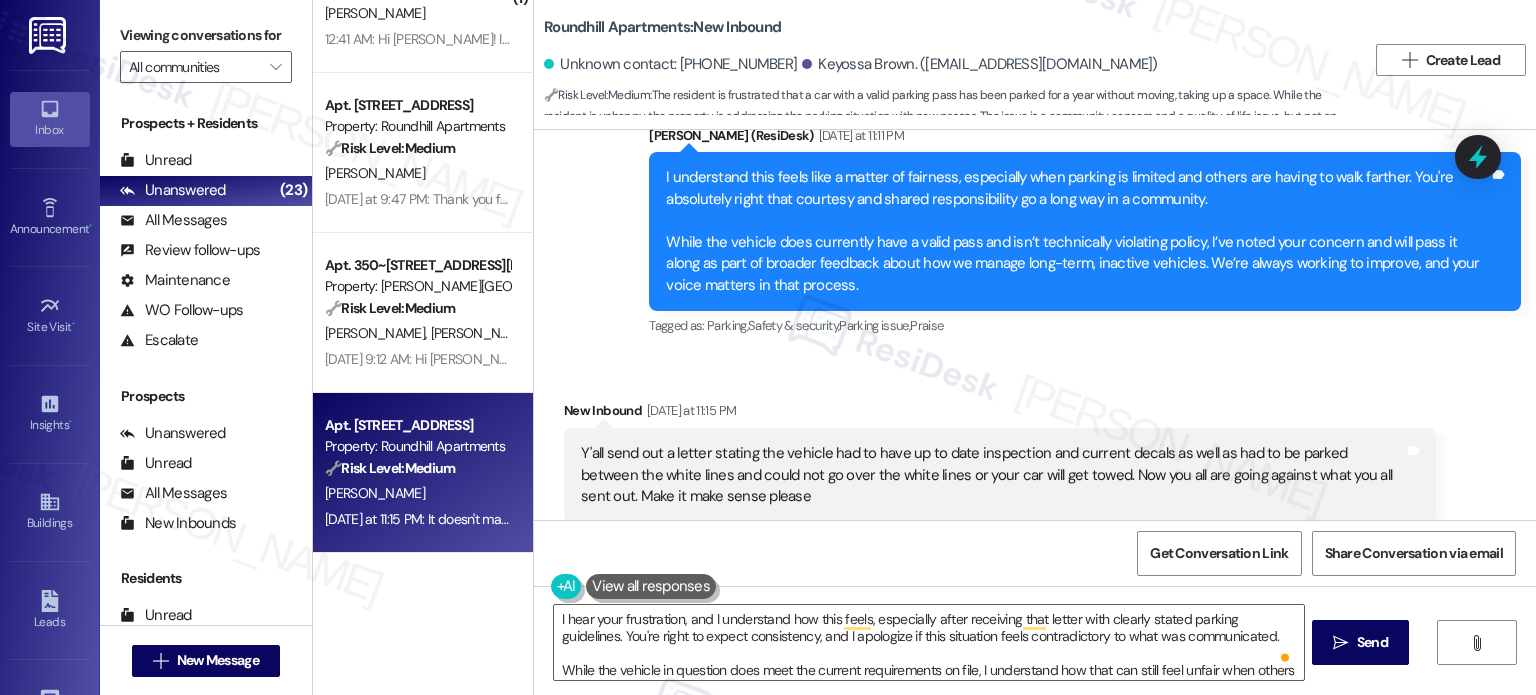 click on "It doesn't matter. I won't be a resident too much longer anyway." at bounding box center [778, 608] 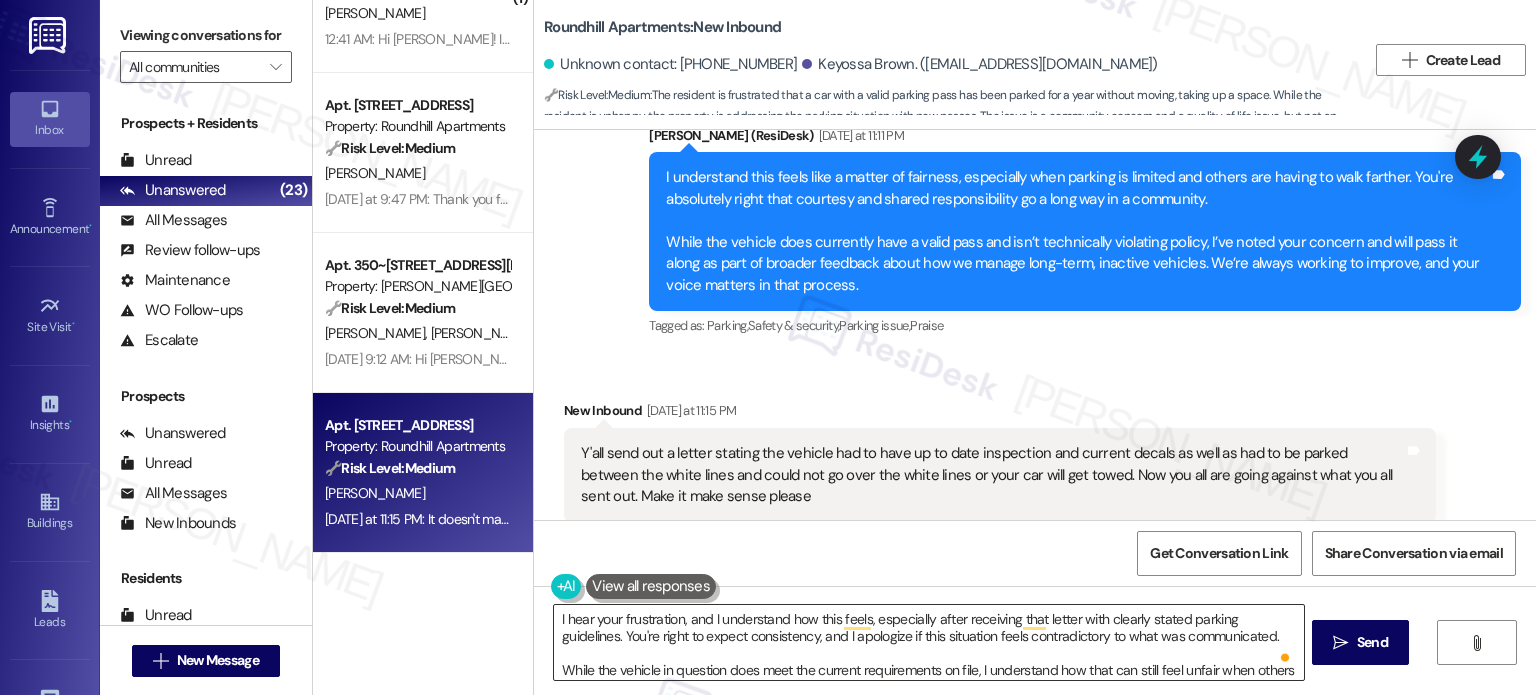 scroll, scrollTop: 60, scrollLeft: 0, axis: vertical 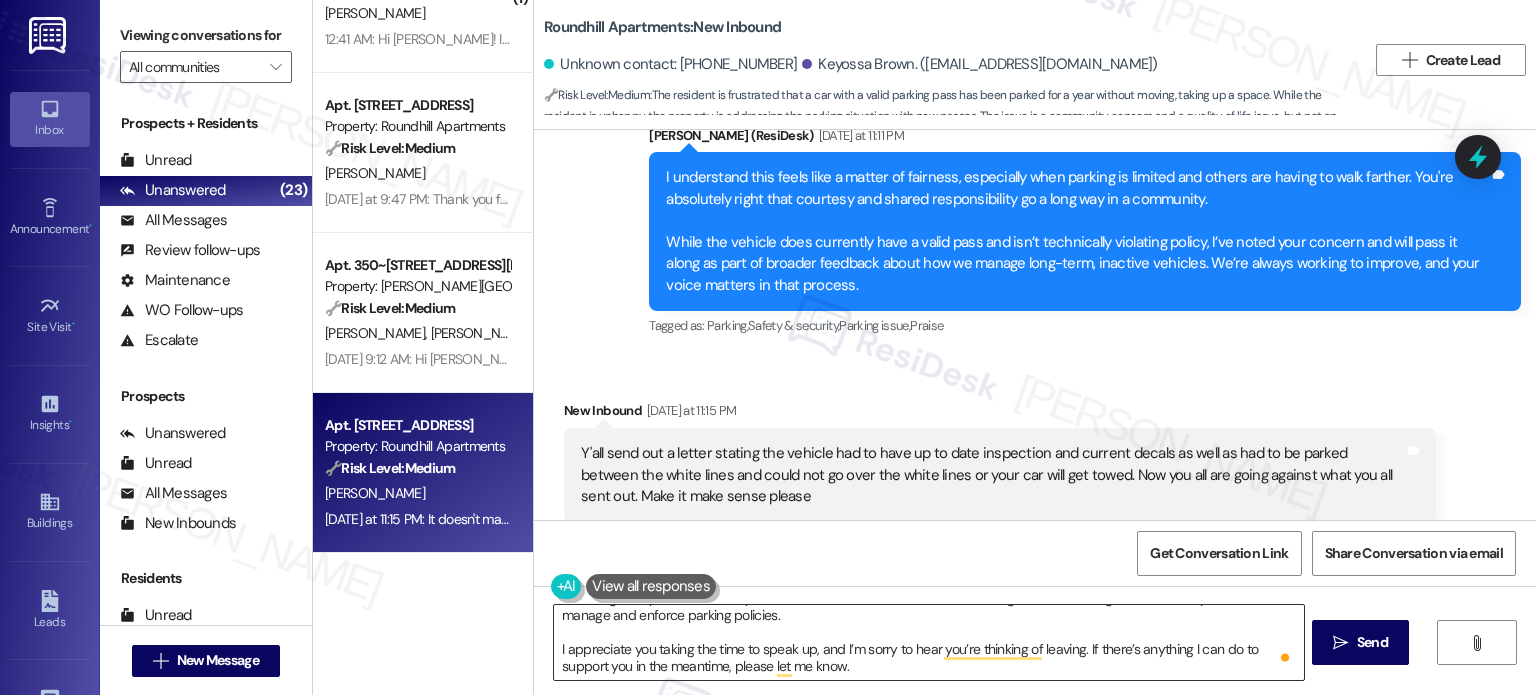 click on "I hear your frustration, and I understand how this feels, especially after receiving that letter with clearly stated parking guidelines. You're right to expect consistency, and I apologize if this situation feels contradictory to what was communicated.
While the vehicle in question does meet the current requirements on file, I understand how that can still feel unfair when others are doing their part. I’ve shared your concern with the team, and it's something we’re continuing to evaluate as part of how we manage and enforce parking policies.
I appreciate you taking the time to speak up, and I’m sorry to hear you’re thinking of leaving. If there’s anything I can do to support you in the meantime, please let me know." at bounding box center (928, 642) 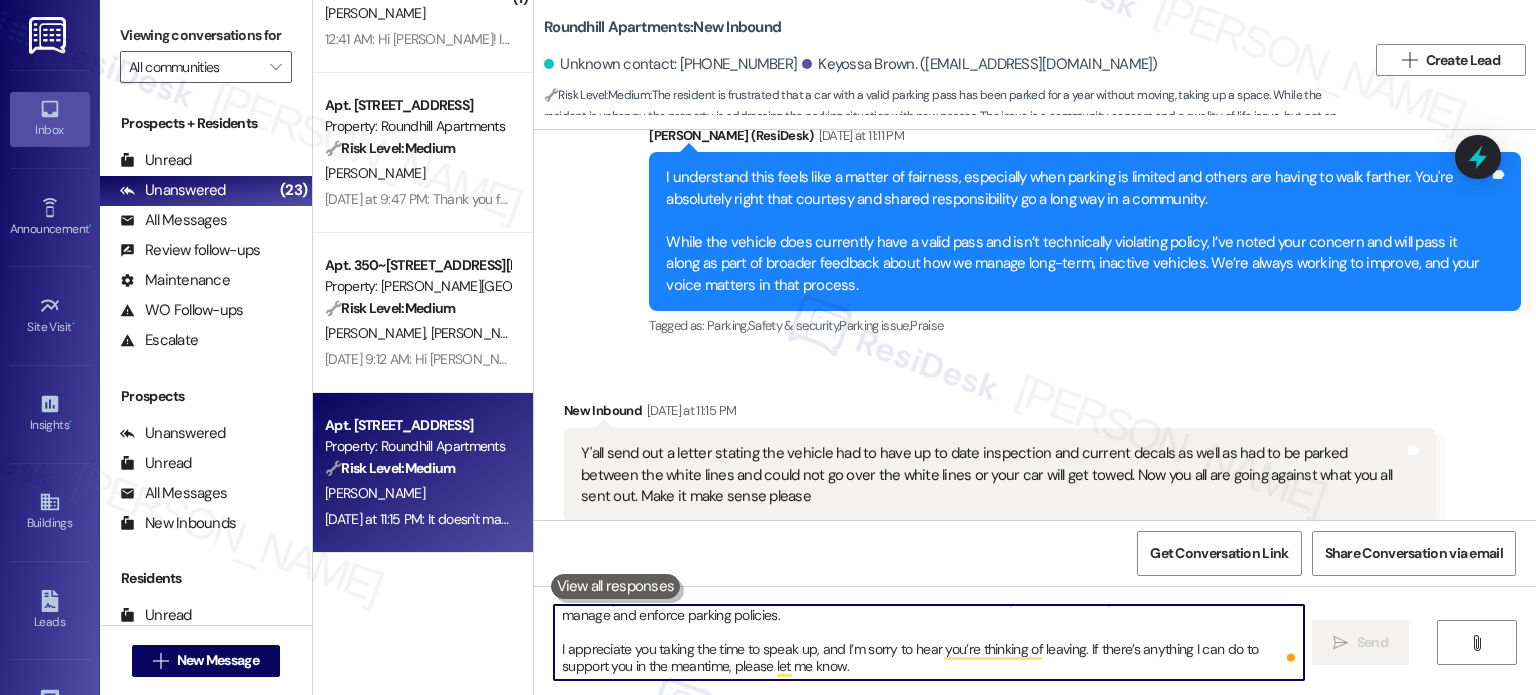 type 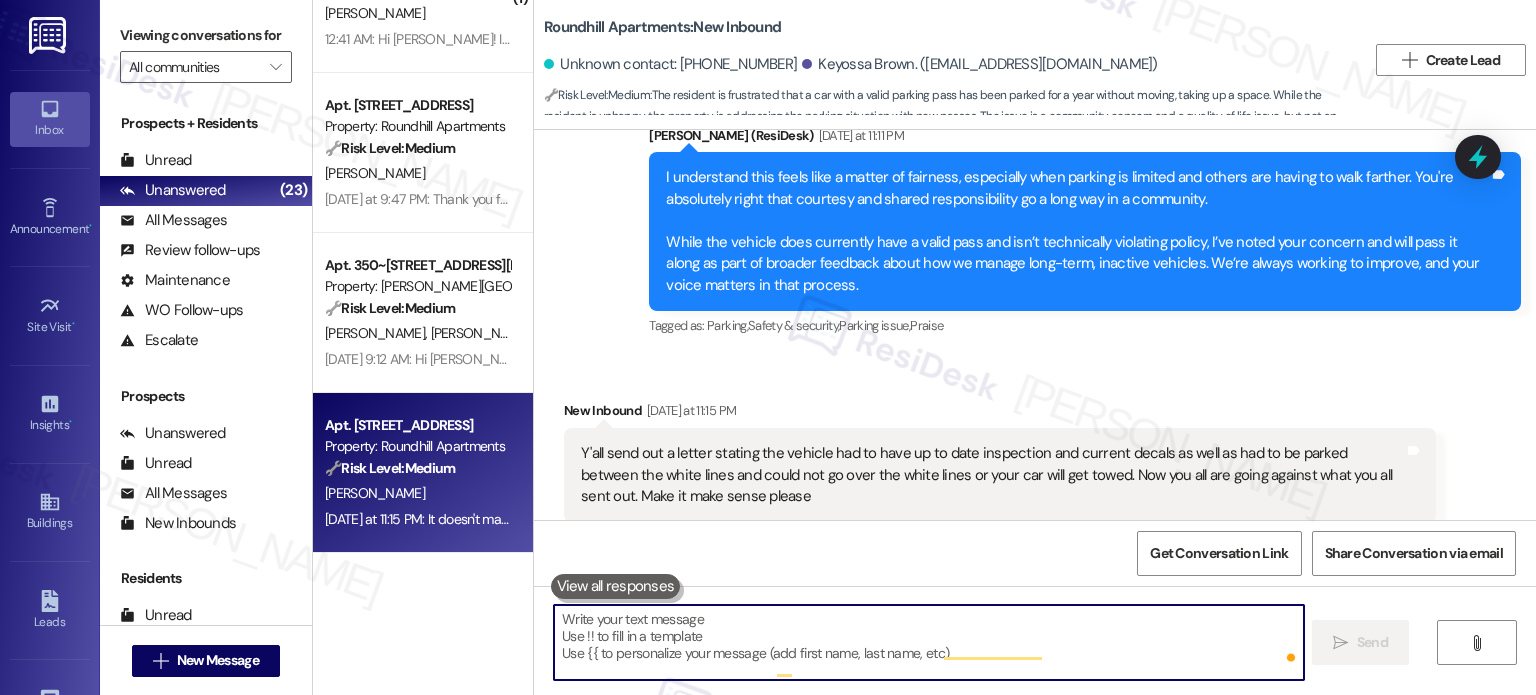 scroll, scrollTop: 0, scrollLeft: 0, axis: both 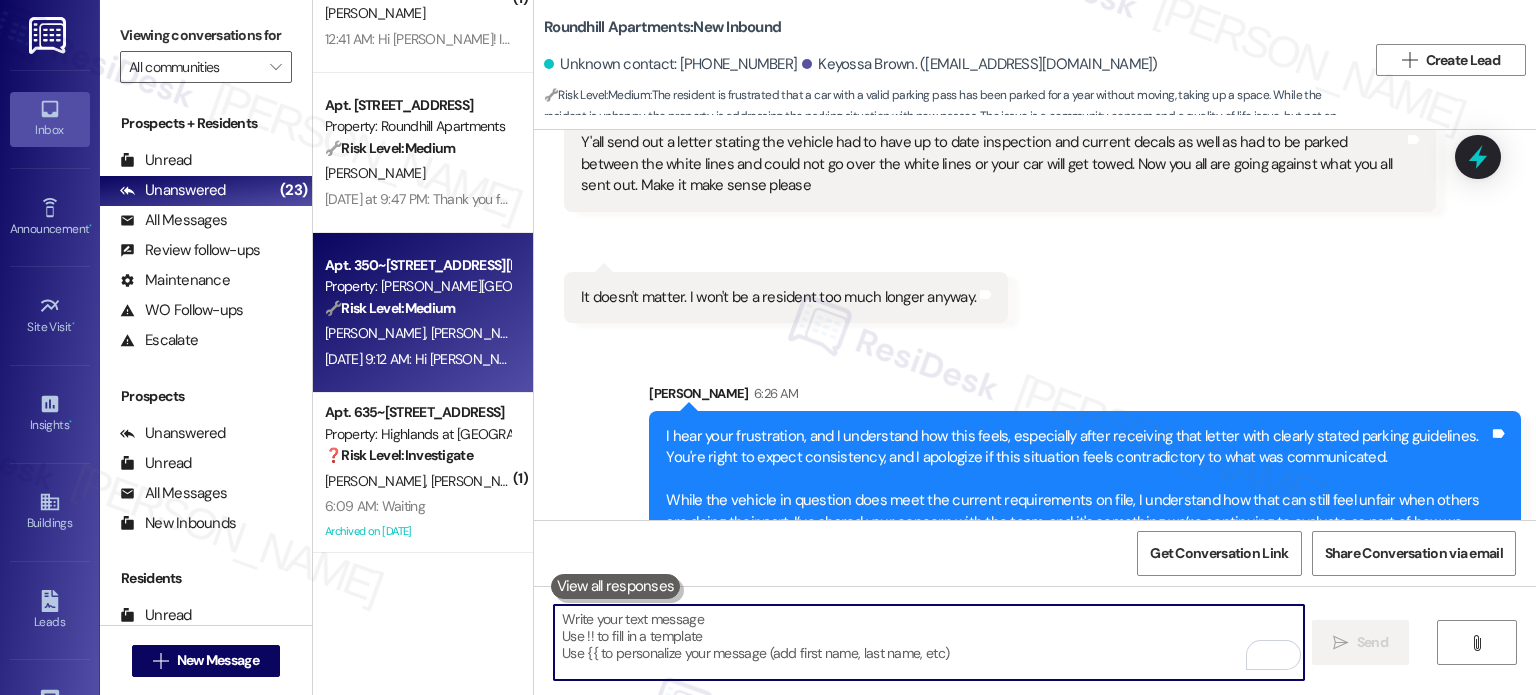 click on "M. Eastwood J. Eastwood" at bounding box center (417, 333) 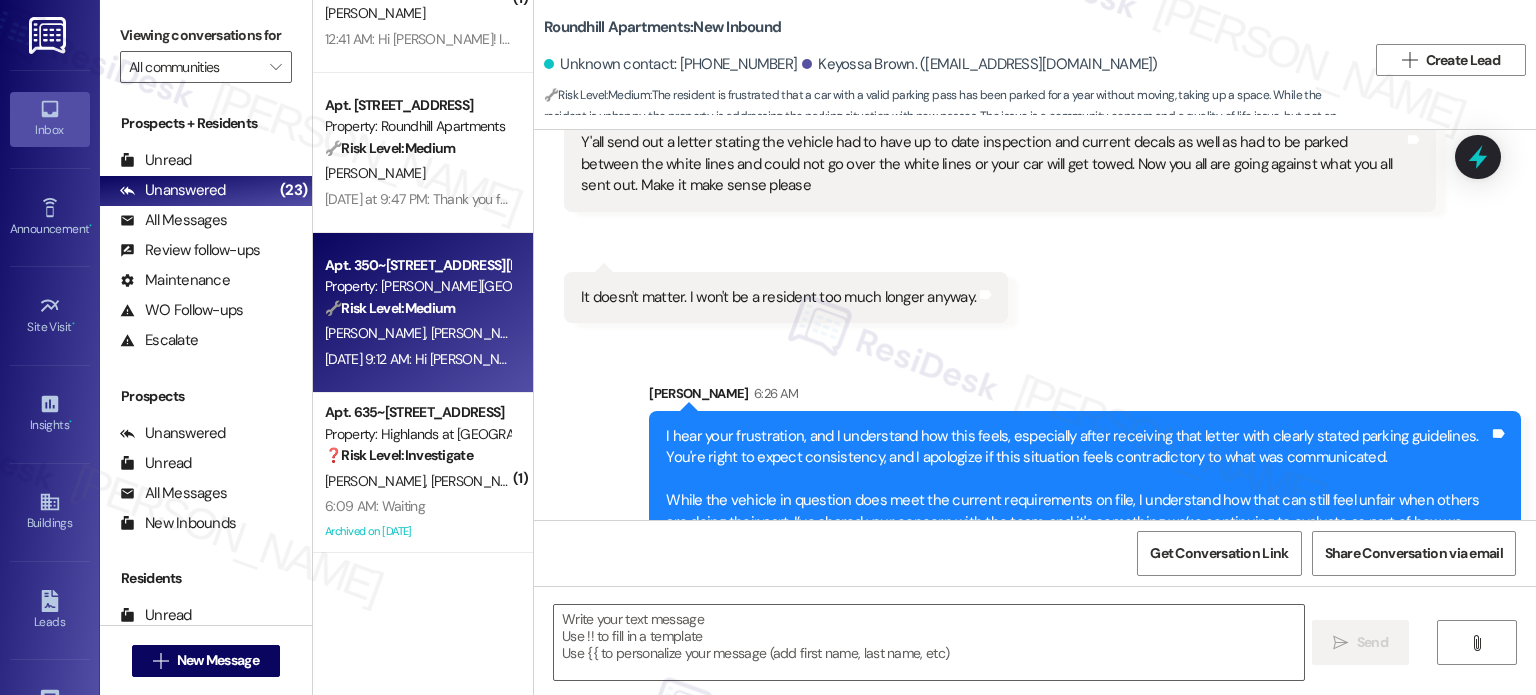 type on "Fetching suggested responses. Please feel free to read through the conversation in the meantime." 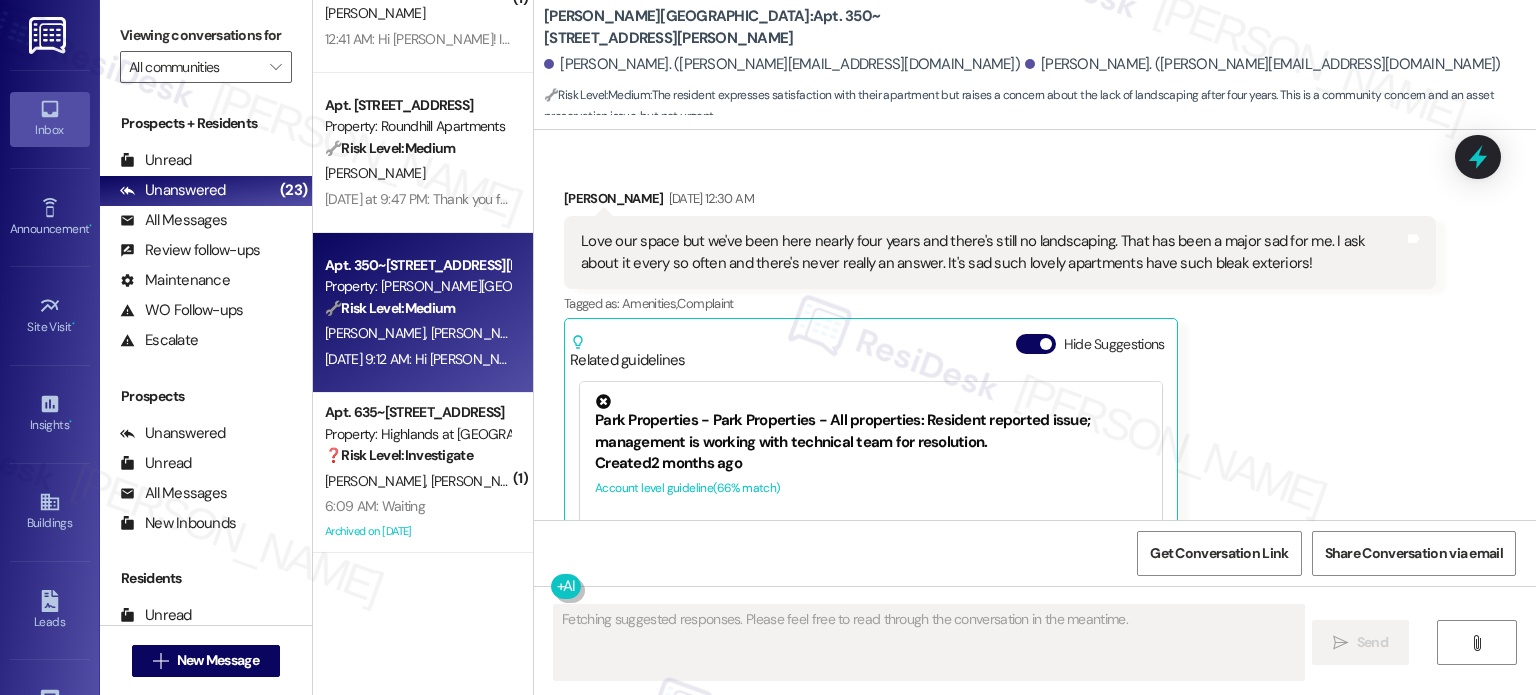 scroll, scrollTop: 936, scrollLeft: 0, axis: vertical 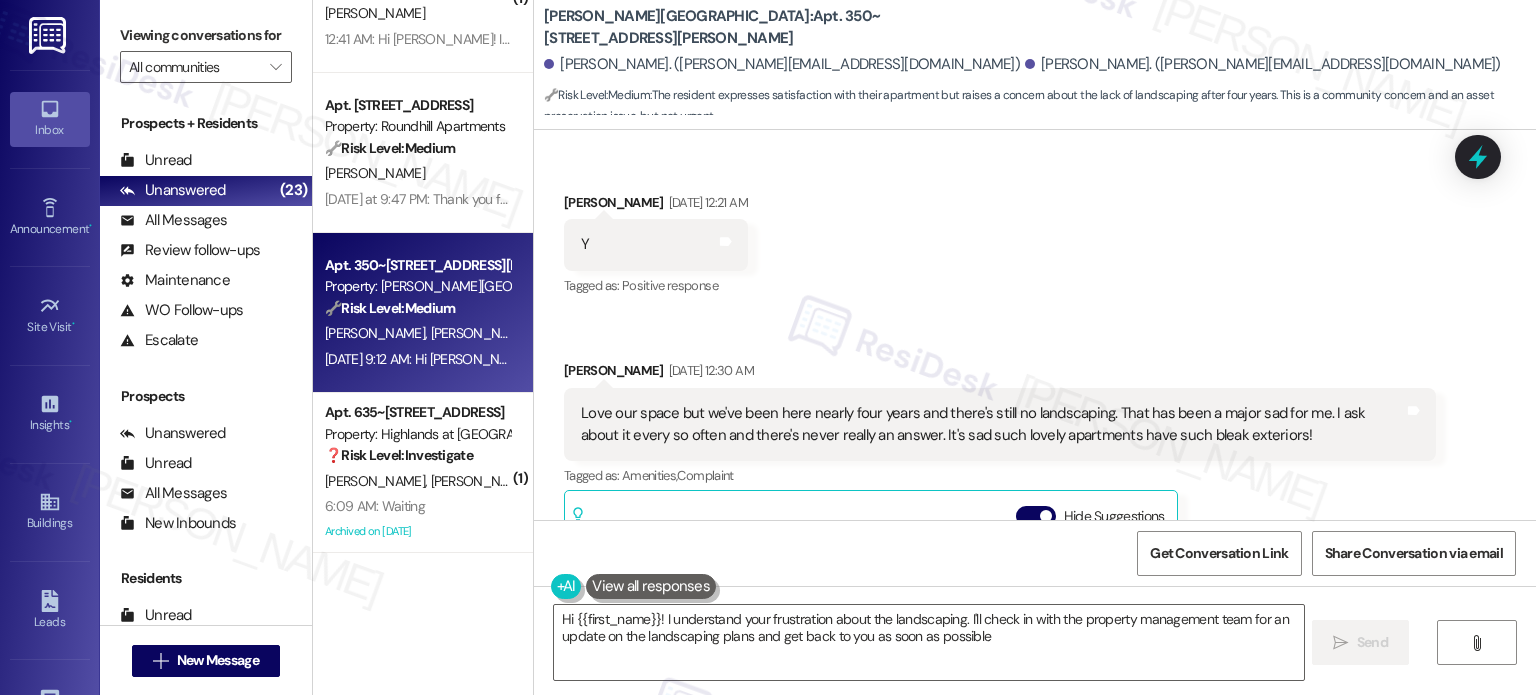 type on "Hi {{first_name}}! I understand your frustration about the landscaping. I'll check in with the property management team for an update on the landscaping plans and get back to you as soon as possible." 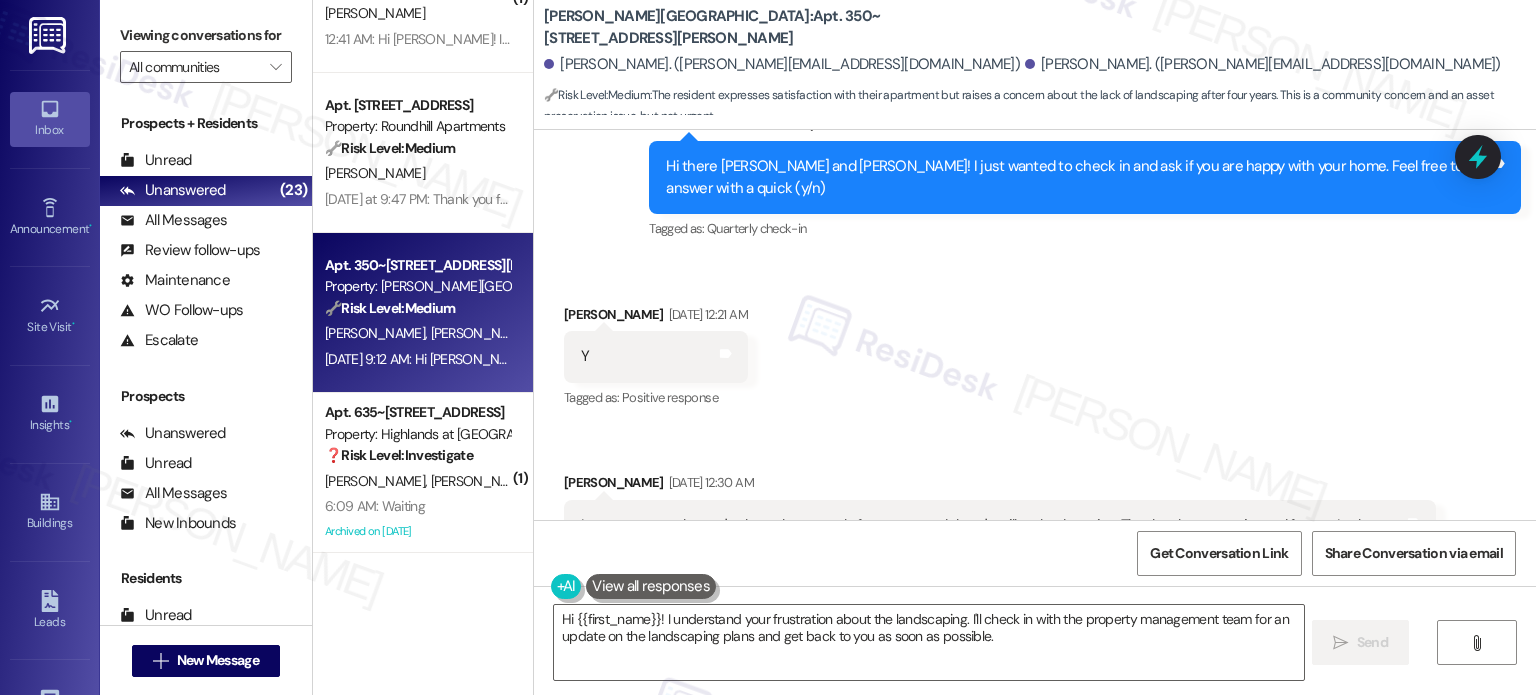 scroll, scrollTop: 836, scrollLeft: 0, axis: vertical 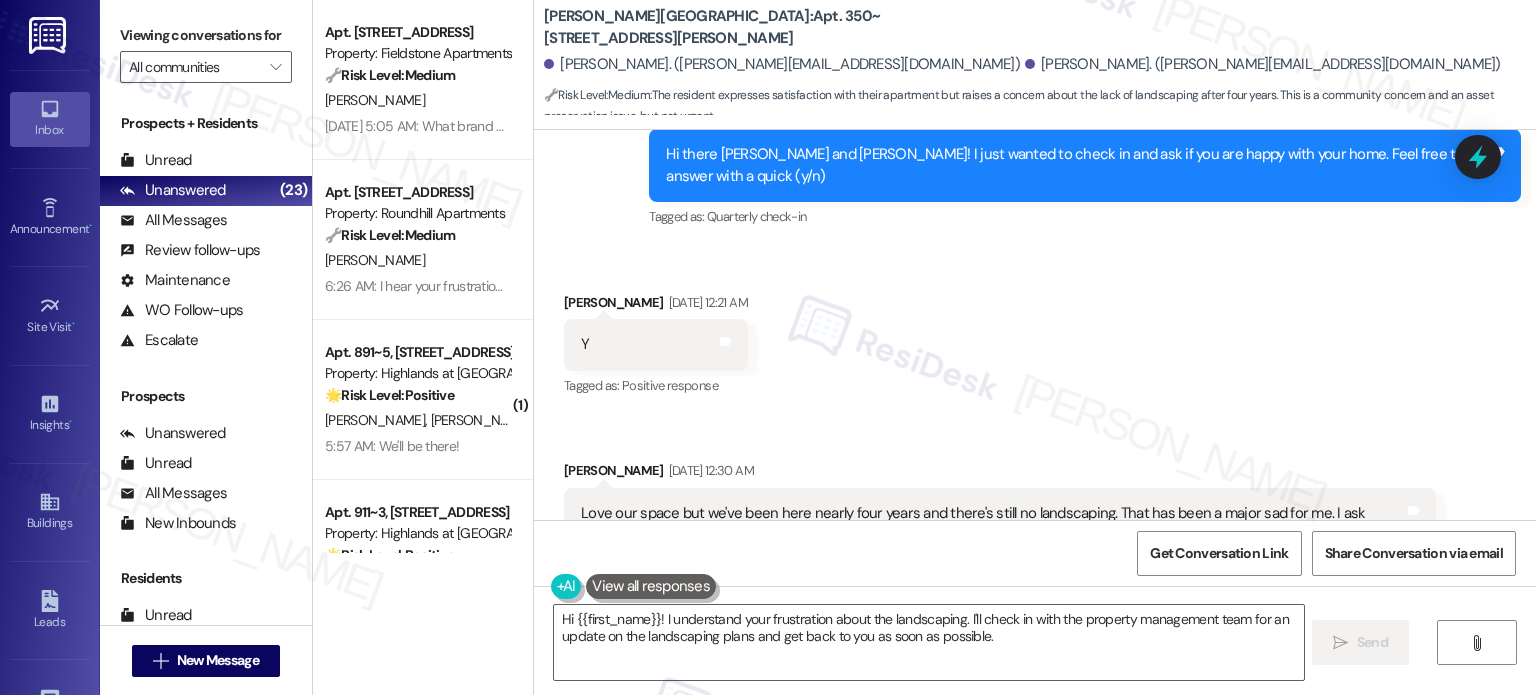 drag, startPoint x: 880, startPoint y: 243, endPoint x: 855, endPoint y: 259, distance: 29.681644 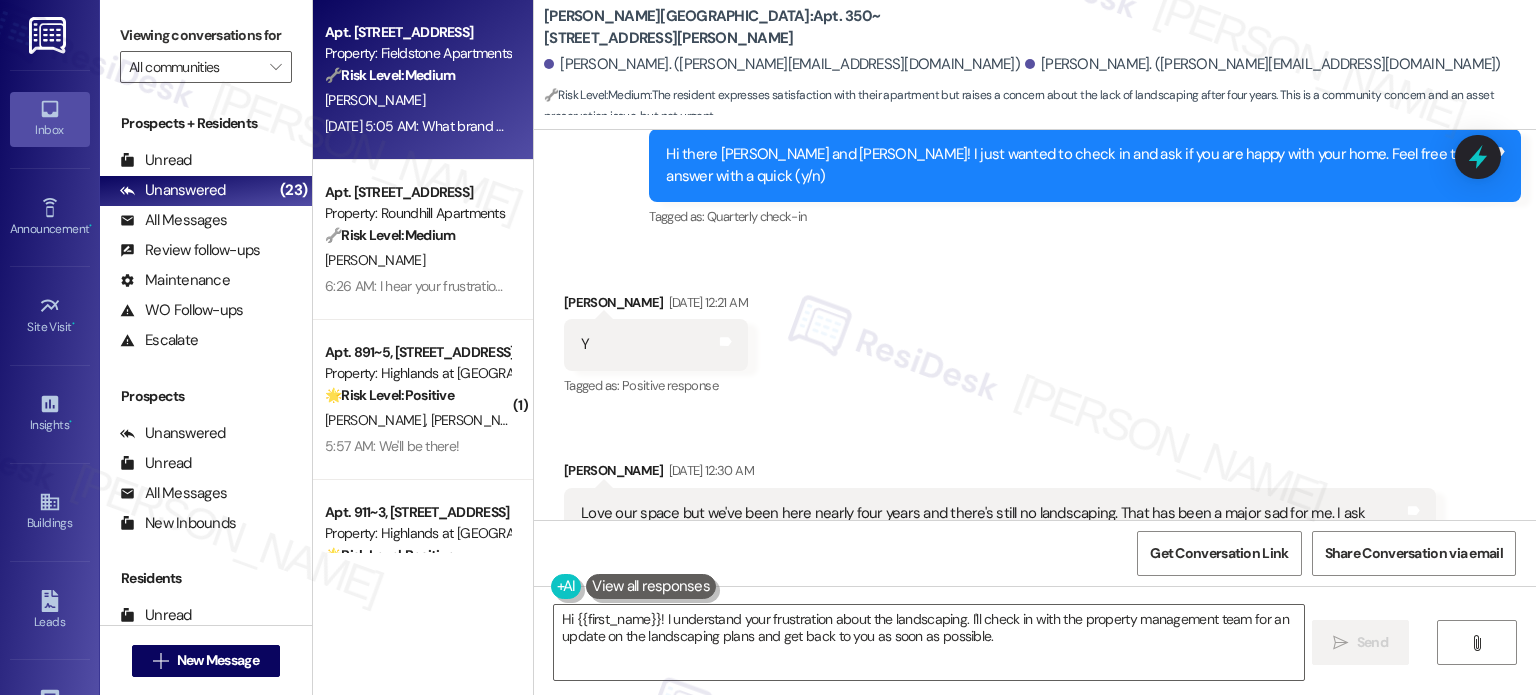 click on "[PERSON_NAME]" at bounding box center [417, 100] 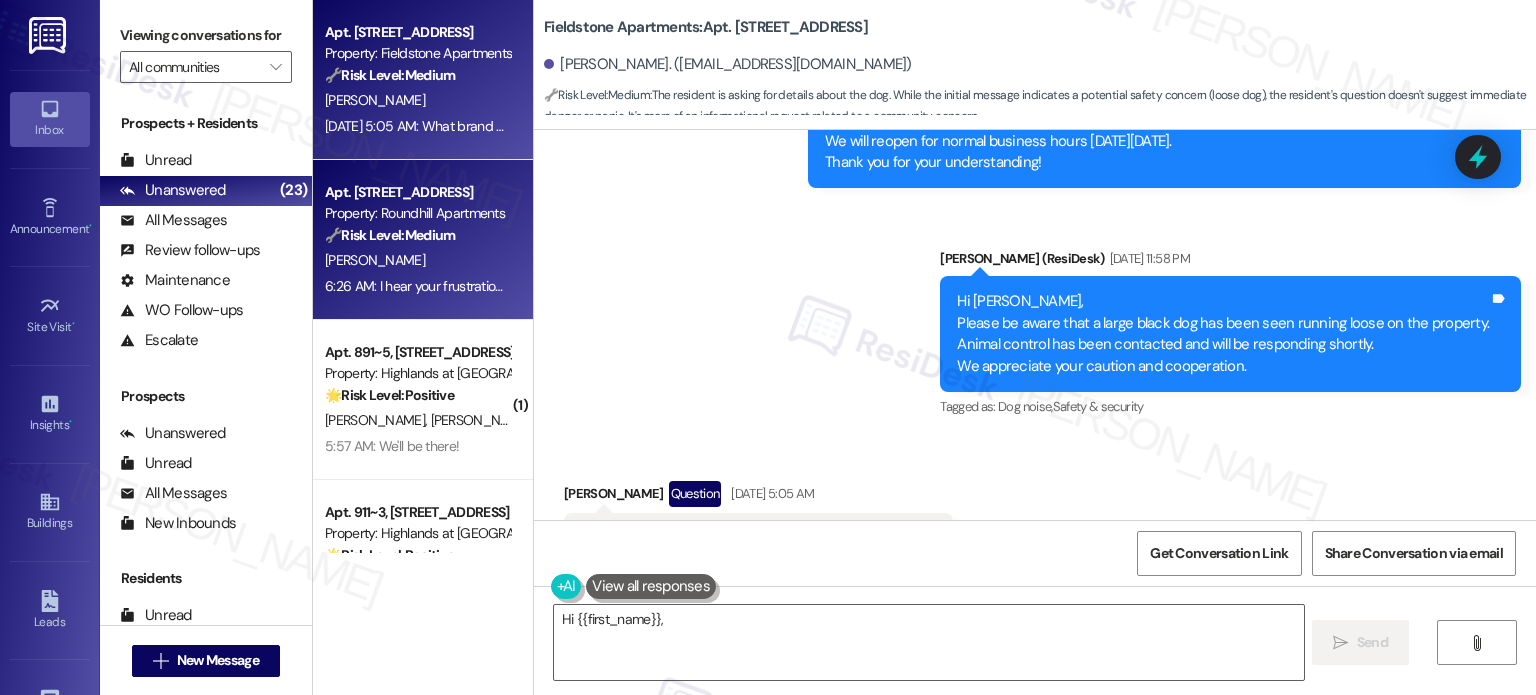 scroll, scrollTop: 12770, scrollLeft: 0, axis: vertical 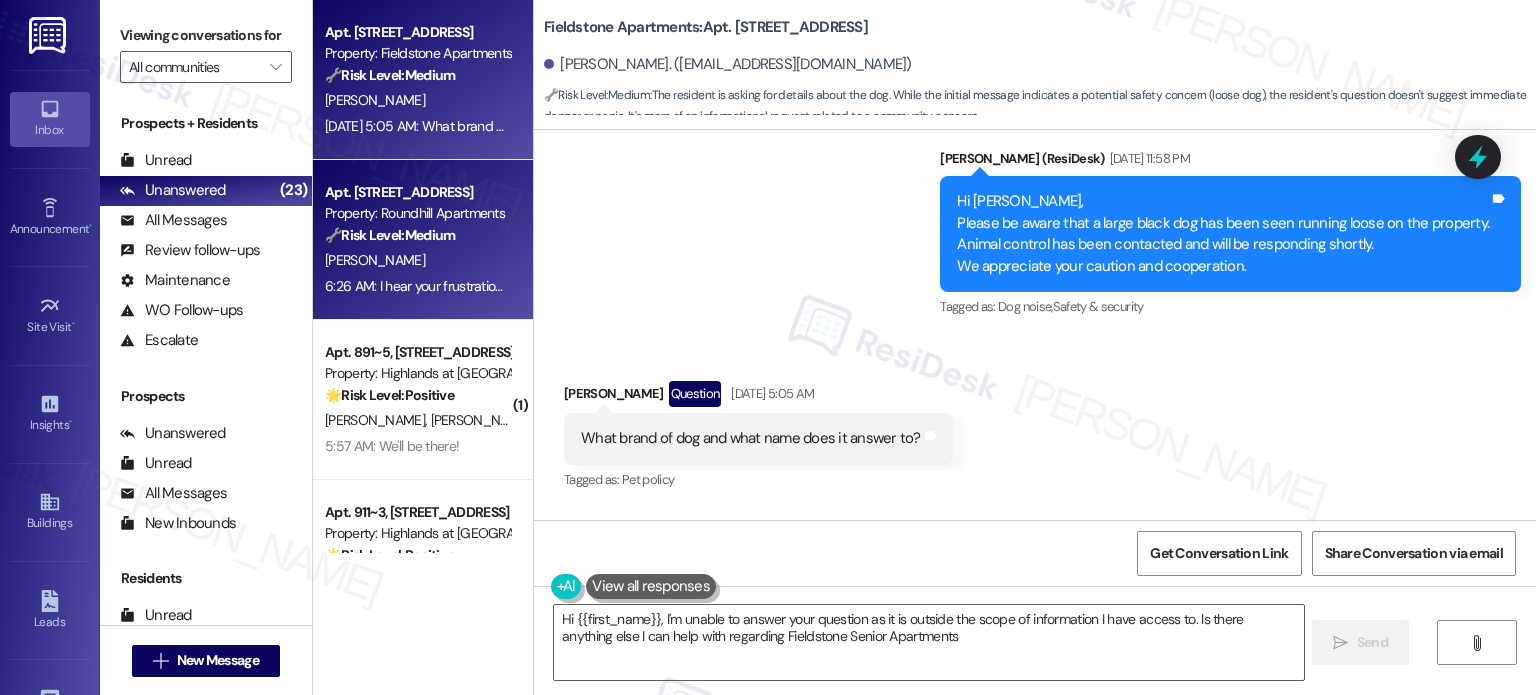 type on "Hi {{first_name}}, I'm unable to answer your question as it is outside the scope of information I have access to. Is there anything else I can help with regarding Fieldstone Senior Apartments?" 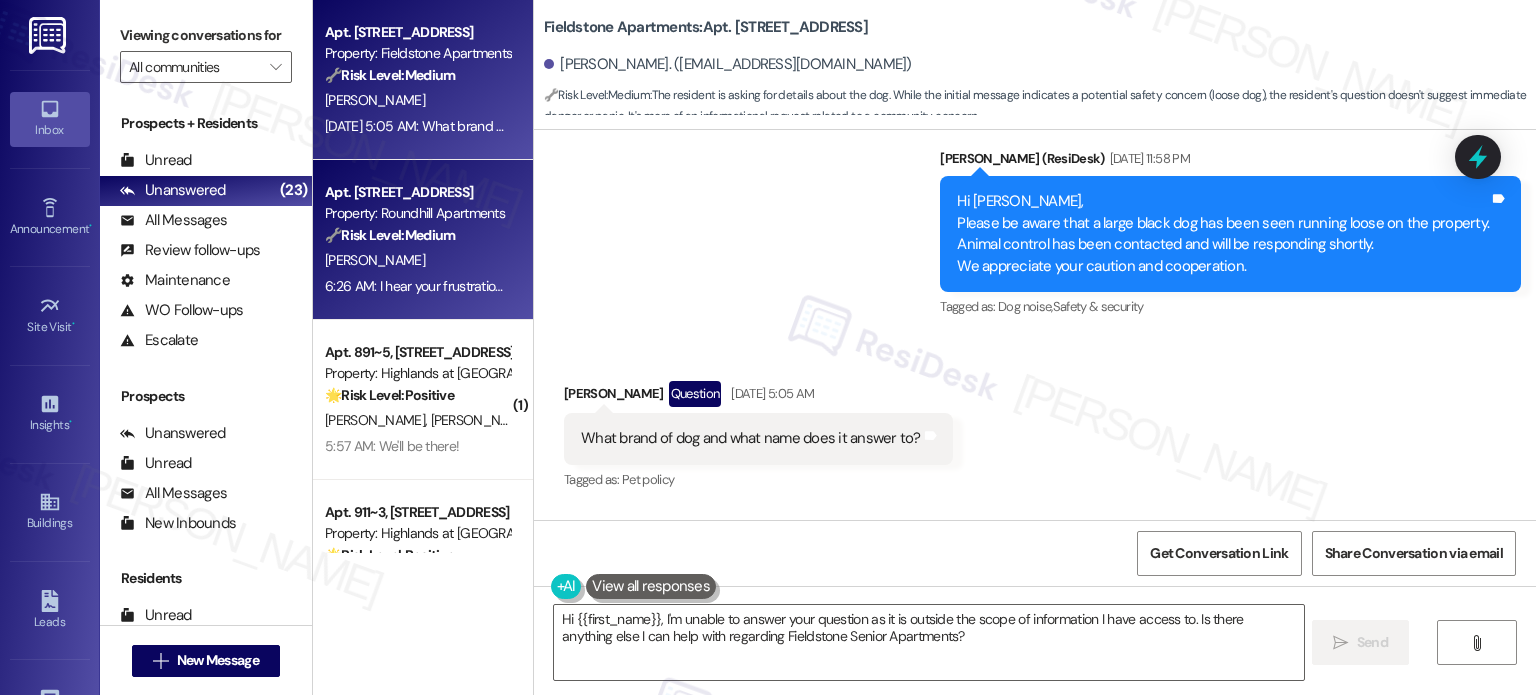 click on "[PERSON_NAME]" at bounding box center (417, 260) 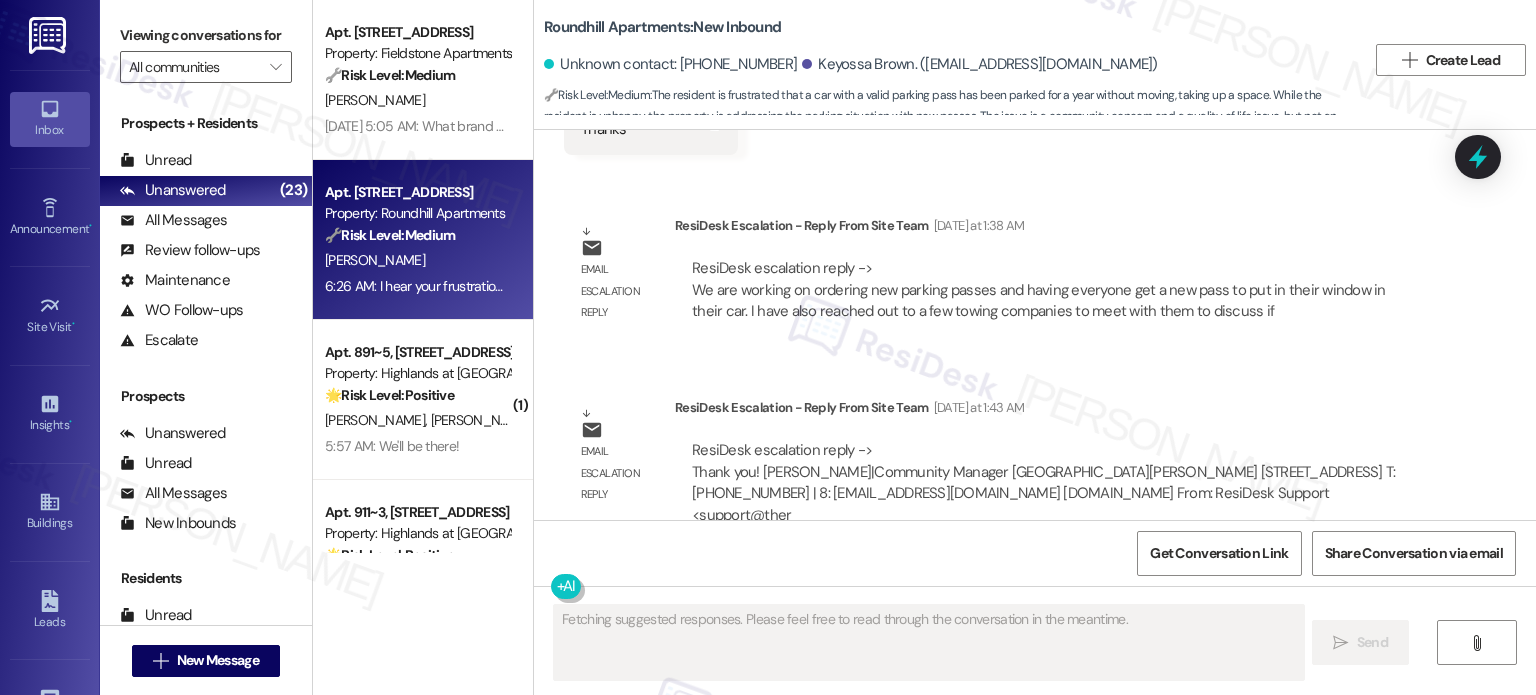 scroll, scrollTop: 9494, scrollLeft: 0, axis: vertical 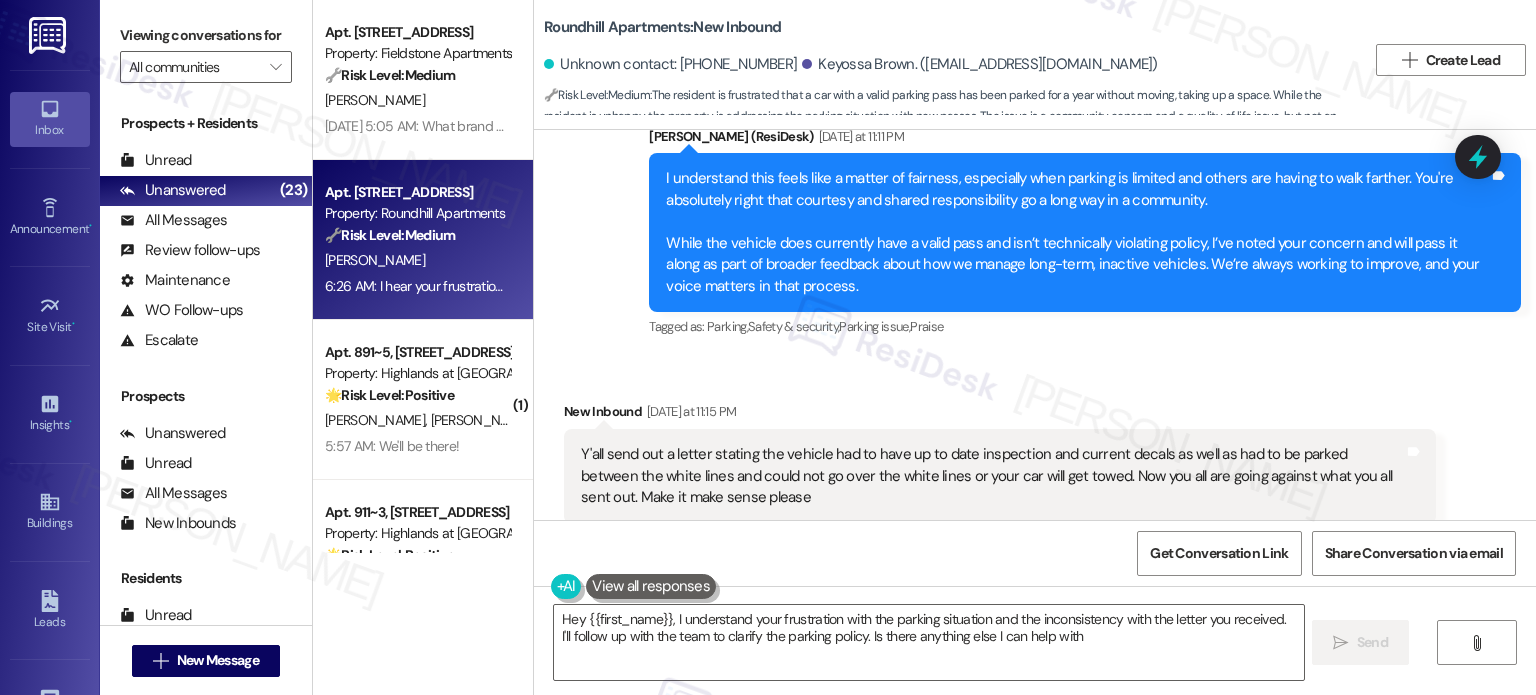 type on "Hey {{first_name}}, I understand your frustration with the parking situation and the inconsistency with the letter you received. I'll follow up with the team to clarify the parking policy. Is there anything else I can help with?" 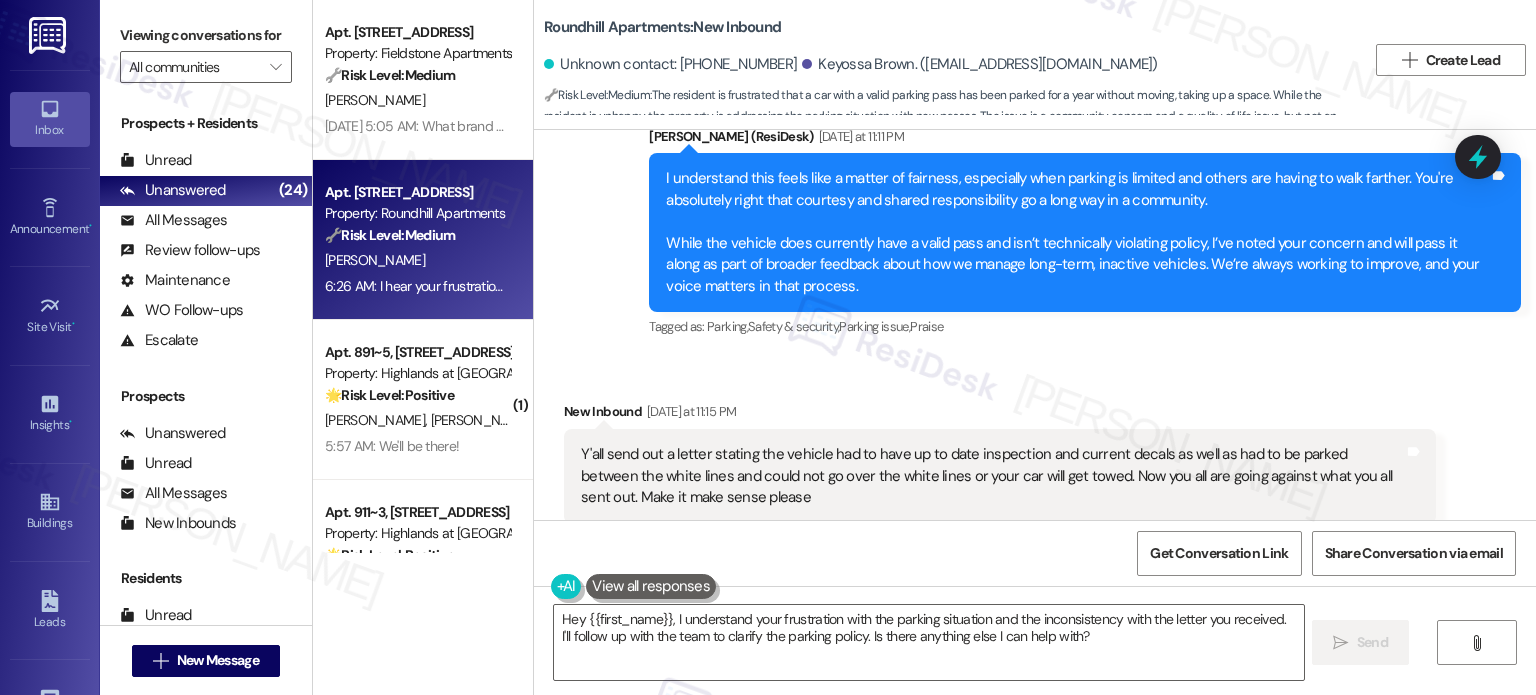 scroll, scrollTop: 9836, scrollLeft: 0, axis: vertical 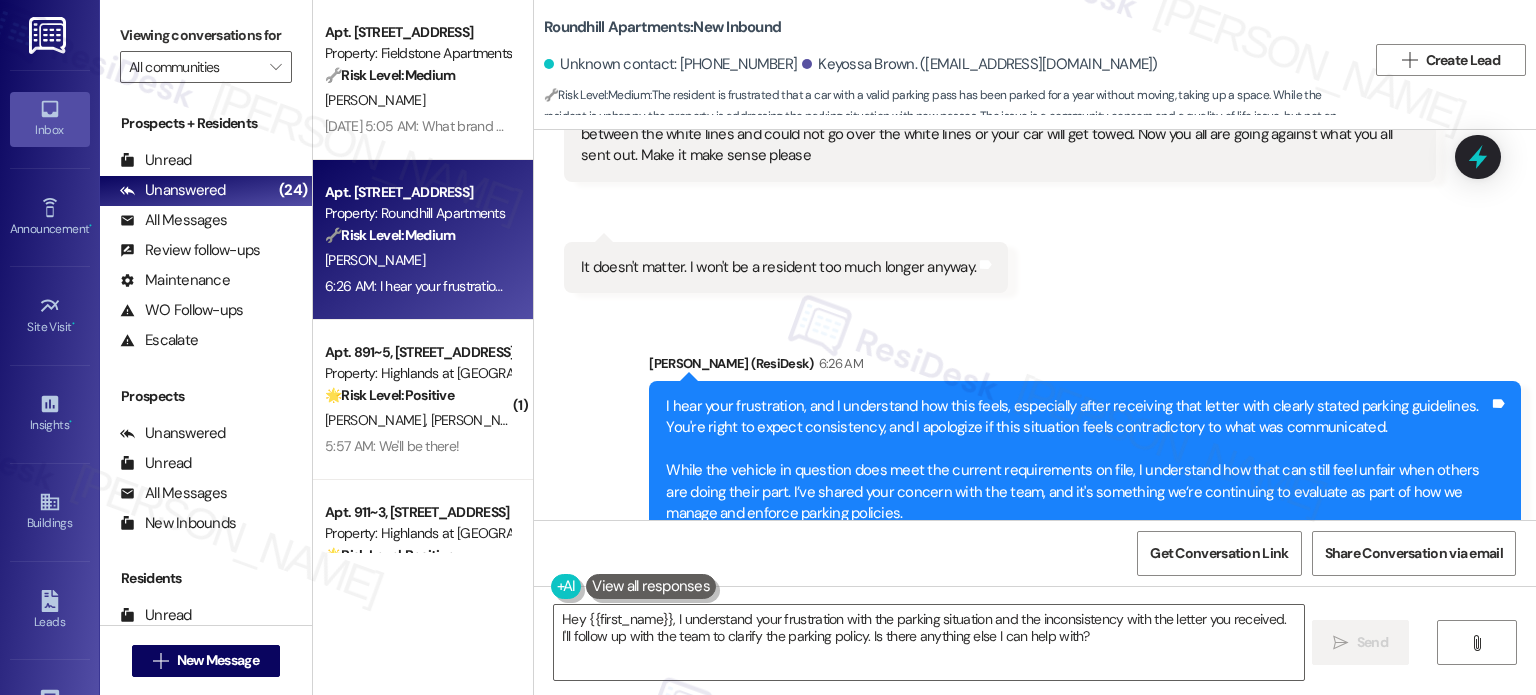 click on "Property: Highlands at [GEOGRAPHIC_DATA] Apartments" at bounding box center [417, 373] 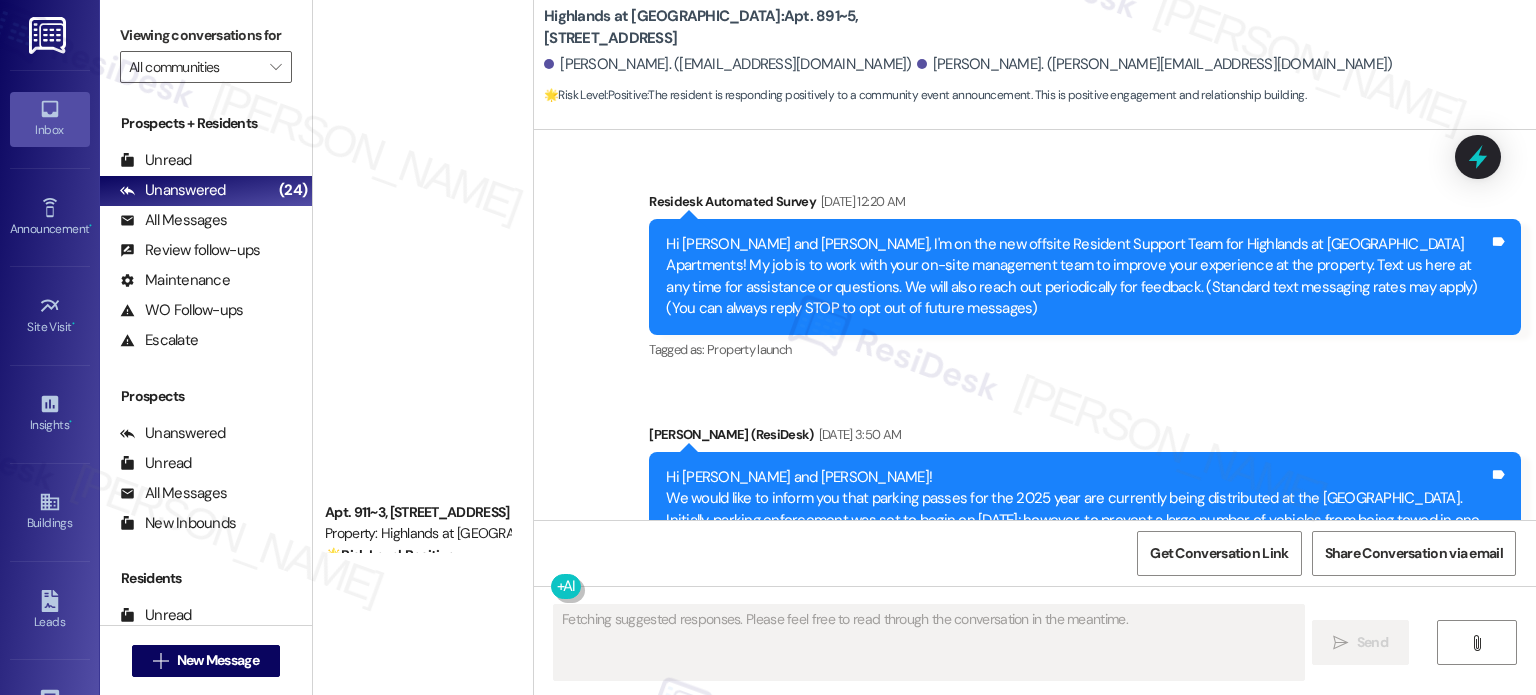 scroll, scrollTop: 900, scrollLeft: 0, axis: vertical 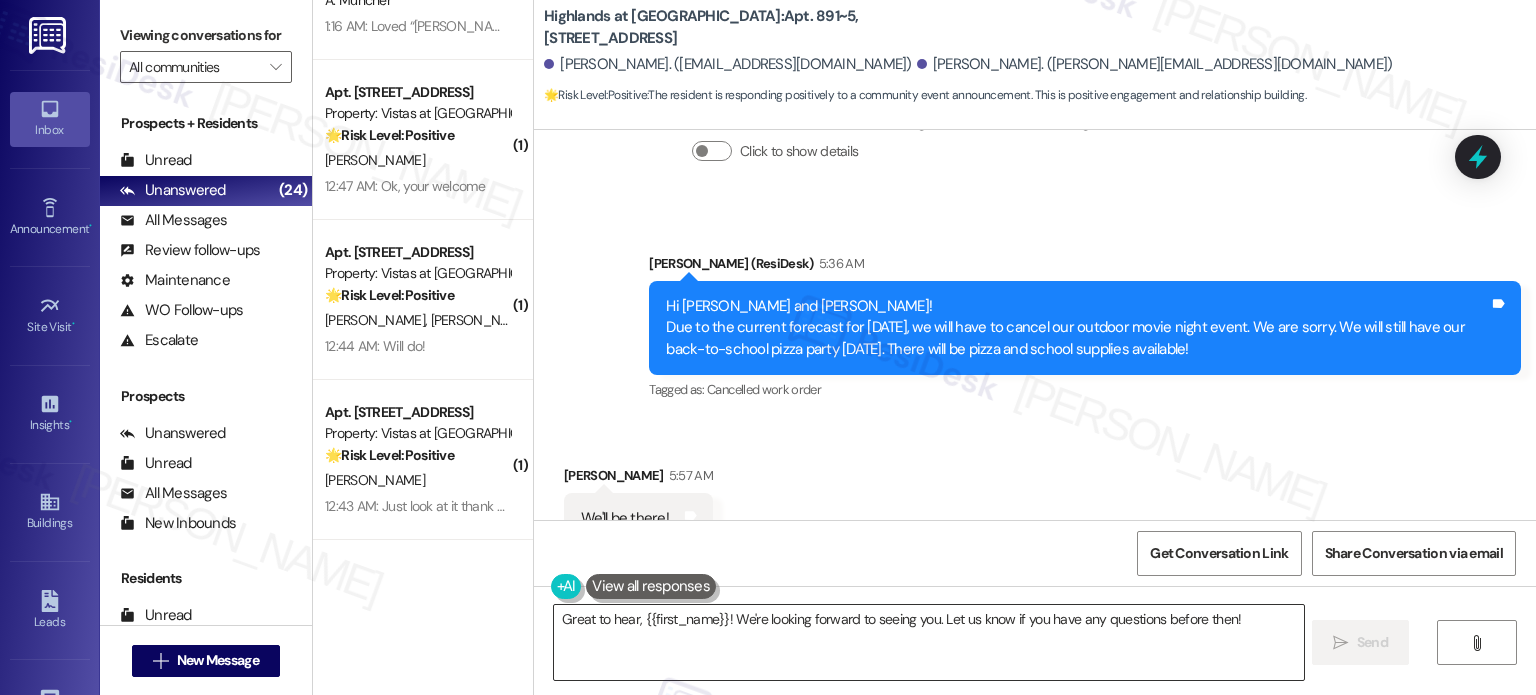 click on "Great to hear, {{first_name}}! We're looking forward to seeing you. Let us know if you have any questions before then!" at bounding box center [928, 642] 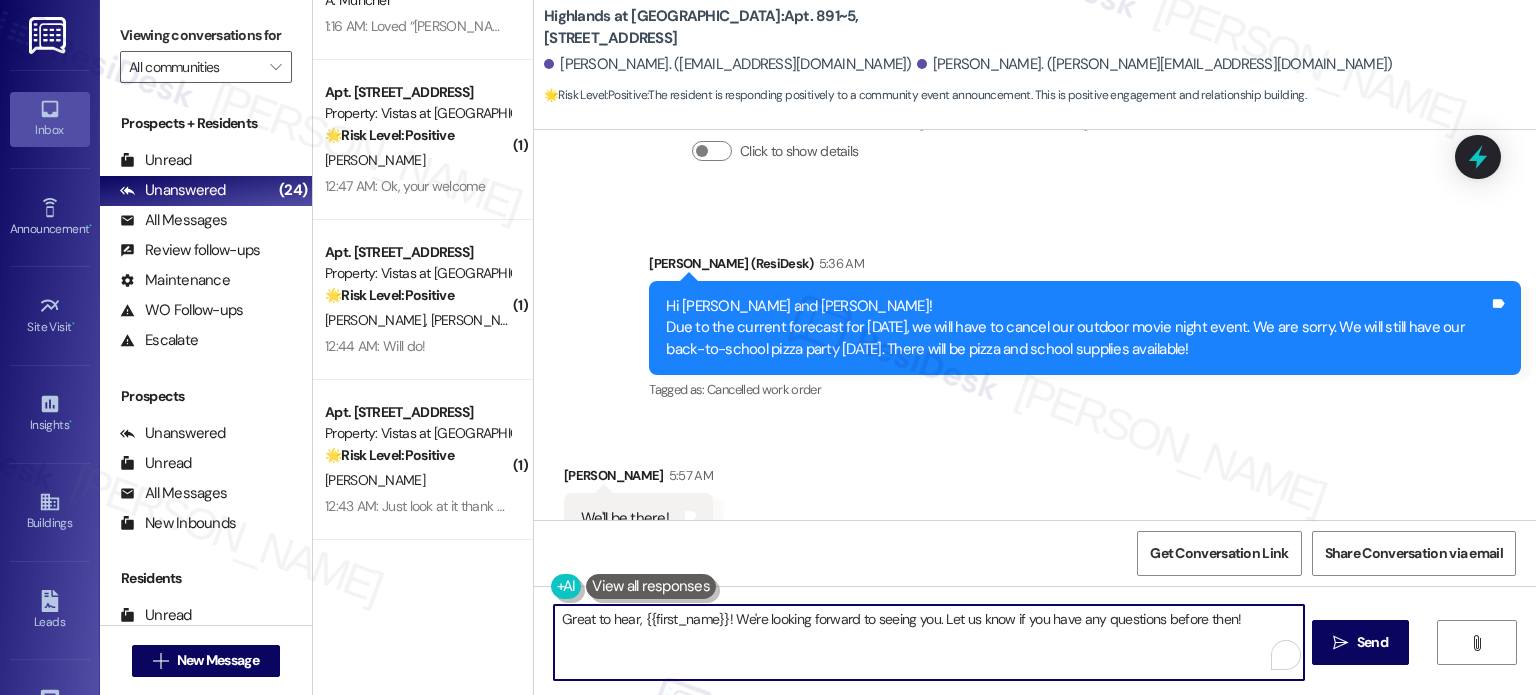 click on "Great to hear, {{first_name}}! We're looking forward to seeing you. Let us know if you have any questions before then!" at bounding box center (928, 642) 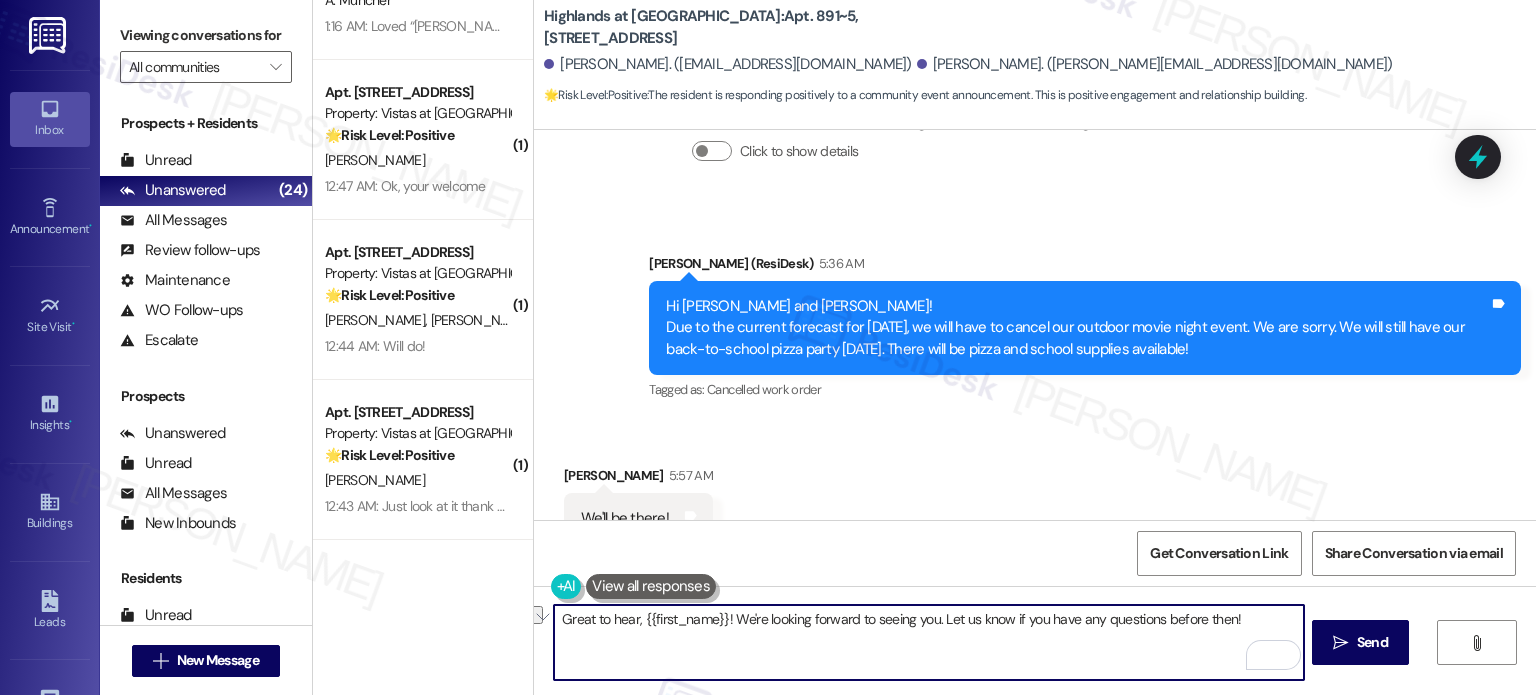 drag, startPoint x: 712, startPoint y: 623, endPoint x: 632, endPoint y: 623, distance: 80 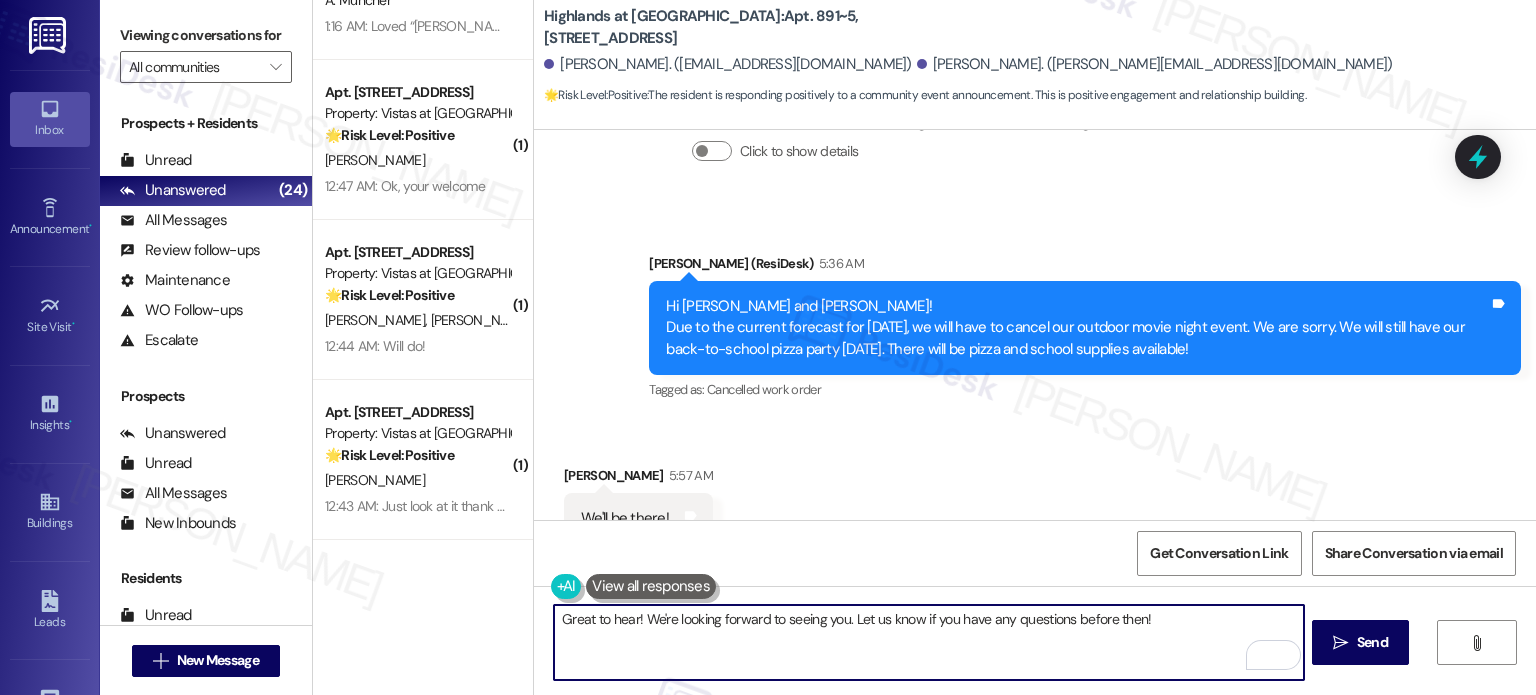 click on "Great to hear! We're looking forward to seeing you. Let us know if you have any questions before then!" at bounding box center (928, 642) 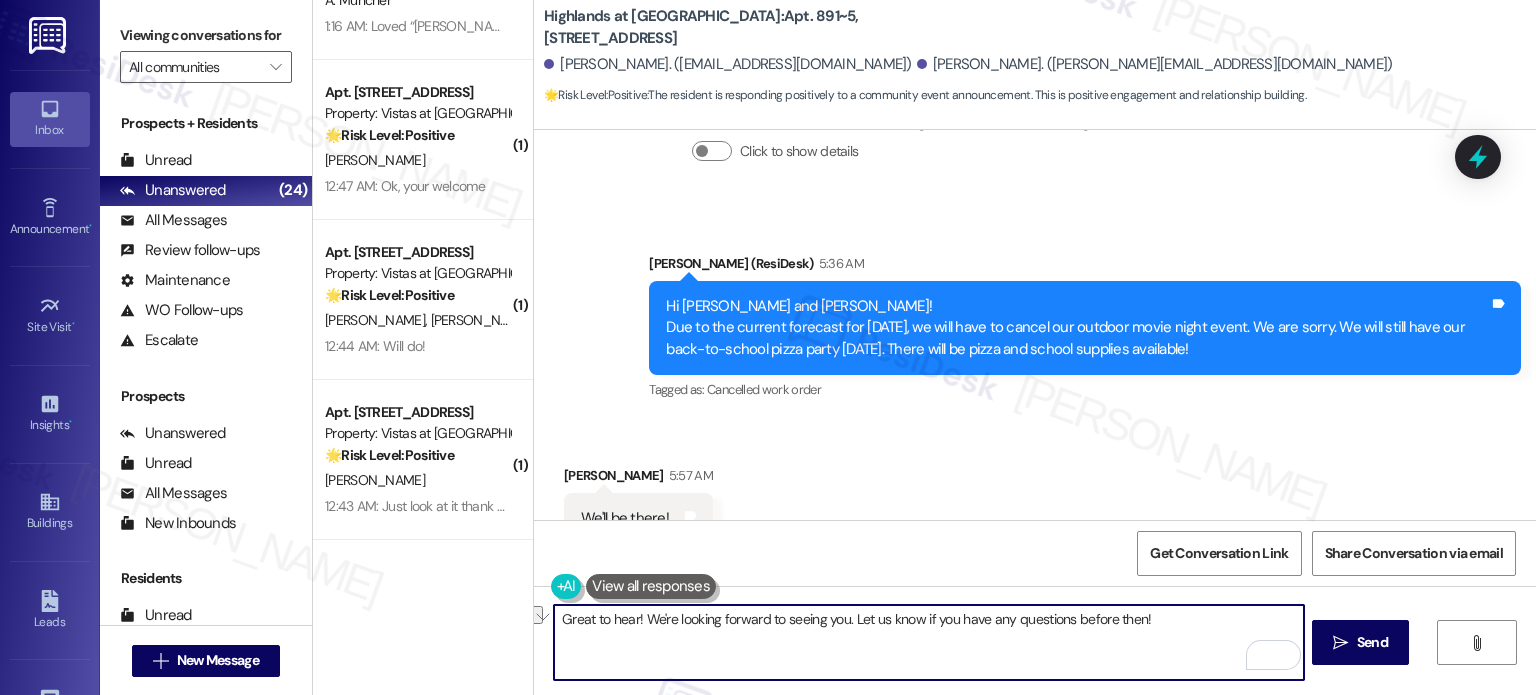 drag, startPoint x: 836, startPoint y: 619, endPoint x: 1199, endPoint y: 646, distance: 364.00275 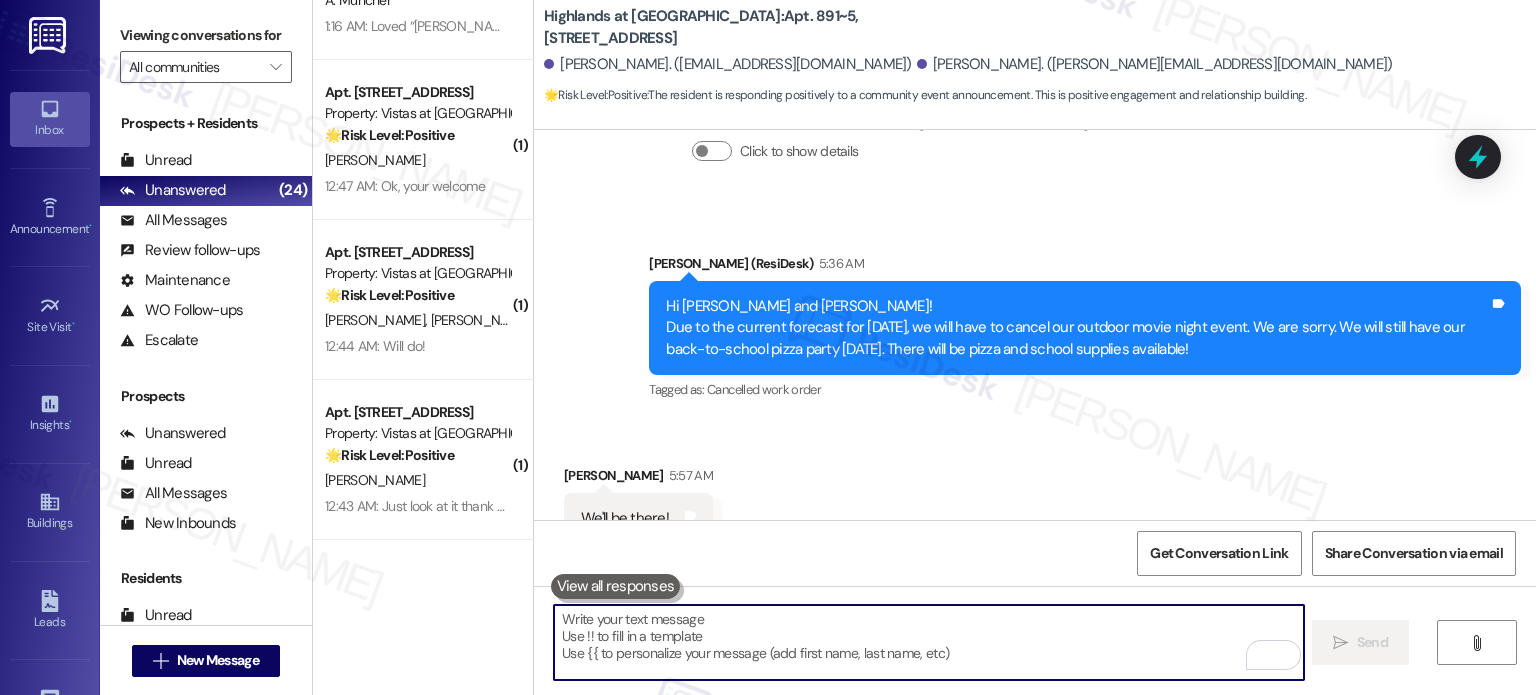 scroll, scrollTop: 19925, scrollLeft: 0, axis: vertical 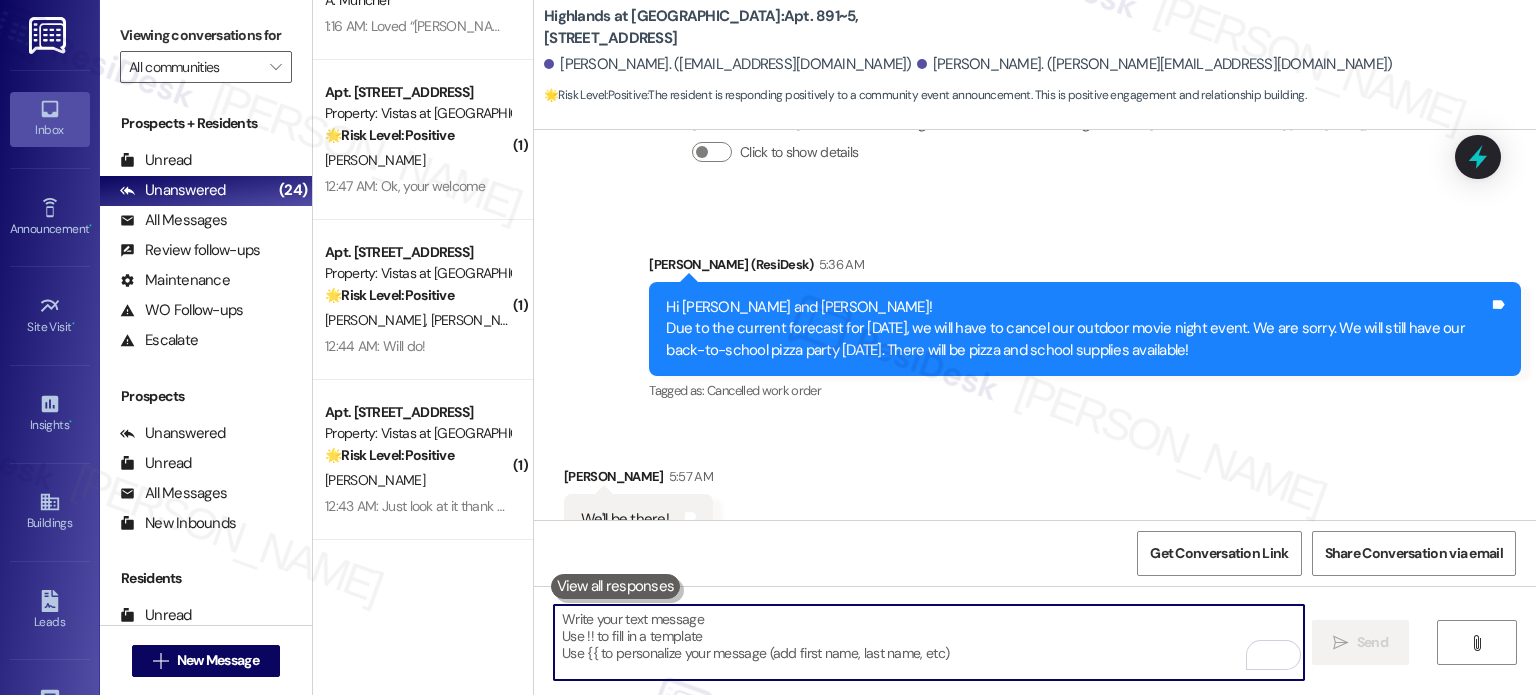 type 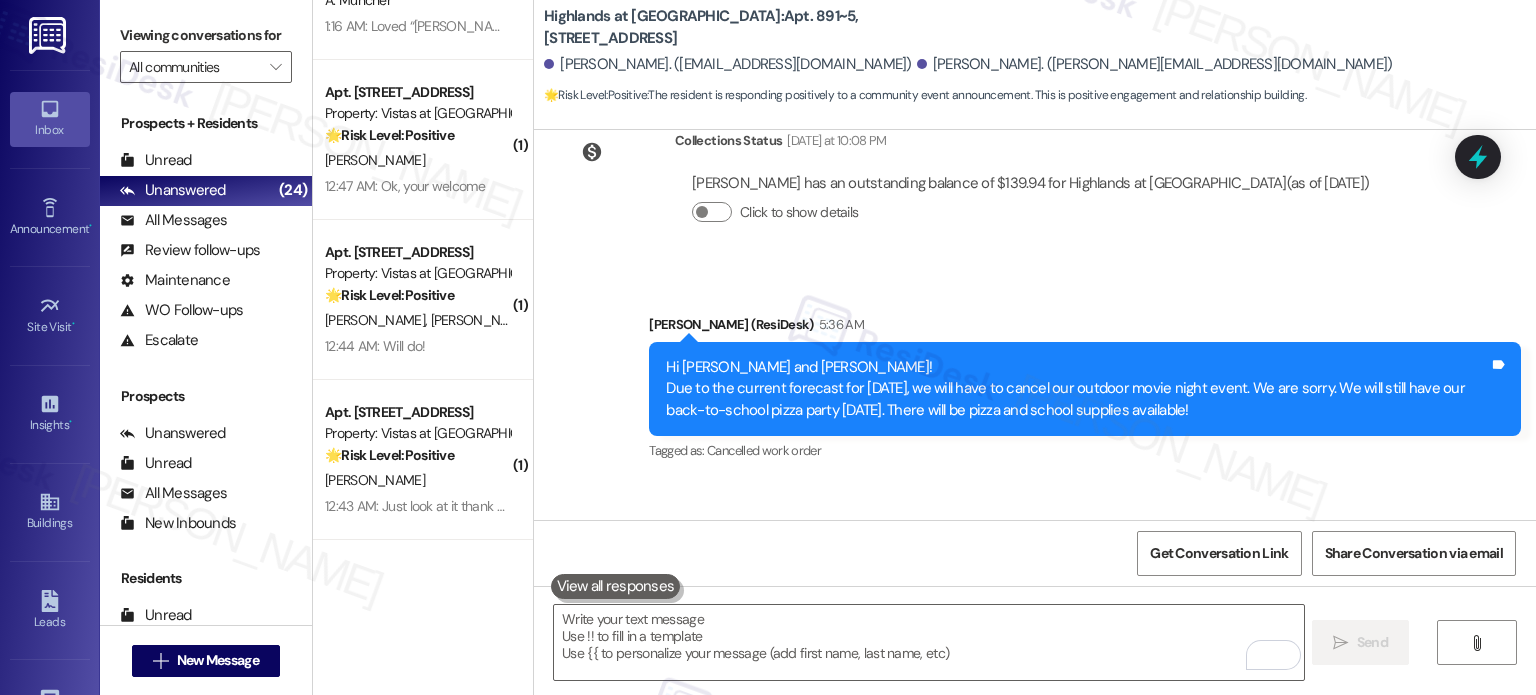 scroll, scrollTop: 19831, scrollLeft: 0, axis: vertical 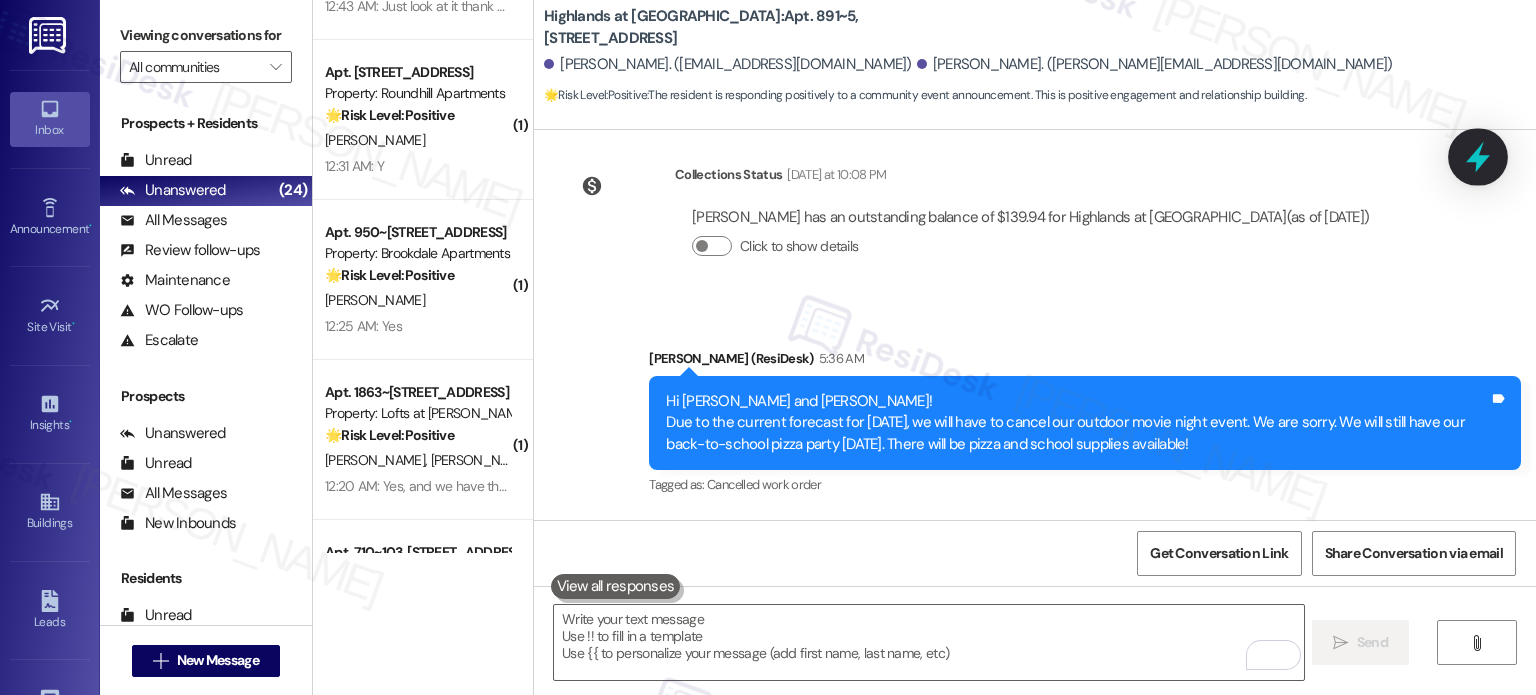 click 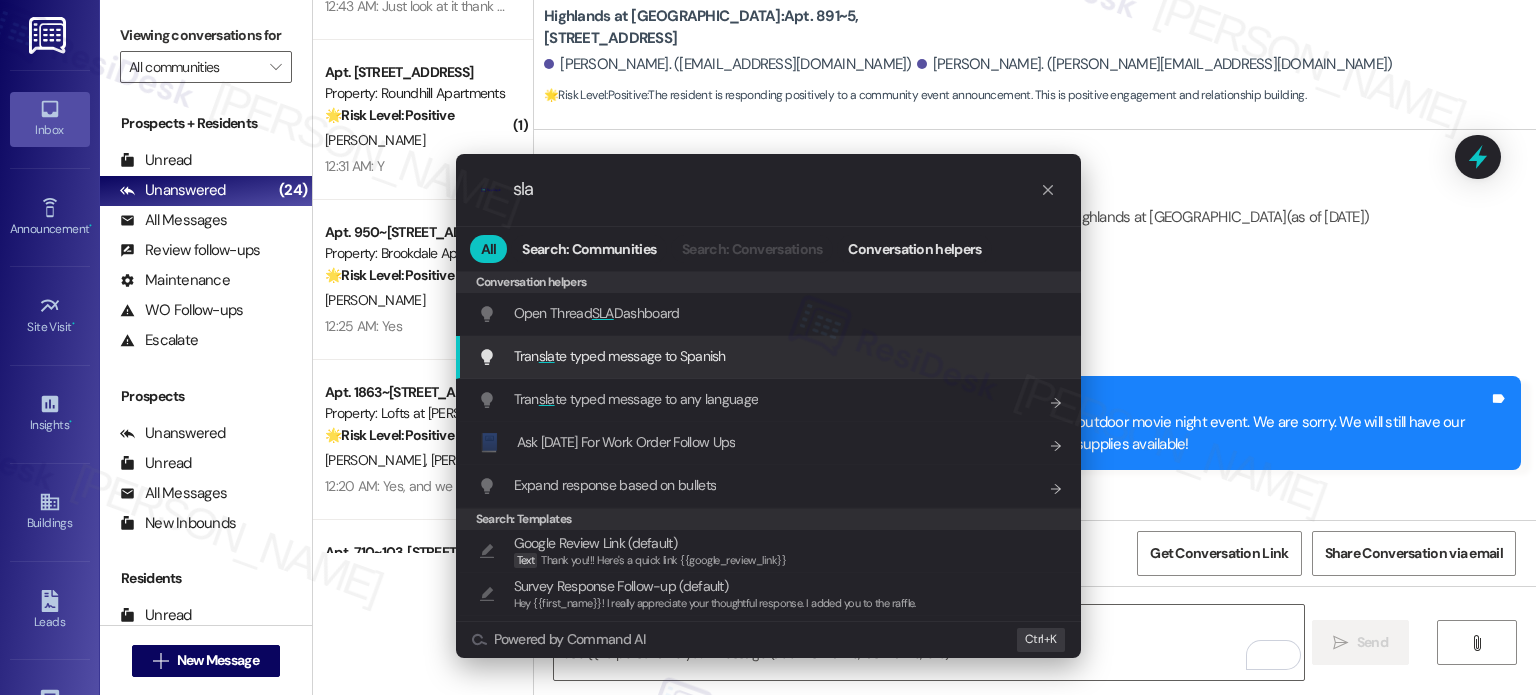 type on "sla" 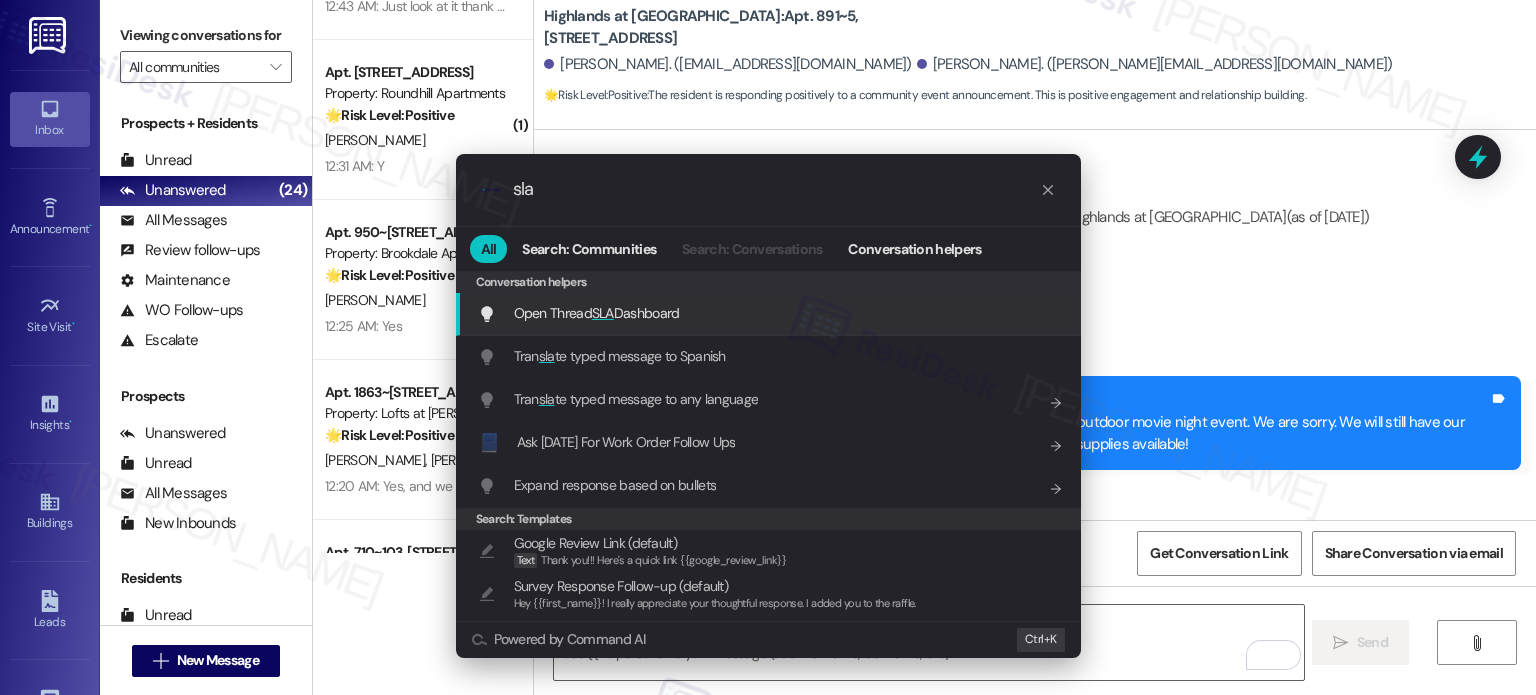 click on "SLA" at bounding box center (603, 313) 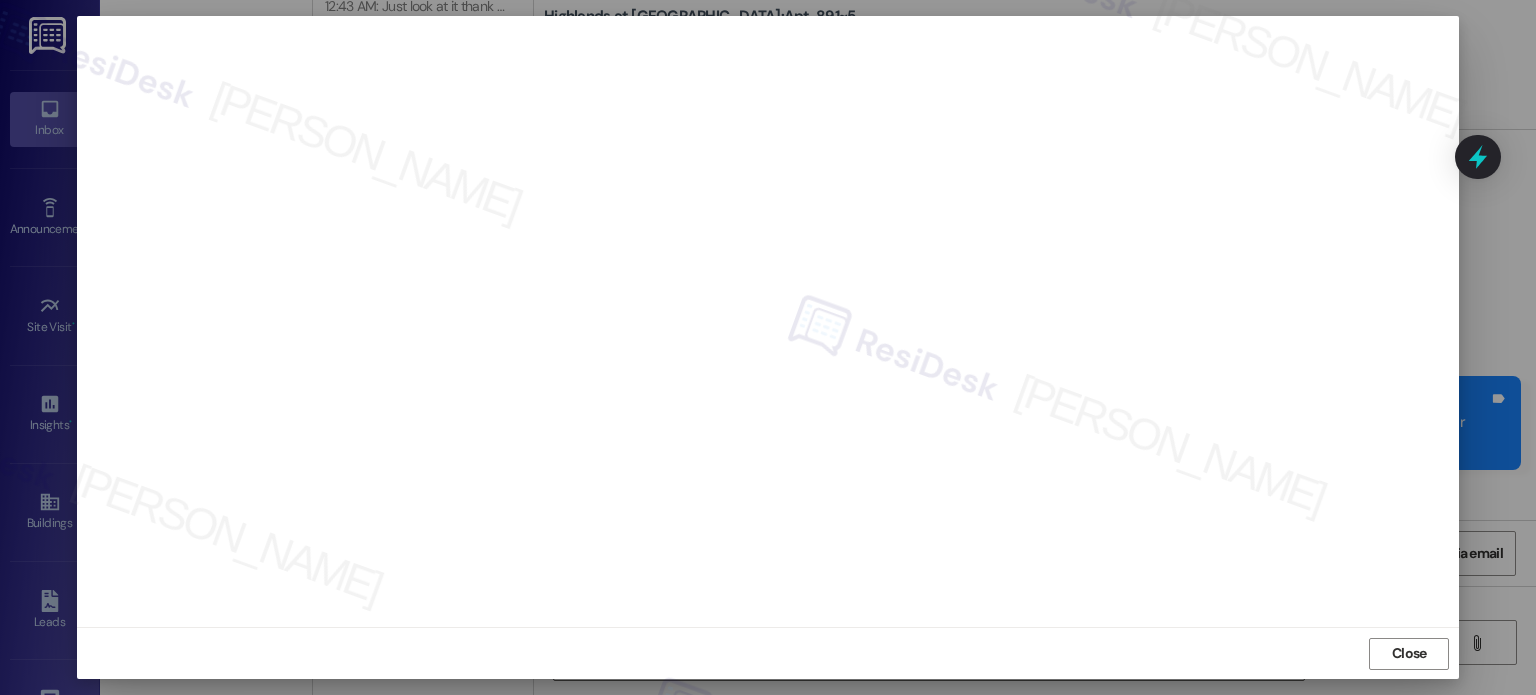 scroll, scrollTop: 0, scrollLeft: 0, axis: both 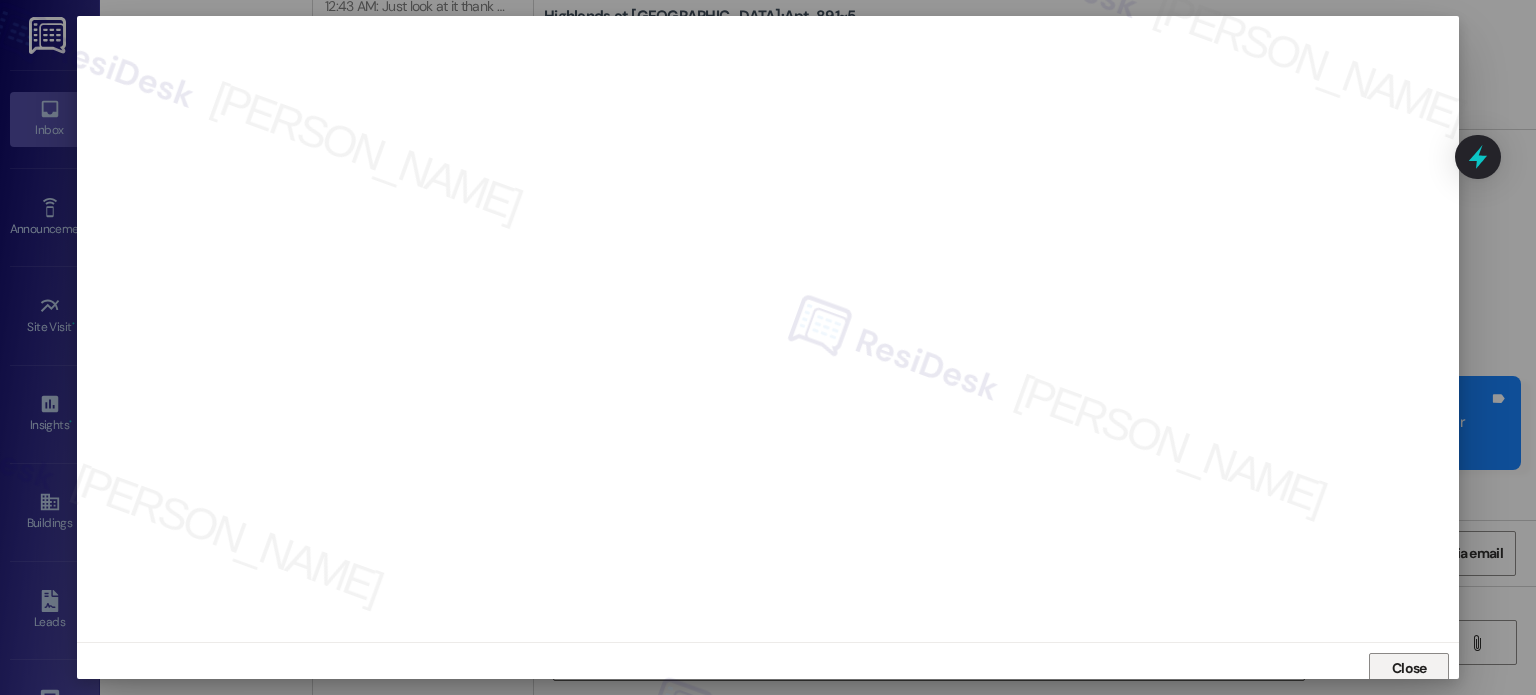 click on "Close" at bounding box center (1409, 668) 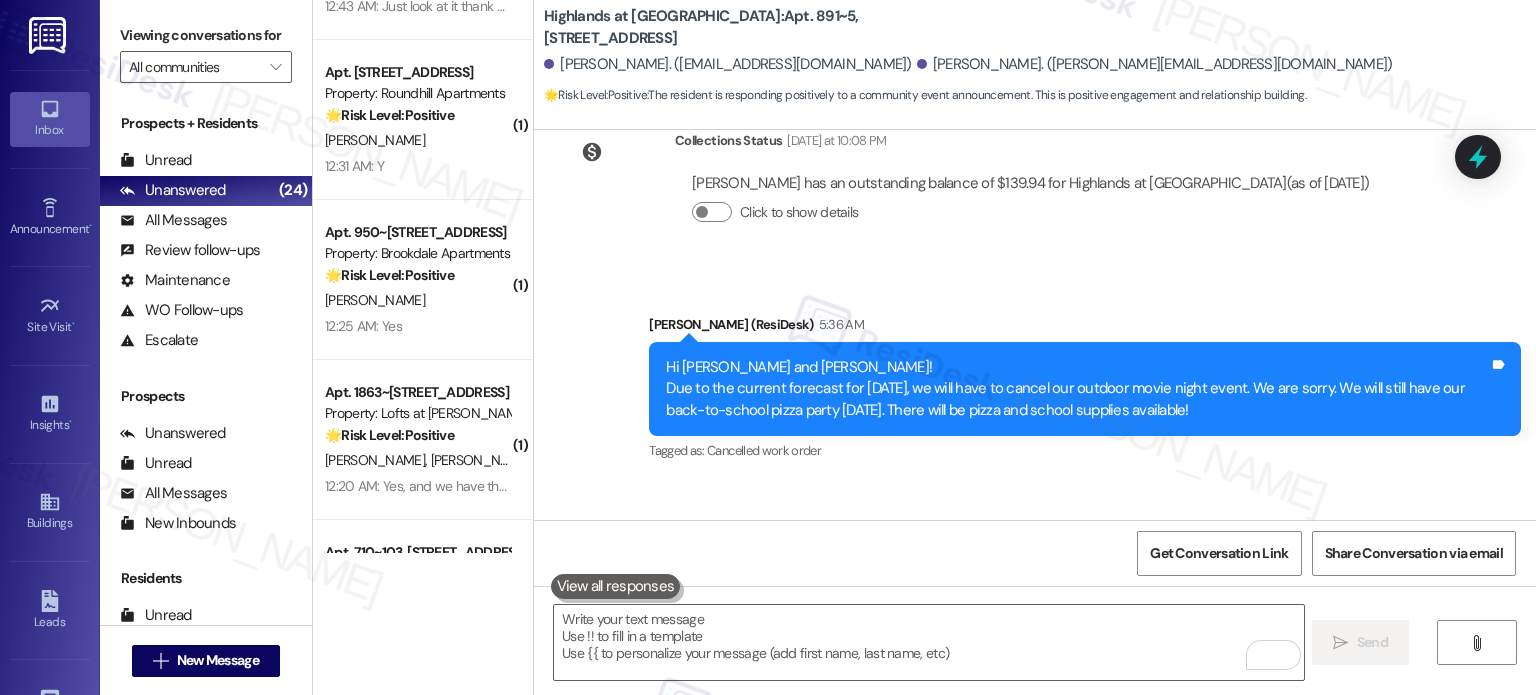 scroll, scrollTop: 20065, scrollLeft: 0, axis: vertical 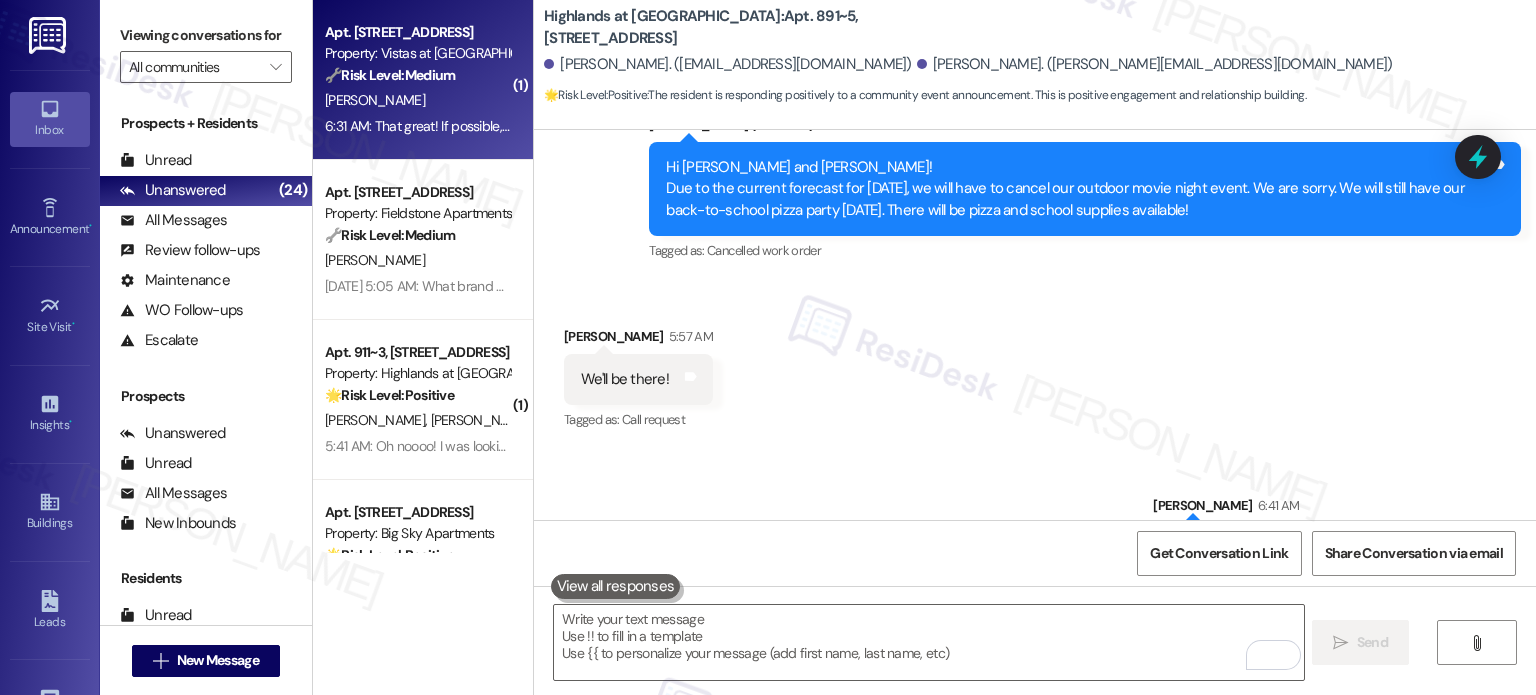click on "🔧  Risk Level:  Medium" at bounding box center [390, 75] 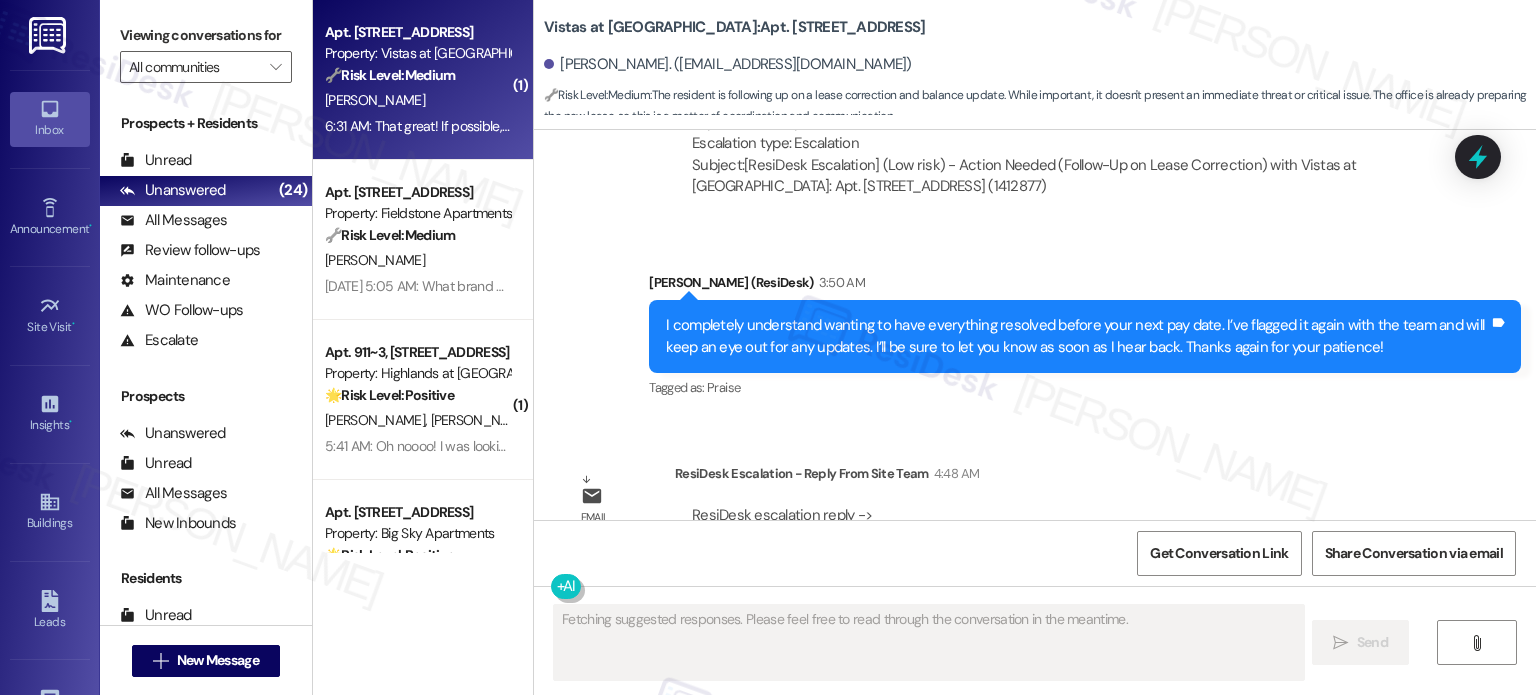 scroll, scrollTop: 8623, scrollLeft: 0, axis: vertical 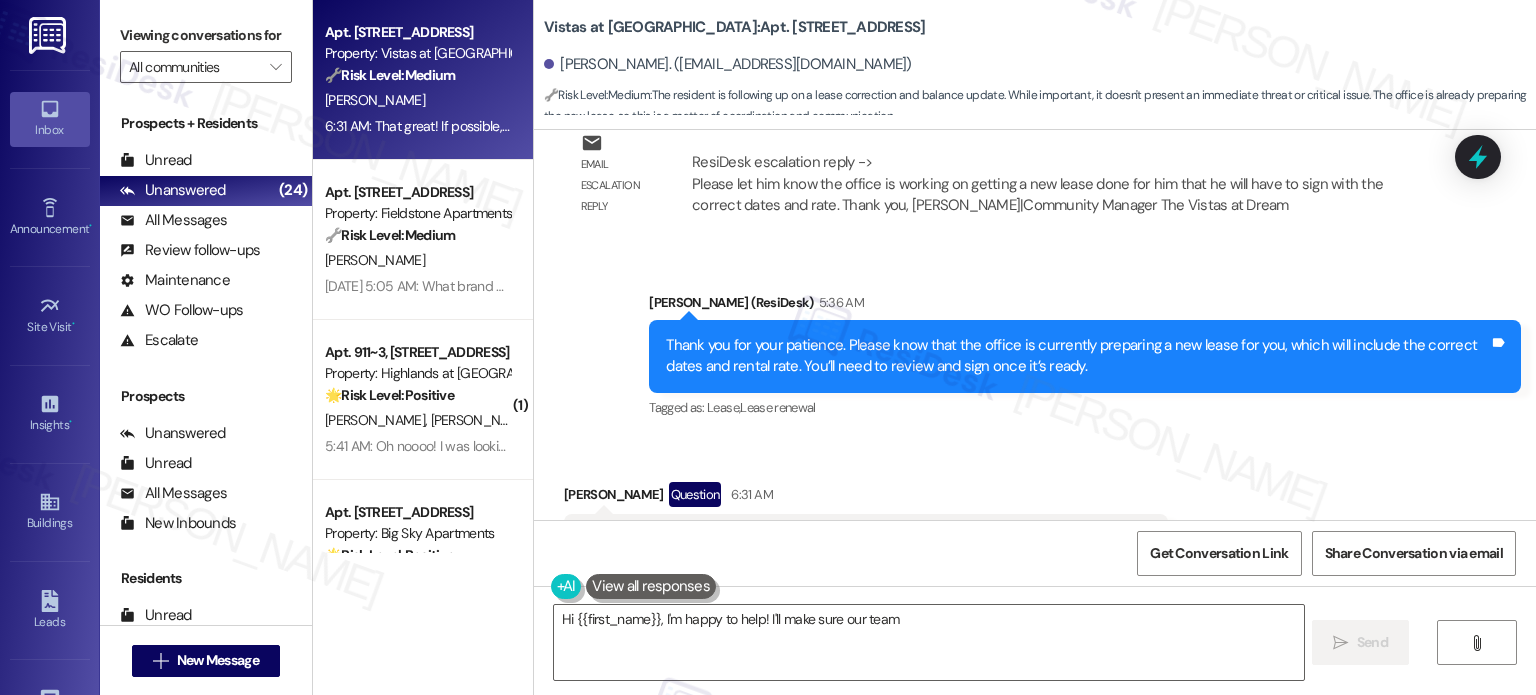 click on "That great! If possible, can yall shoot me a text when its available on the website to sign?" at bounding box center (858, 539) 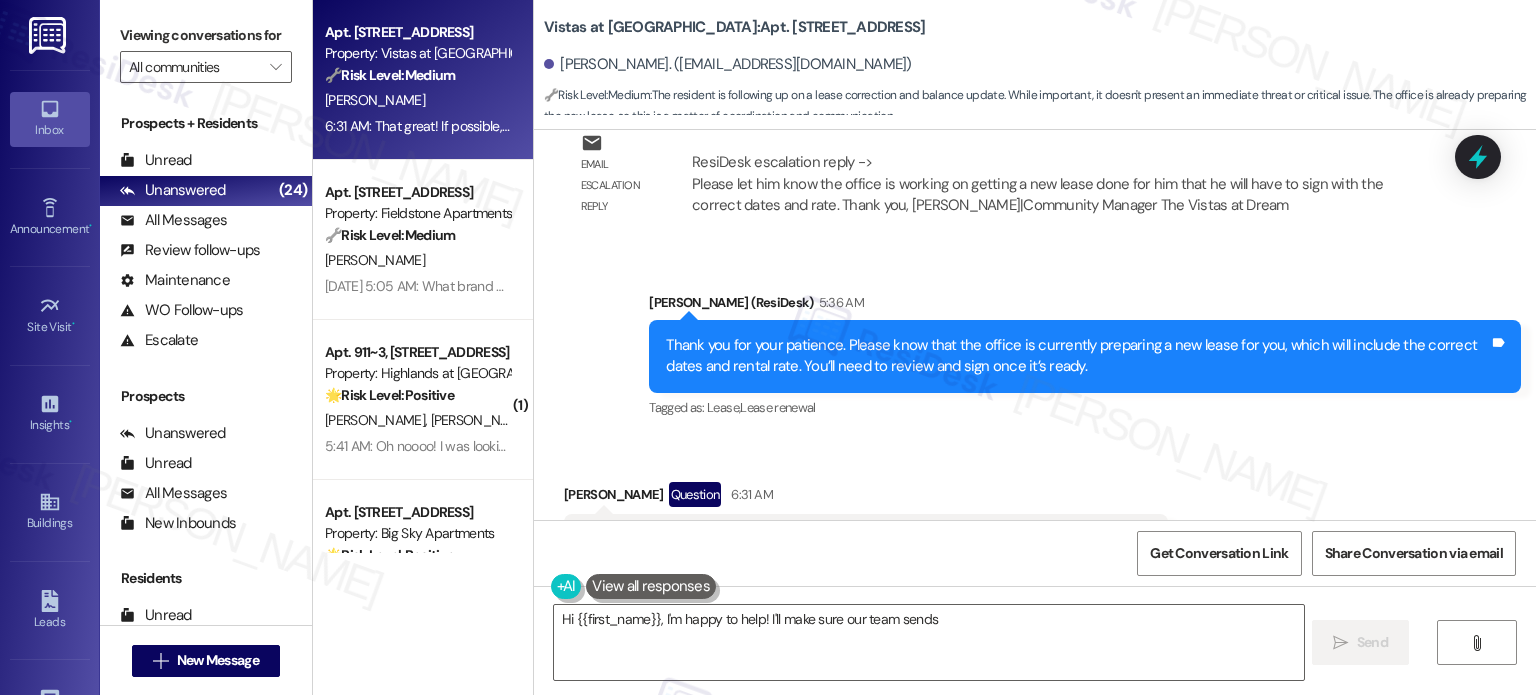 click on "That great! If possible, can yall shoot me a text when its available on the website to sign?" at bounding box center [858, 539] 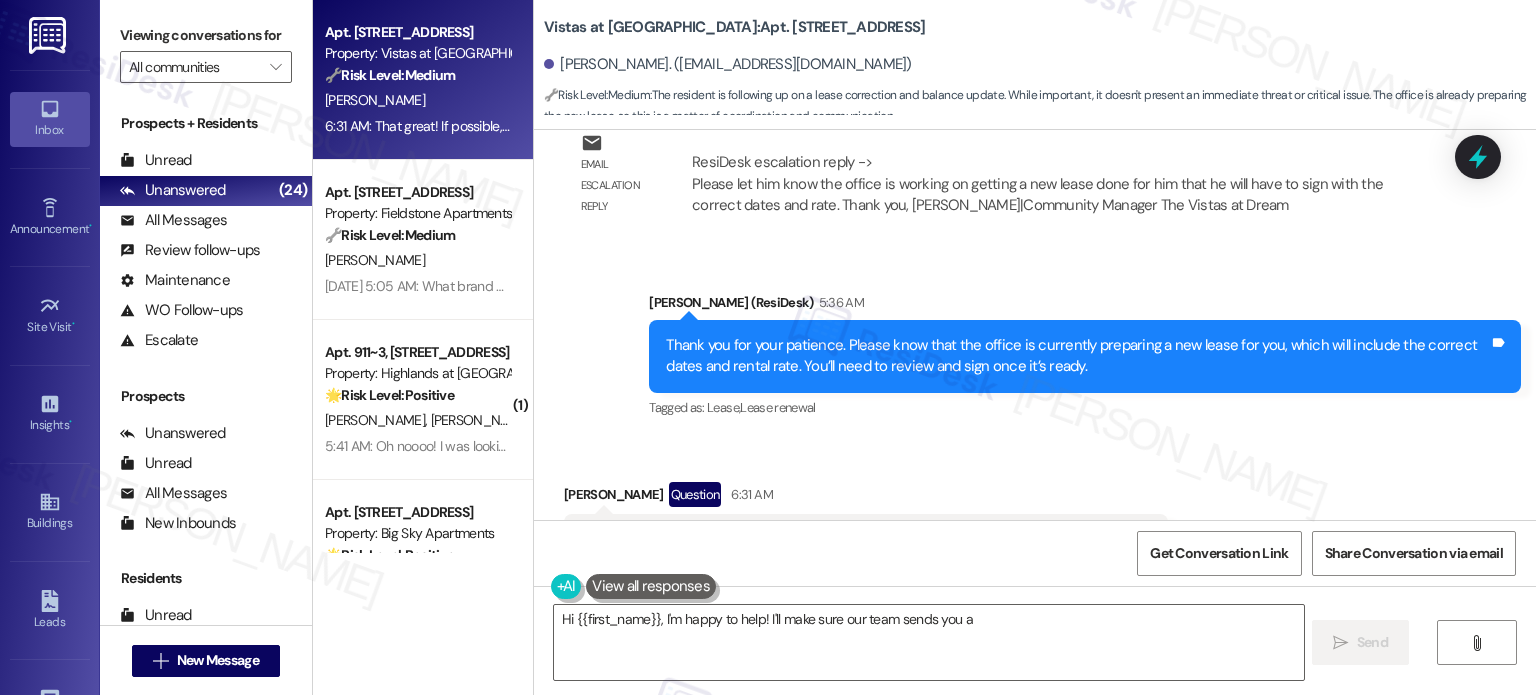 click on "Sent via SMS Sarah   (ResiDesk) 5:36 AM Thank you for your patience. Please know that the office is currently preparing a new lease for you, which will include the correct dates and rental rate. You’ll need to review and sign once it’s ready. Tags and notes Tagged as:   Lease ,  Click to highlight conversations about Lease Lease renewal Click to highlight conversations about Lease renewal" at bounding box center (1085, 357) 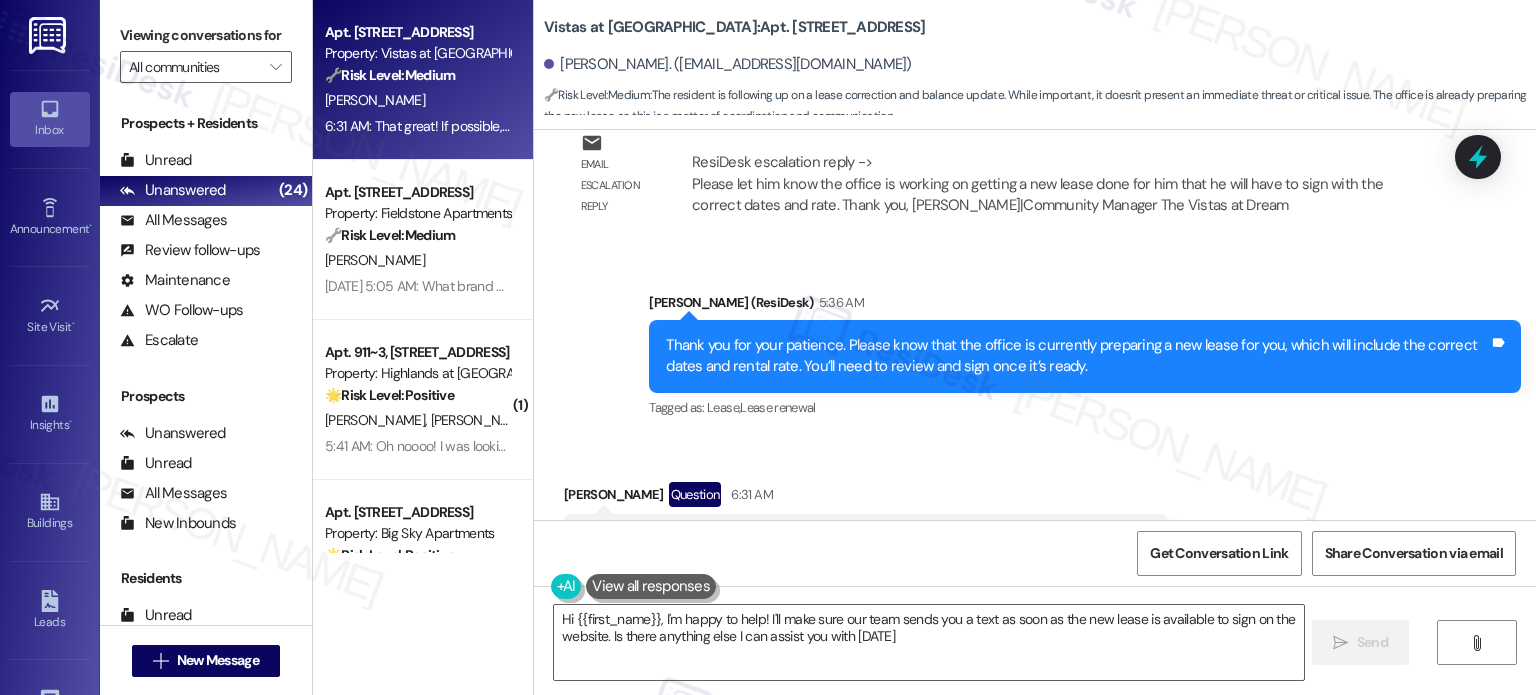 type on "Hi {{first_name}}, I'm happy to help! I'll make sure our team sends you a text as soon as the new lease is available to sign on the website. Is there anything else I can assist you with today?" 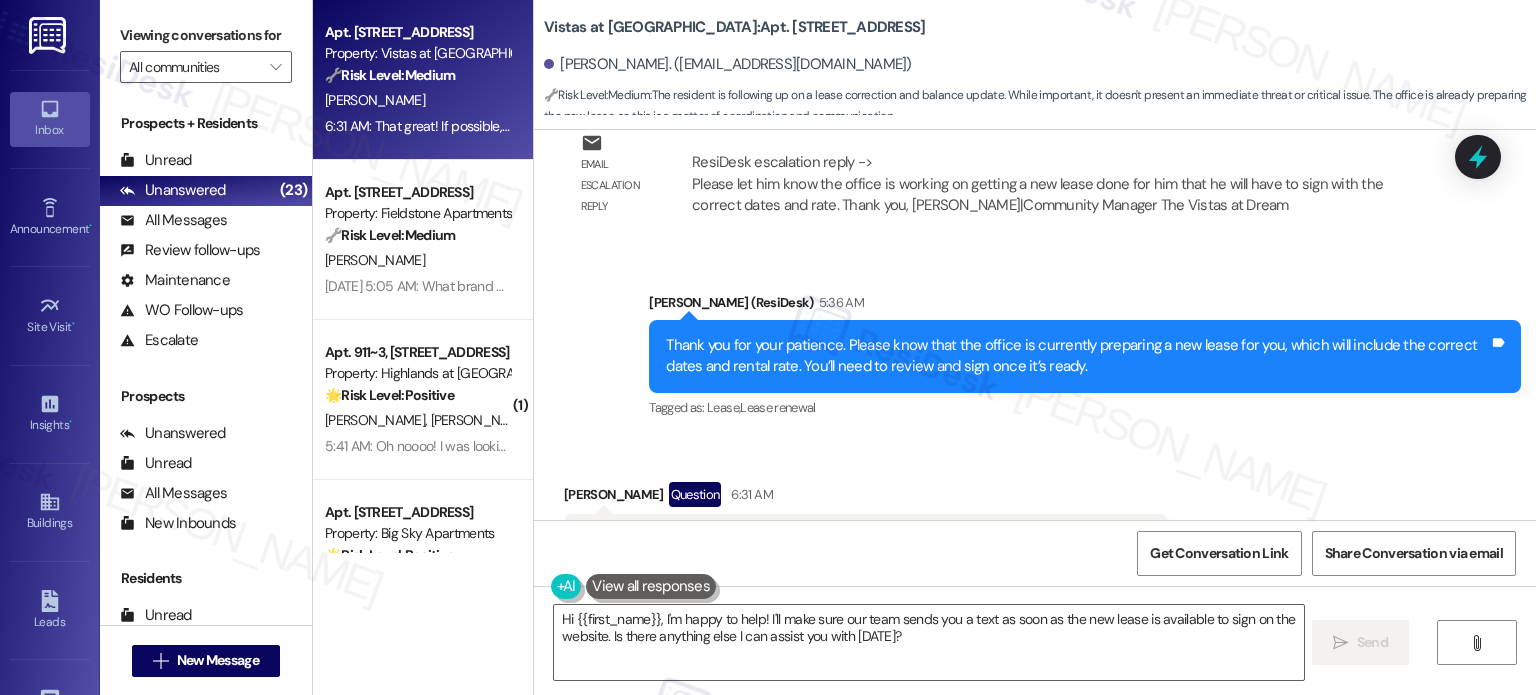 click on "That great! If possible, can yall shoot me a text when its available on the website to sign?" at bounding box center (858, 539) 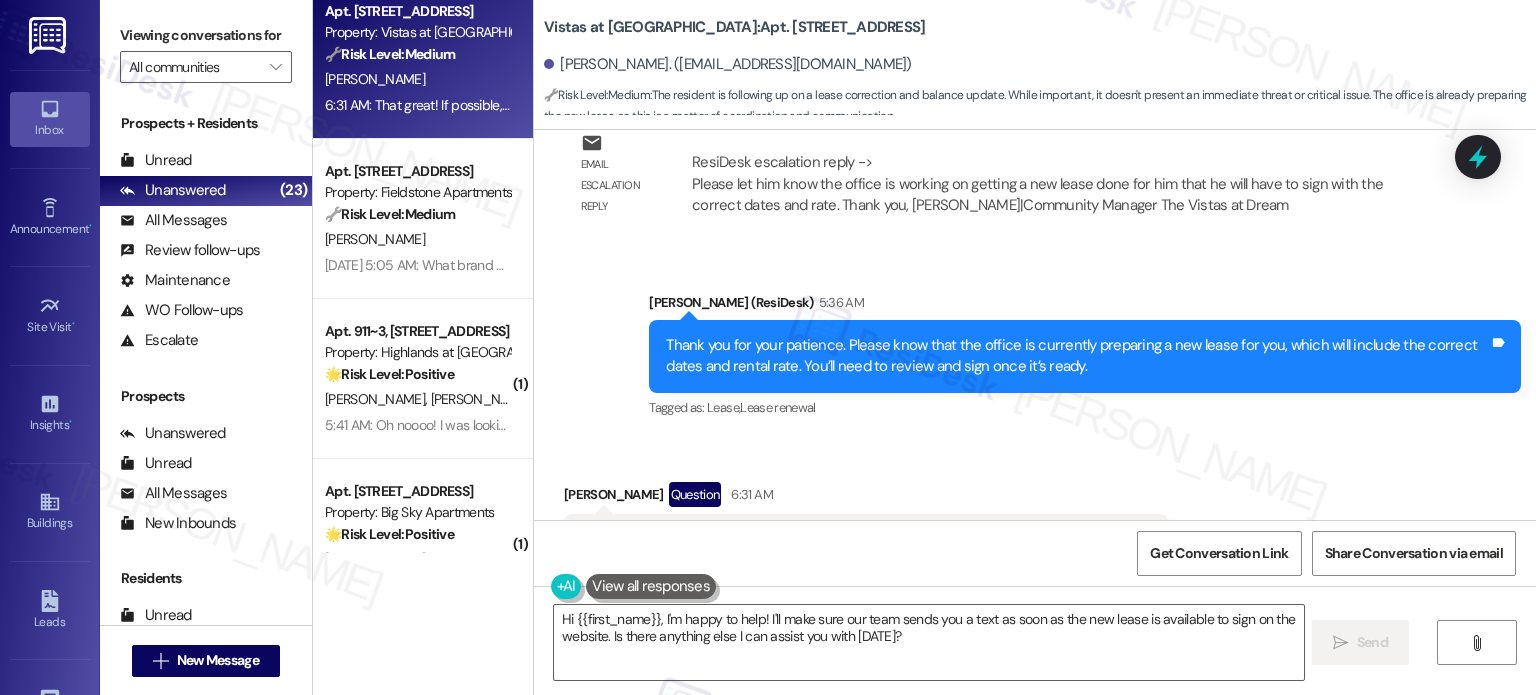 scroll, scrollTop: 0, scrollLeft: 0, axis: both 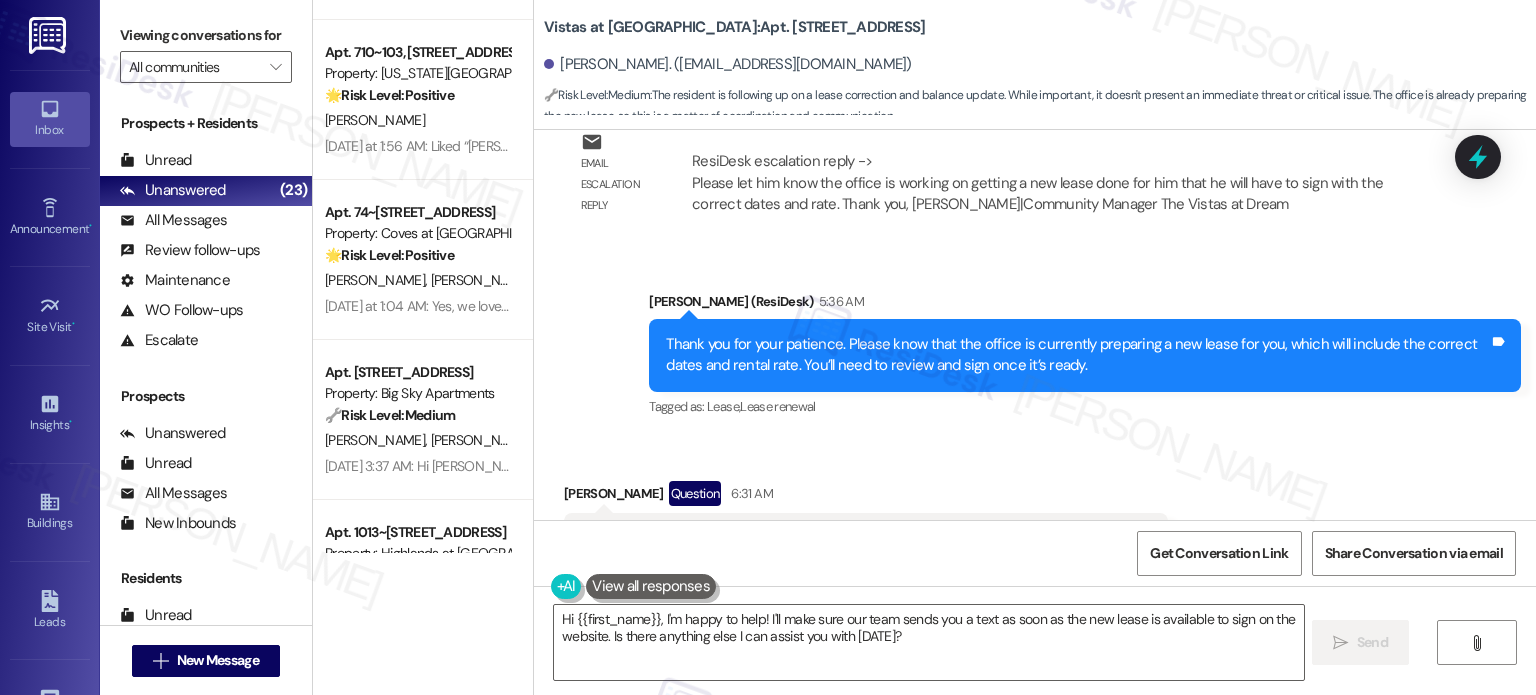 click on "That great! If possible, can yall shoot me a text when its available on the website to sign?" at bounding box center (858, 538) 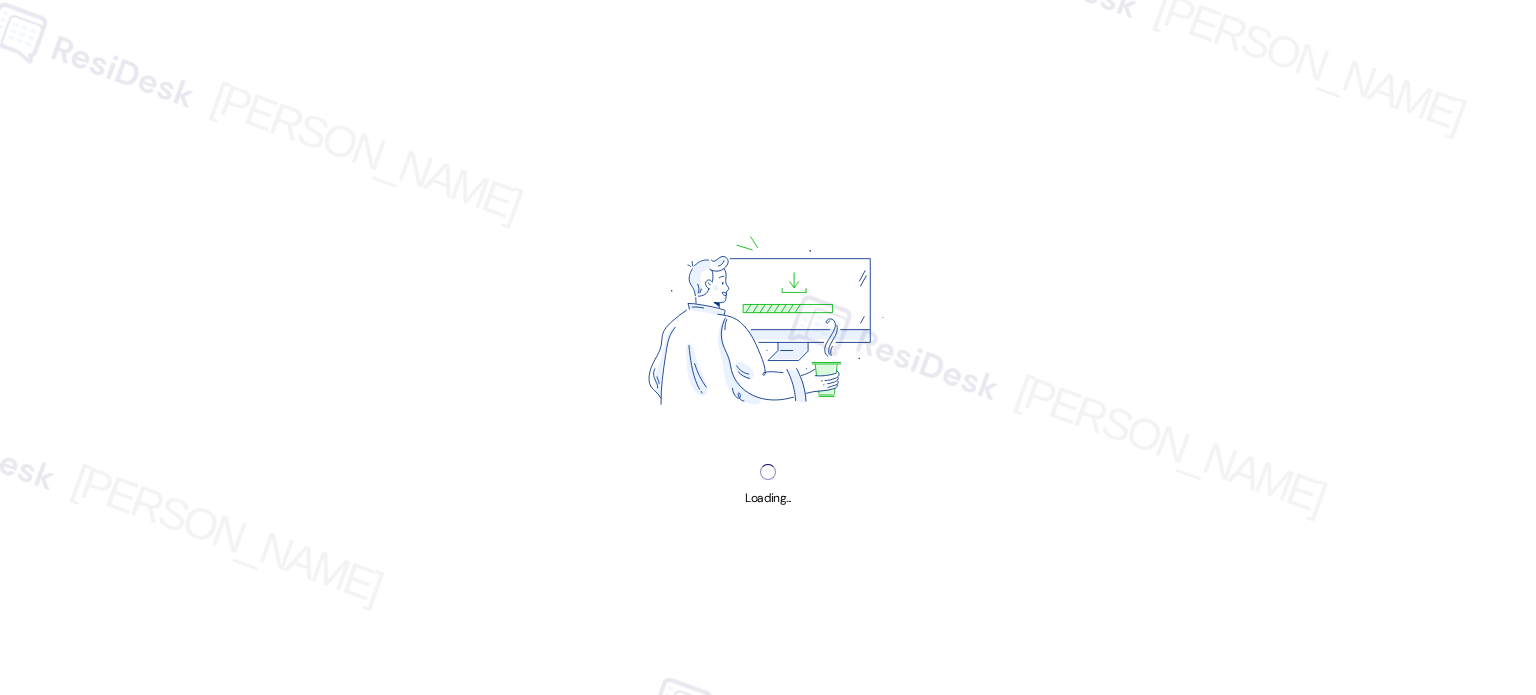 scroll, scrollTop: 0, scrollLeft: 0, axis: both 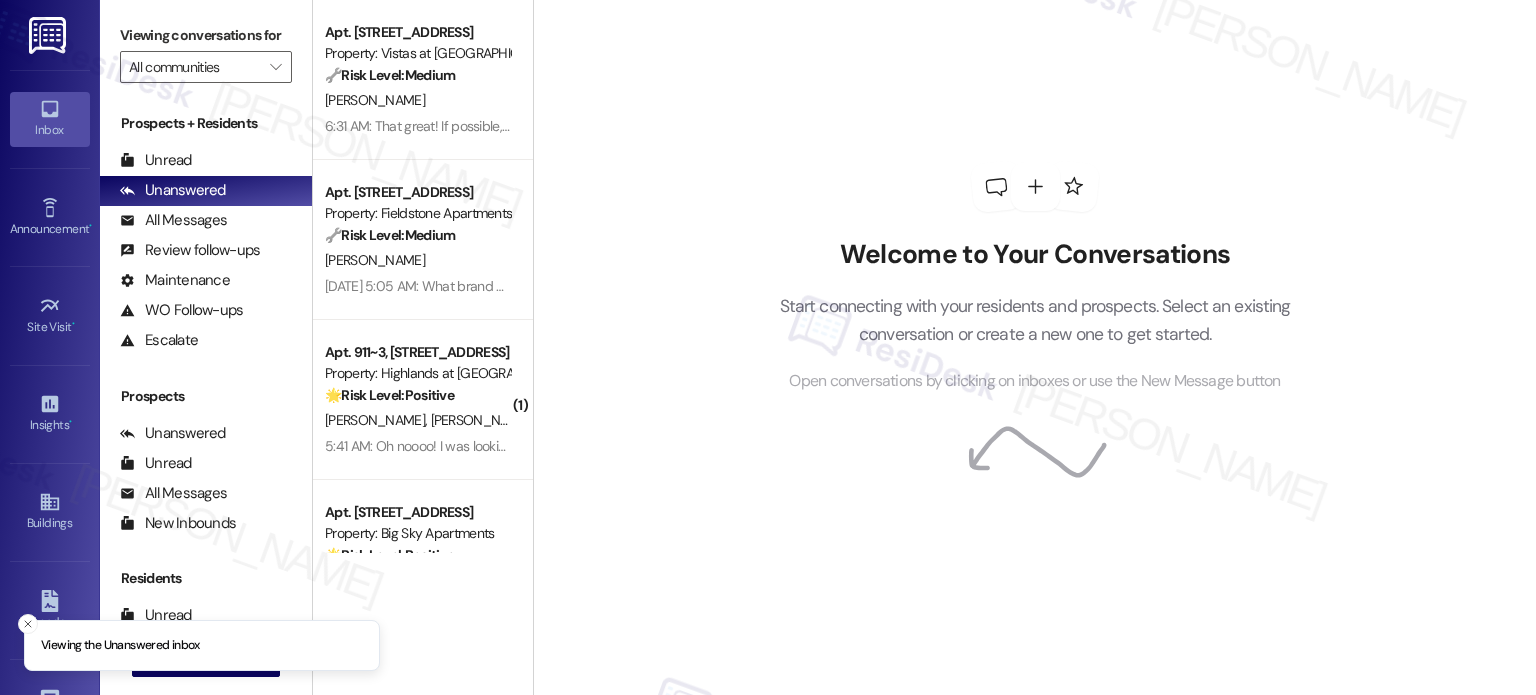 drag, startPoint x: 850, startPoint y: 38, endPoint x: 951, endPoint y: 18, distance: 102.96116 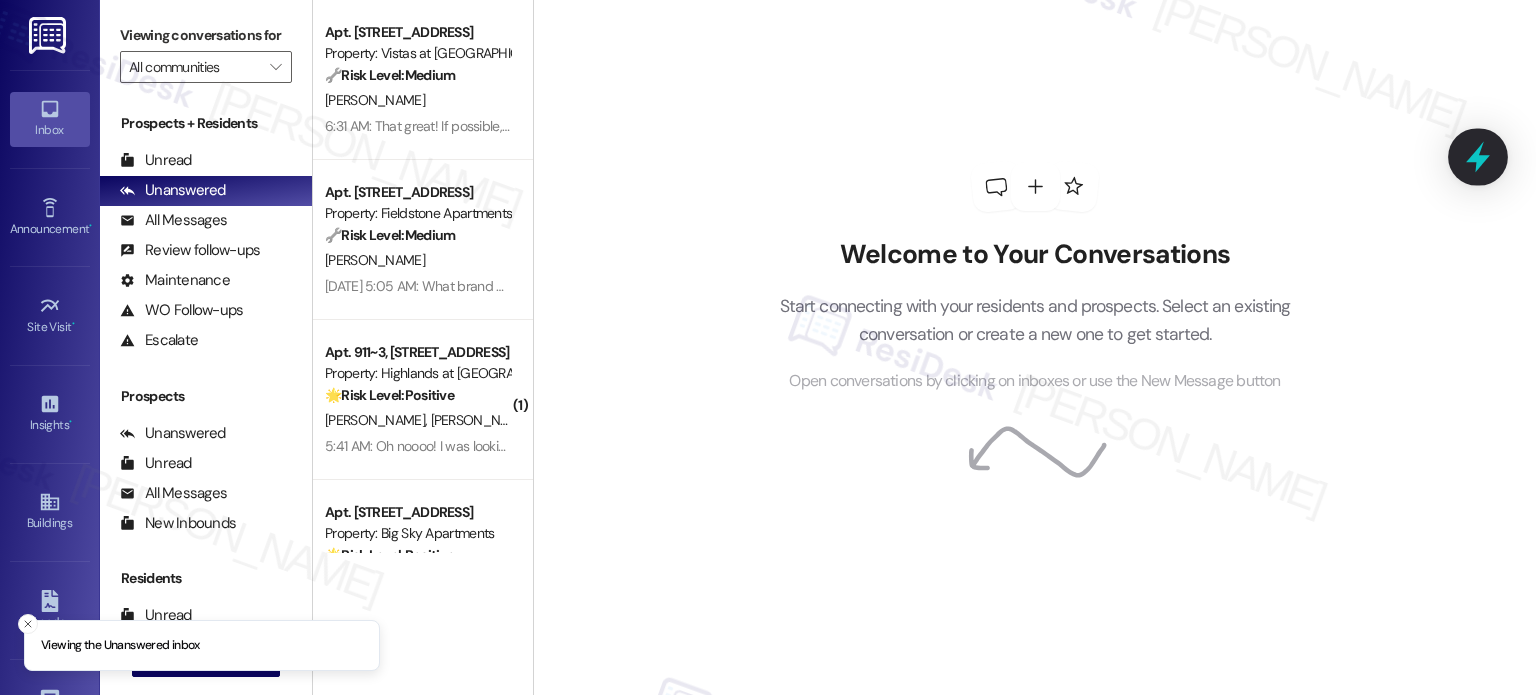 click 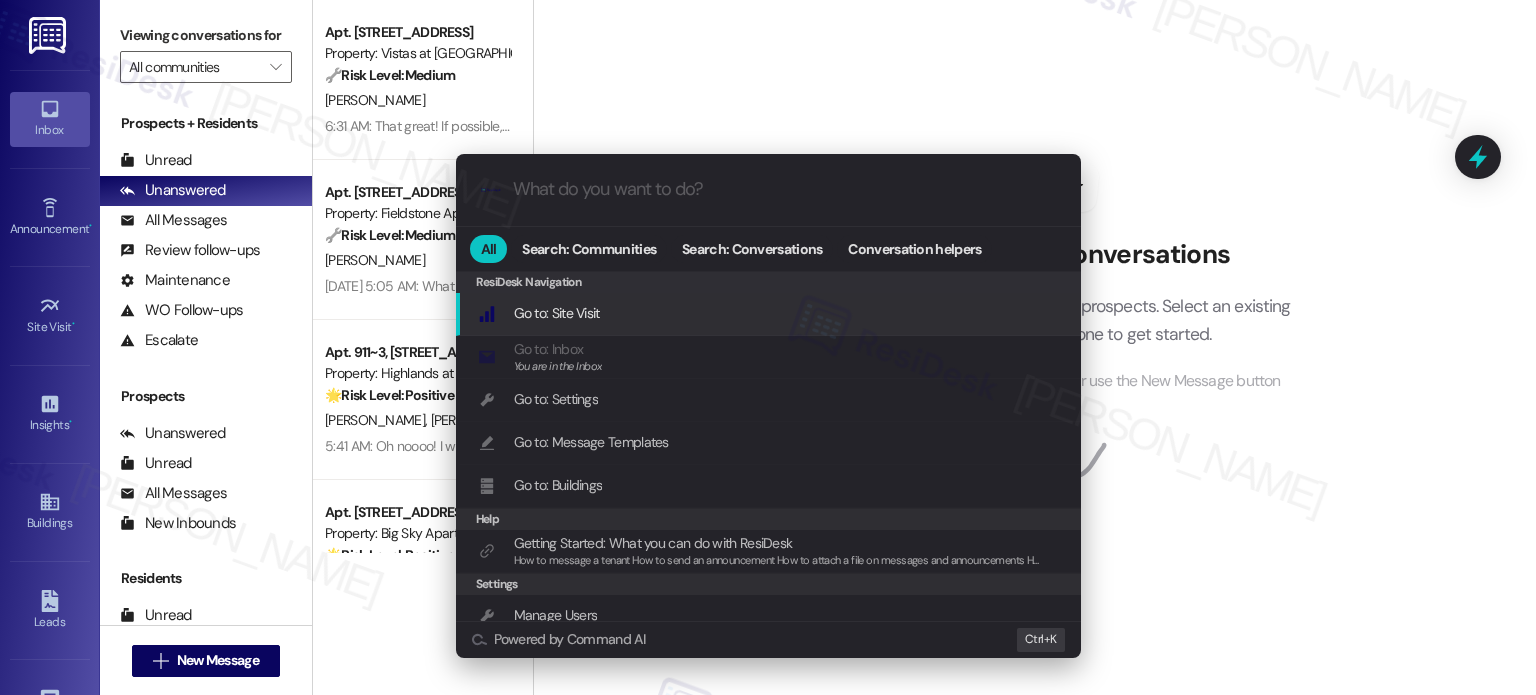 click at bounding box center (784, 189) 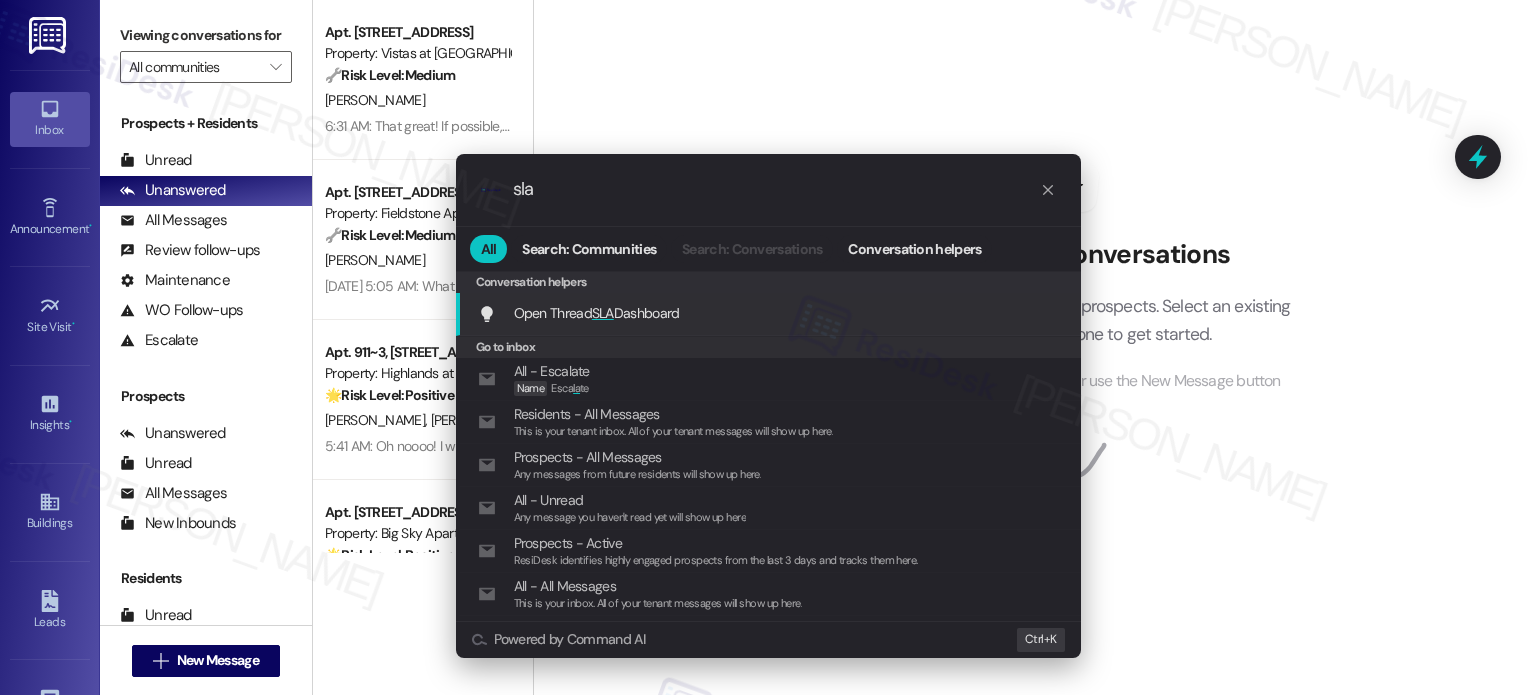type on "sla" 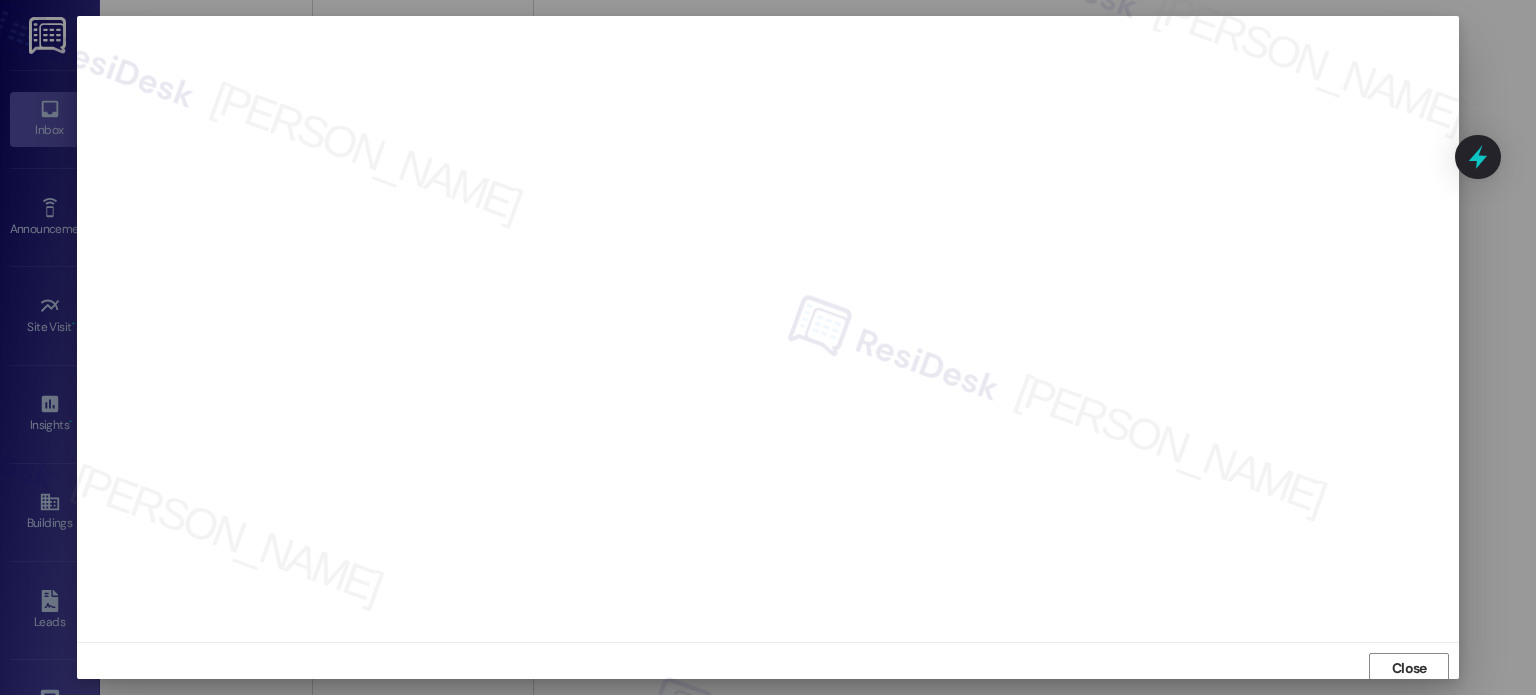 scroll, scrollTop: 5, scrollLeft: 0, axis: vertical 